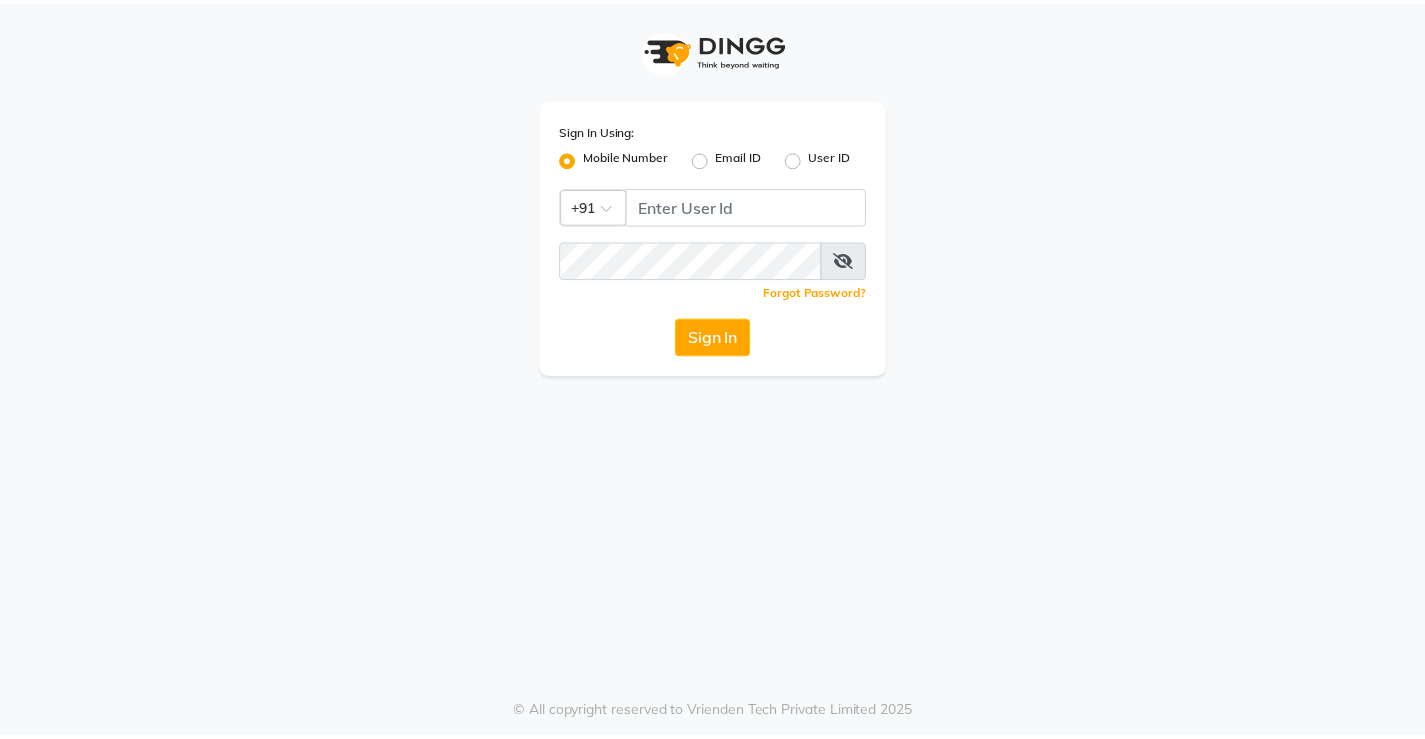 scroll, scrollTop: 0, scrollLeft: 0, axis: both 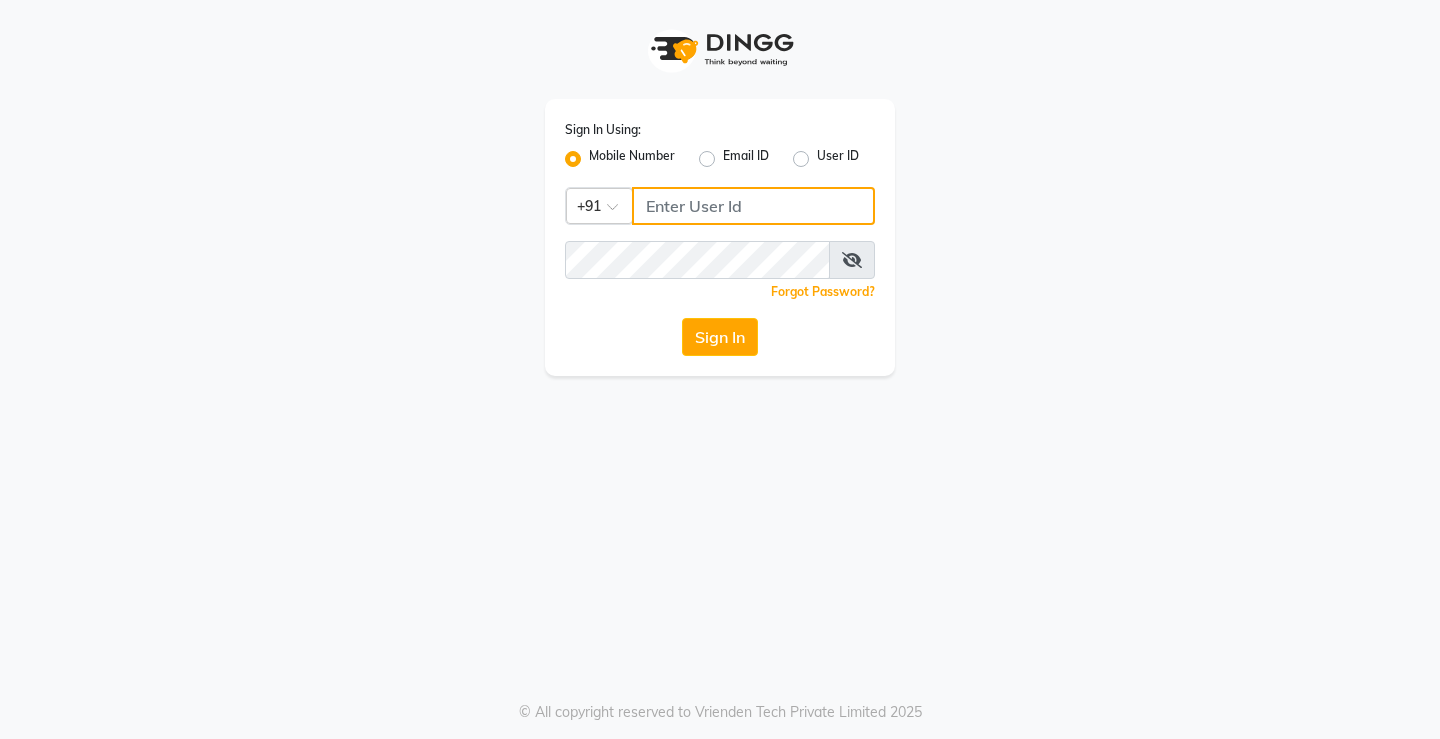 type on "[PHONE]" 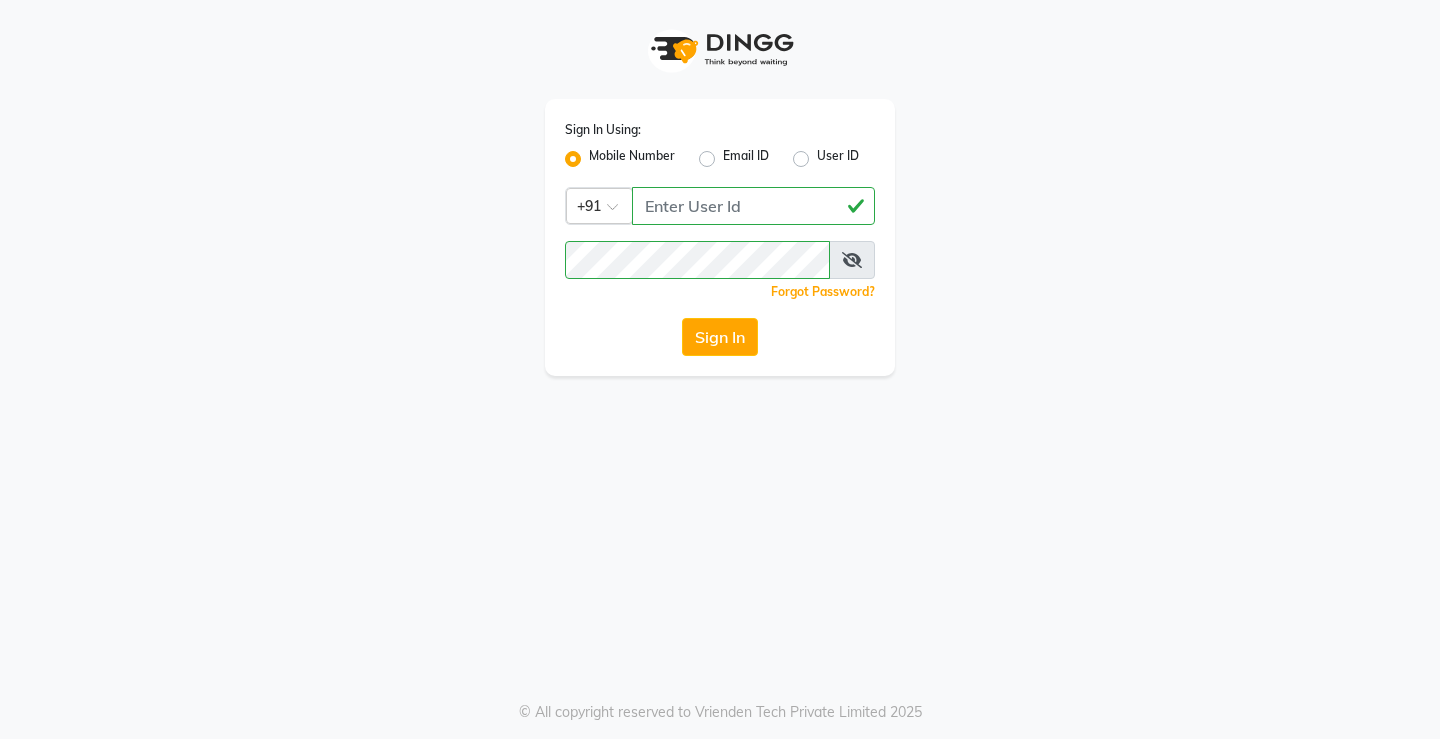 click at bounding box center [852, 260] 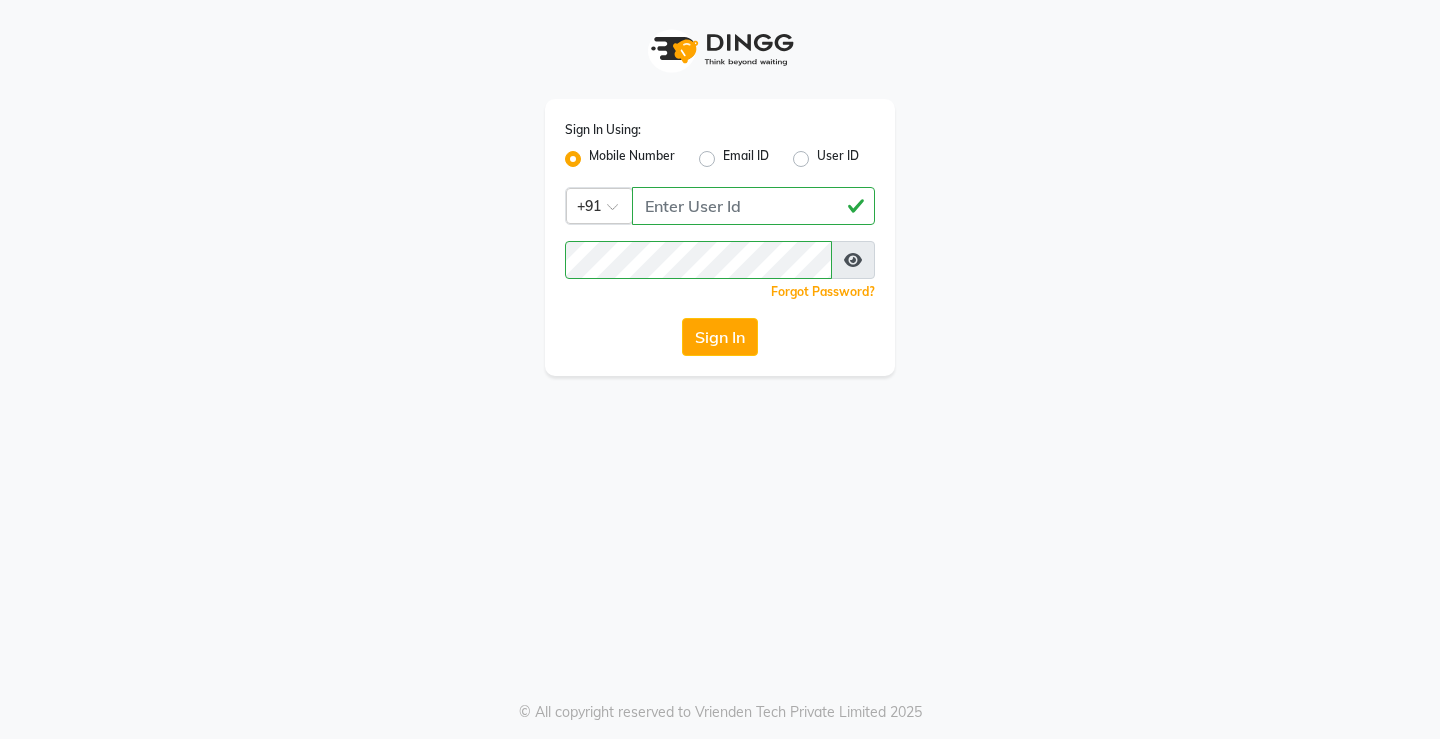 click on "Sign In" 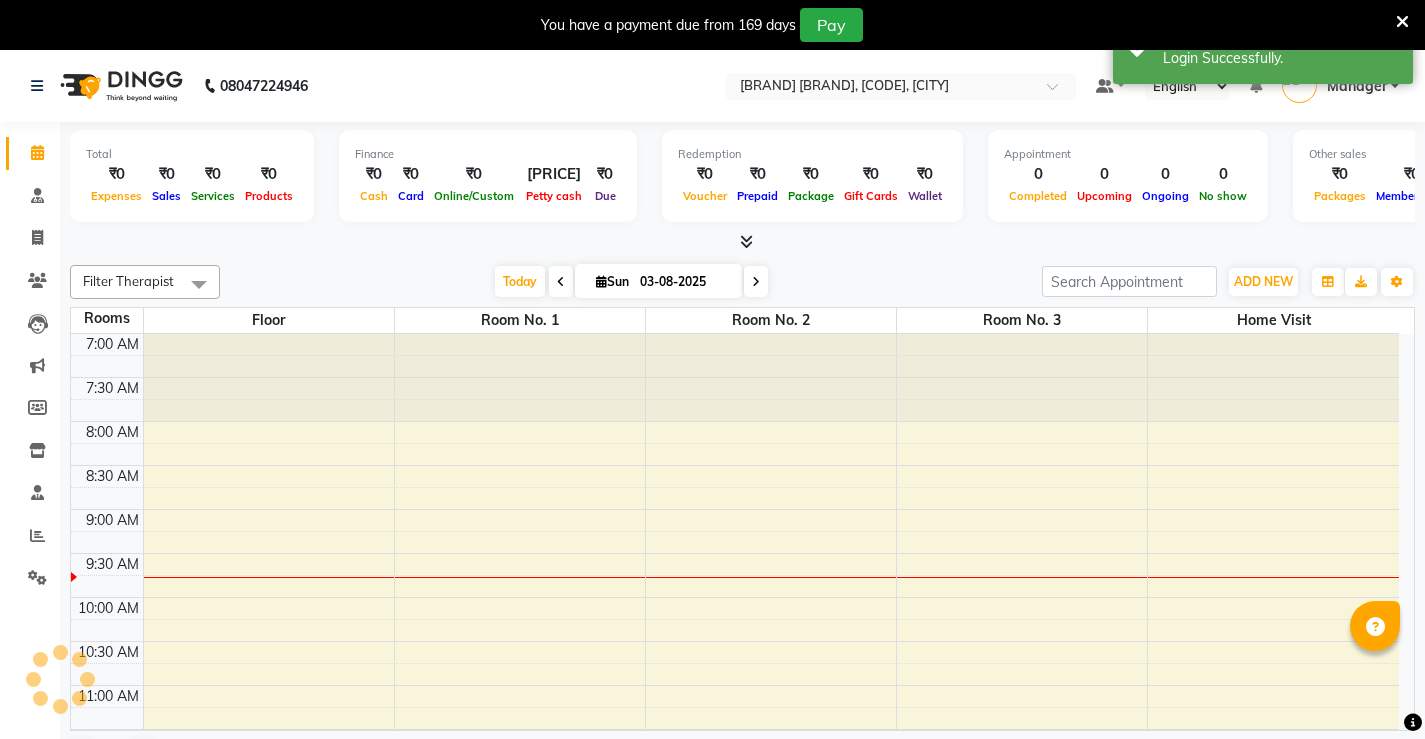 select on "en" 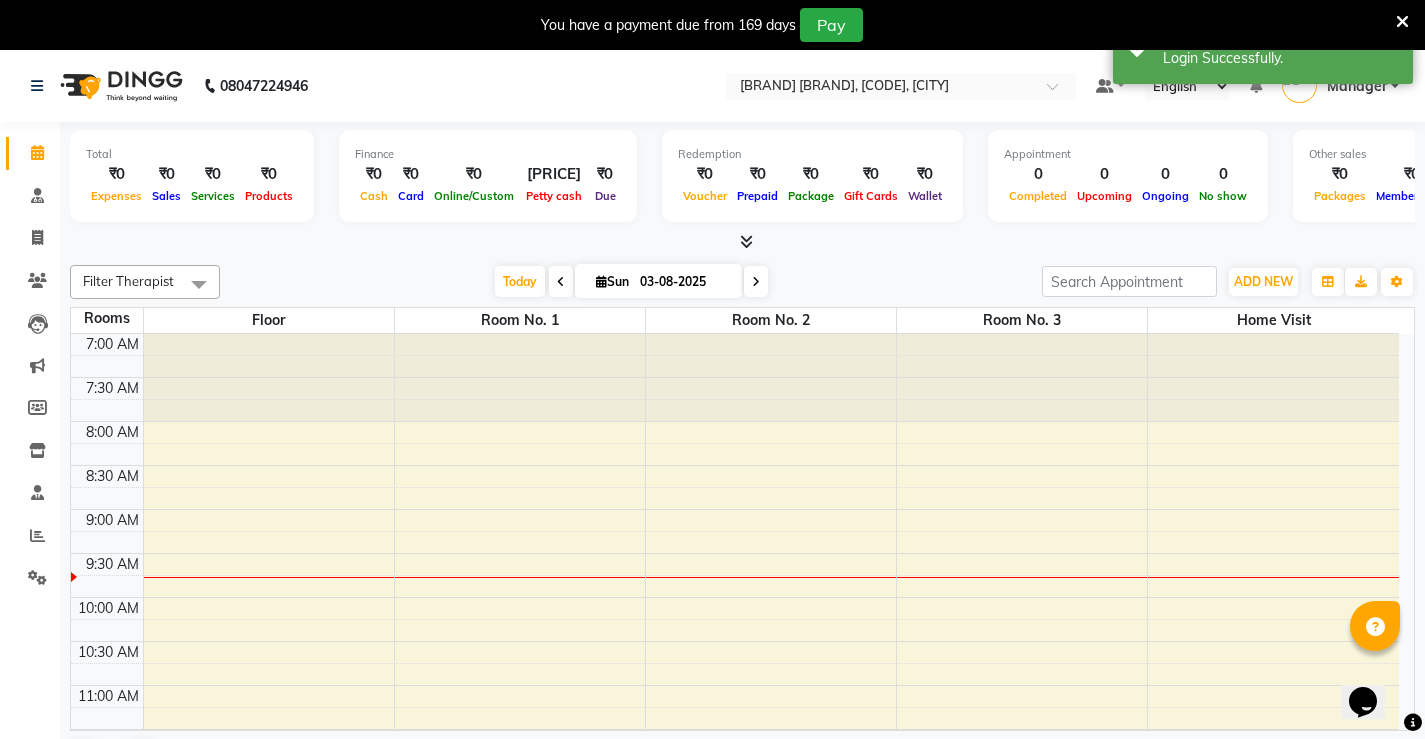 scroll, scrollTop: 0, scrollLeft: 0, axis: both 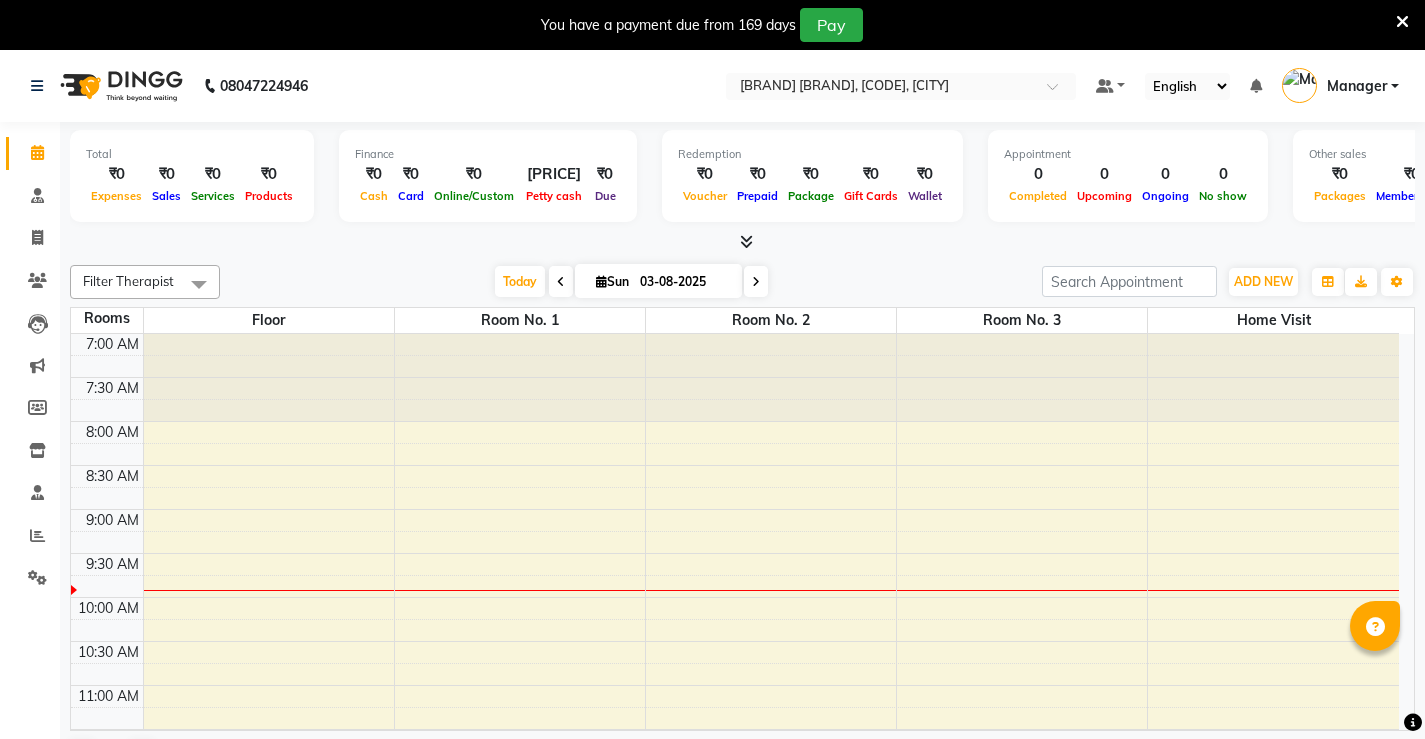 click at bounding box center (561, 282) 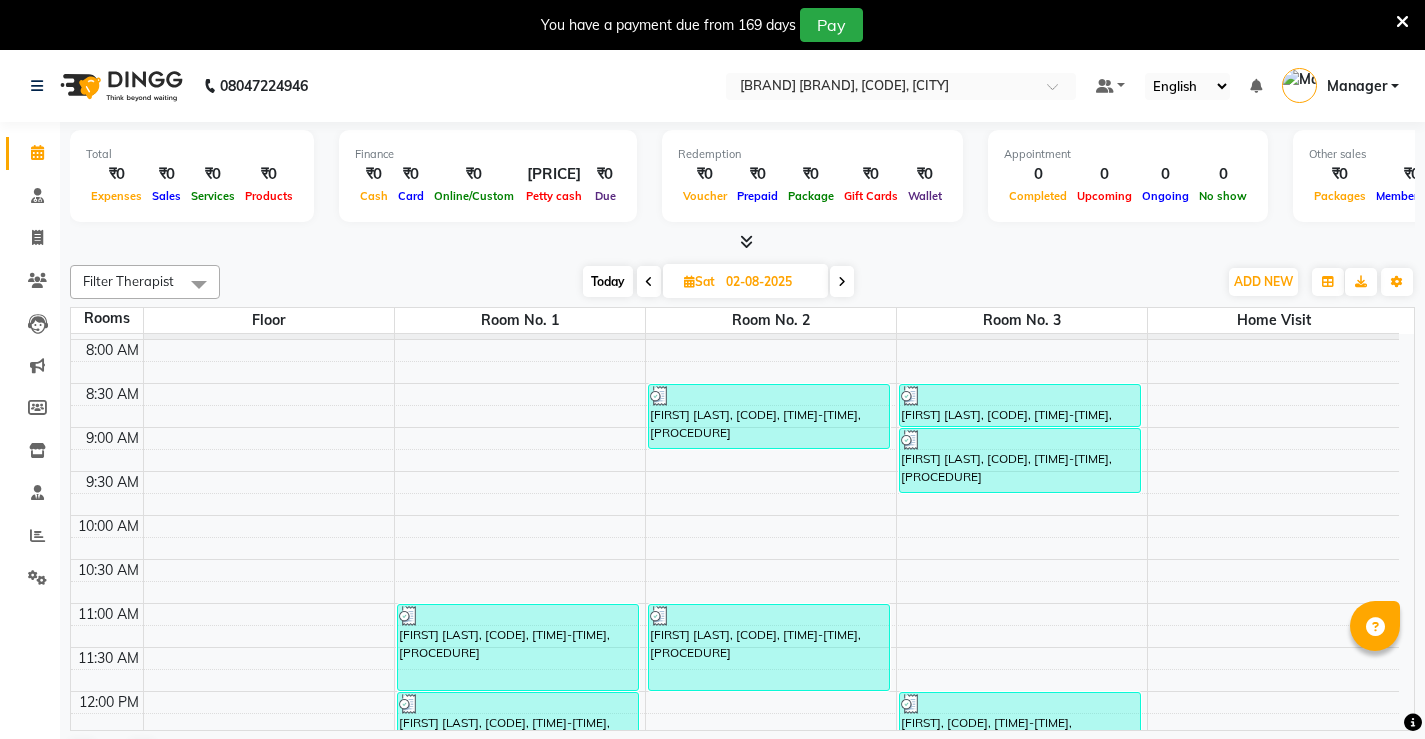 scroll, scrollTop: 0, scrollLeft: 0, axis: both 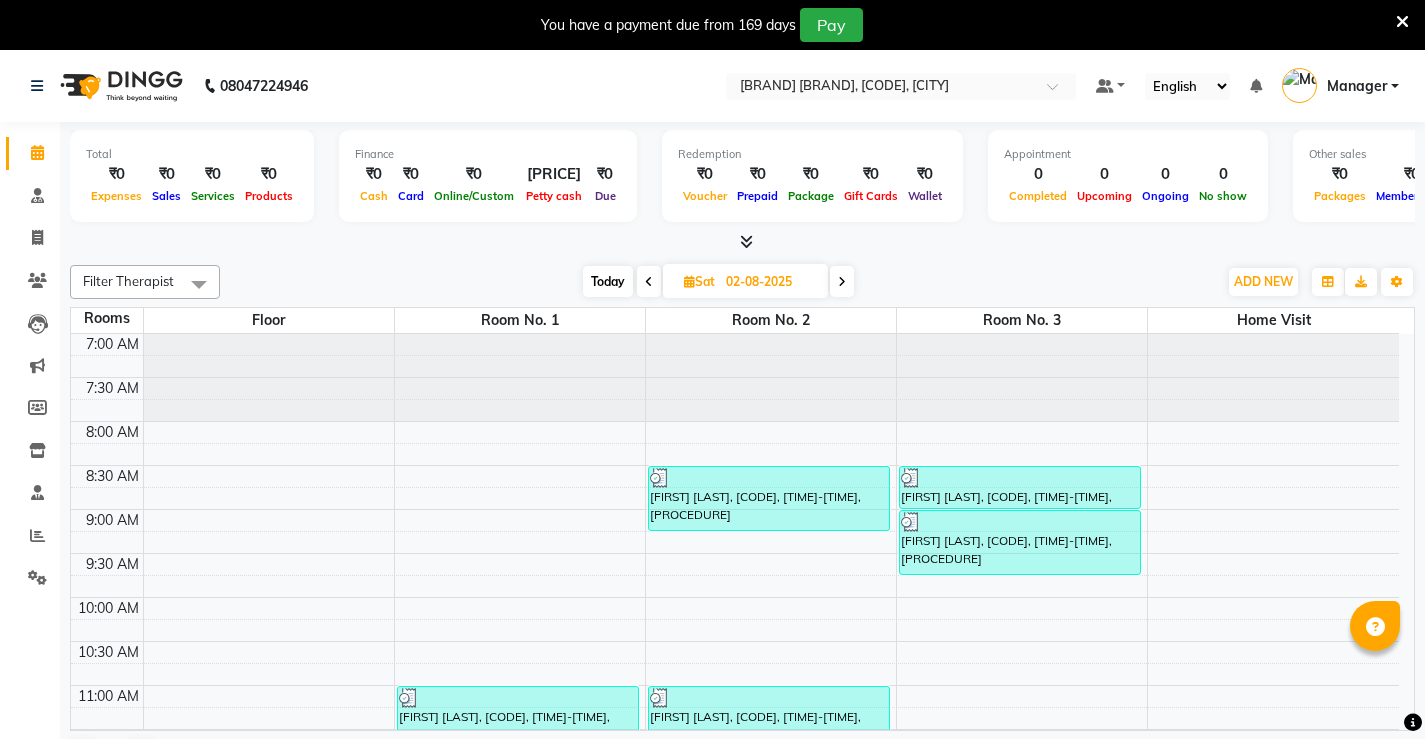 click at bounding box center (842, 282) 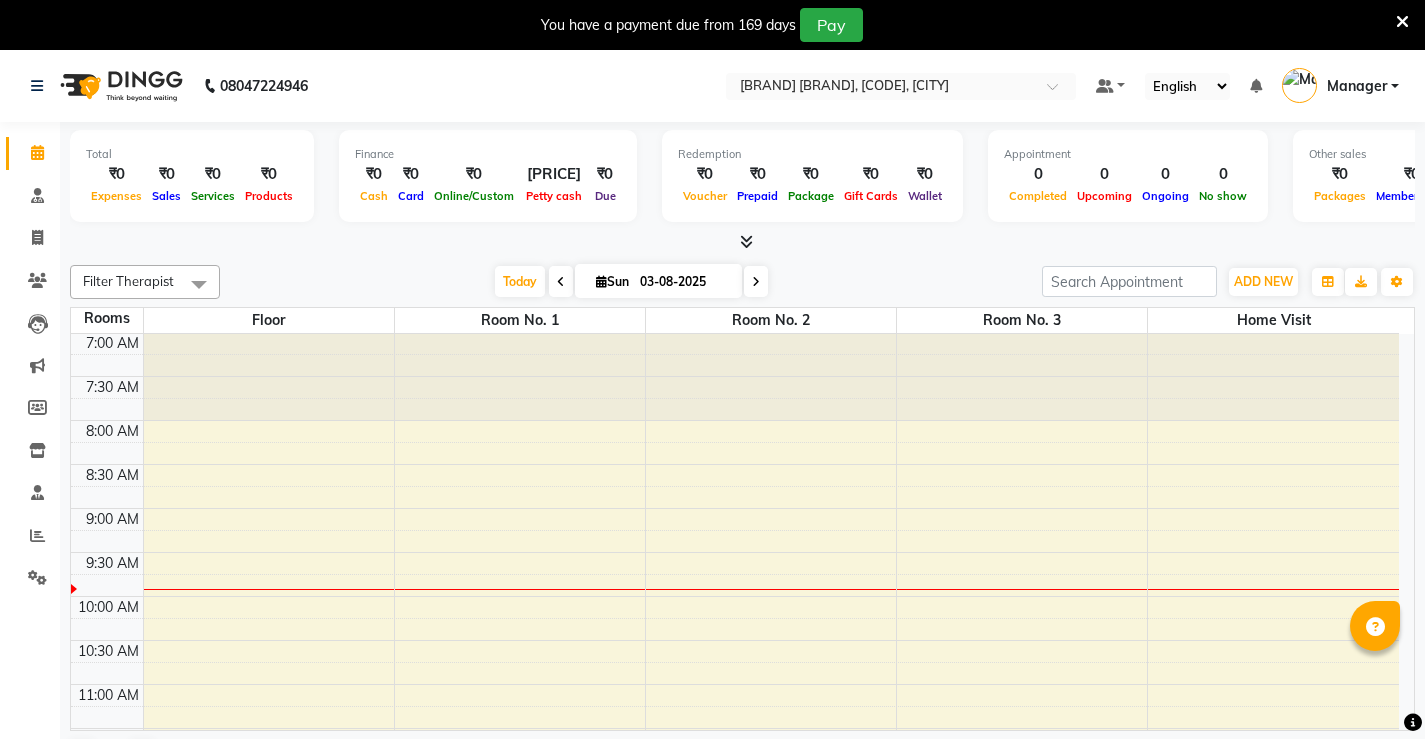 scroll, scrollTop: 0, scrollLeft: 0, axis: both 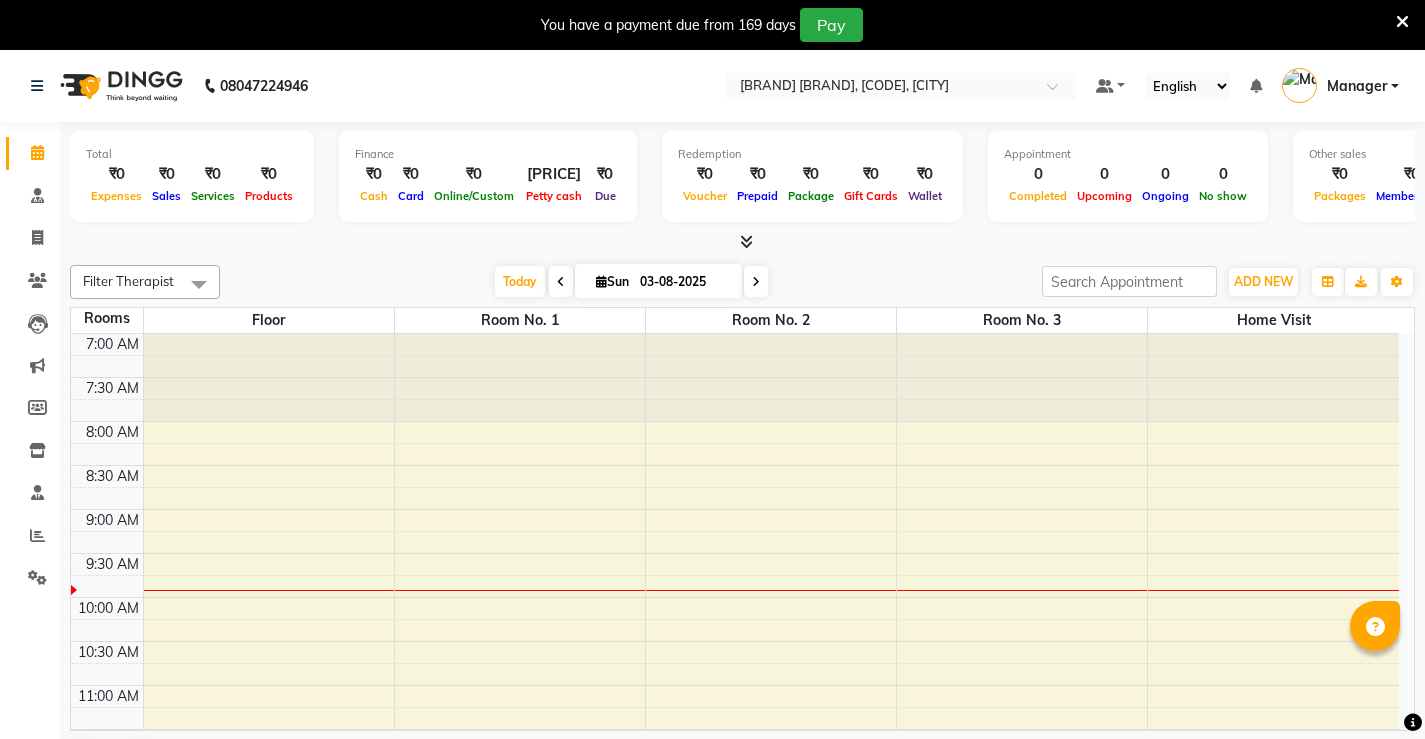 click on "7:00 AM 7:30 AM 8:00 AM 8:30 AM 9:00 AM 9:30 AM 10:00 AM 10:30 AM 11:00 AM 11:30 AM 12:00 PM 12:30 PM 1:00 PM 1:30 PM 2:00 PM 2:30 PM 3:00 PM 3:30 PM 4:00 PM 4:30 PM 5:00 PM 5:30 PM 6:00 PM 6:30 PM 7:00 PM 7:30 PM 8:00 PM 8:30 PM" at bounding box center (735, 949) 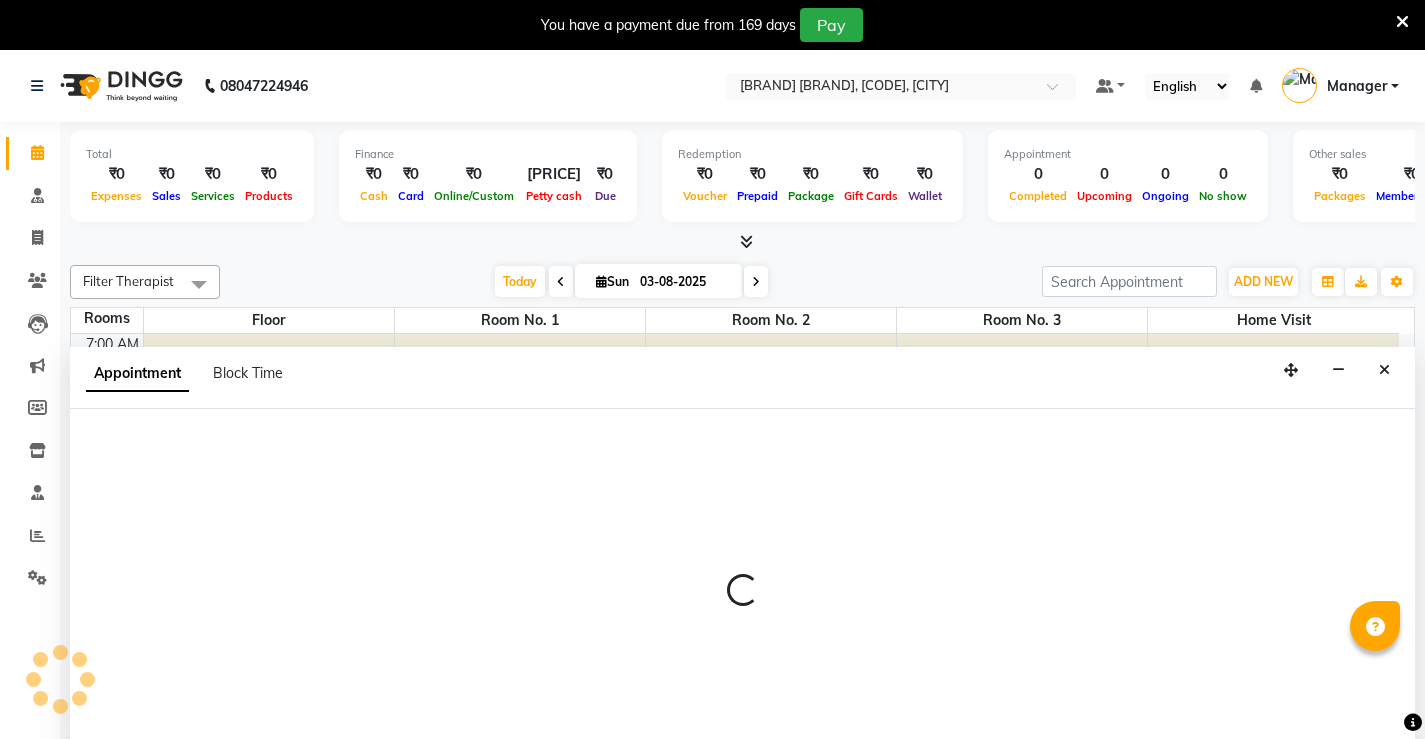 scroll, scrollTop: 51, scrollLeft: 0, axis: vertical 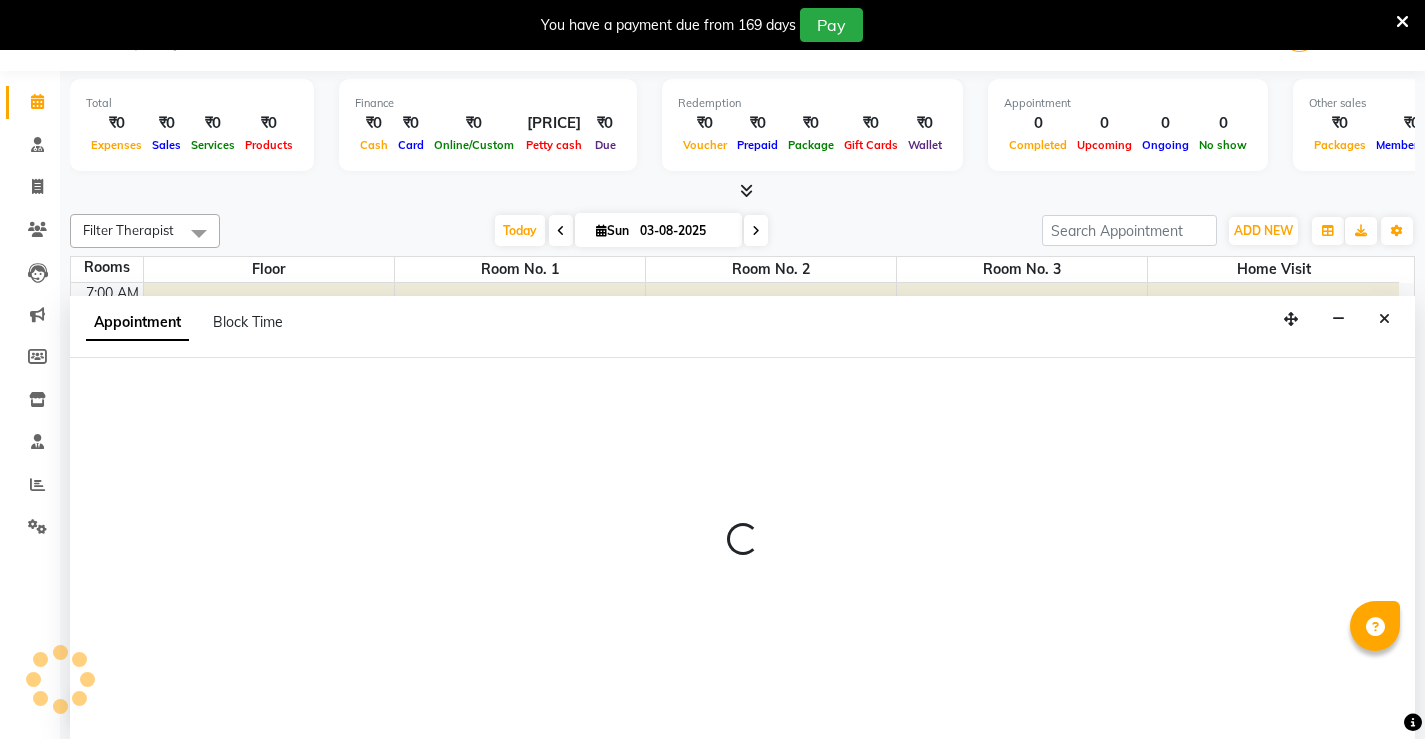 select on "510" 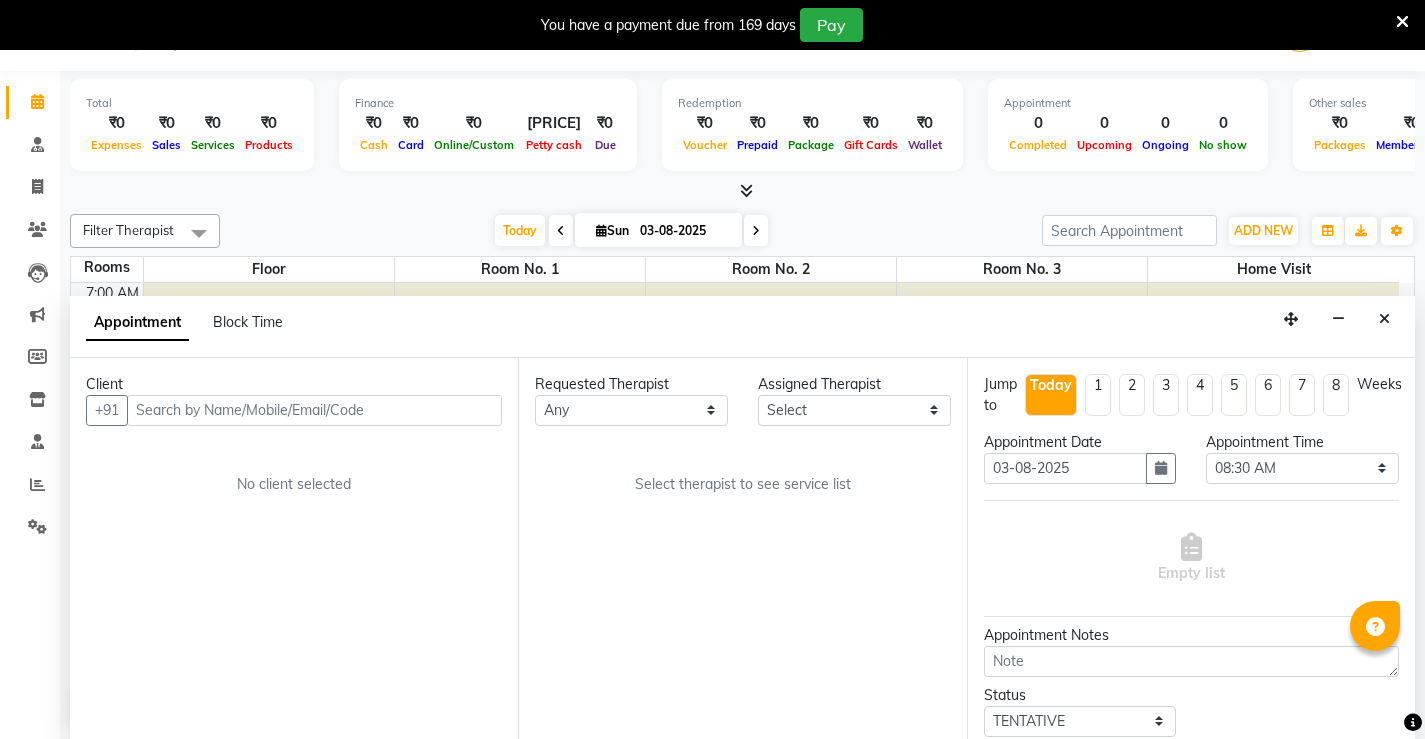 click at bounding box center (314, 410) 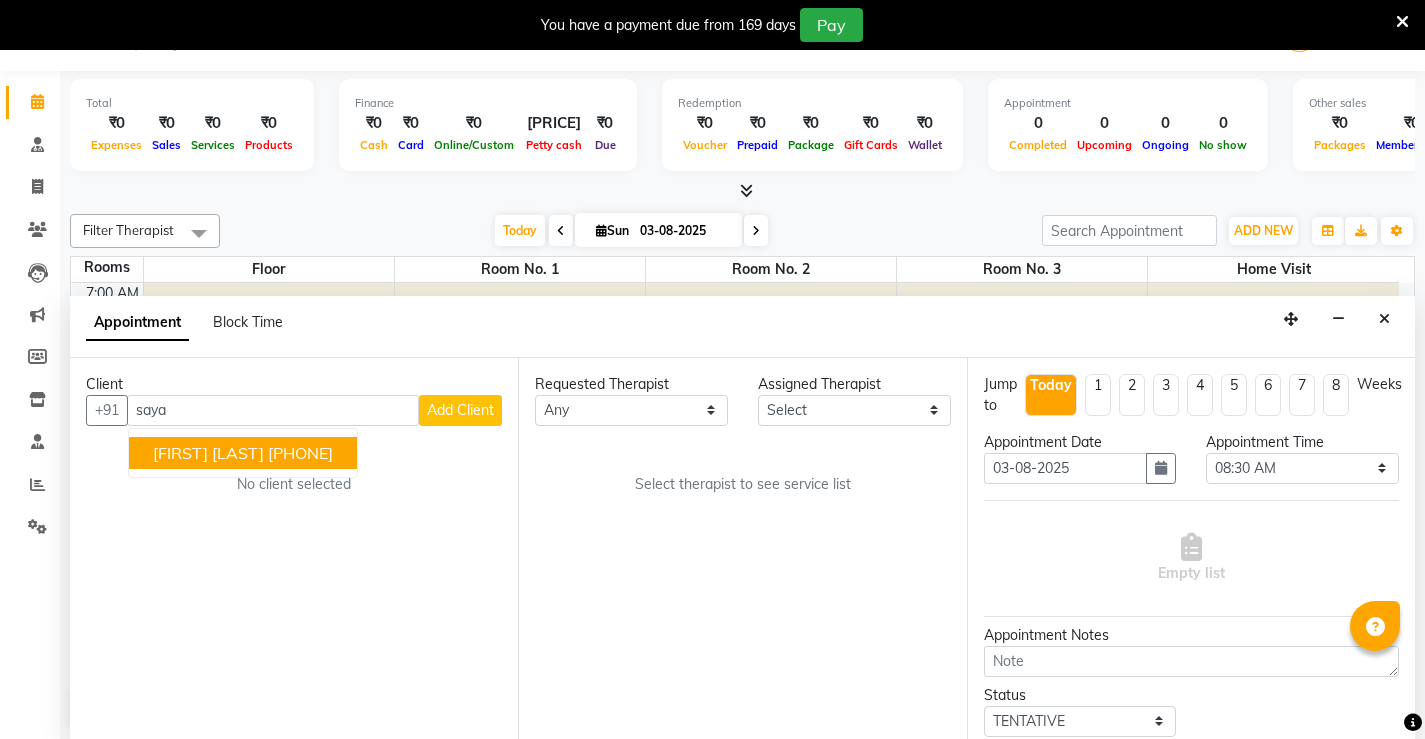 click on "[PHONE]" at bounding box center [300, 453] 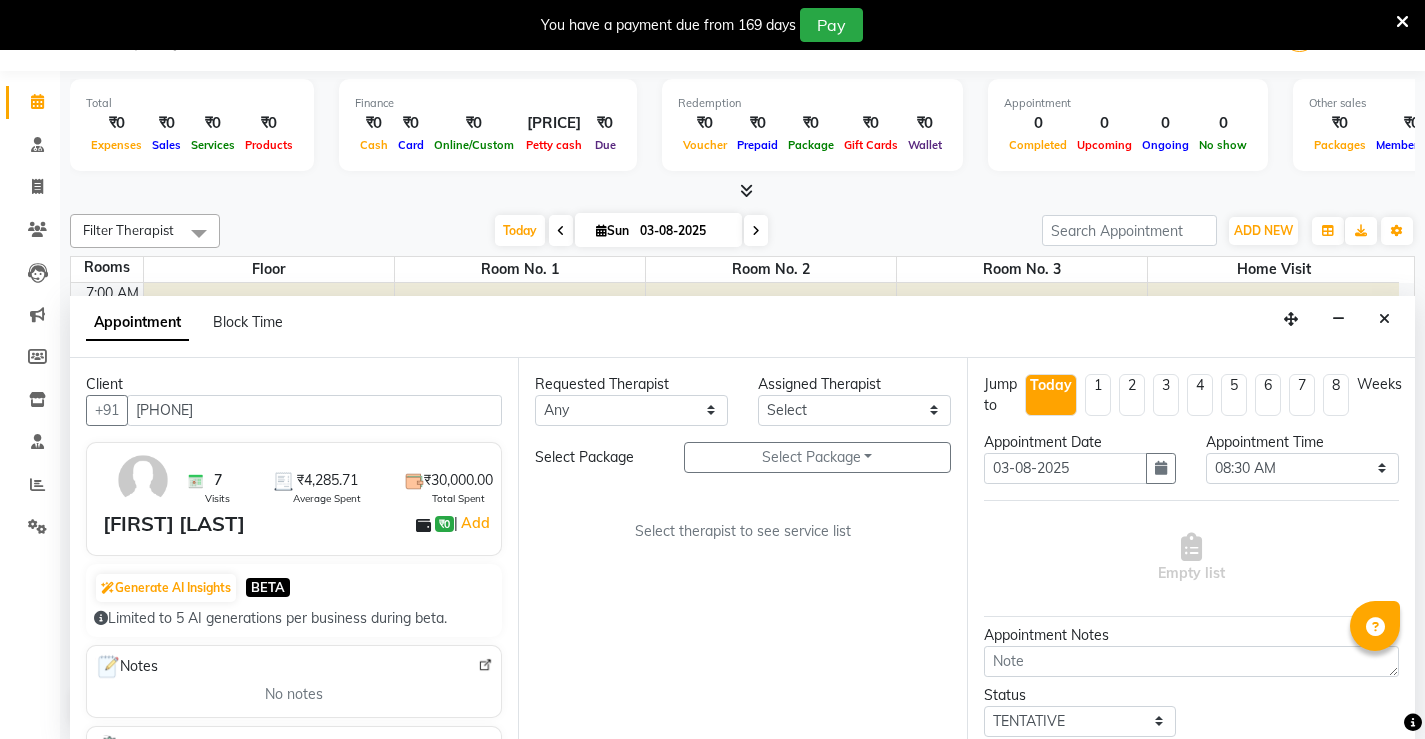 type on "[PHONE]" 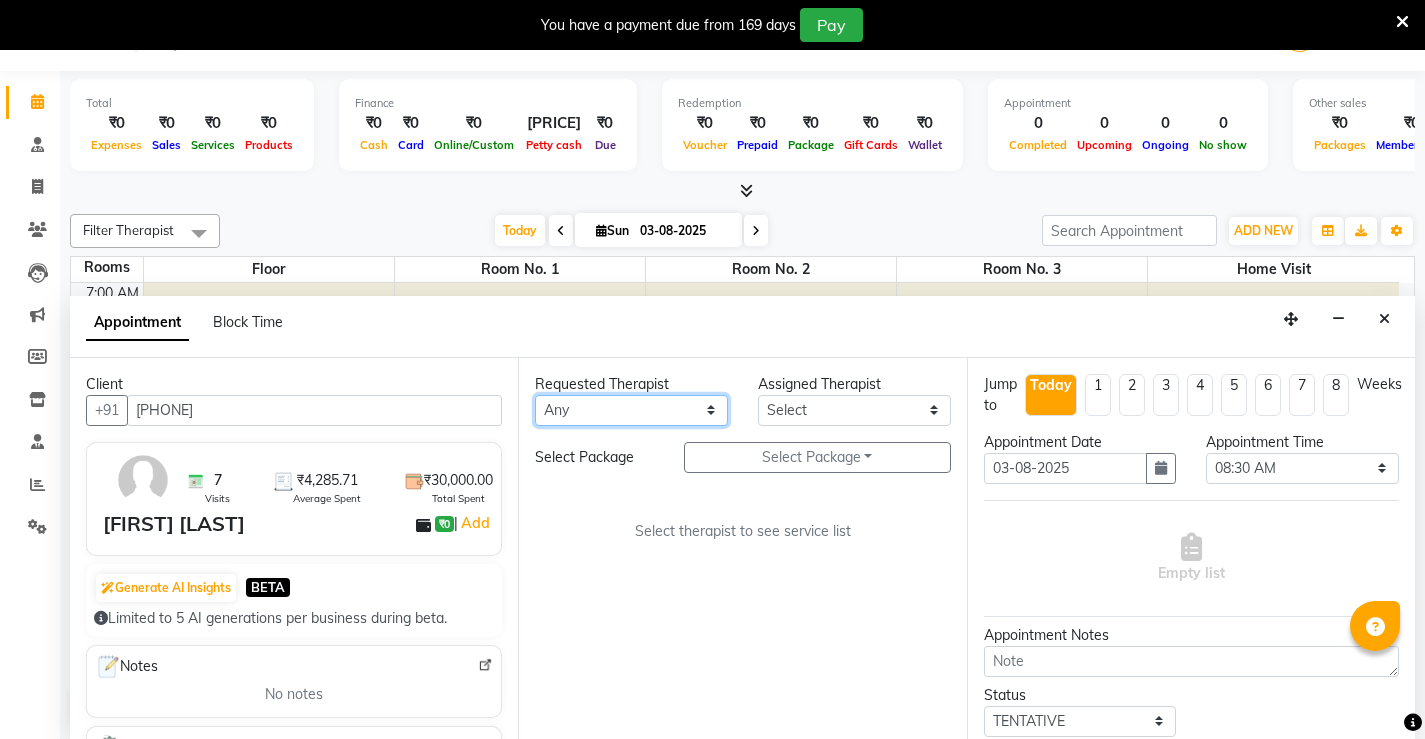 click on "Any [FIRST] [FIRST] [FIRST] [FIRST] [FIRST] [FIRST] [FIRST] [FIRST] [FIRST] [FIRST] [FIRST] [FIRST] [FIRST] [FIRST] [FIRST] [FIRST] [FIRST] [FIRST] [FIRST] [FIRST] [FIRST] [FIRST] [FIRST] [FIRST]" at bounding box center (631, 410) 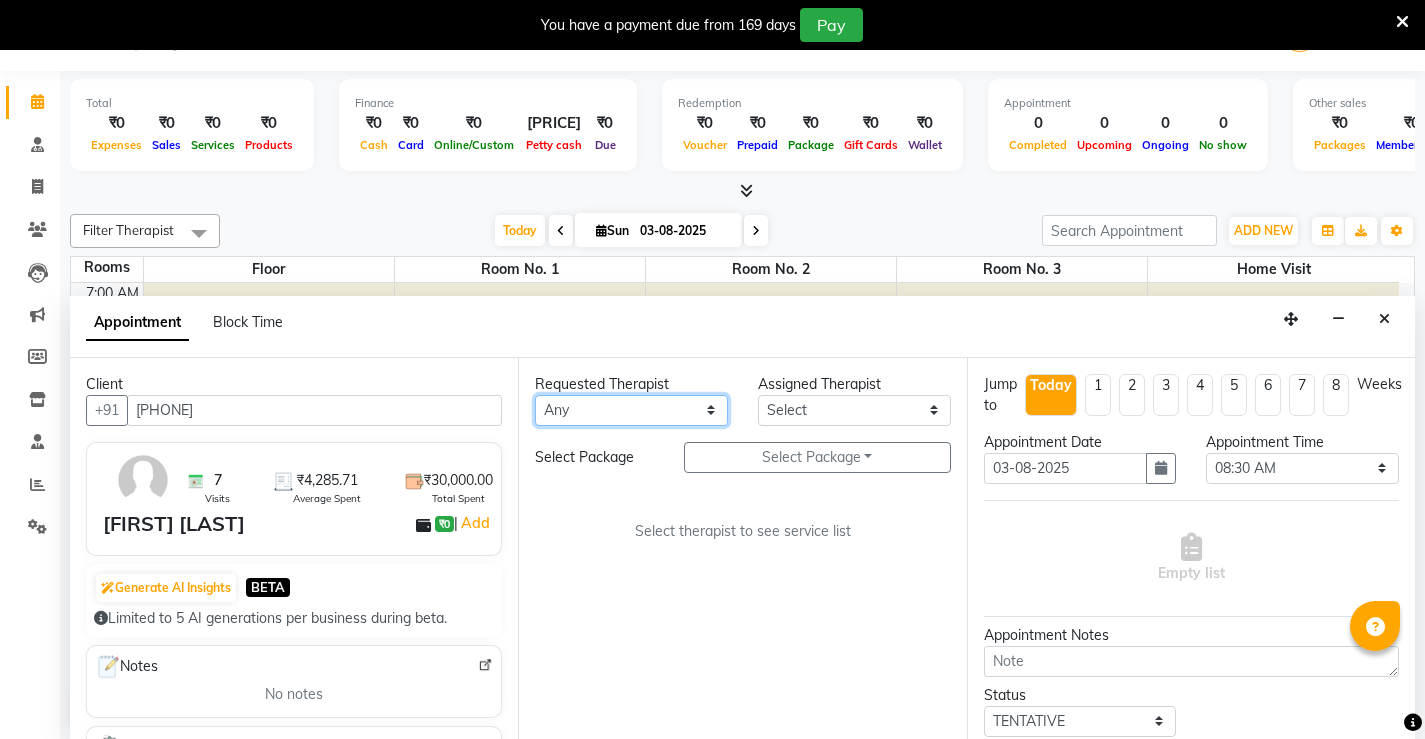 select on "87272" 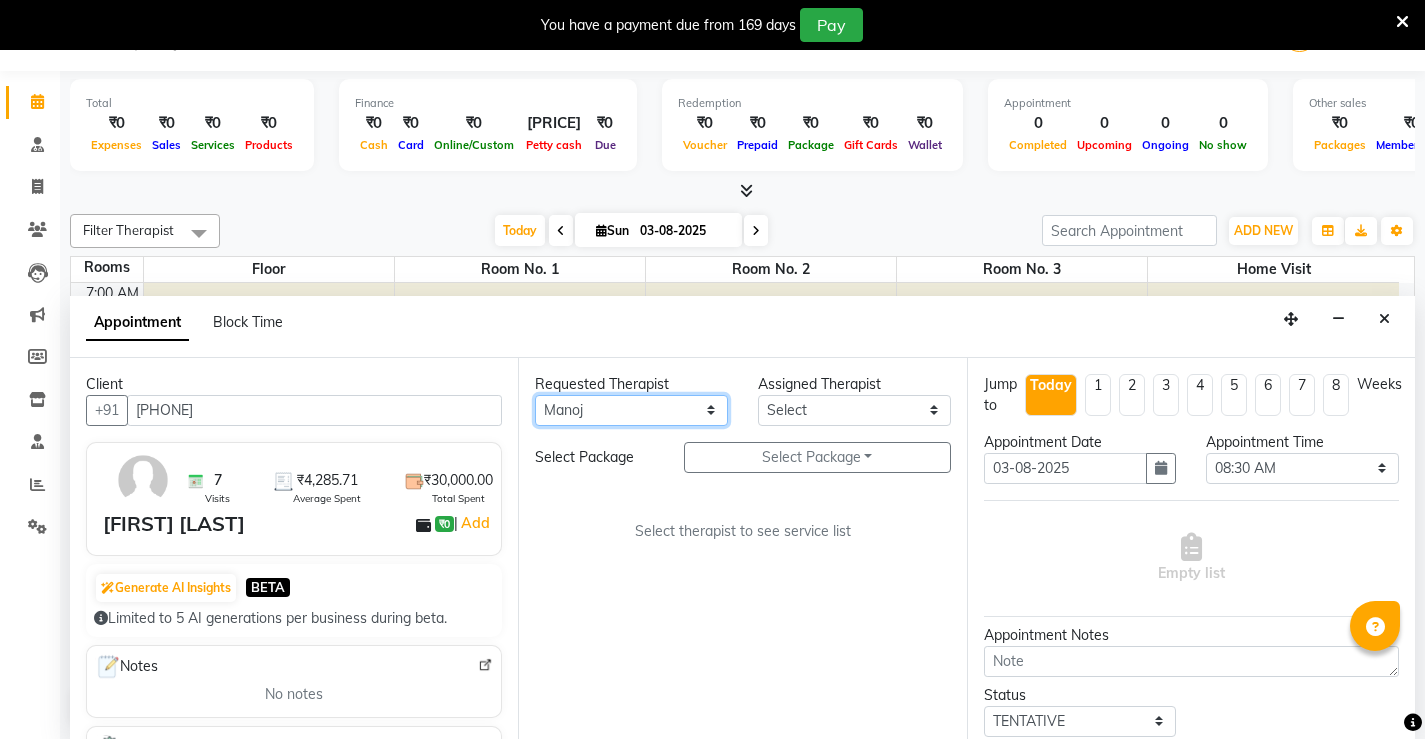 click on "Any [FIRST] [FIRST] [FIRST] [FIRST] [FIRST] [FIRST] [FIRST] [FIRST] [FIRST] [FIRST] [FIRST] [FIRST] [FIRST] [FIRST] [FIRST] [FIRST] [FIRST] [FIRST] [FIRST] [FIRST] [FIRST] [FIRST] [FIRST] [FIRST]" at bounding box center [631, 410] 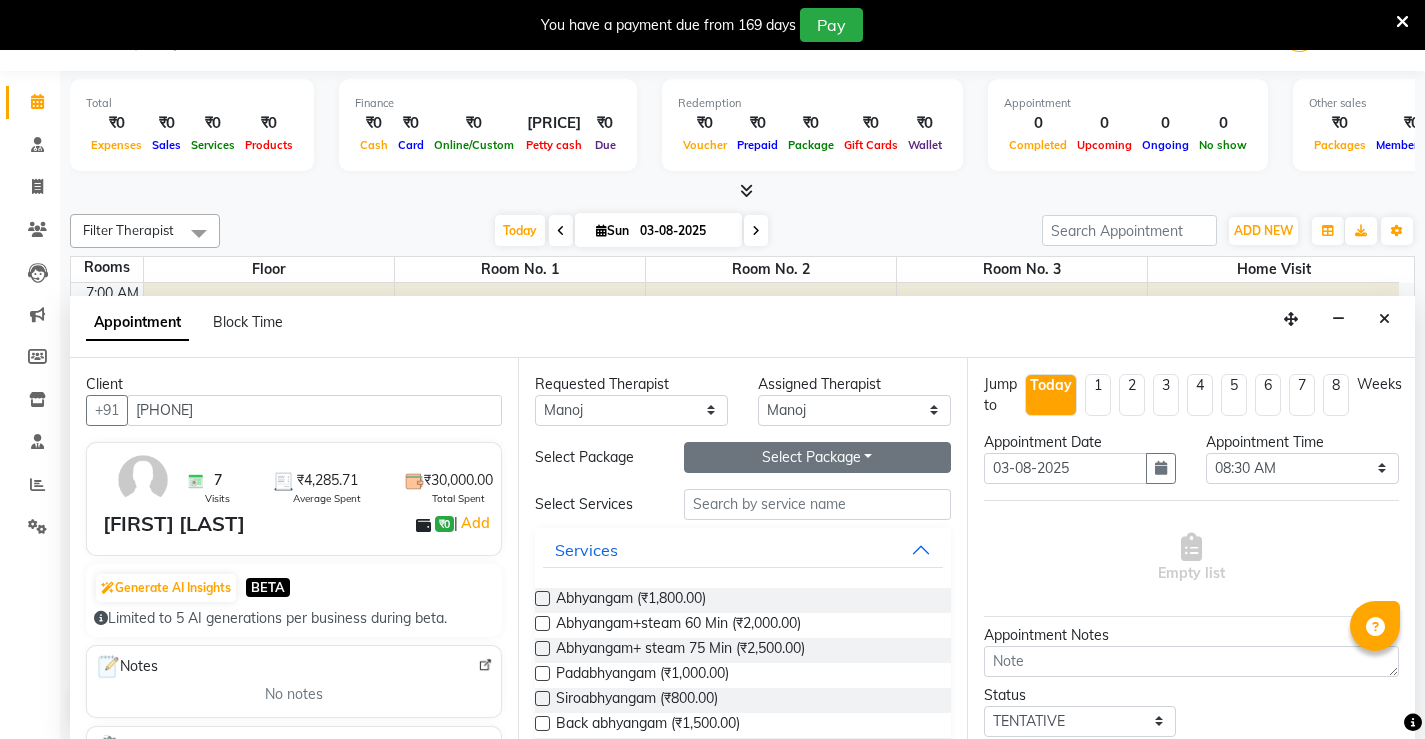 click on "Select Package  Toggle Dropdown" at bounding box center (817, 457) 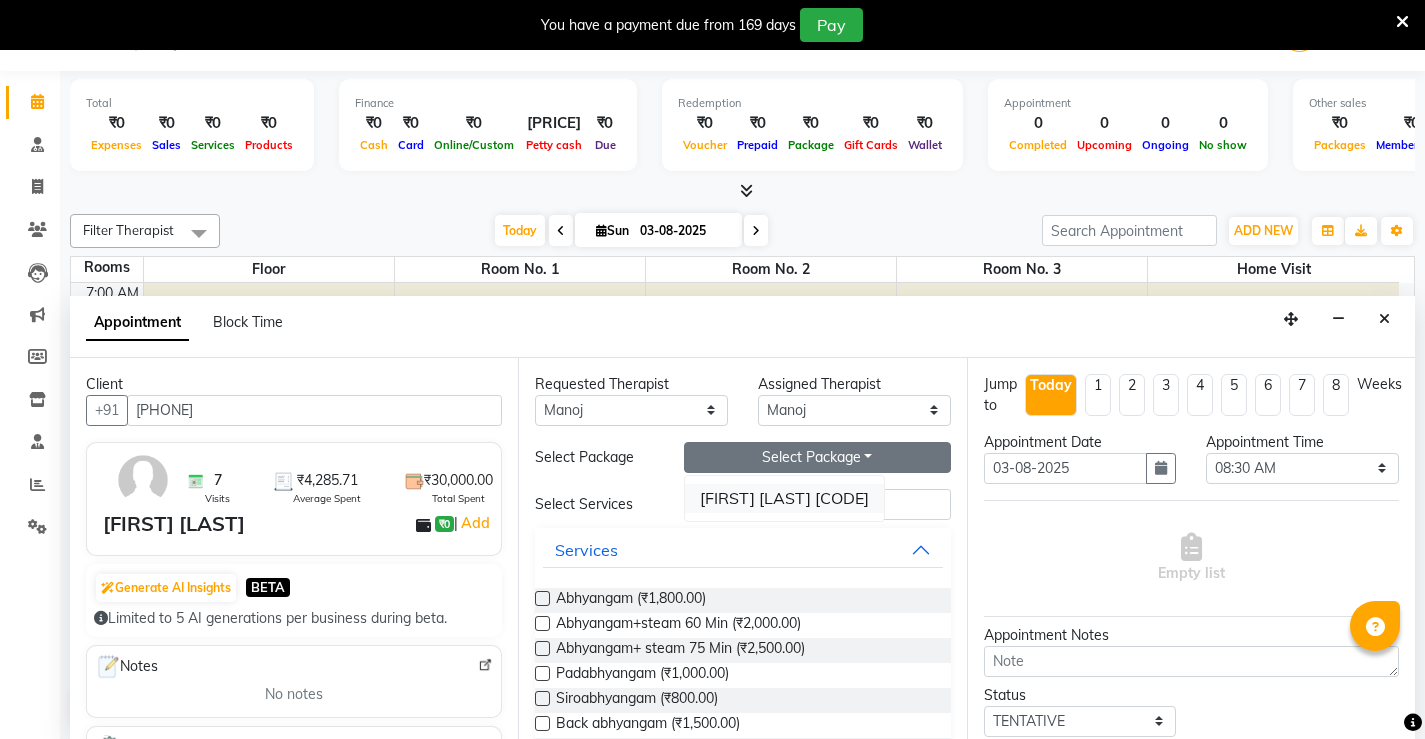 click on "Sayad Marsook TRT" at bounding box center (784, 498) 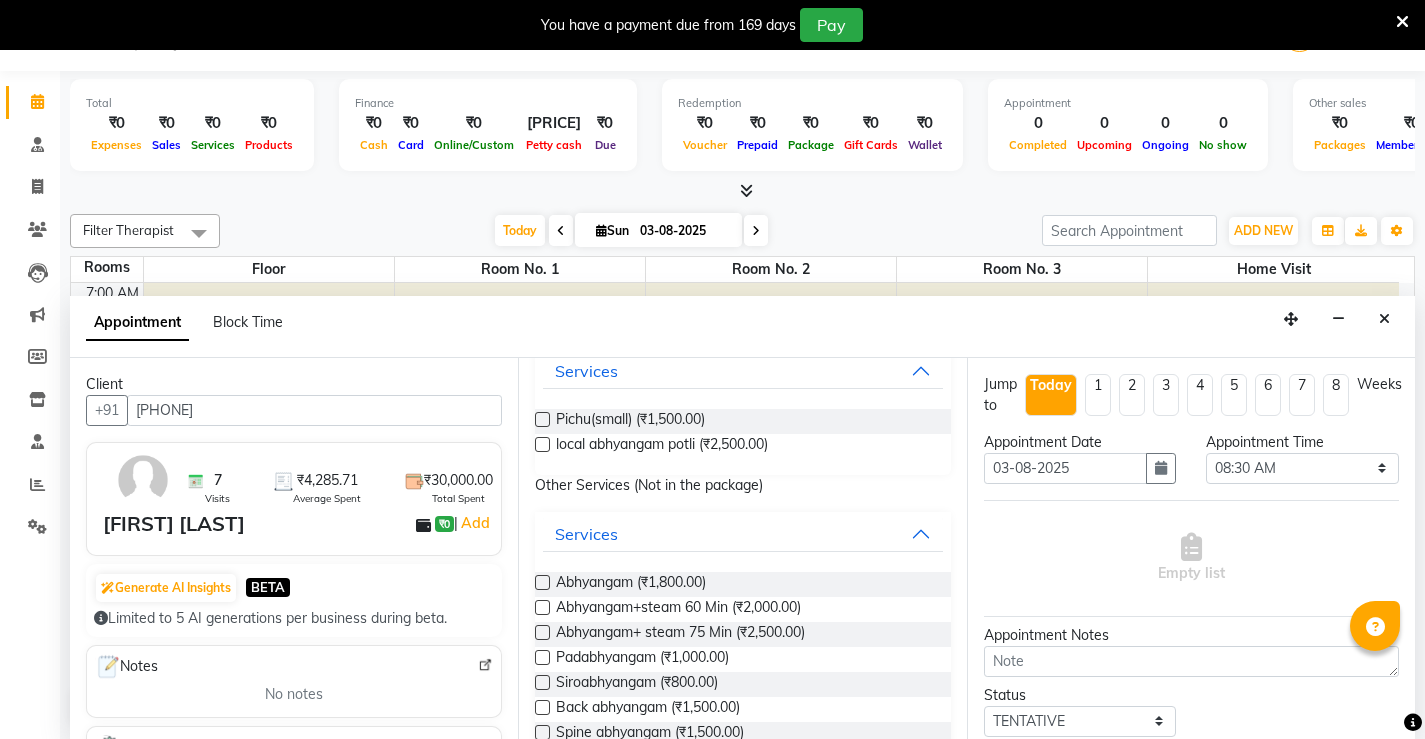 scroll, scrollTop: 200, scrollLeft: 0, axis: vertical 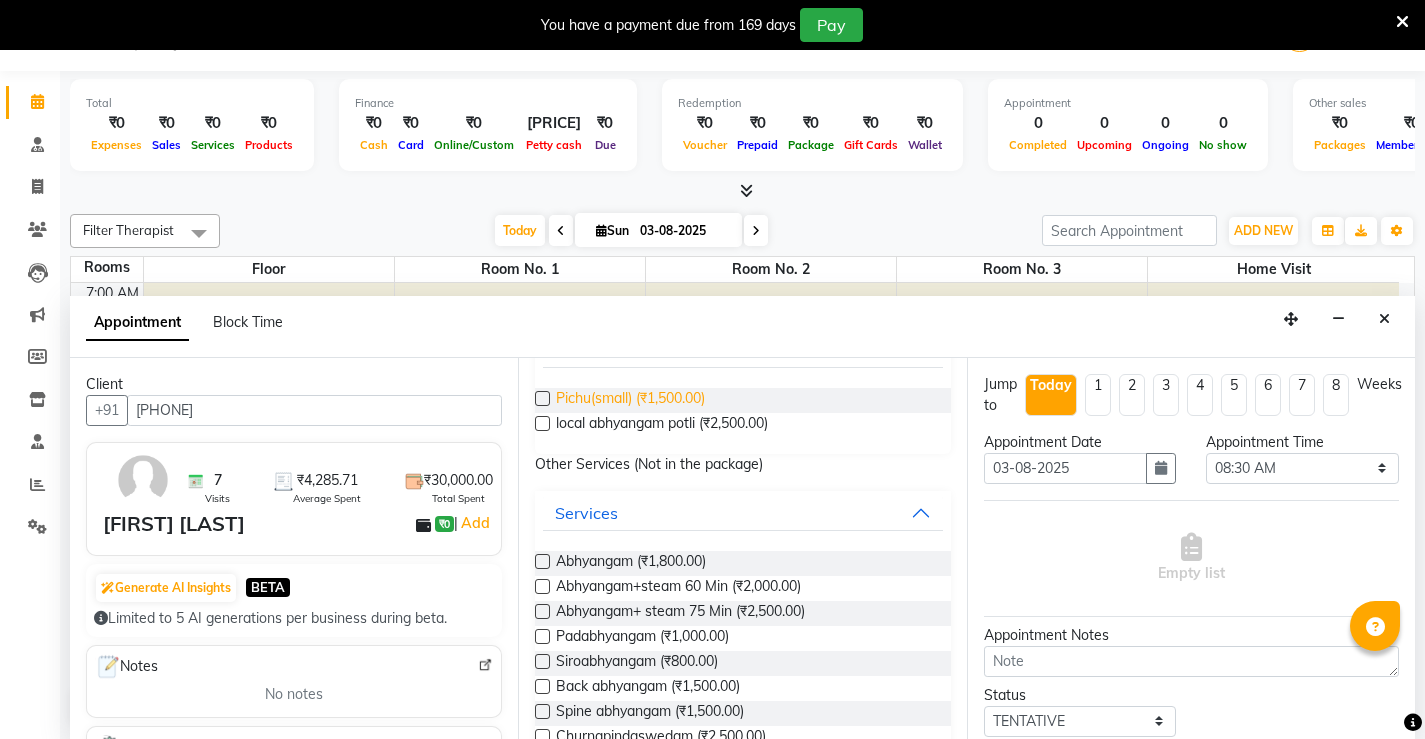 click on "Pichu(small) (₹1,500.00)" at bounding box center (630, 400) 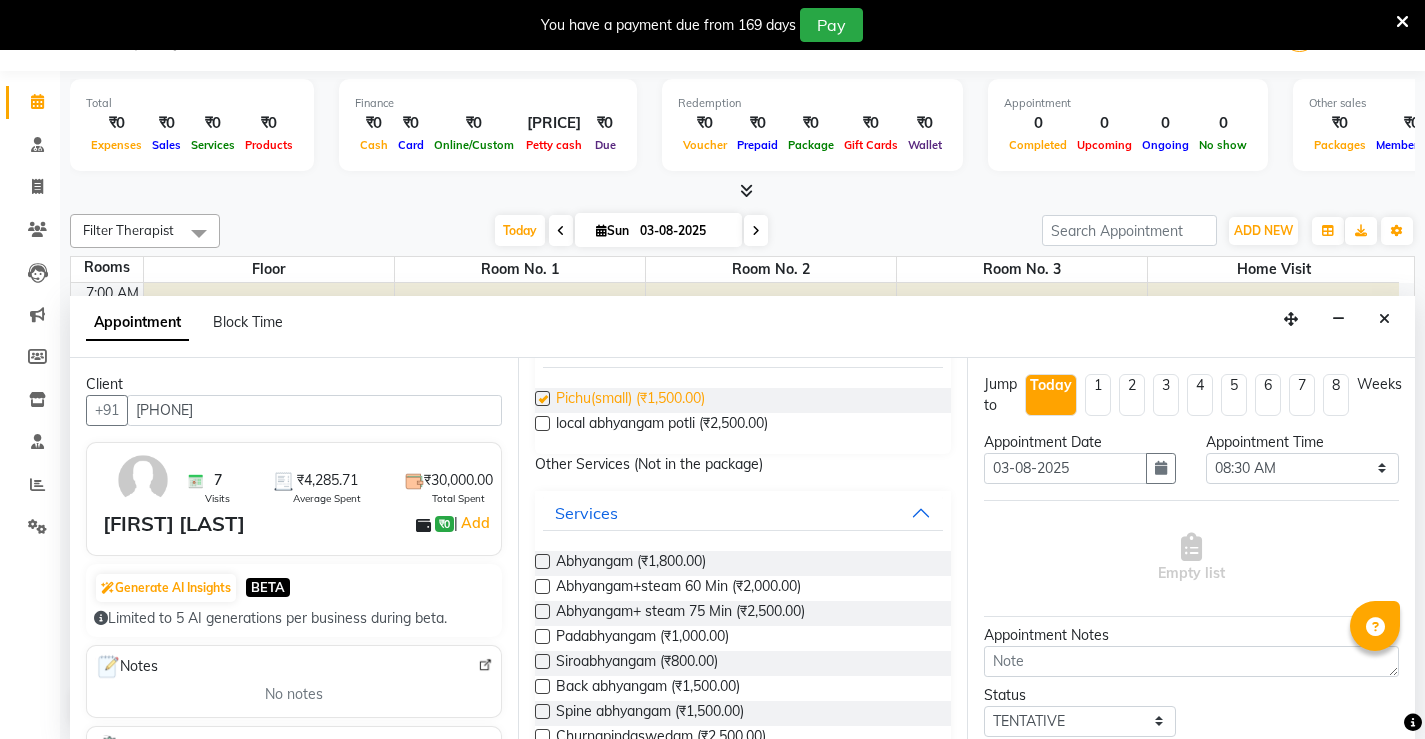 checkbox on "true" 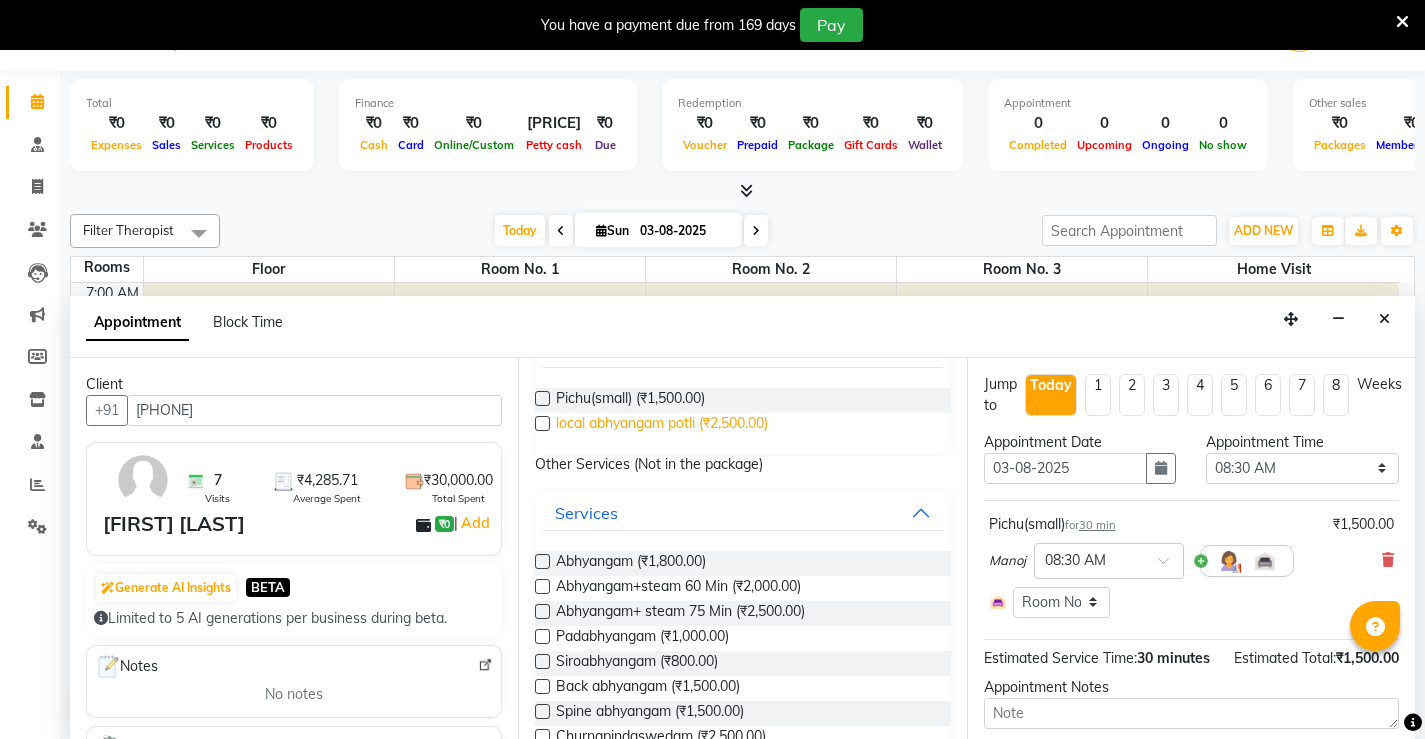 checkbox on "false" 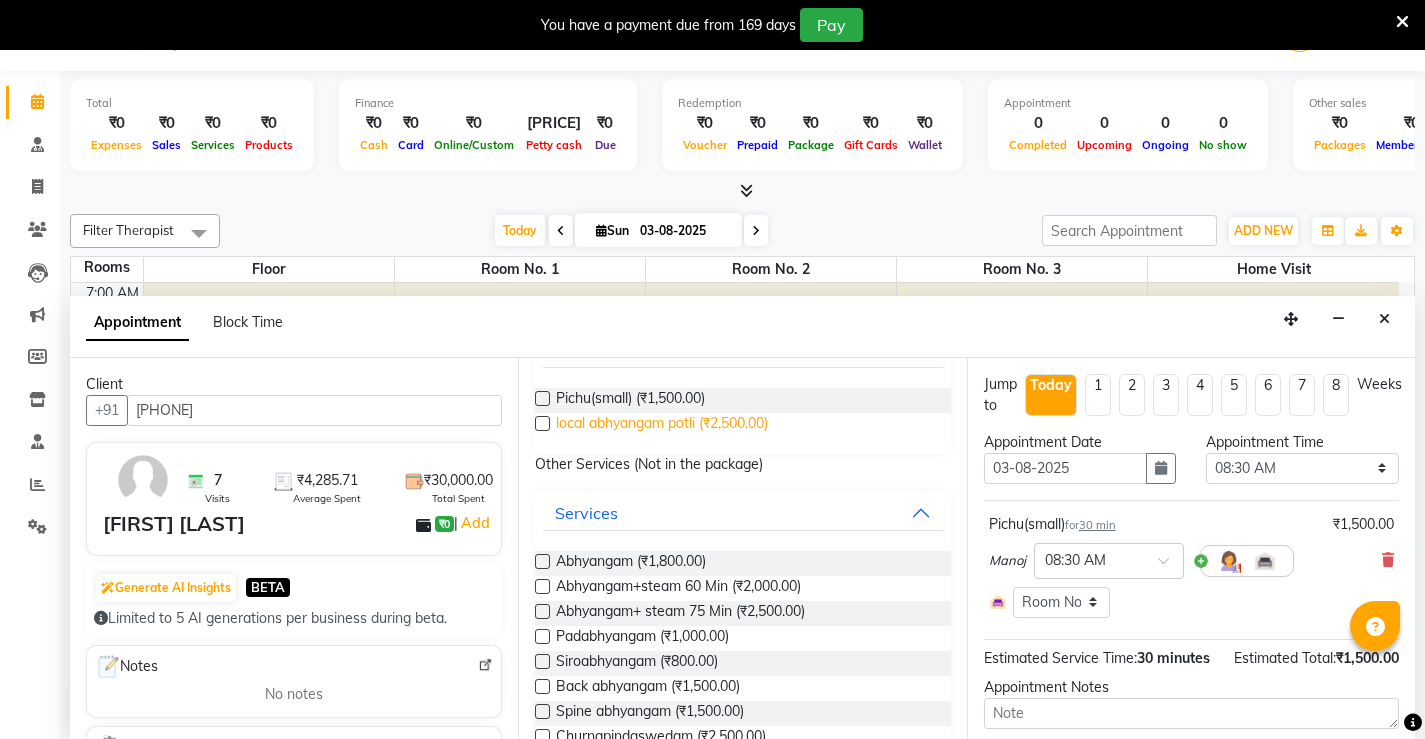 click on "local abhyangam potli (₹2,500.00)" at bounding box center (662, 425) 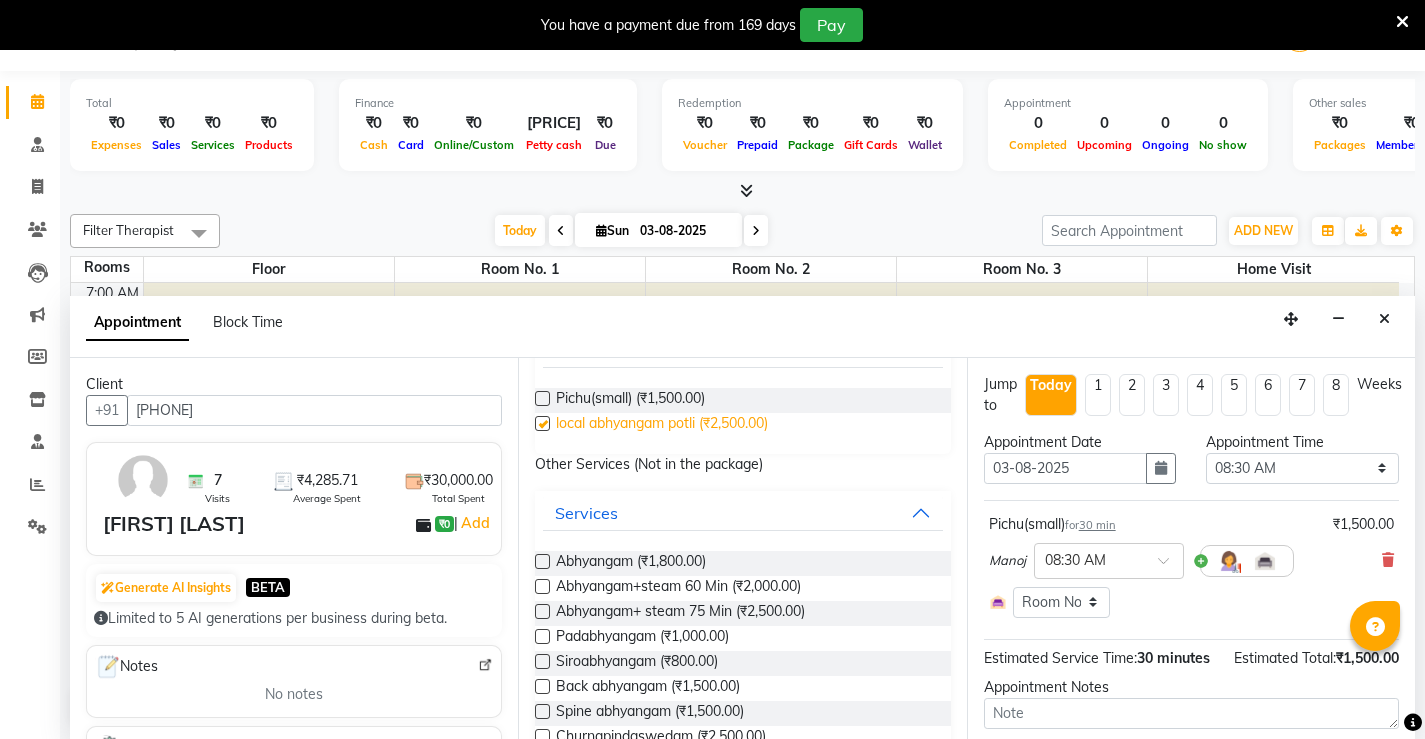 select on "2653" 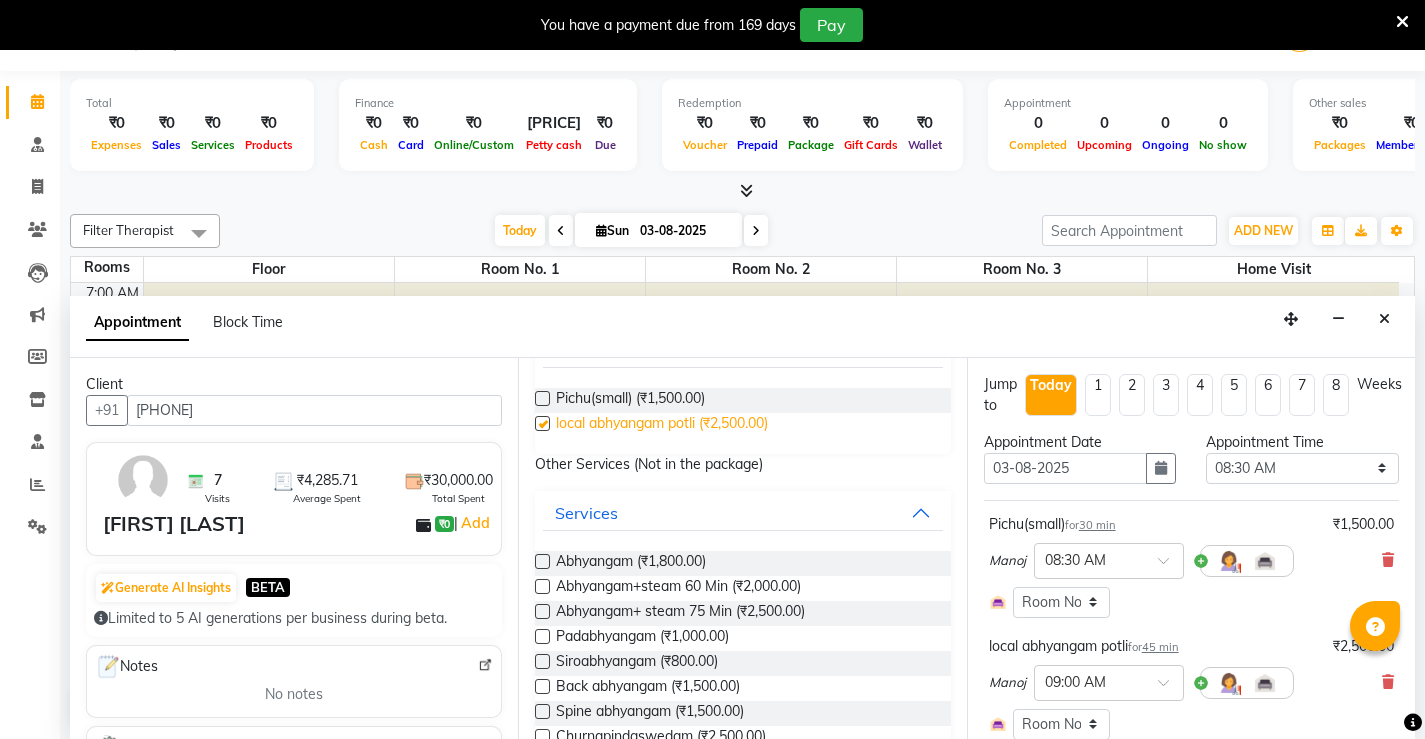 checkbox on "false" 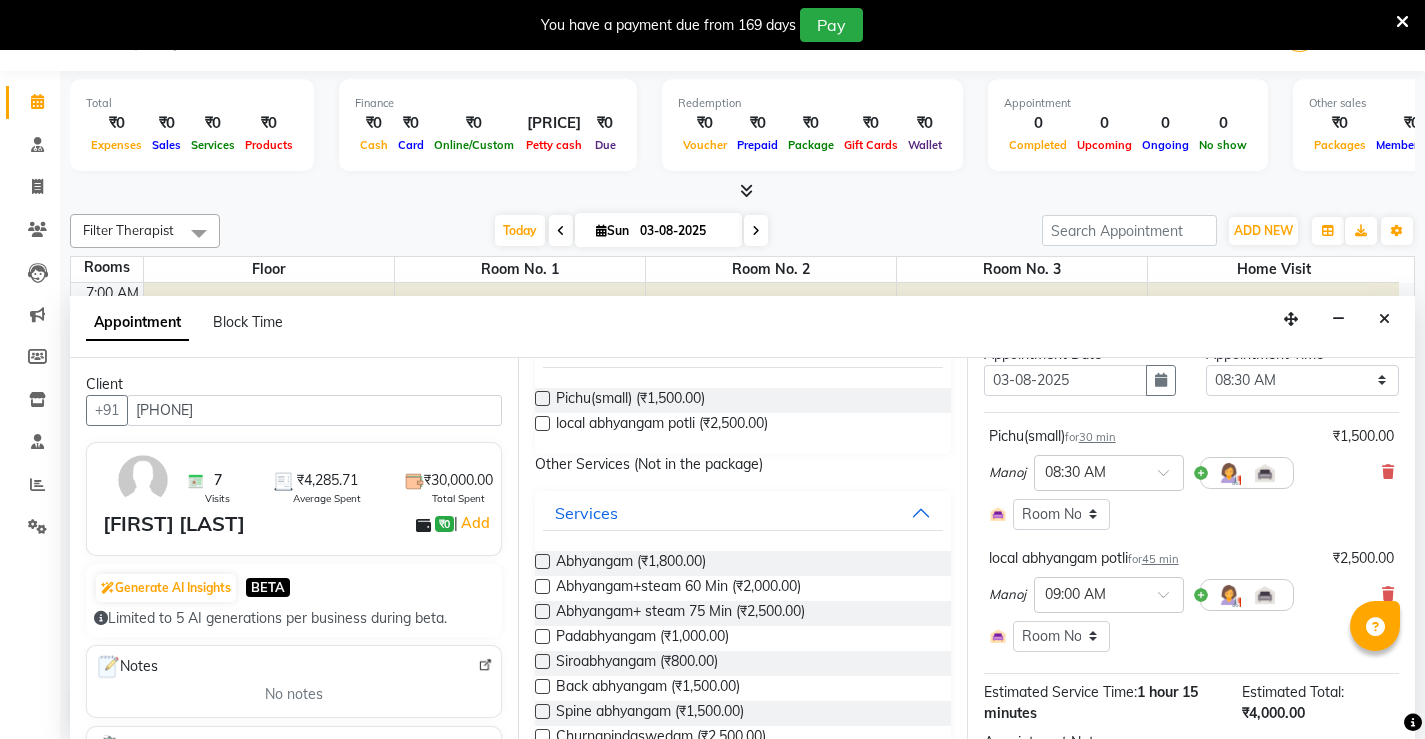 scroll, scrollTop: 319, scrollLeft: 0, axis: vertical 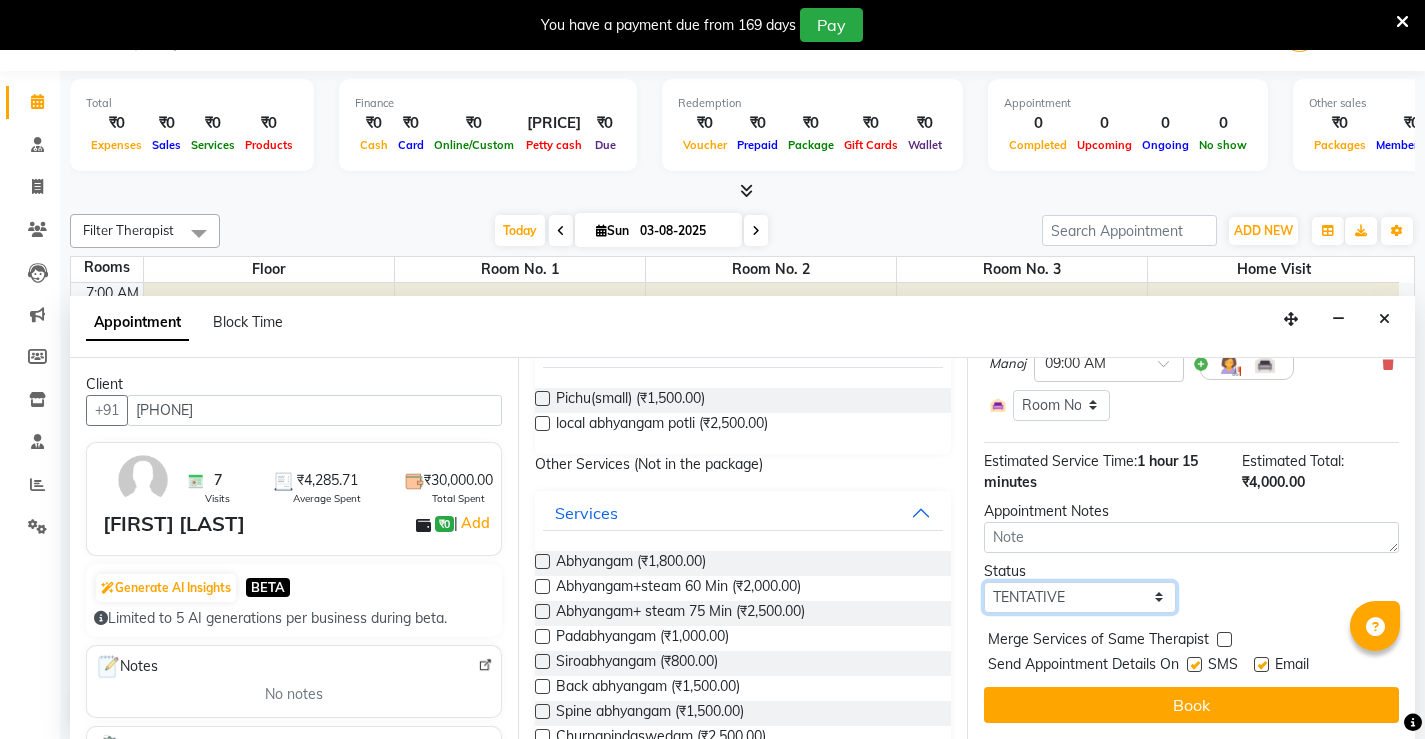 click on "Select TENTATIVE CONFIRM CHECK-IN UPCOMING" at bounding box center (1080, 597) 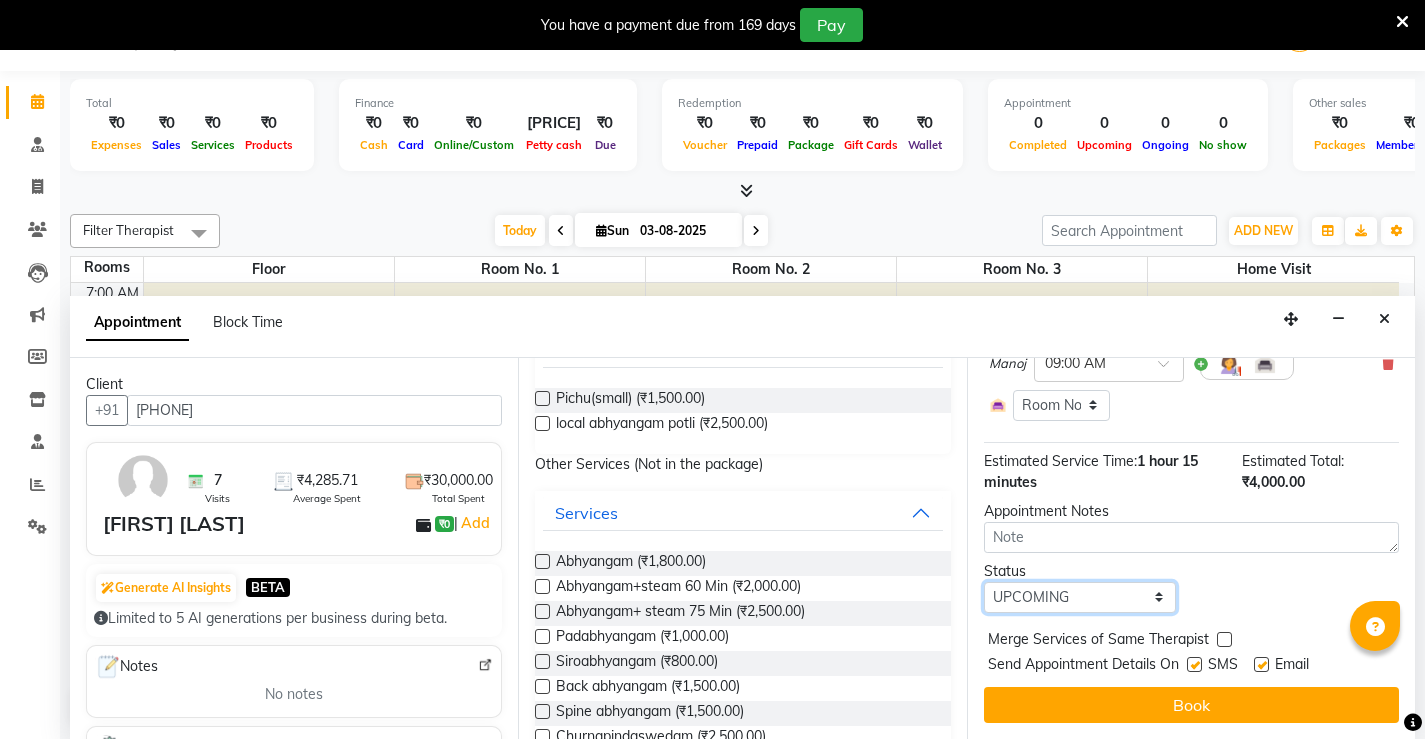click on "Select TENTATIVE CONFIRM CHECK-IN UPCOMING" at bounding box center (1080, 597) 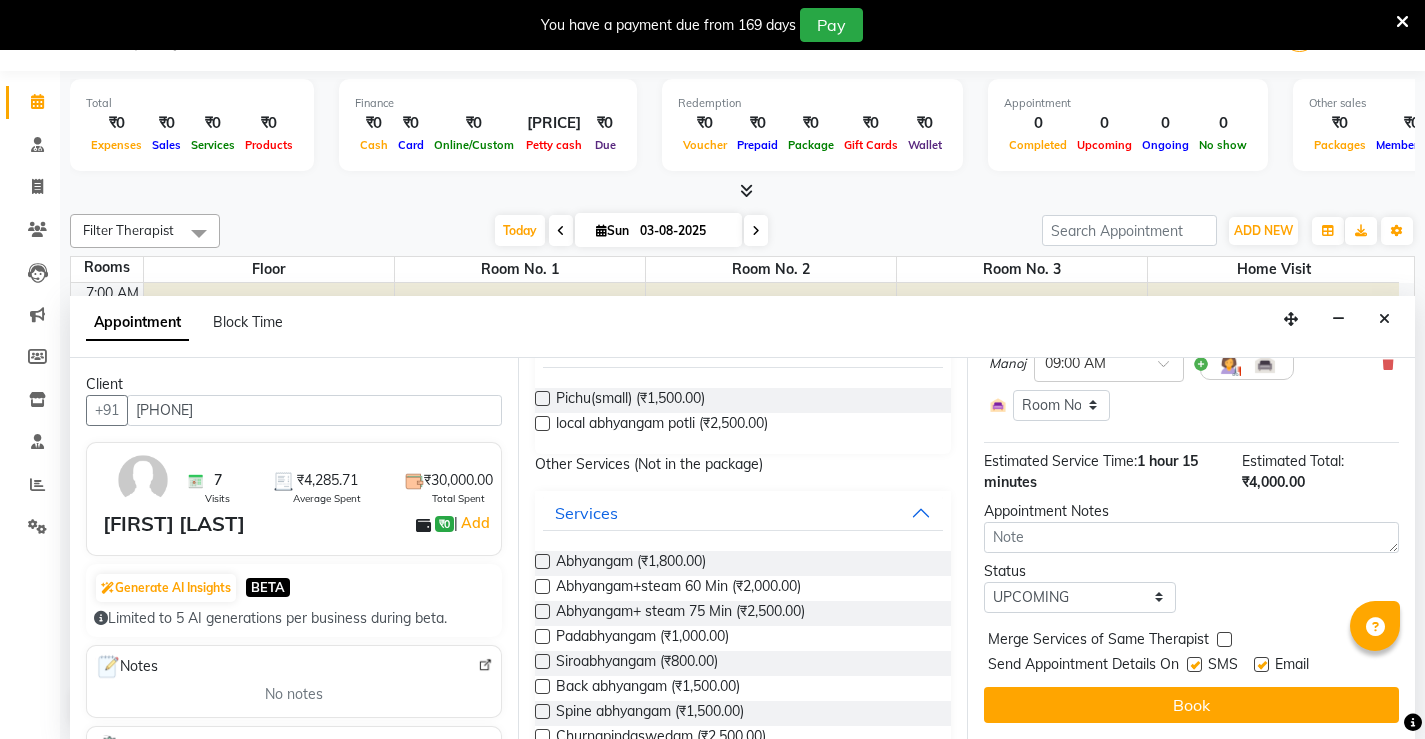 click on "Send Appointment Details On SMS Email" at bounding box center (1193, 666) 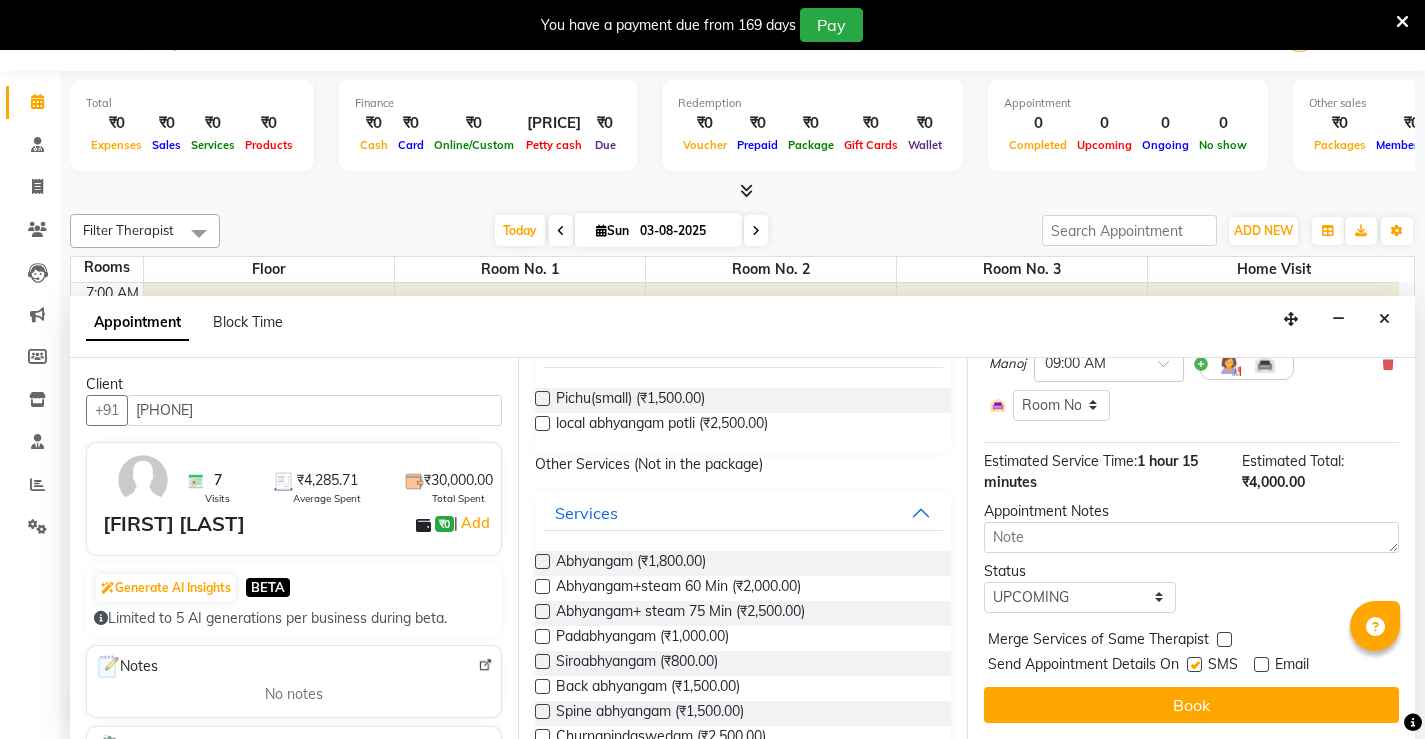 click at bounding box center (1194, 664) 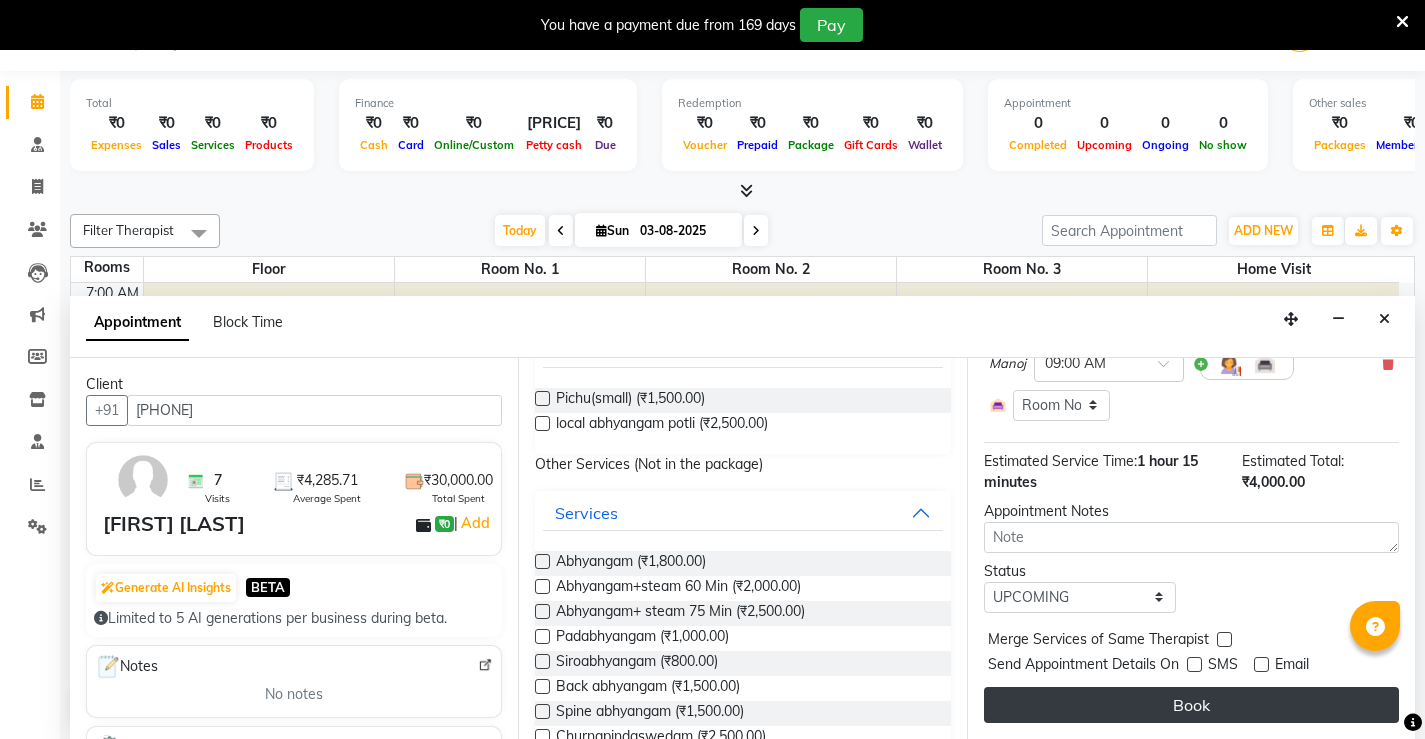 click on "Book" at bounding box center [1191, 705] 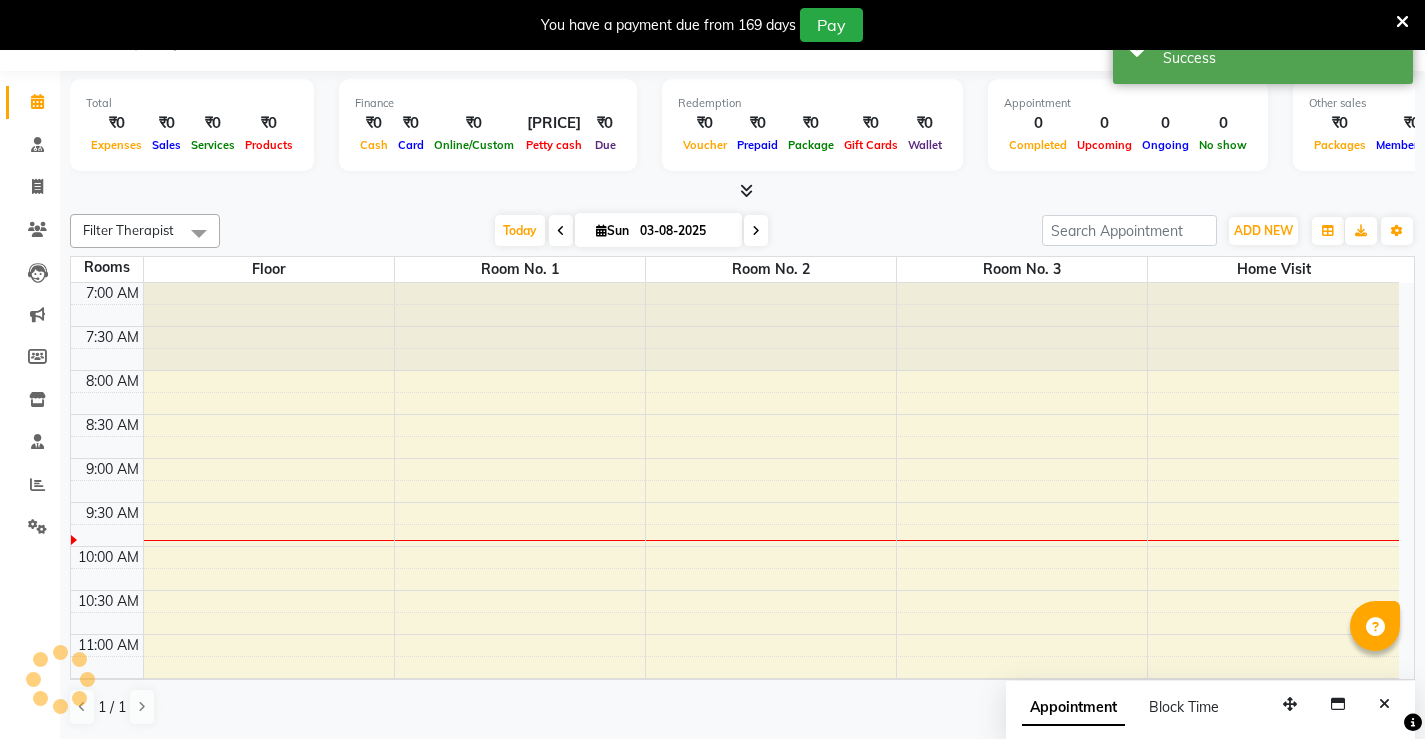 scroll, scrollTop: 0, scrollLeft: 0, axis: both 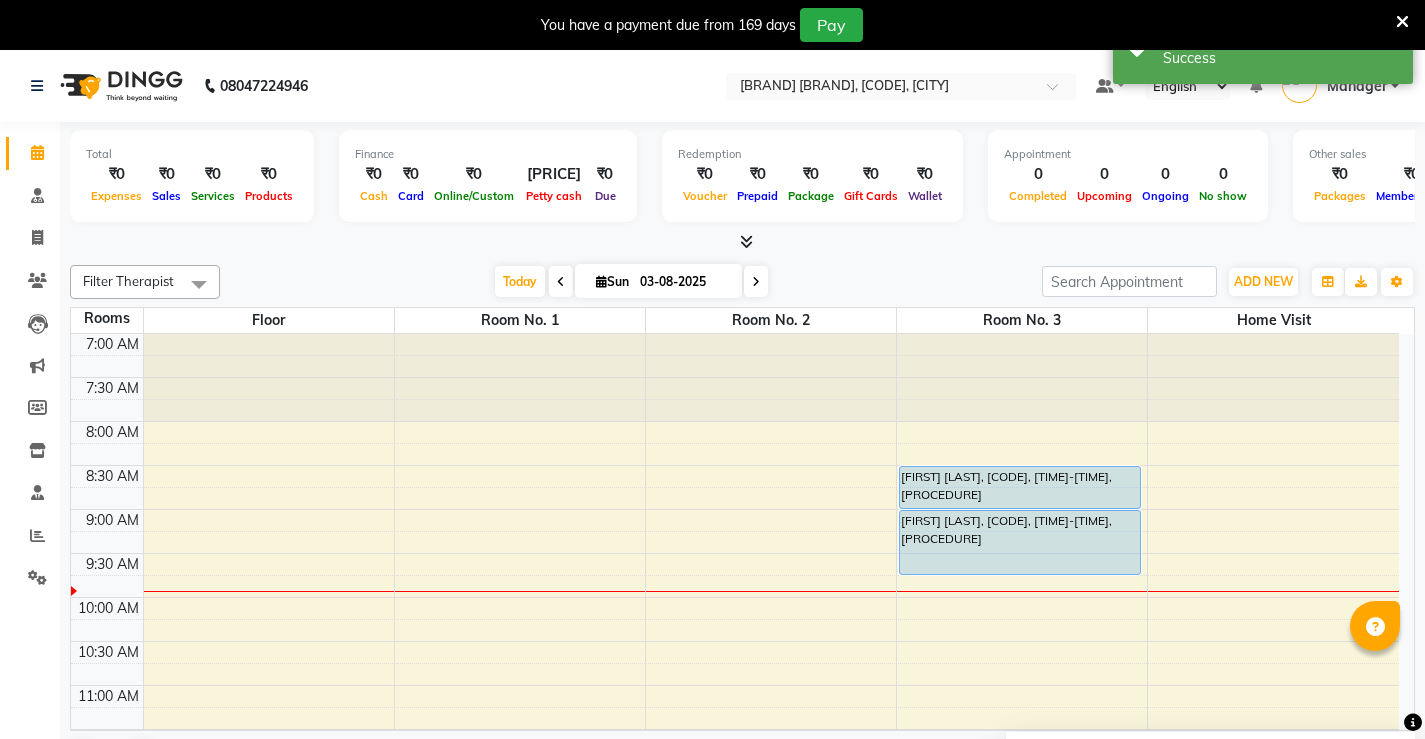 click on "7:00 AM 7:30 AM 8:00 AM 8:30 AM 9:00 AM 9:30 AM 10:00 AM 10:30 AM 11:00 AM 11:30 AM 12:00 PM 12:30 PM 1:00 PM 1:30 PM 2:00 PM 2:30 PM 3:00 PM 3:30 PM 4:00 PM 4:30 PM 5:00 PM 5:30 PM 6:00 PM 6:30 PM 7:00 PM 7:30 PM 8:00 PM 8:30 PM    SAYAD MARSOOK, TK01, 08:30 AM-09:00 AM, Pichu(small)    SAYAD MARSOOK, TK01, 09:00 AM-09:45 AM, local abhyangam potli" at bounding box center [735, 949] 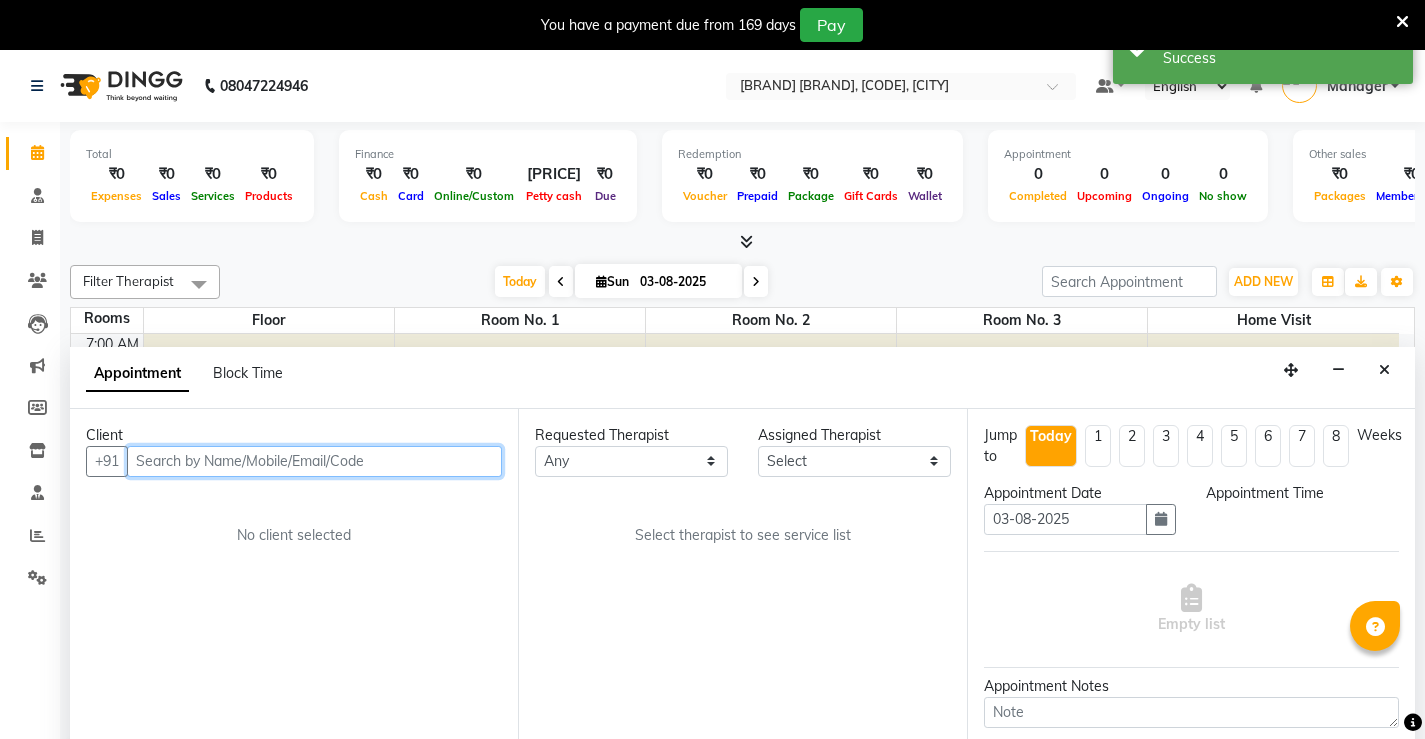 scroll, scrollTop: 51, scrollLeft: 0, axis: vertical 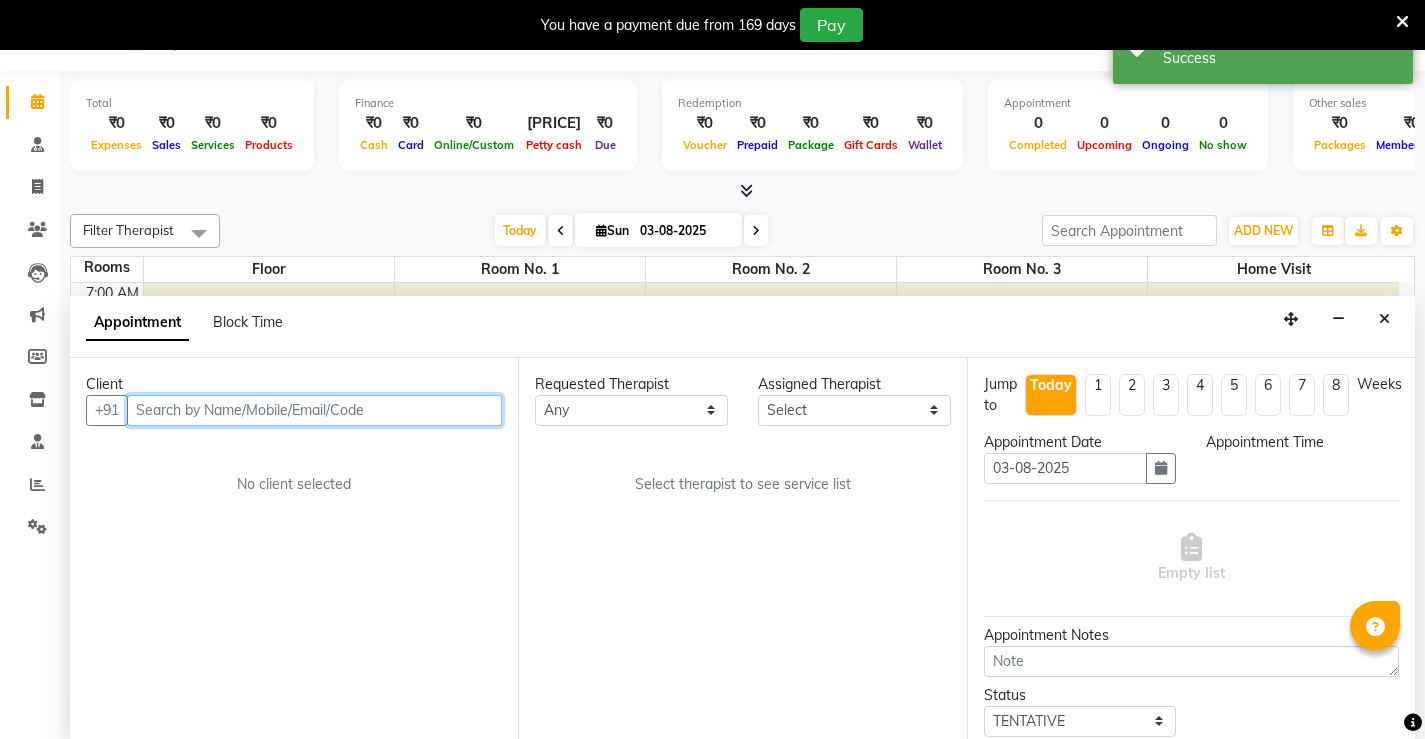 select on "510" 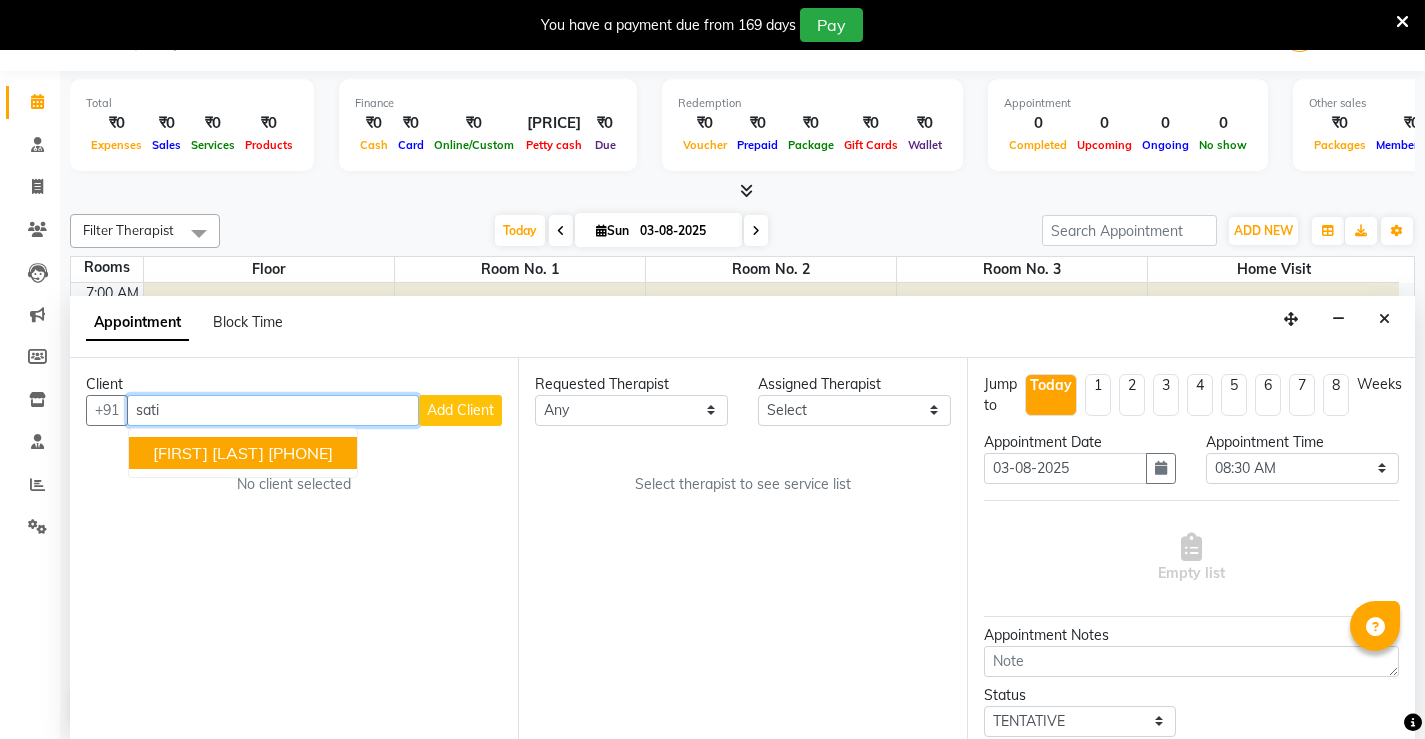 click on "9999876088" at bounding box center (300, 453) 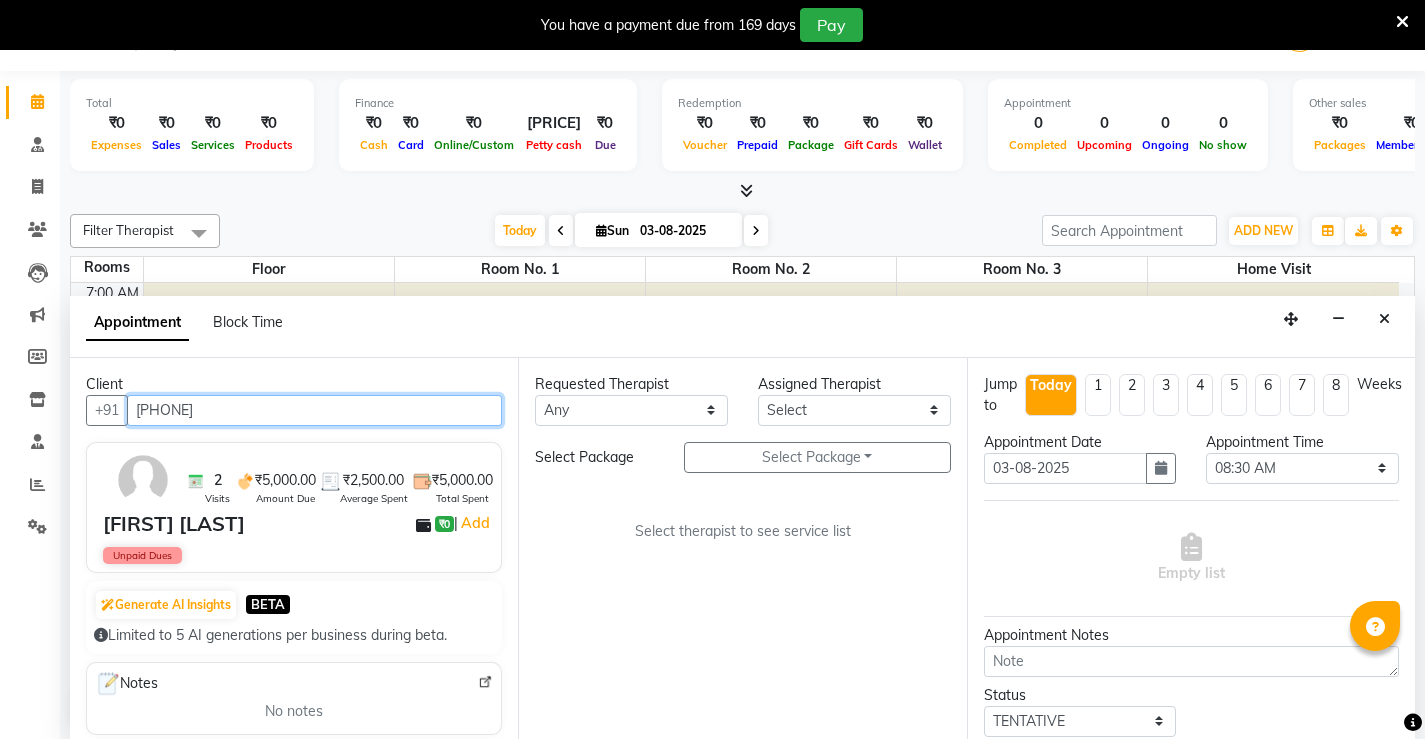 type on "9999876088" 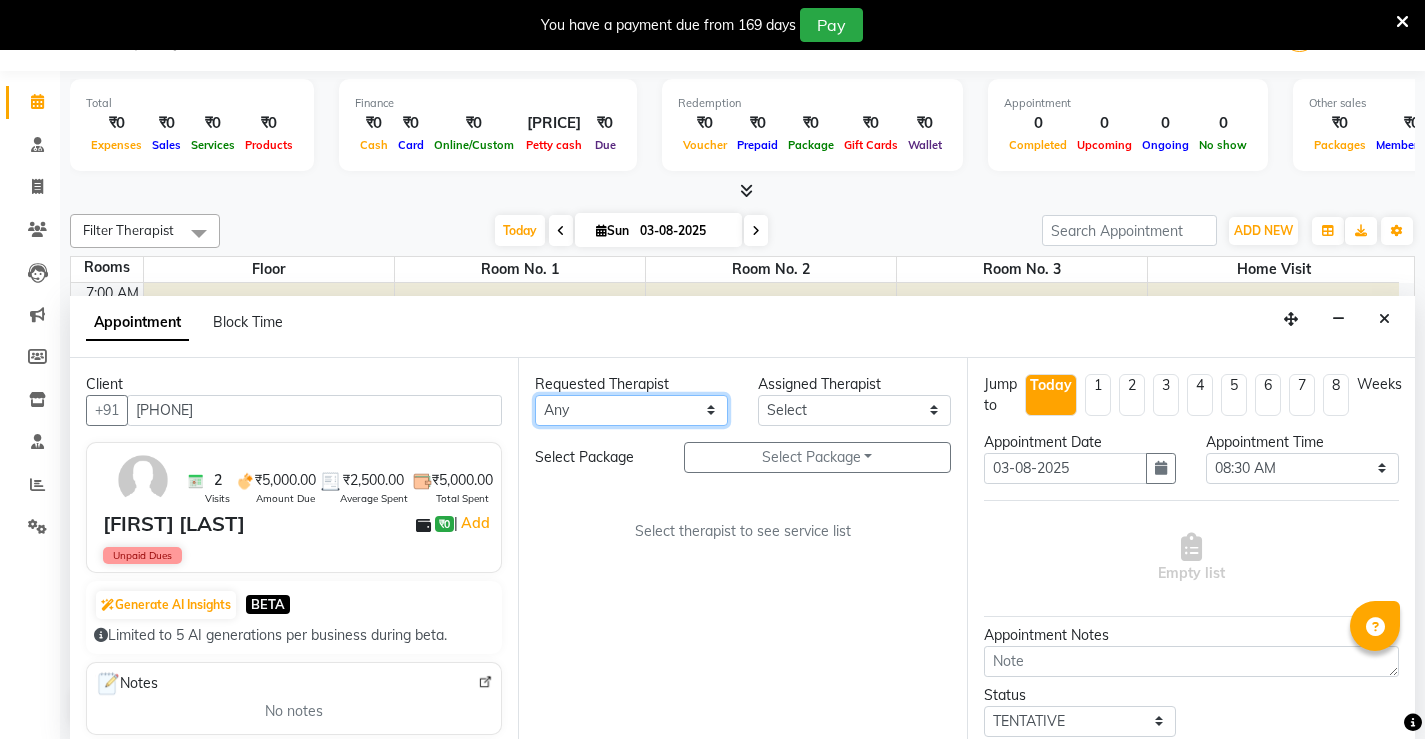 click on "Any Anjali ASHMITA Dileep Dr Arathy S Dr Reshma Dr. Sajna Inderpal Jeevan Jishnu Kavya Manoj Mithun Nikhila Nithin Radhul Reghu Timsy Kaur Sodhi Varsha" at bounding box center (631, 410) 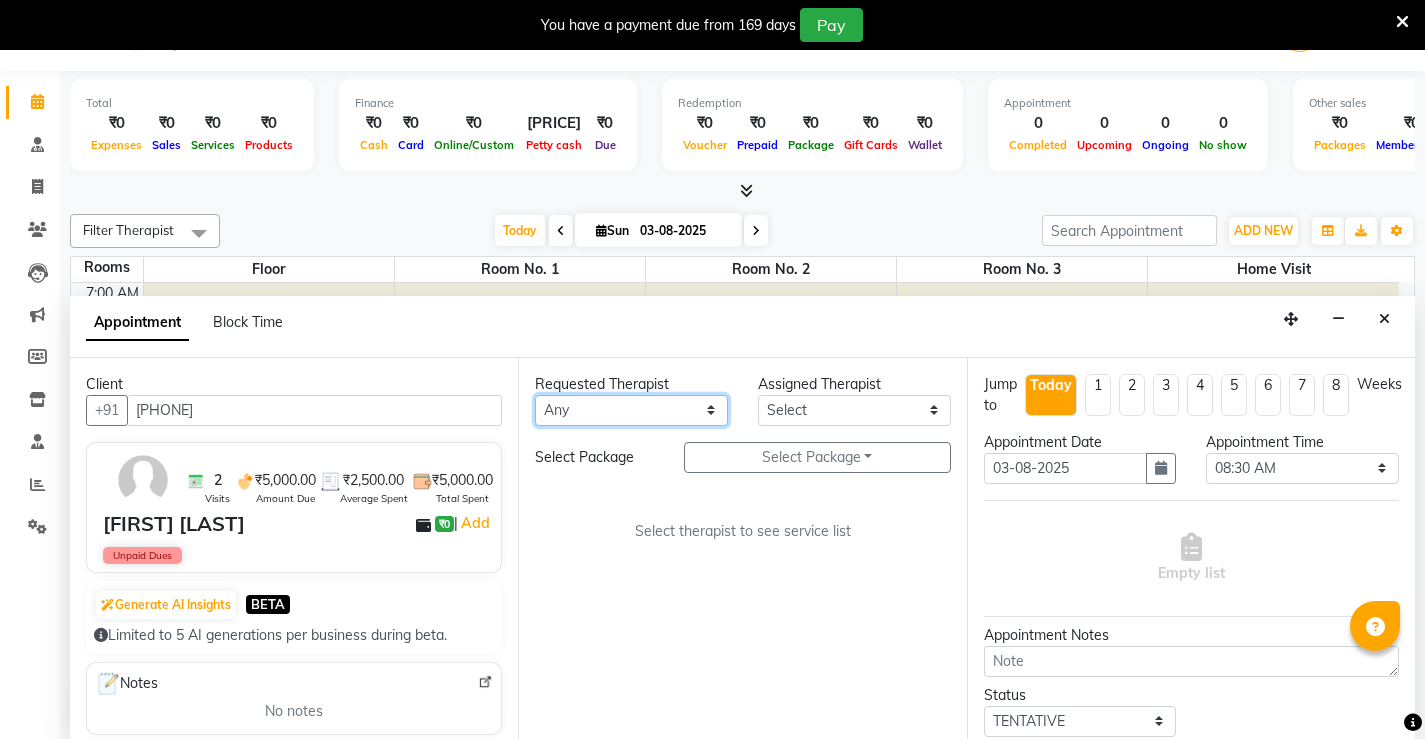 select on "83764" 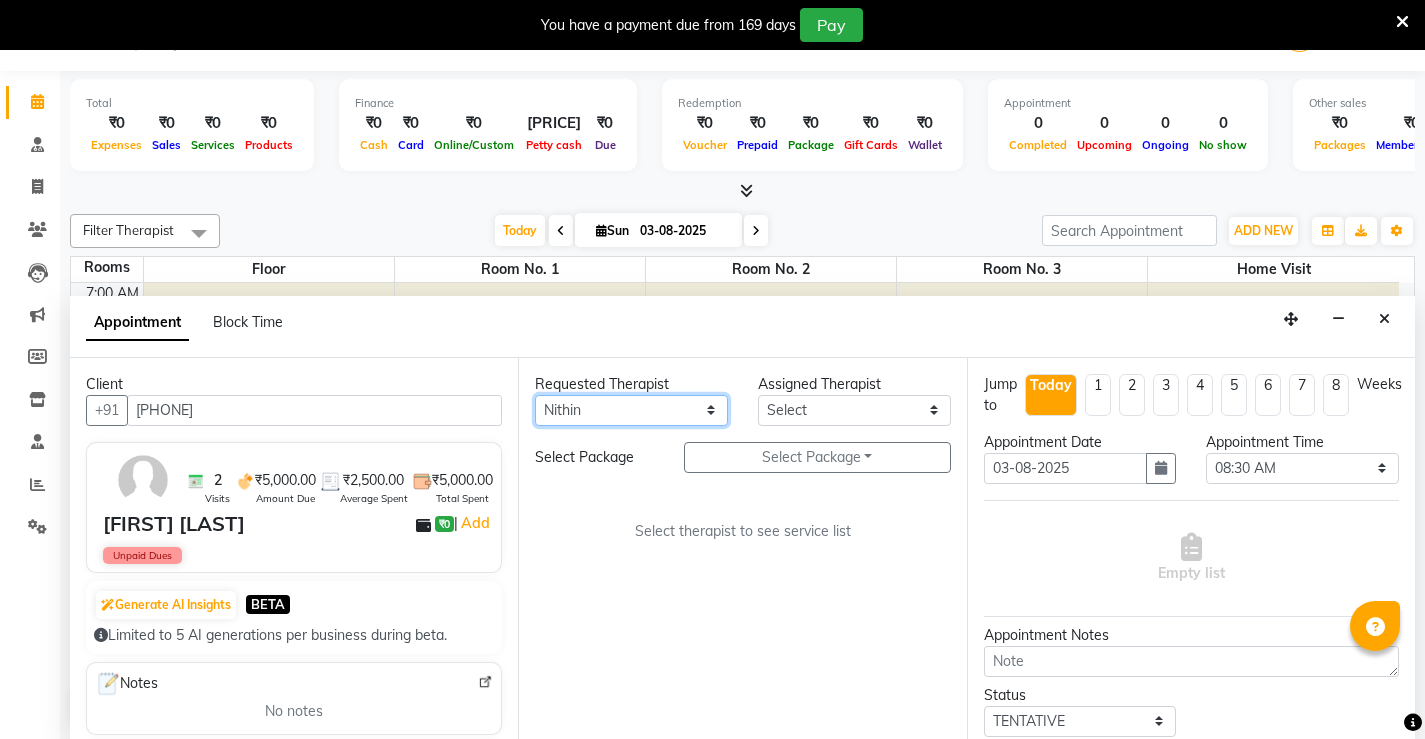 click on "Any Anjali ASHMITA Dileep Dr Arathy S Dr Reshma Dr. Sajna Inderpal Jeevan Jishnu Kavya Manoj Mithun Nikhila Nithin Radhul Reghu Timsy Kaur Sodhi Varsha" at bounding box center [631, 410] 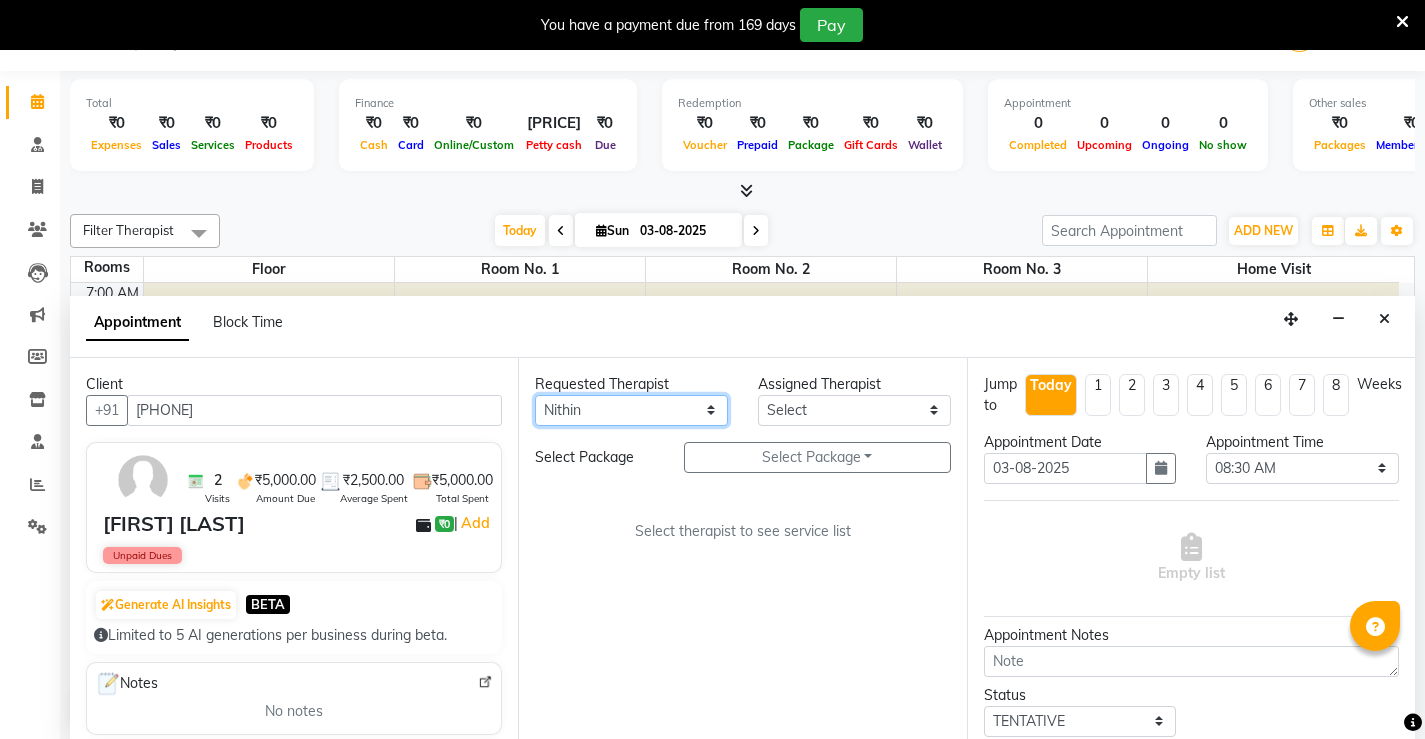 select on "83764" 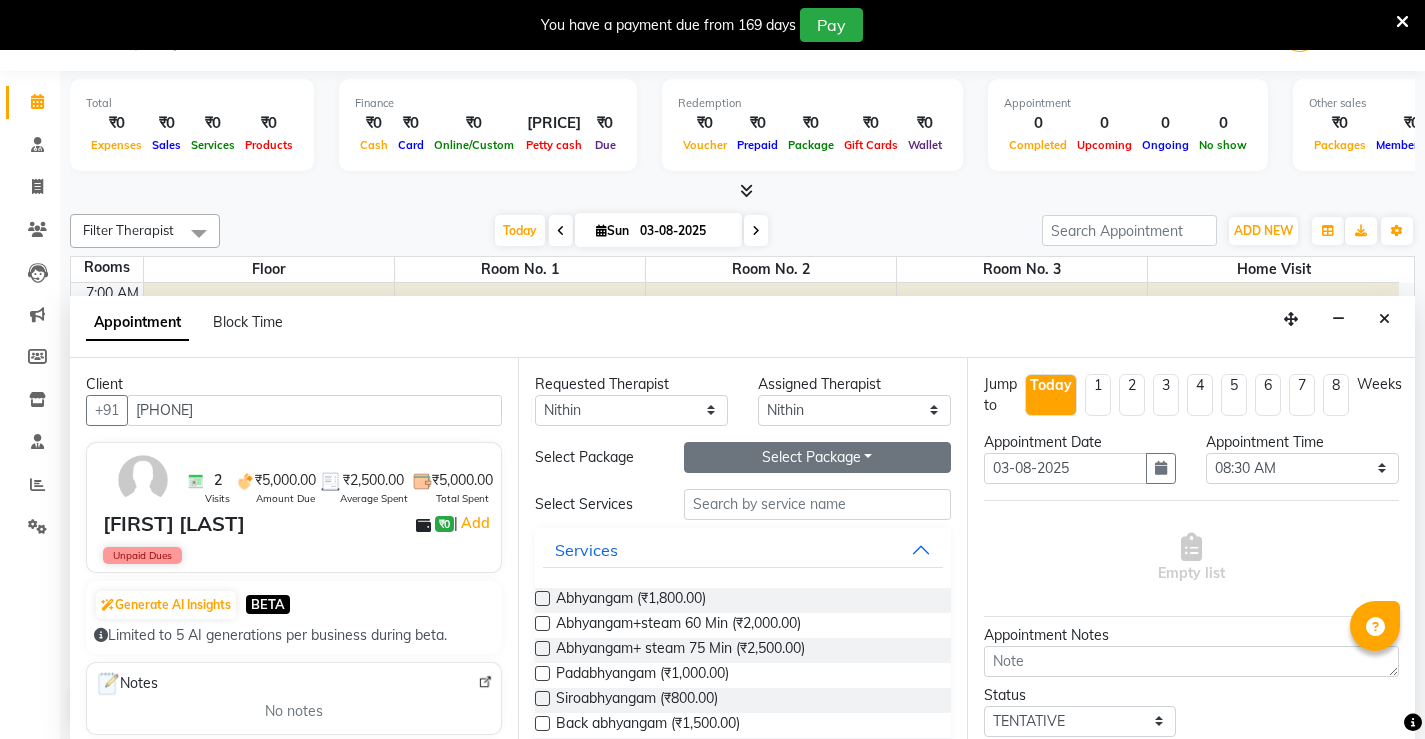 click on "Select Package  Toggle Dropdown" at bounding box center [817, 457] 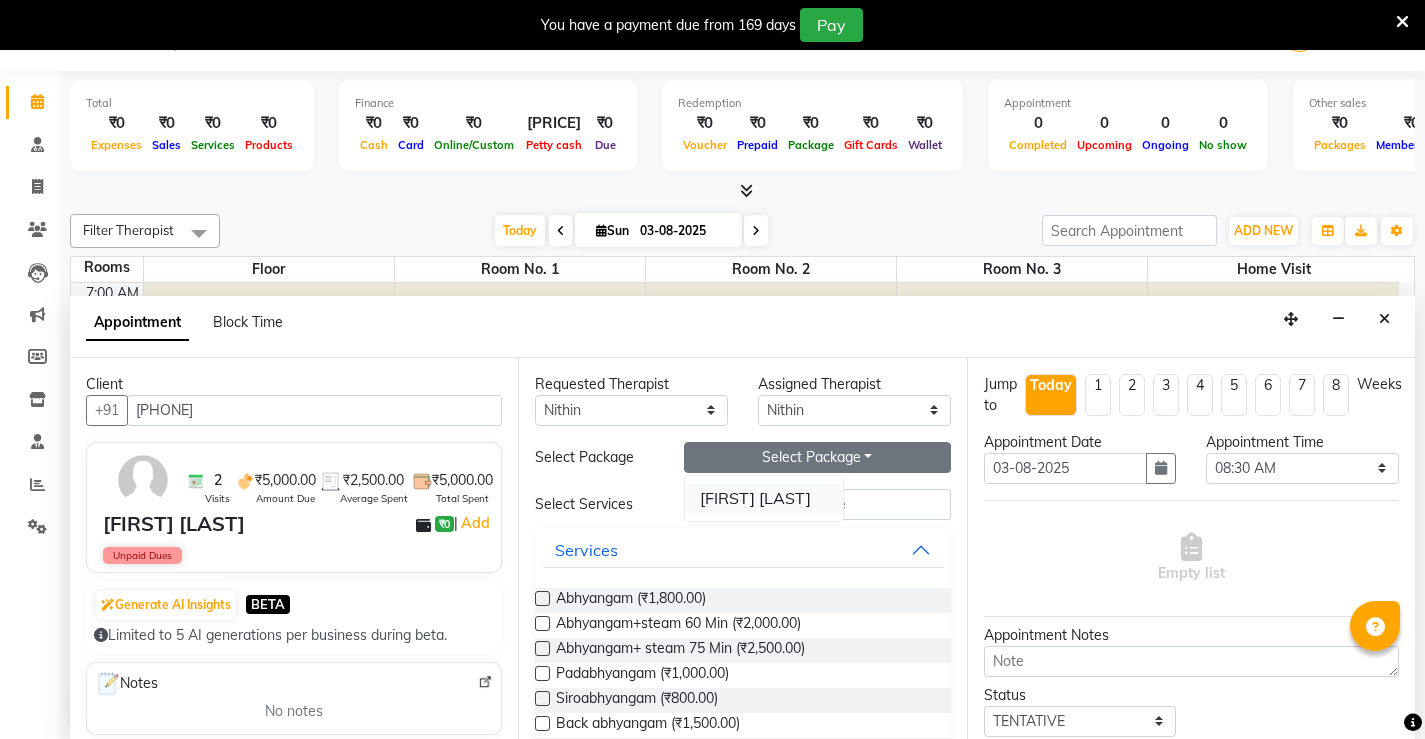 click on "SATISH SHARMA" at bounding box center [764, 498] 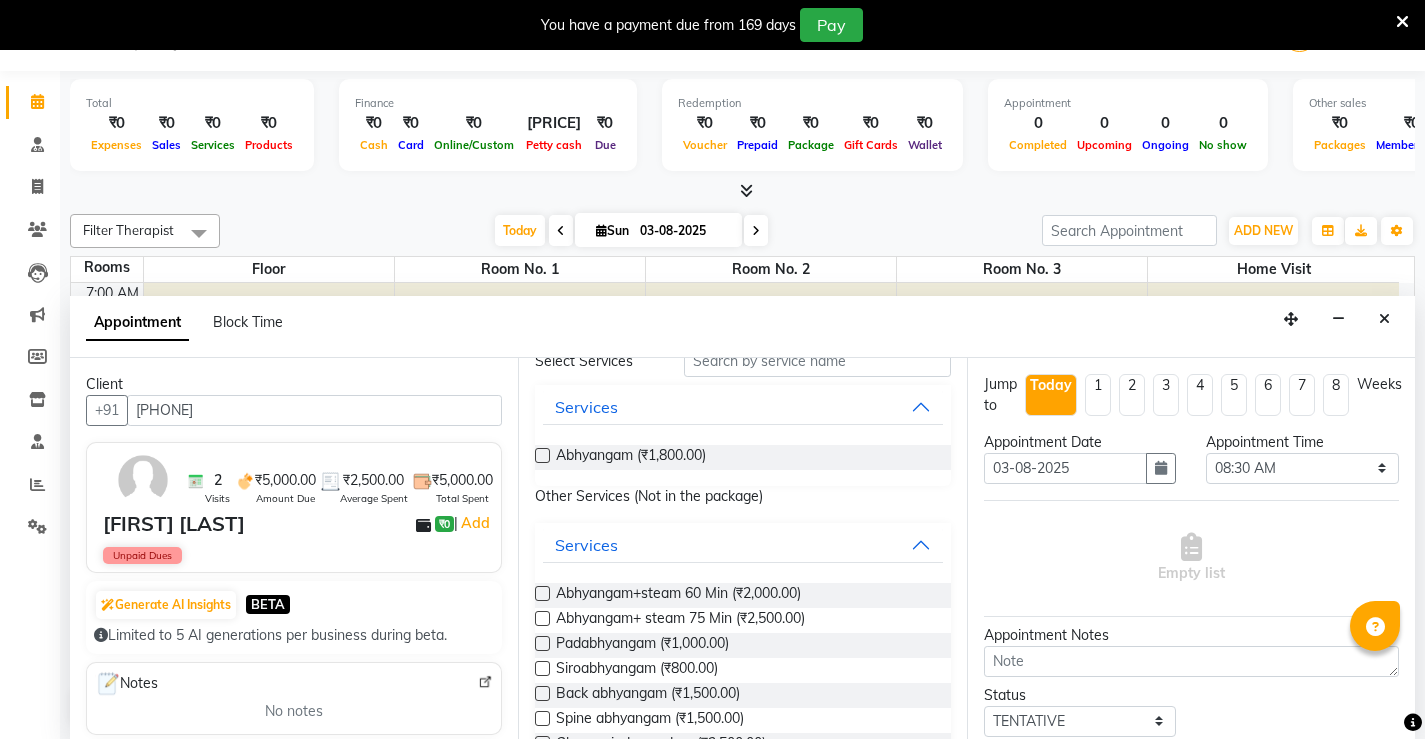 scroll, scrollTop: 200, scrollLeft: 0, axis: vertical 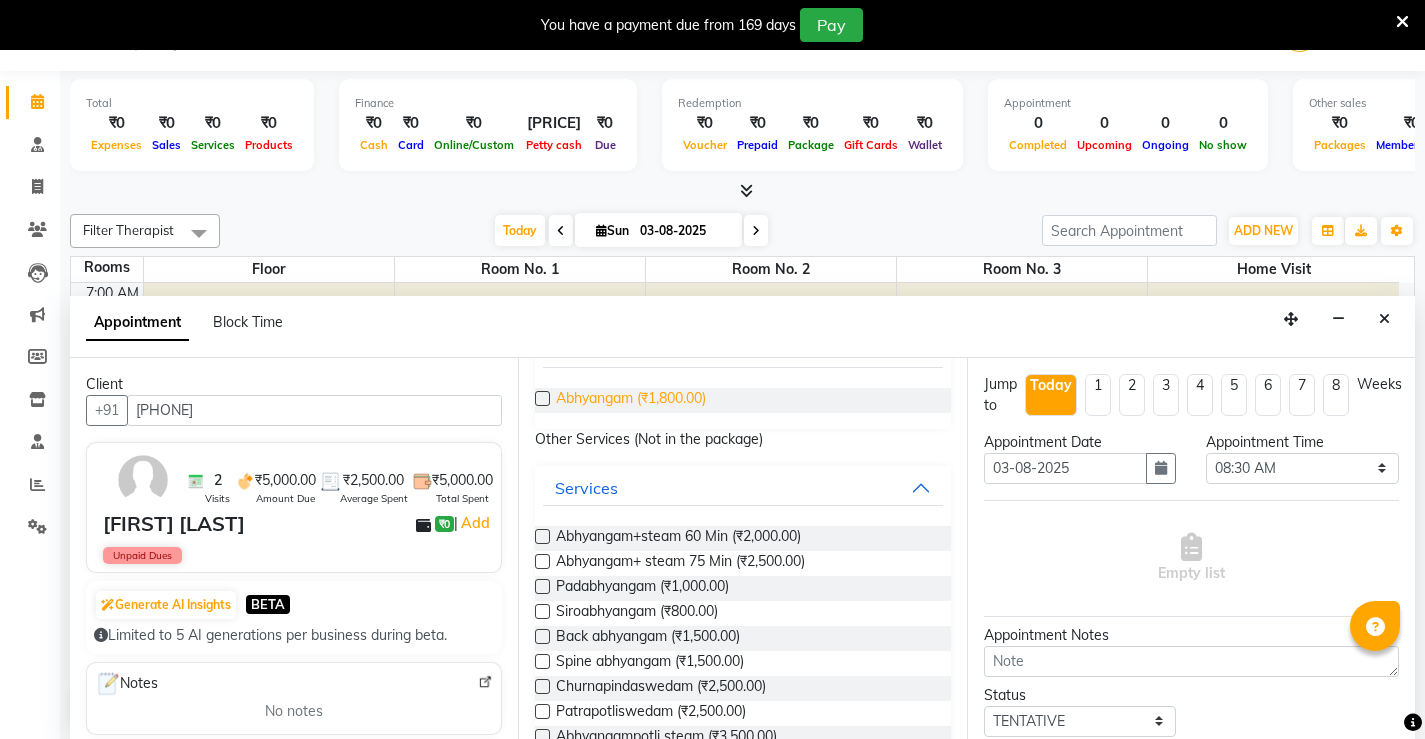 click on "Abhyangam (₹1,800.00)" at bounding box center (631, 400) 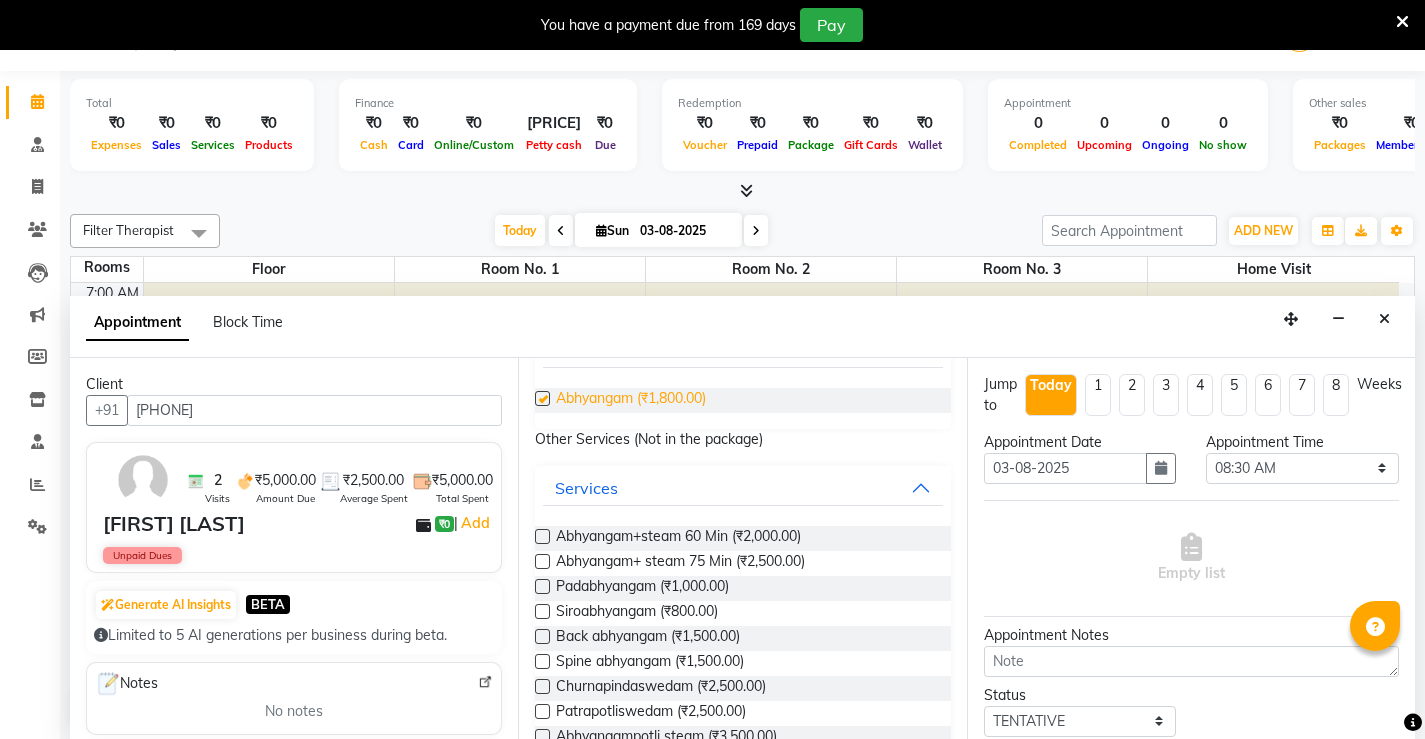 checkbox on "true" 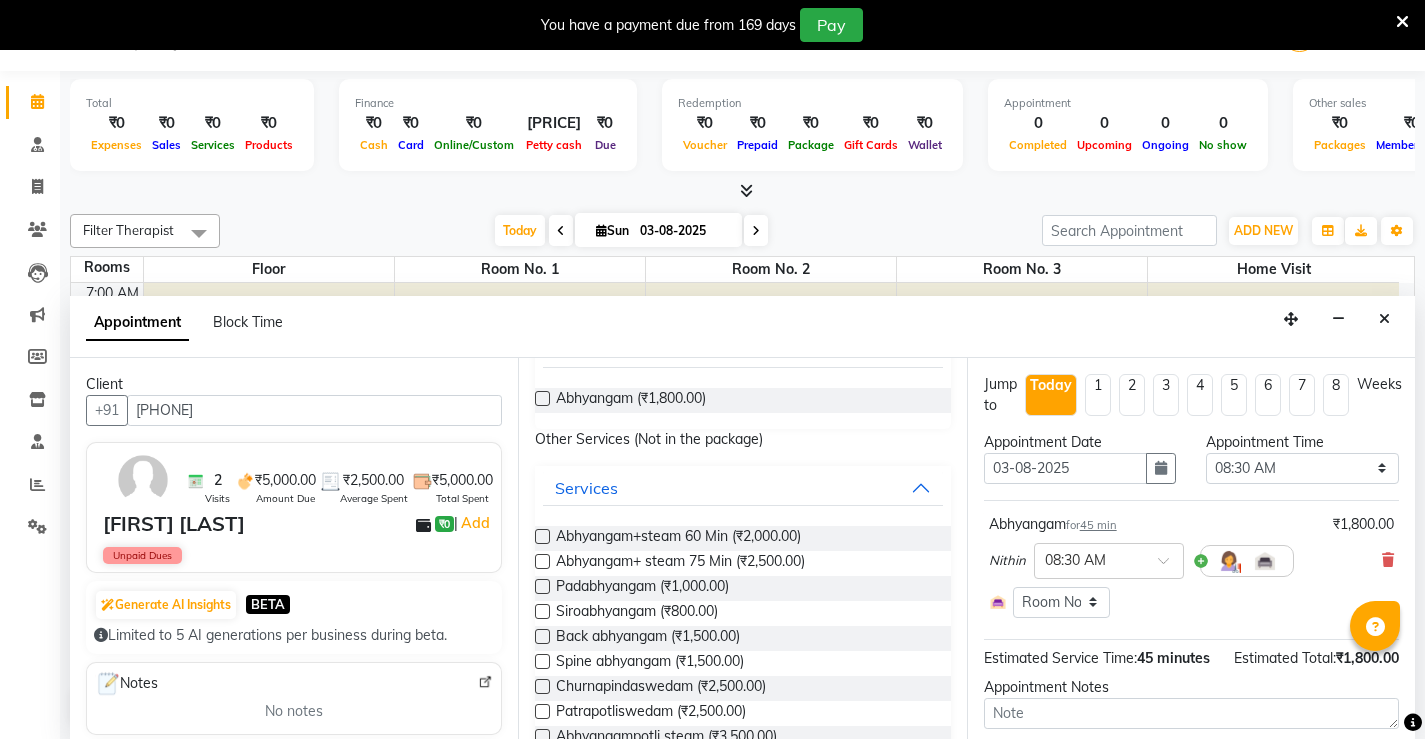 checkbox on "false" 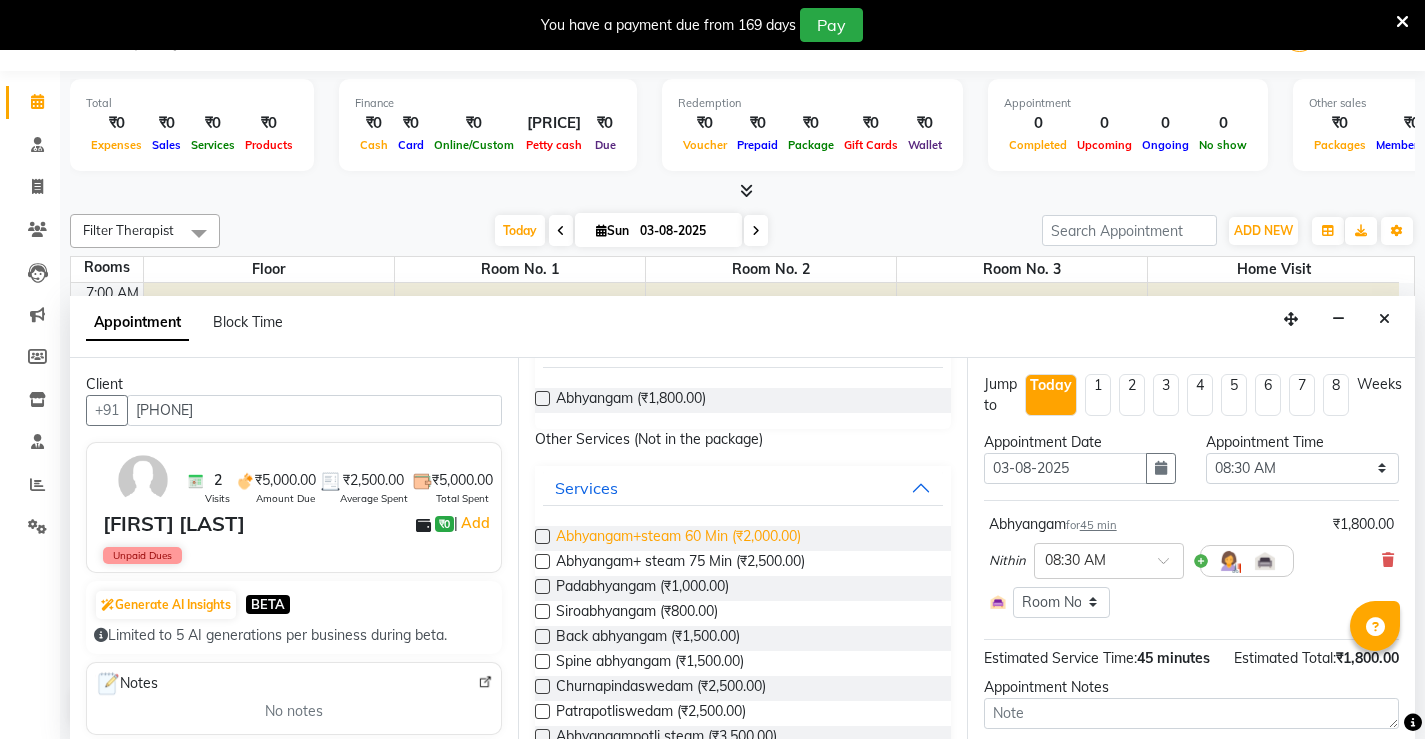 click on "Abhyangam+steam 60 Min (₹2,000.00)" at bounding box center (631, 400) 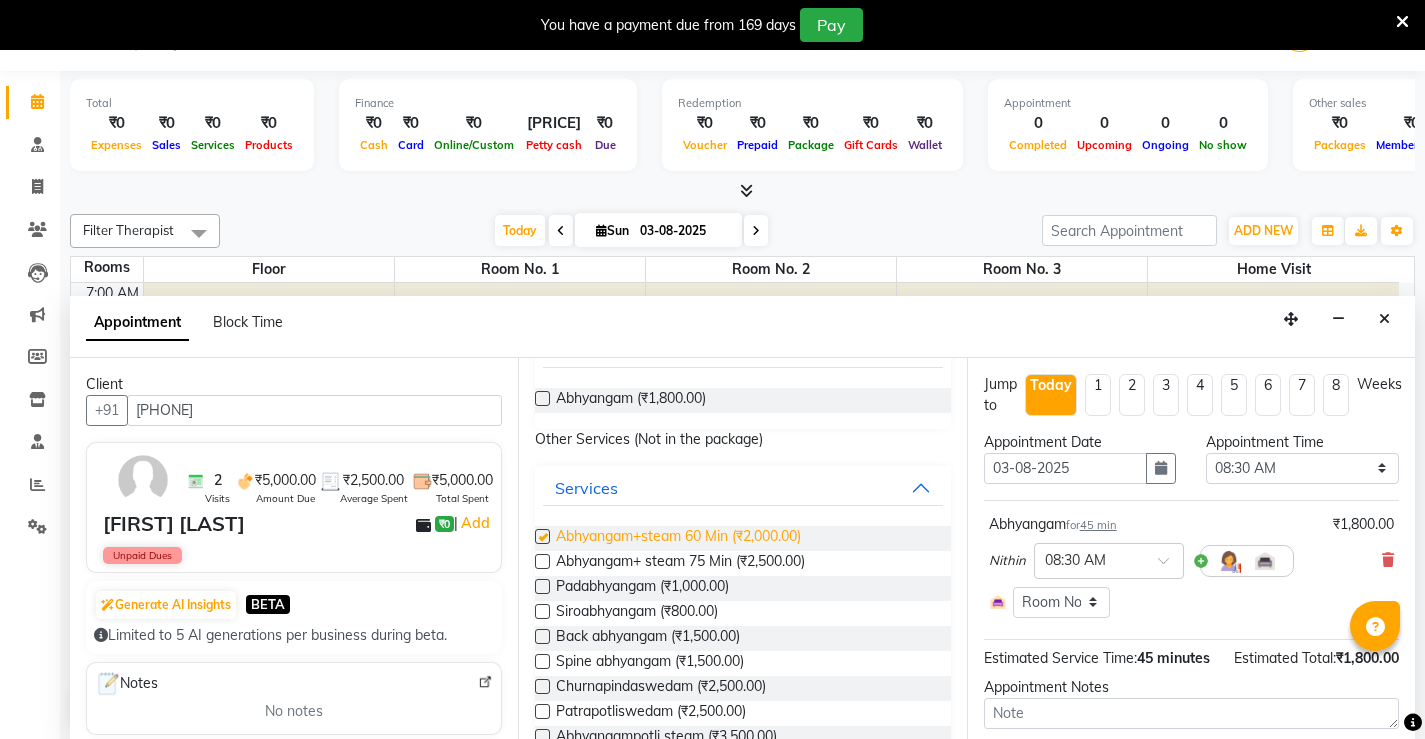 checkbox on "true" 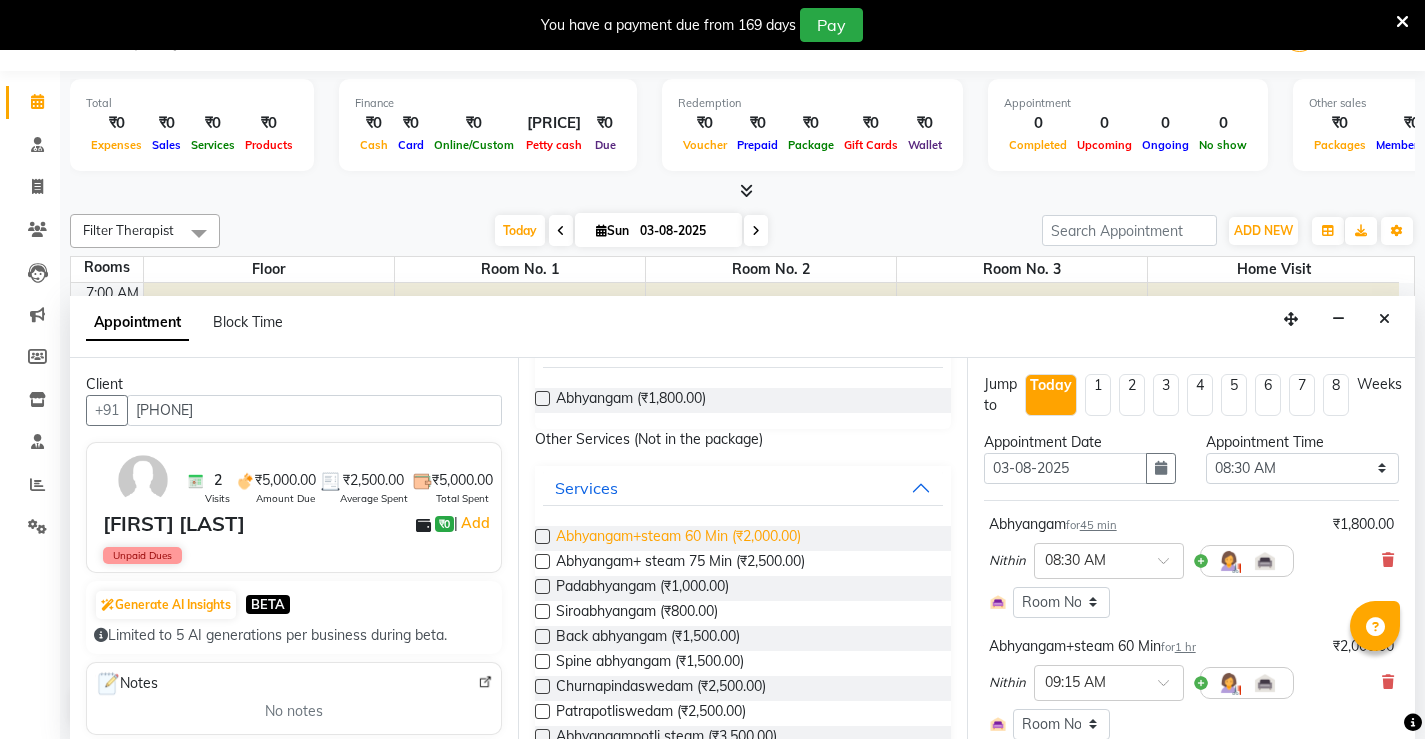 checkbox on "false" 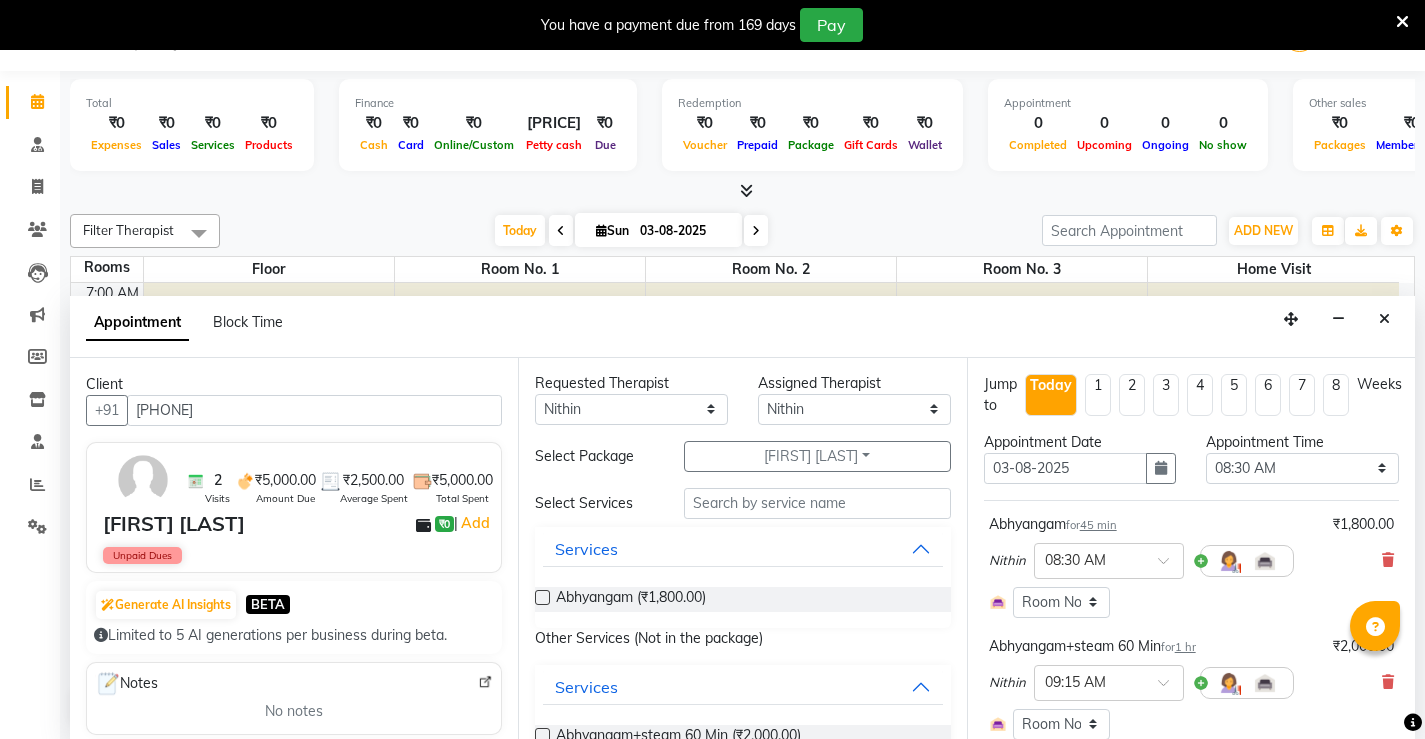 scroll, scrollTop: 0, scrollLeft: 0, axis: both 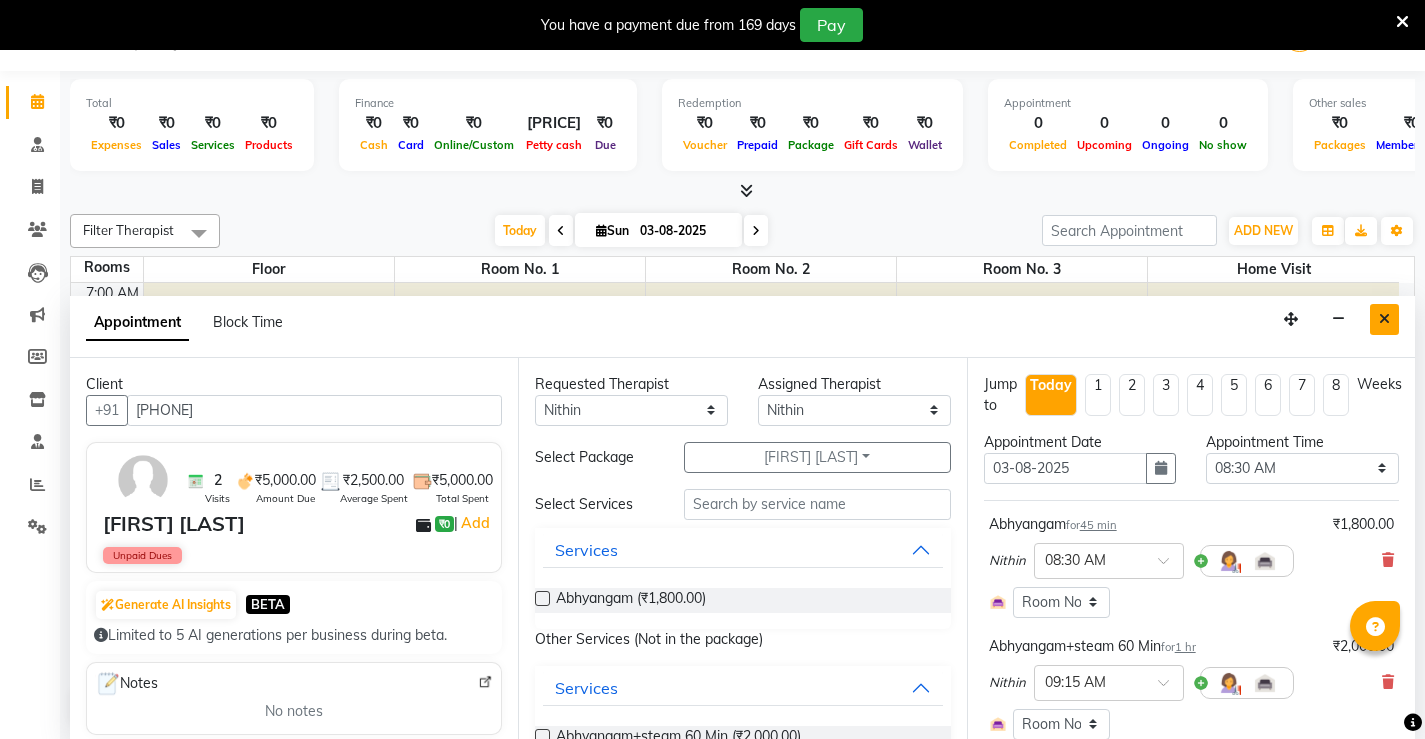 click at bounding box center [1384, 319] 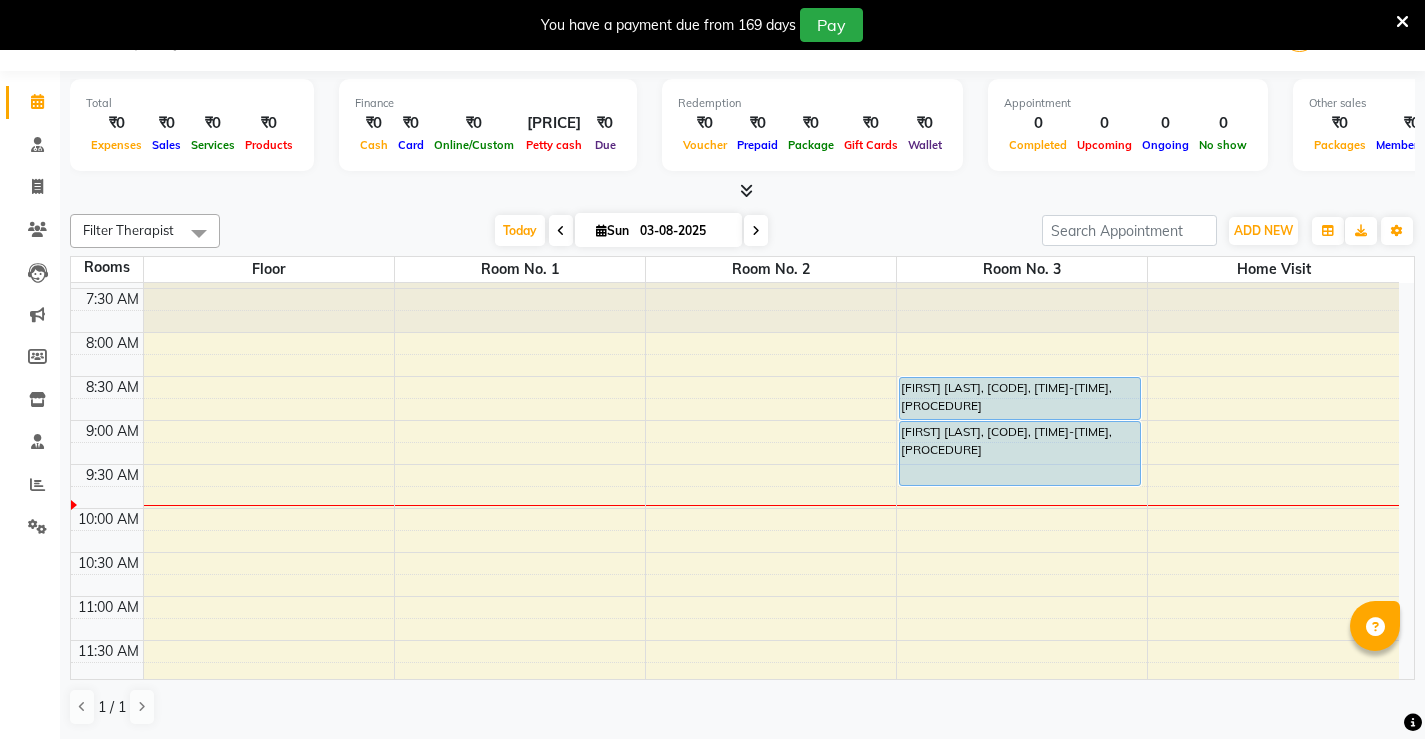 scroll, scrollTop: 100, scrollLeft: 0, axis: vertical 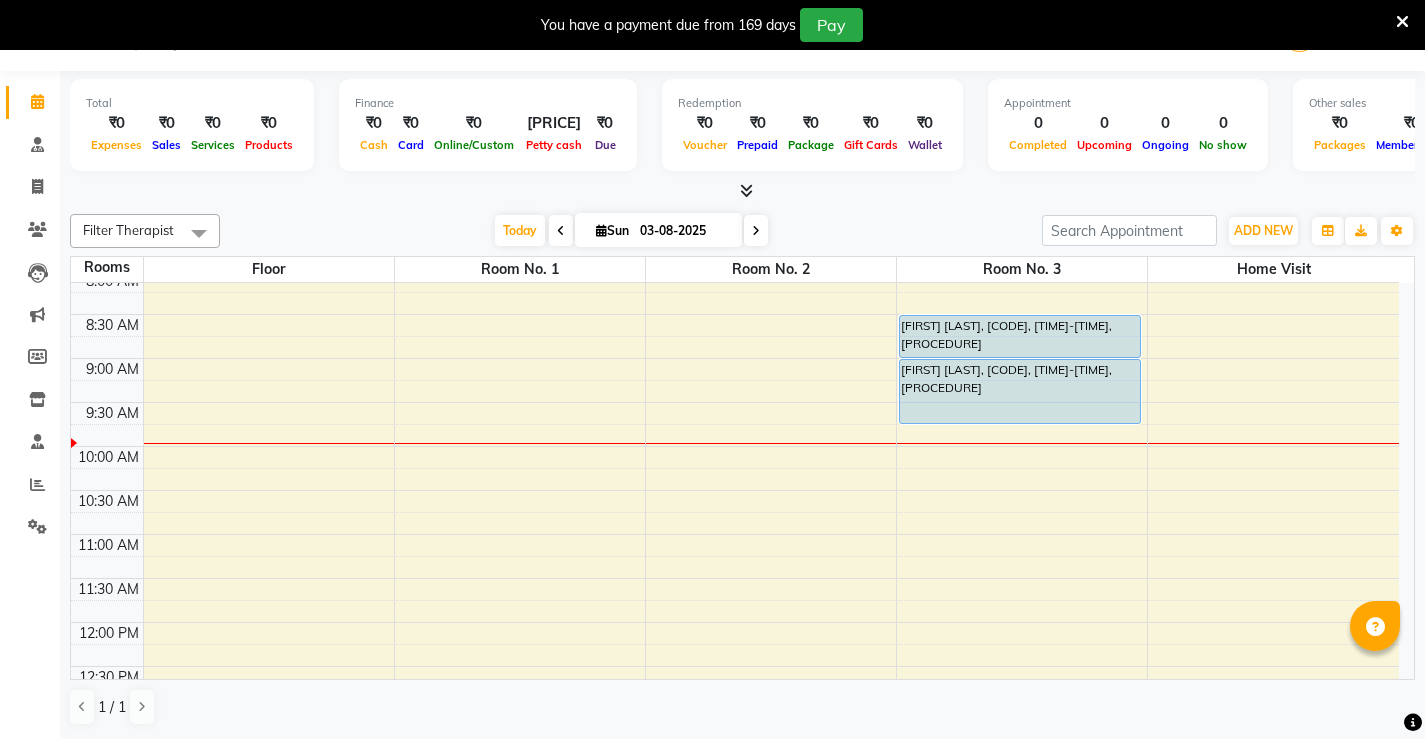 click on "7:00 AM 7:30 AM 8:00 AM 8:30 AM 9:00 AM 9:30 AM 10:00 AM 10:30 AM 11:00 AM 11:30 AM 12:00 PM 12:30 PM 1:00 PM 1:30 PM 2:00 PM 2:30 PM 3:00 PM 3:30 PM 4:00 PM 4:30 PM 5:00 PM 5:30 PM 6:00 PM 6:30 PM 7:00 PM 7:30 PM 8:00 PM 8:30 PM    SAYAD MARSOOK, TK01, 08:30 AM-09:00 AM, Pichu(small)    SAYAD MARSOOK, TK01, 09:00 AM-09:45 AM, local abhyangam potli" at bounding box center (735, 798) 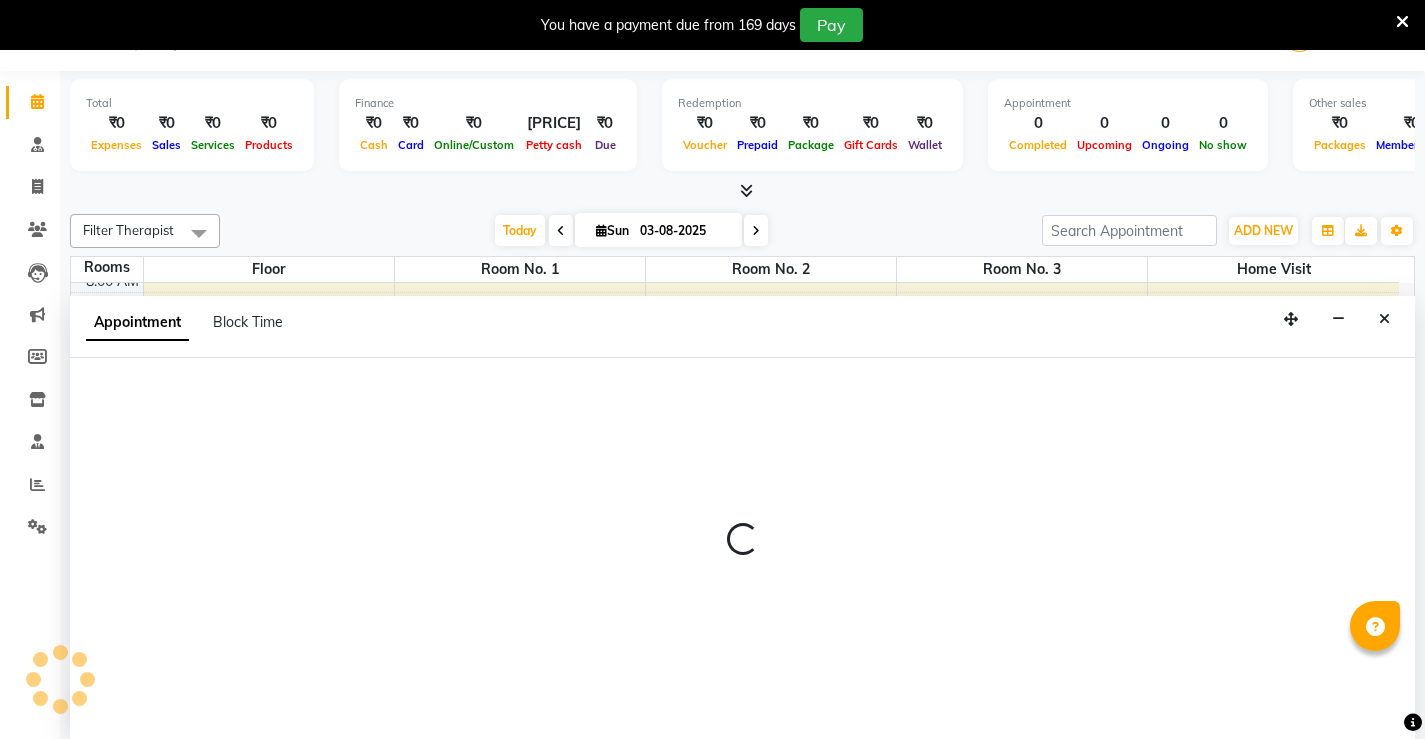 select on "570" 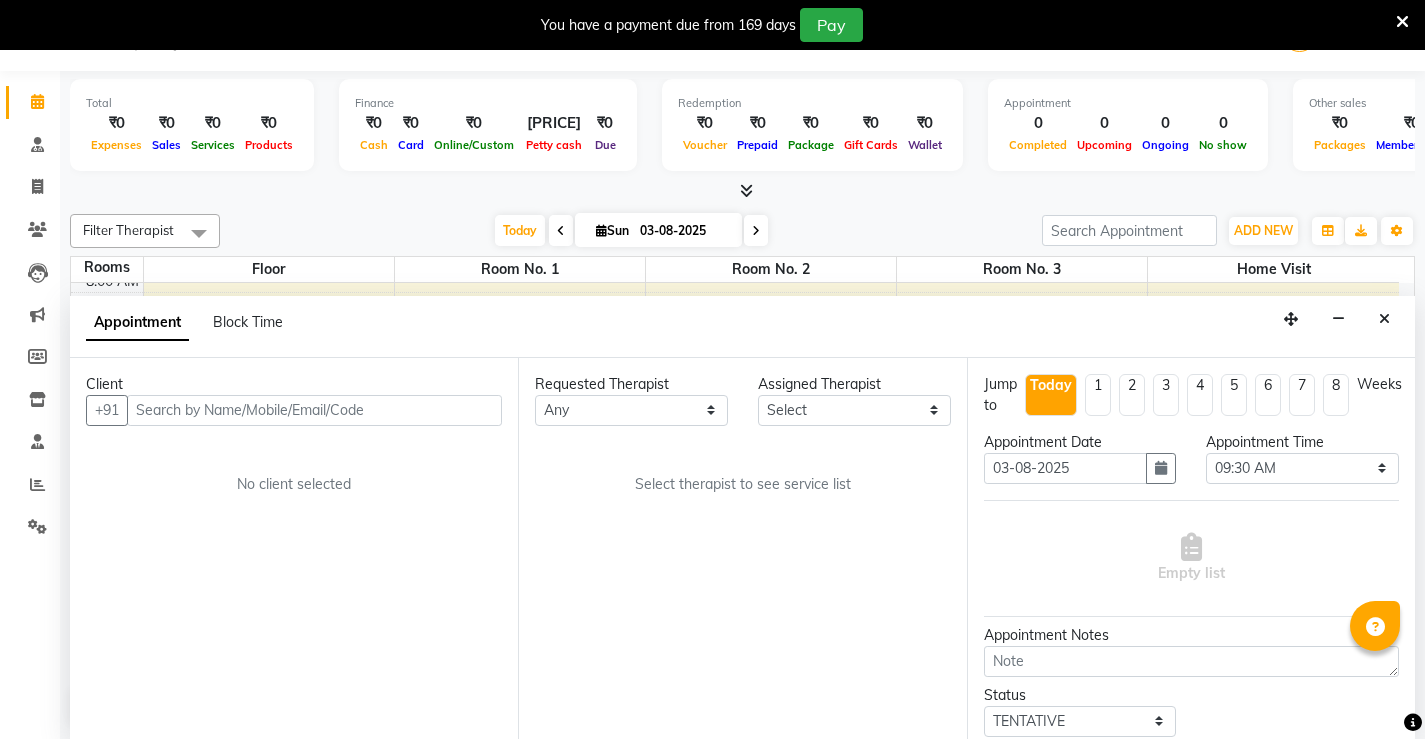 click at bounding box center [314, 410] 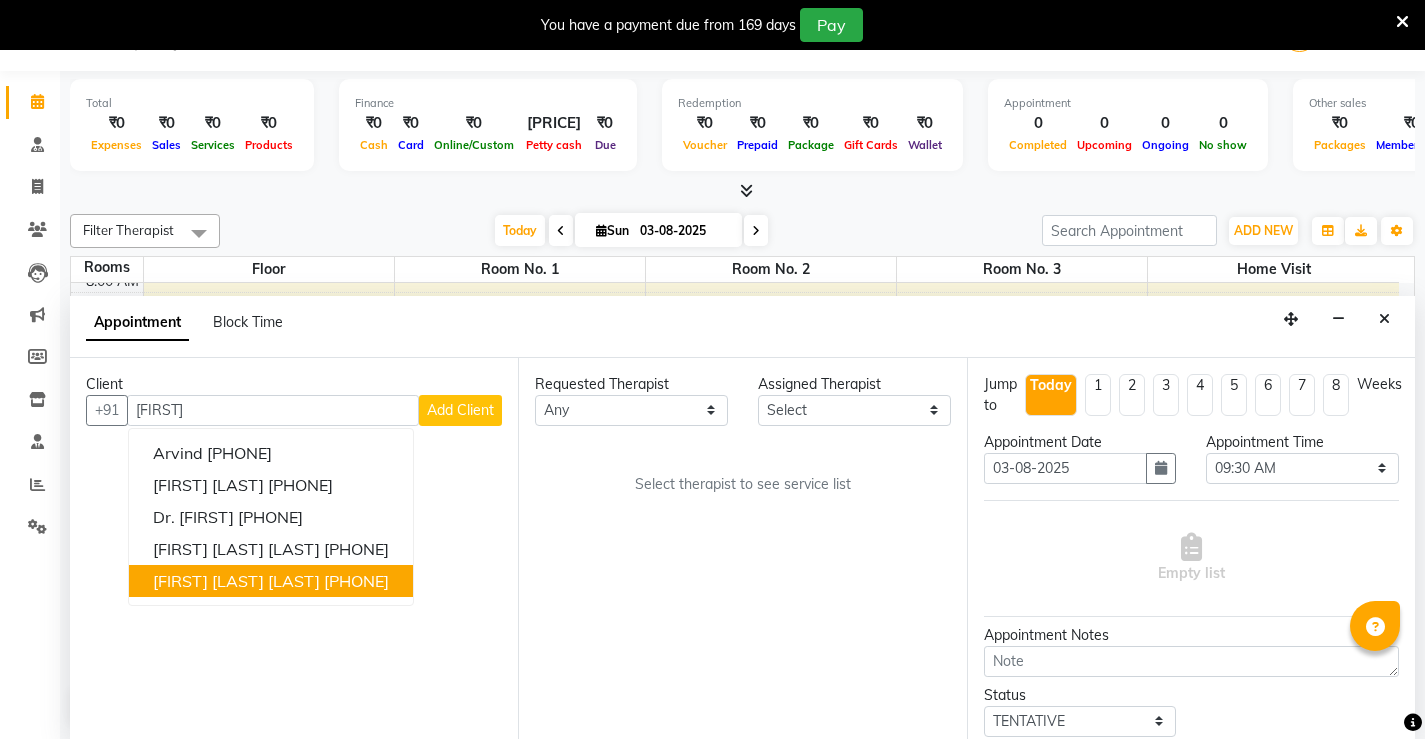 click on "[FIRST] [LAST]" at bounding box center (236, 581) 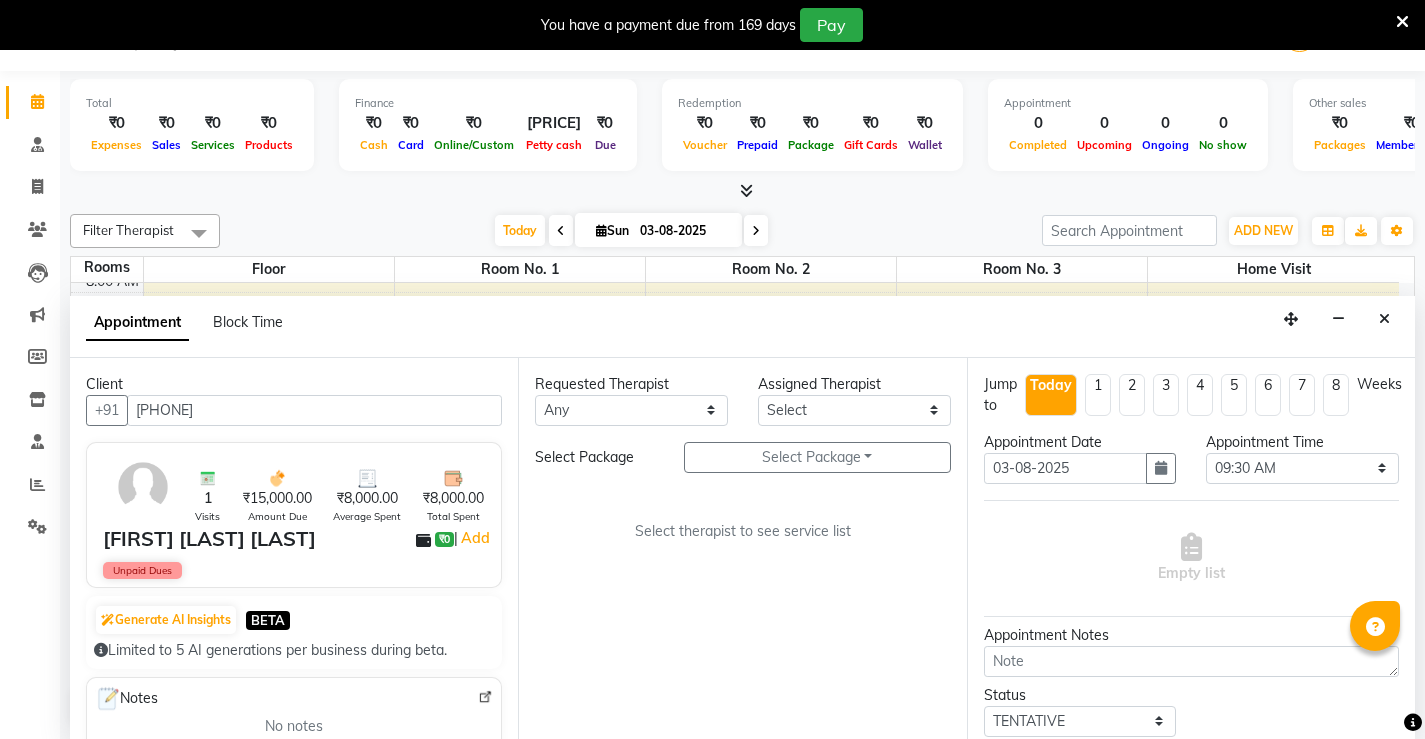 type on "[PHONE]" 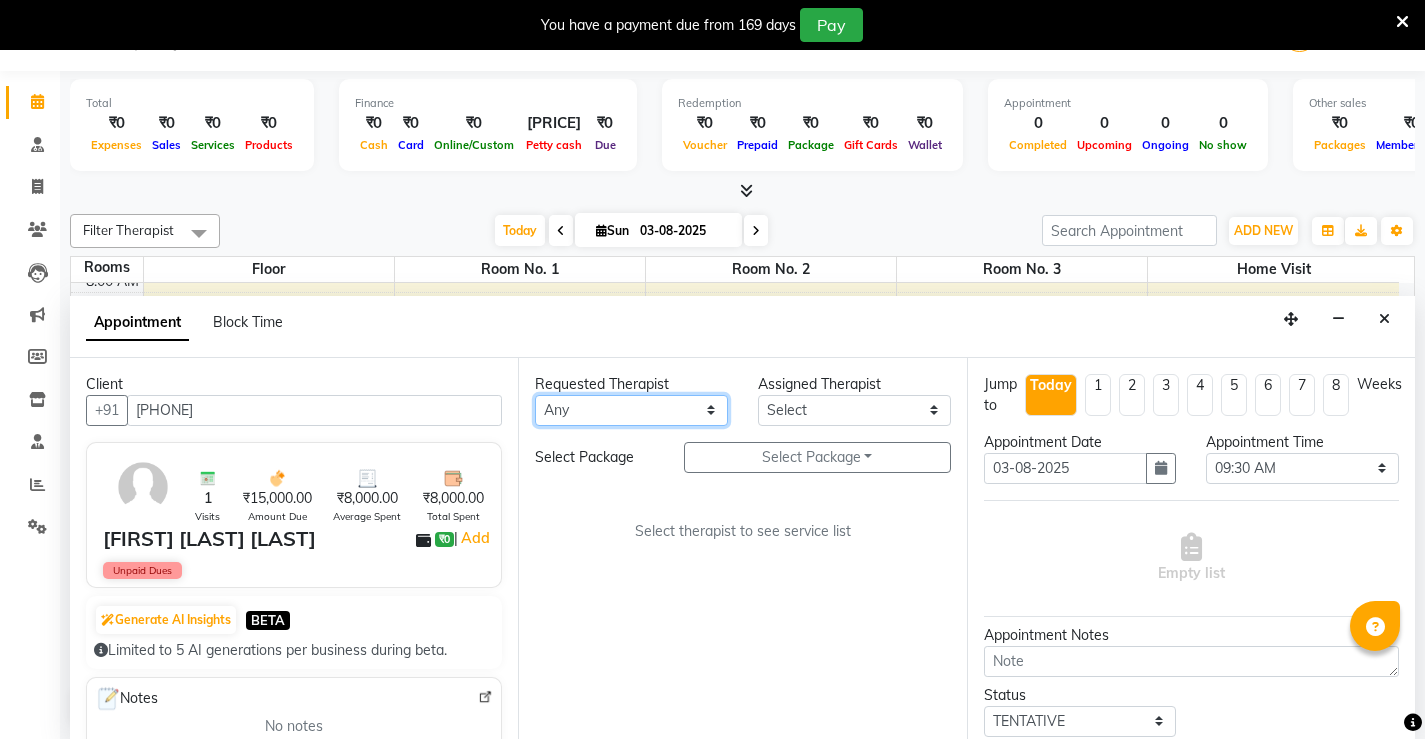 click on "Any Anjali ASHMITA Dileep Dr Arathy S Dr Reshma Dr. Sajna Inderpal Jeevan Jishnu Kavya Manoj Mithun Nikhila Nithin Radhul Reghu Timsy Kaur Sodhi Varsha" at bounding box center [631, 410] 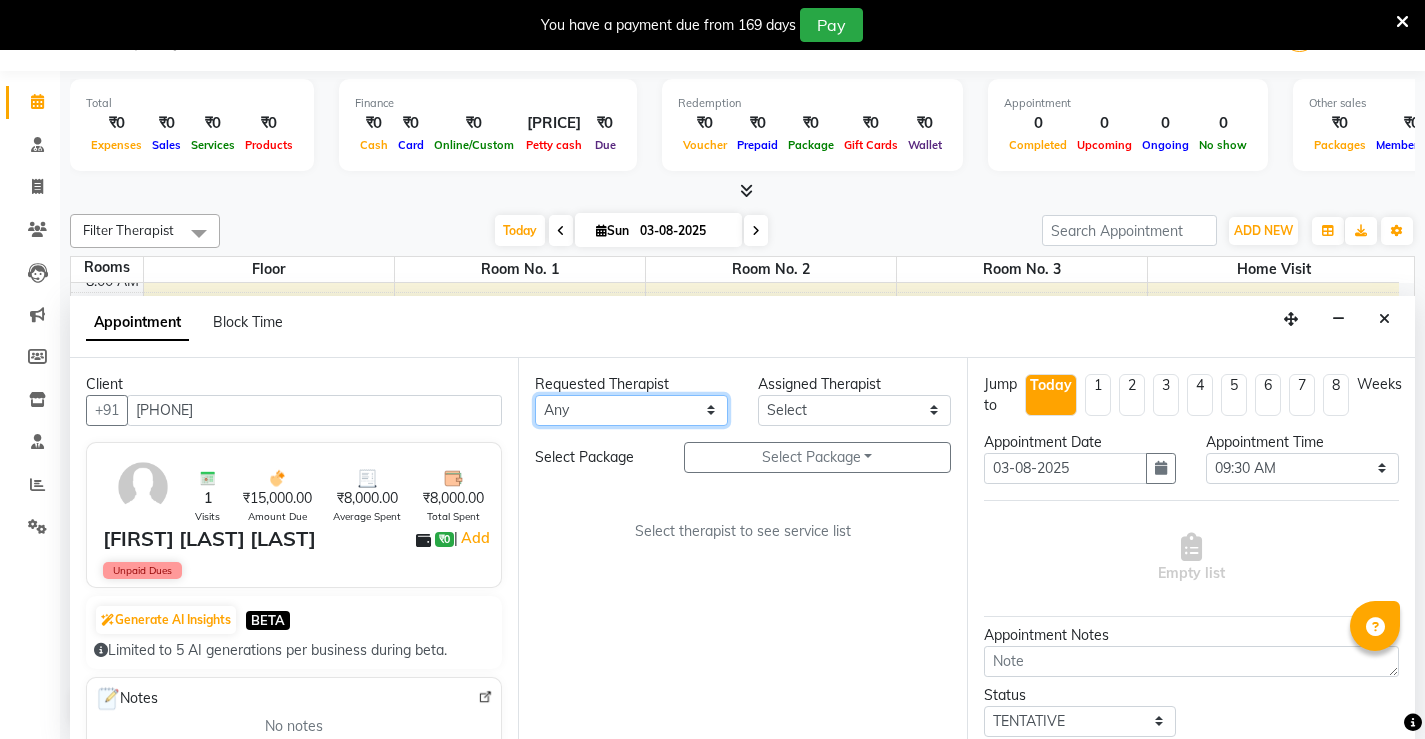 select on "62346" 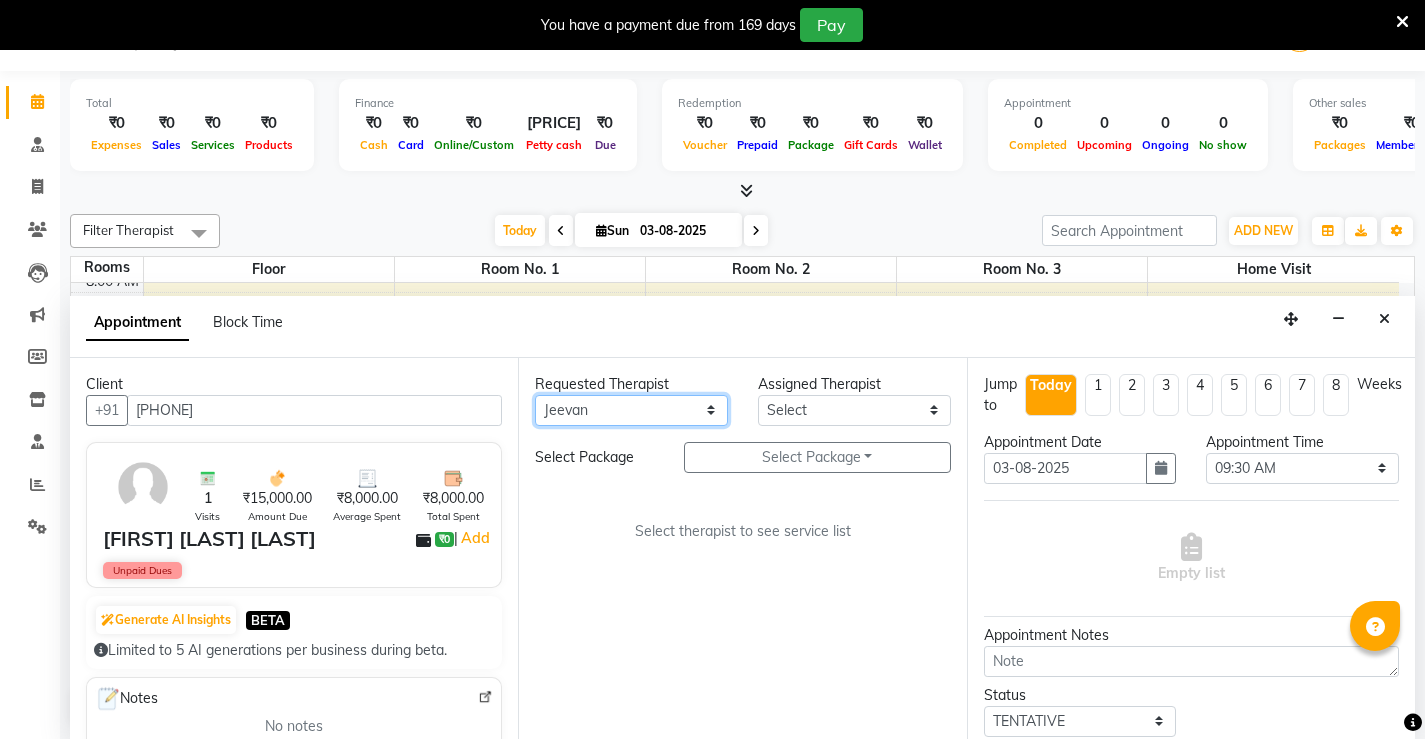 click on "Any Anjali ASHMITA Dileep Dr Arathy S Dr Reshma Dr. Sajna Inderpal Jeevan Jishnu Kavya Manoj Mithun Nikhila Nithin Radhul Reghu Timsy Kaur Sodhi Varsha" at bounding box center (631, 410) 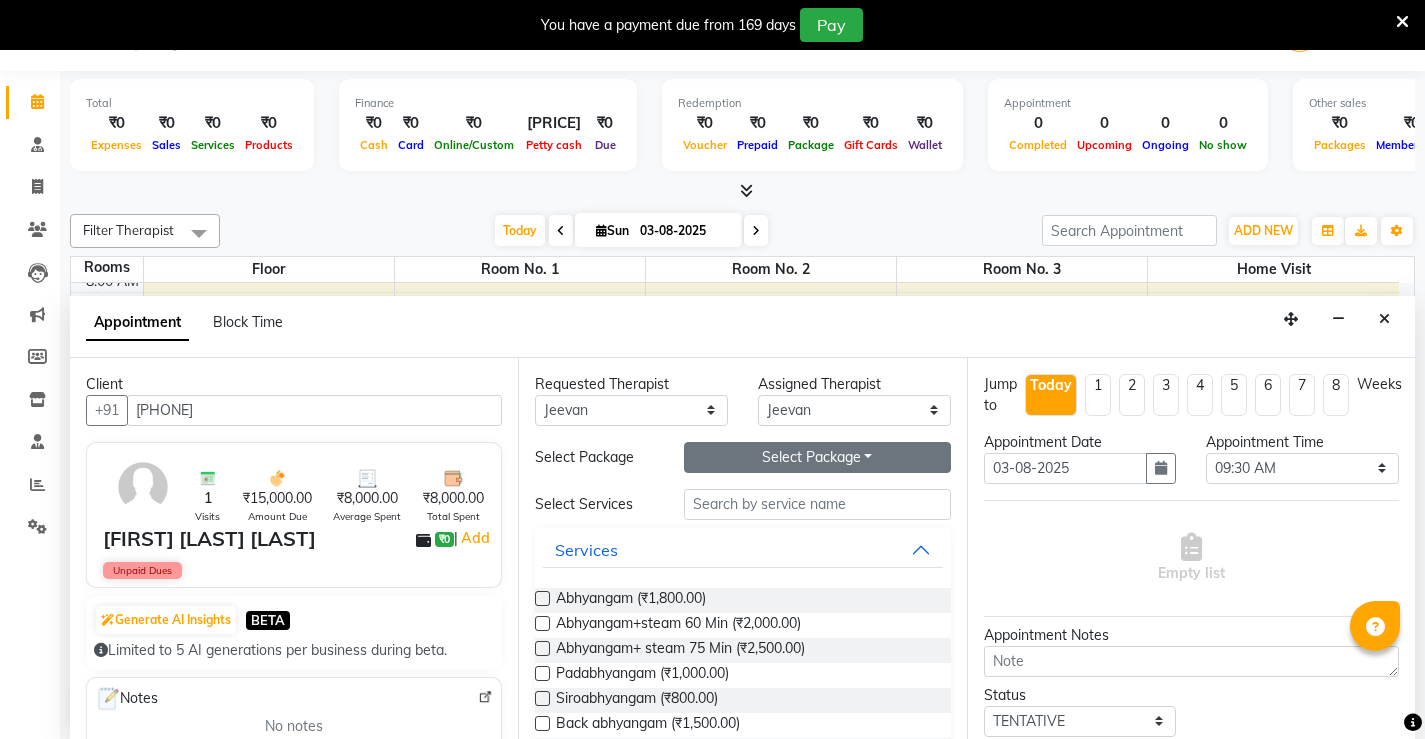 click on "Select Package  Toggle Dropdown" at bounding box center [817, 457] 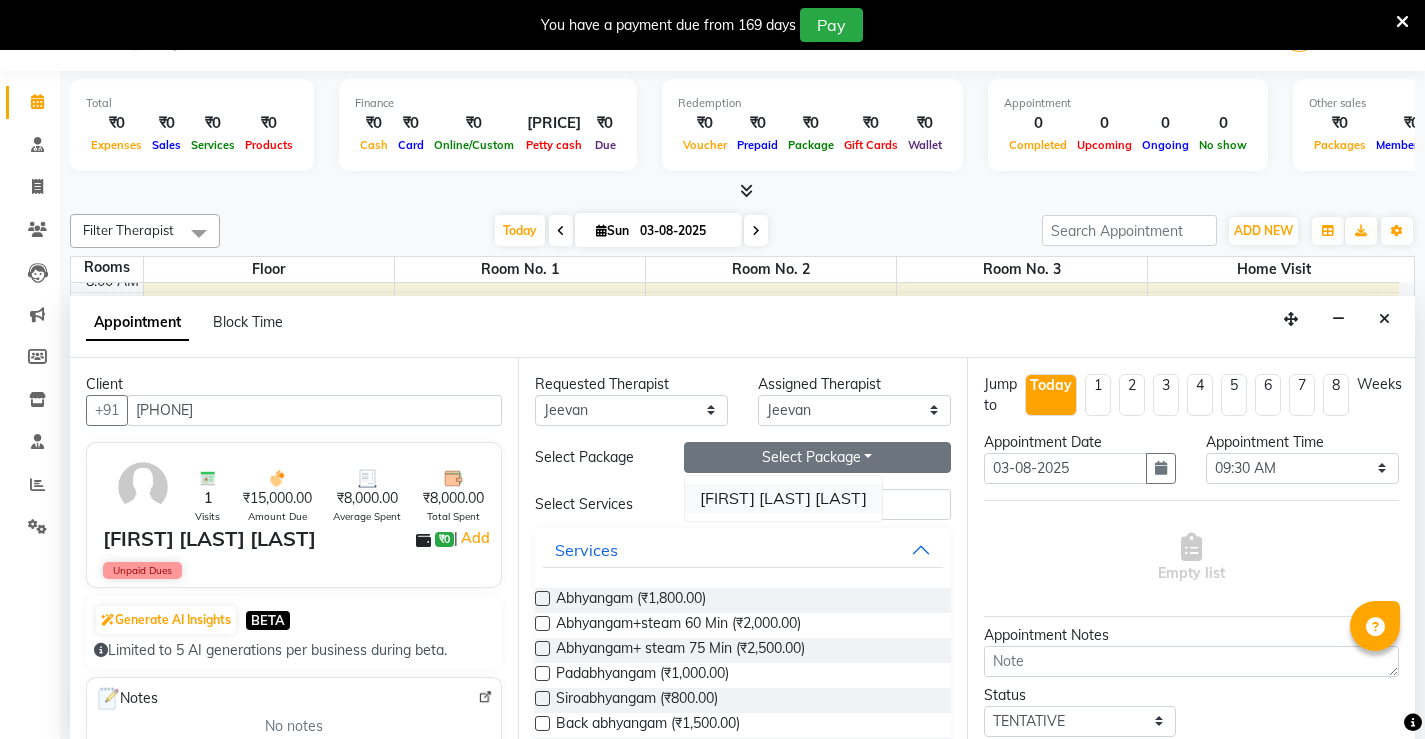 click on "Arvind kumar Maurya" at bounding box center [783, 498] 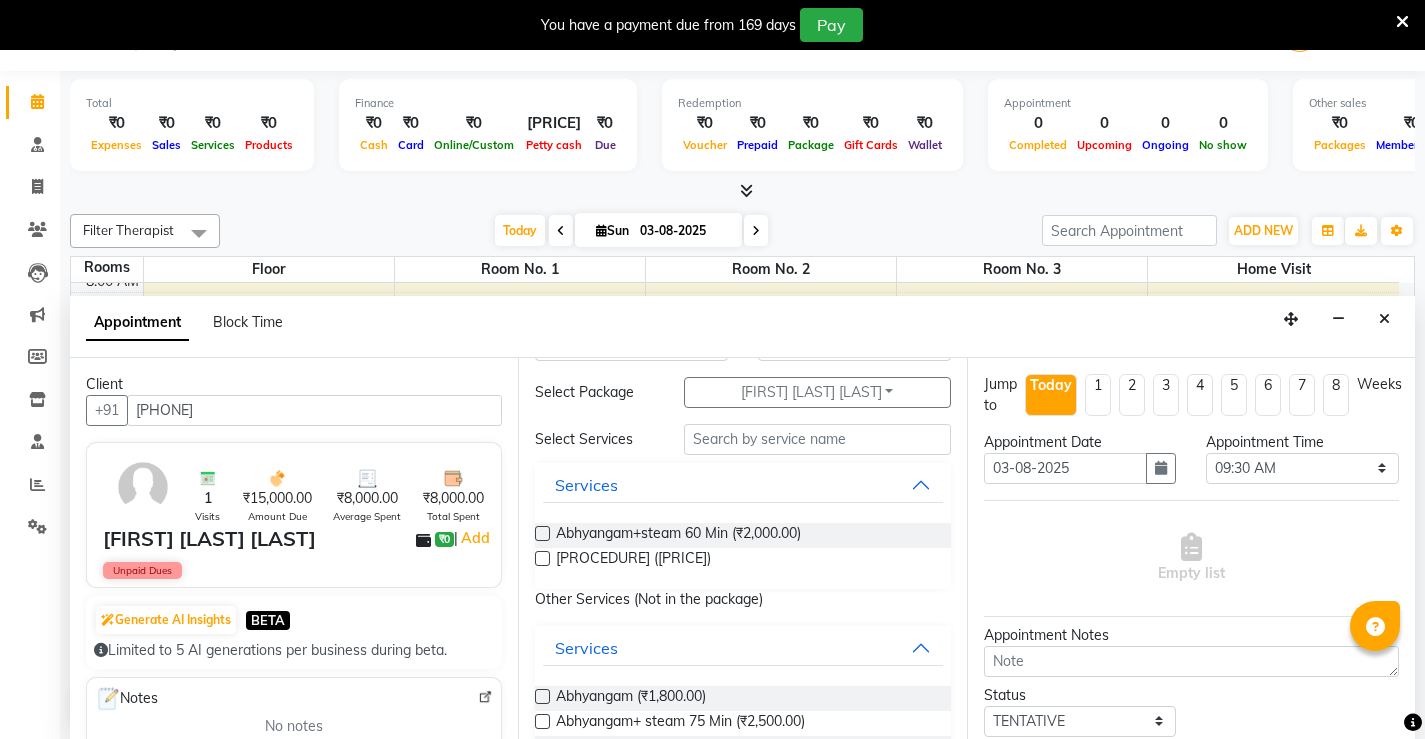scroll, scrollTop: 100, scrollLeft: 0, axis: vertical 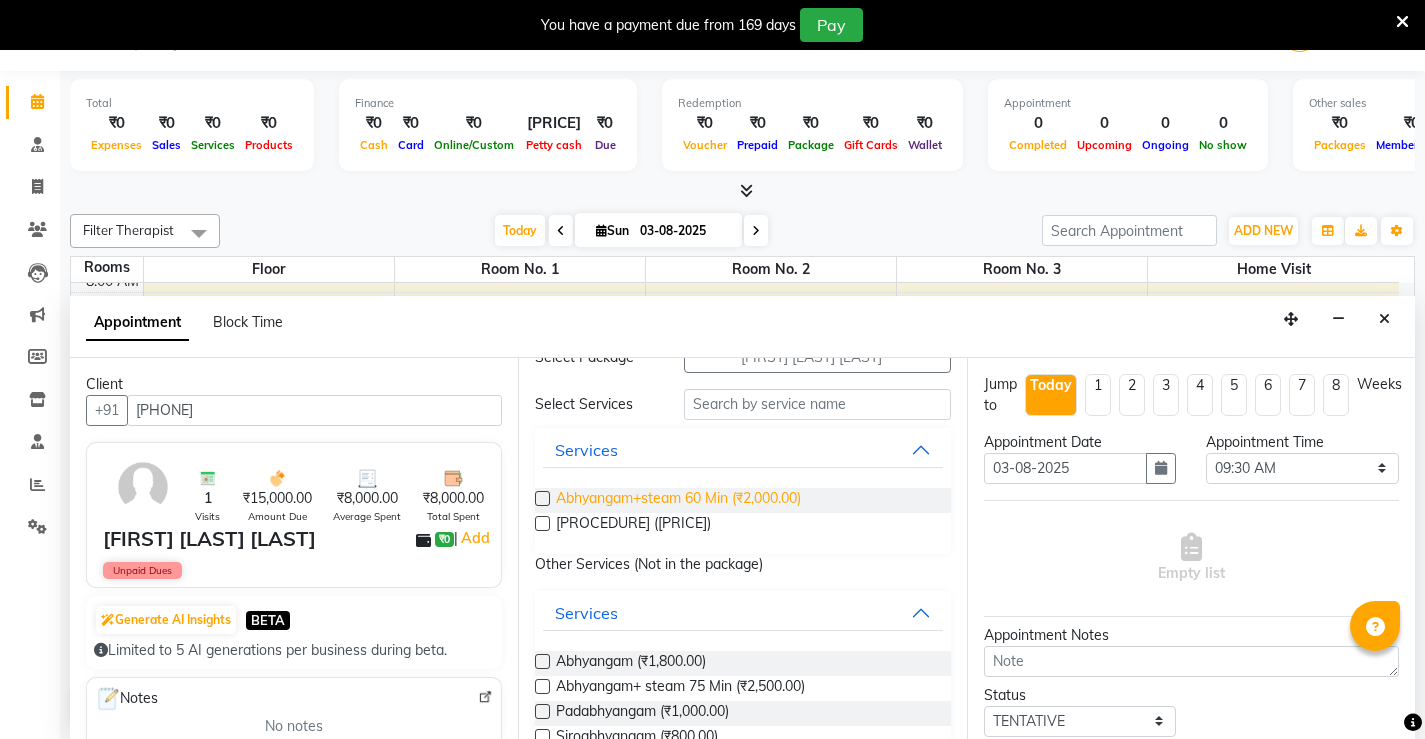 click on "Abhyangam+steam 60 Min (₹2,000.00)" at bounding box center [678, 500] 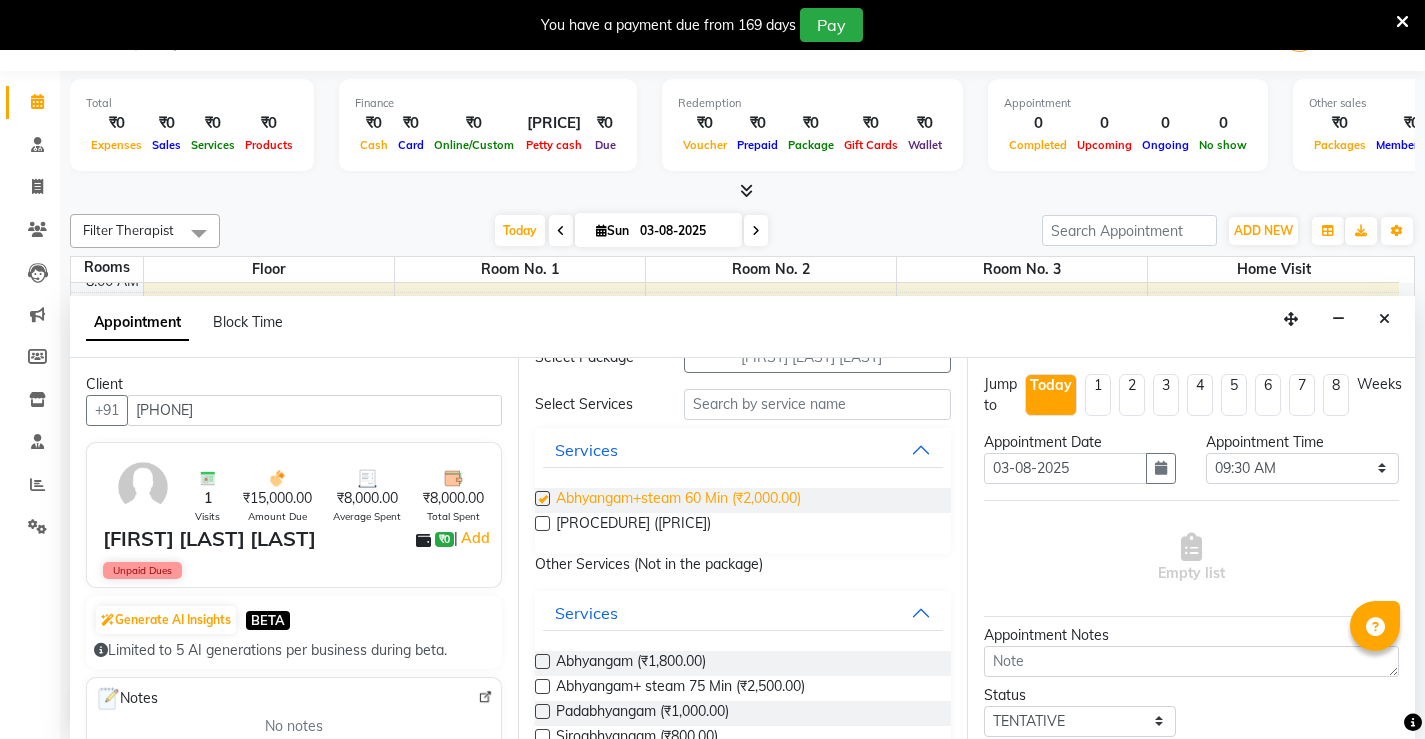 checkbox on "true" 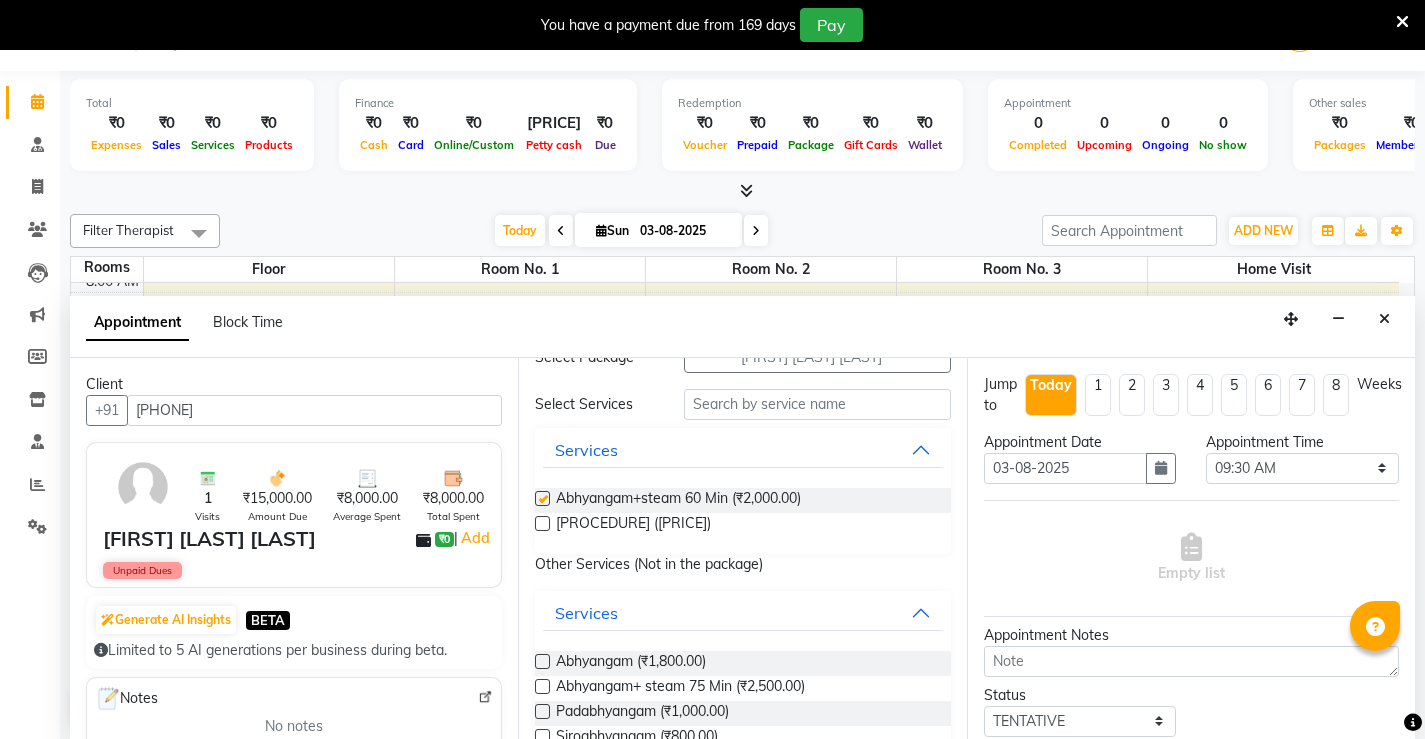 select on "2651" 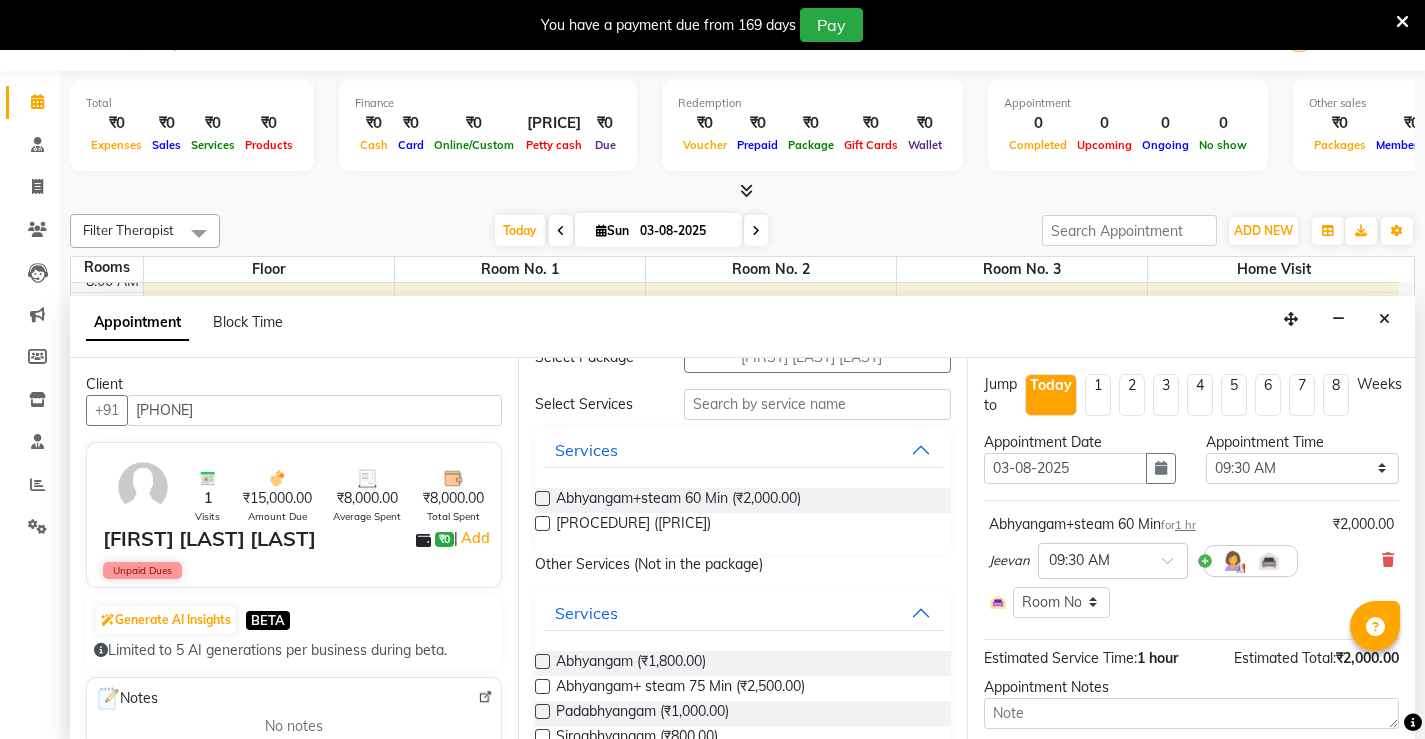checkbox on "false" 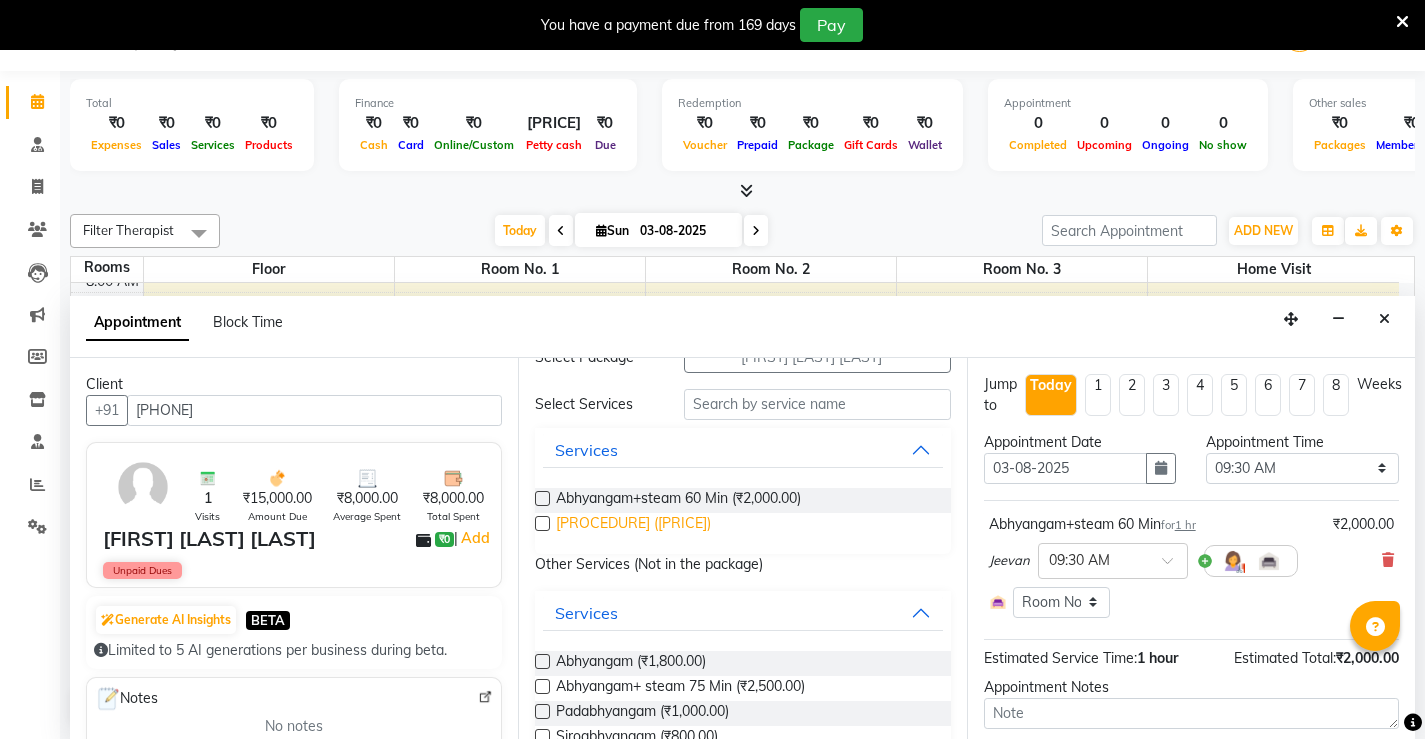 click on "Nasyam (₹2,000.00)" at bounding box center (633, 525) 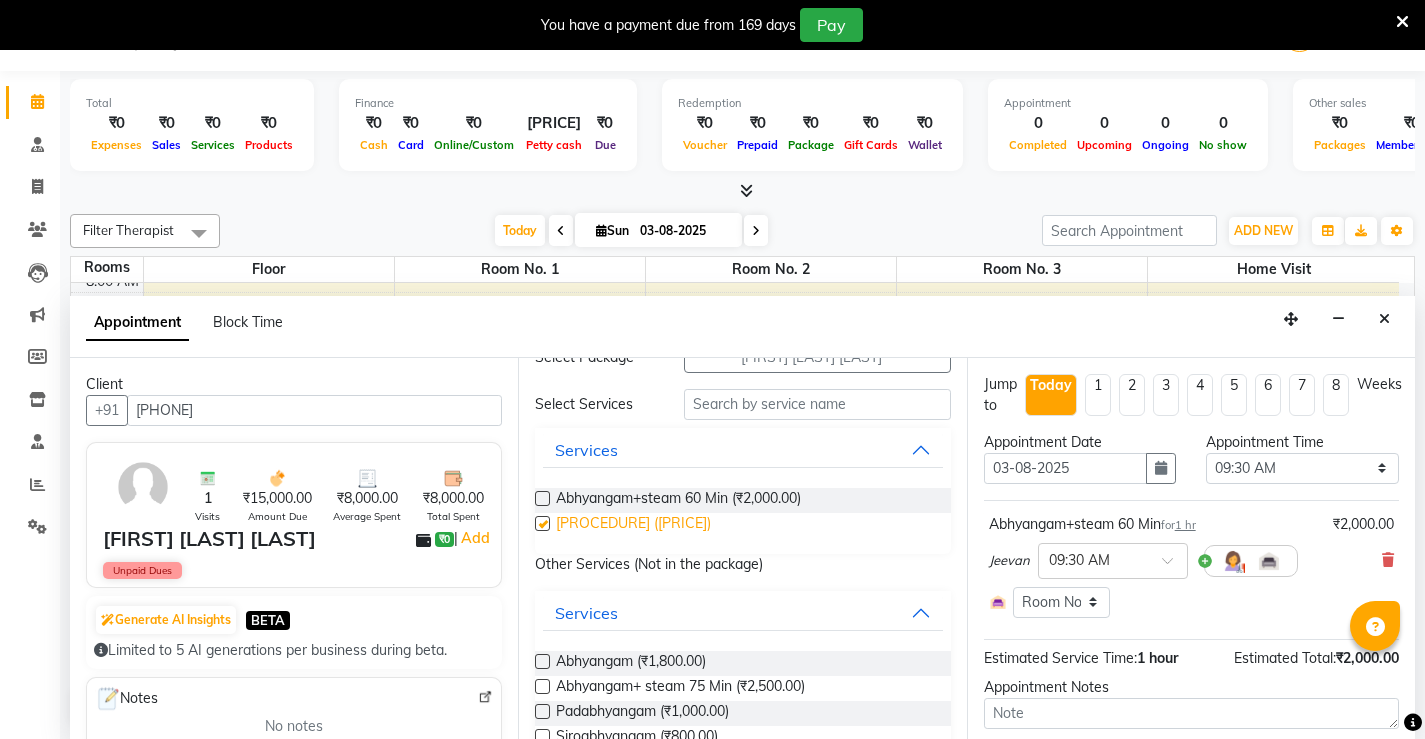 checkbox on "true" 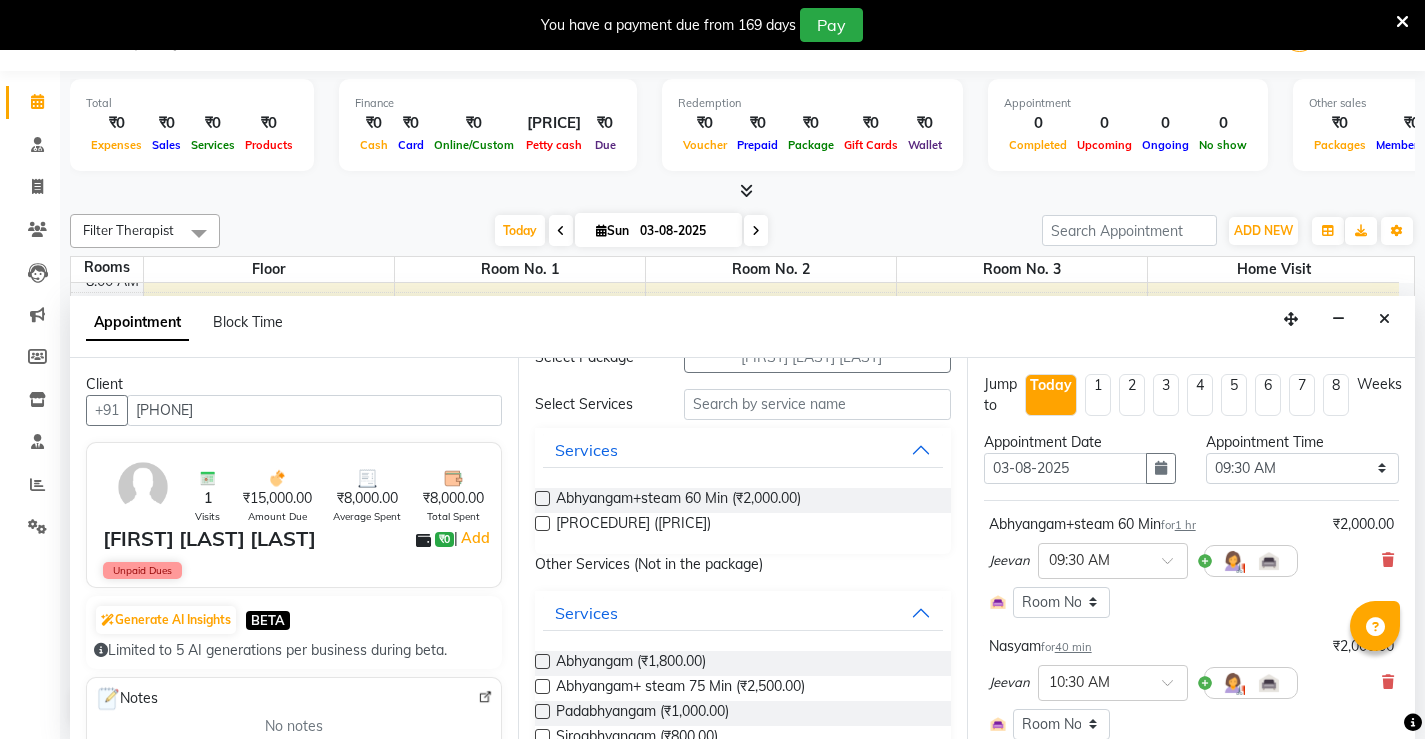 checkbox on "false" 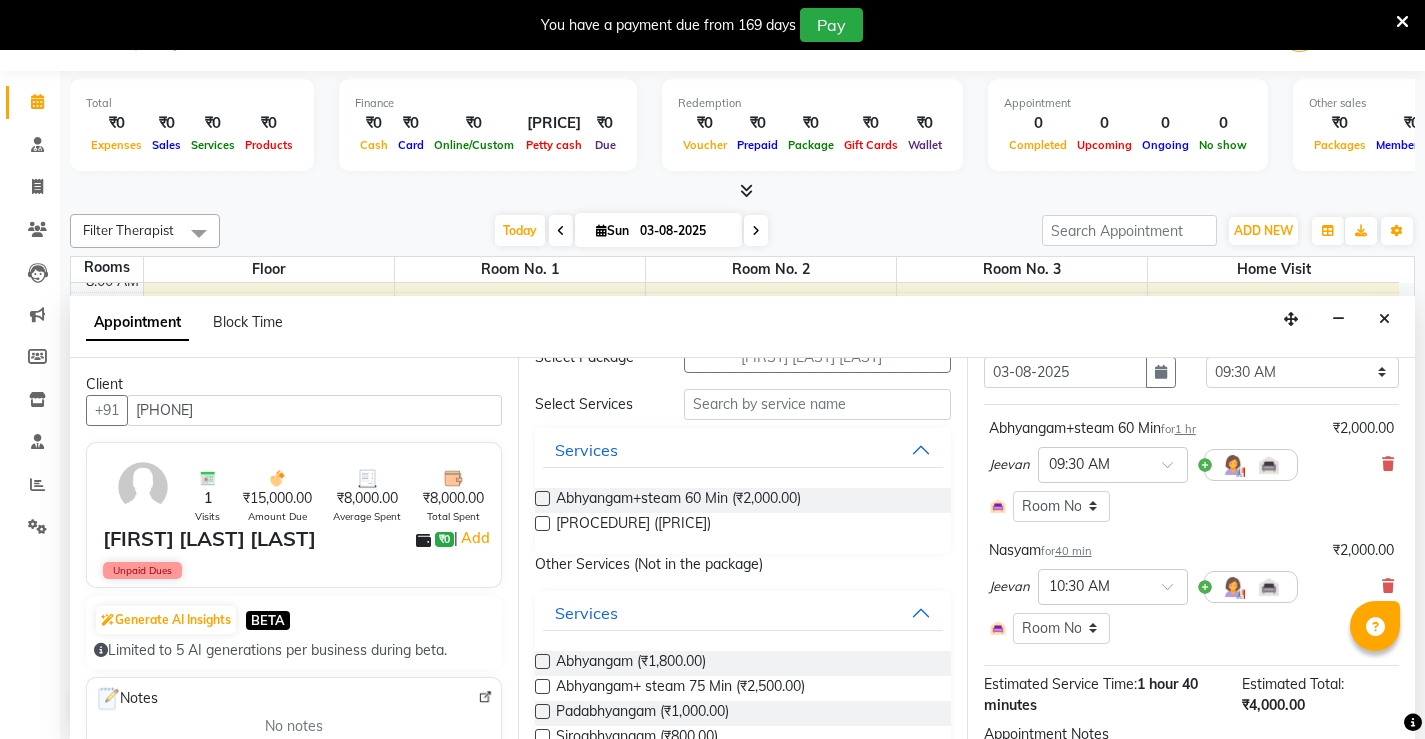 scroll, scrollTop: 300, scrollLeft: 0, axis: vertical 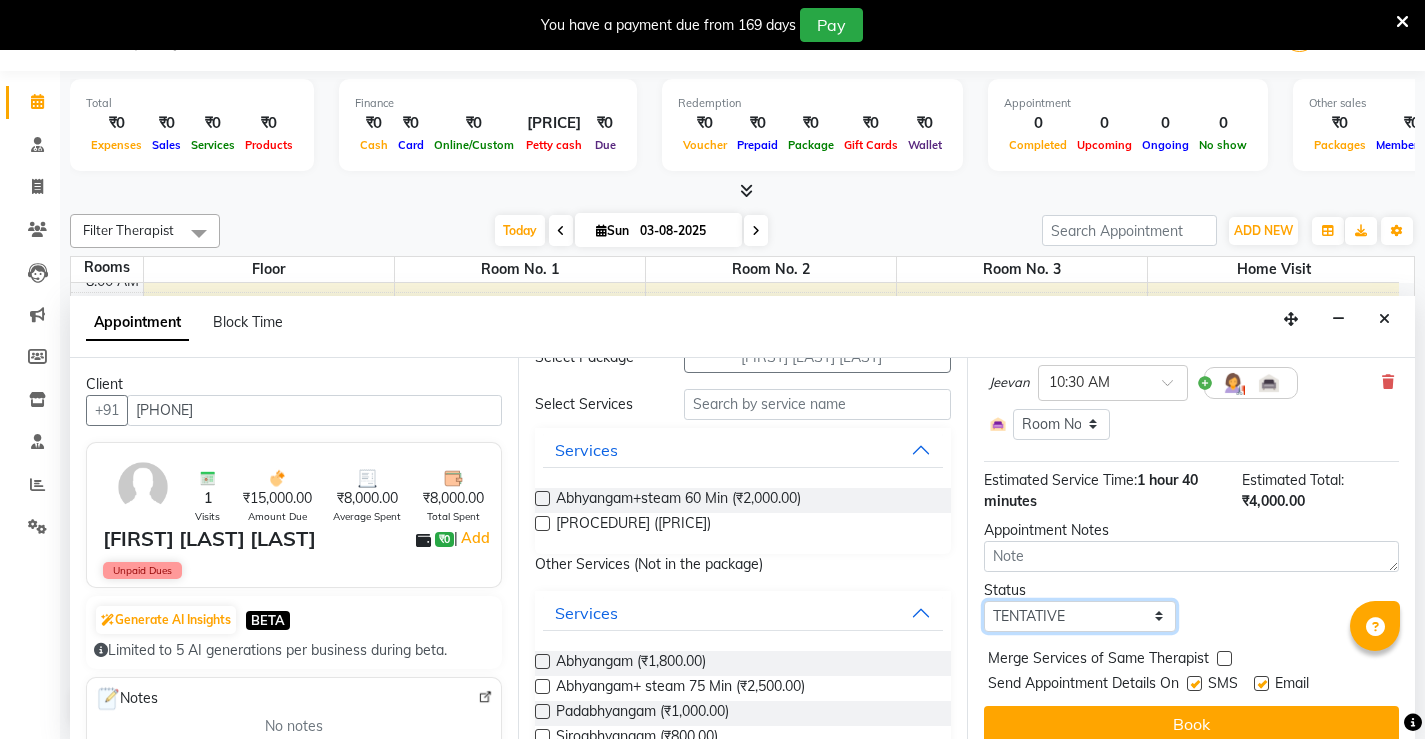 click on "Select TENTATIVE CONFIRM CHECK-IN UPCOMING" at bounding box center [1080, 616] 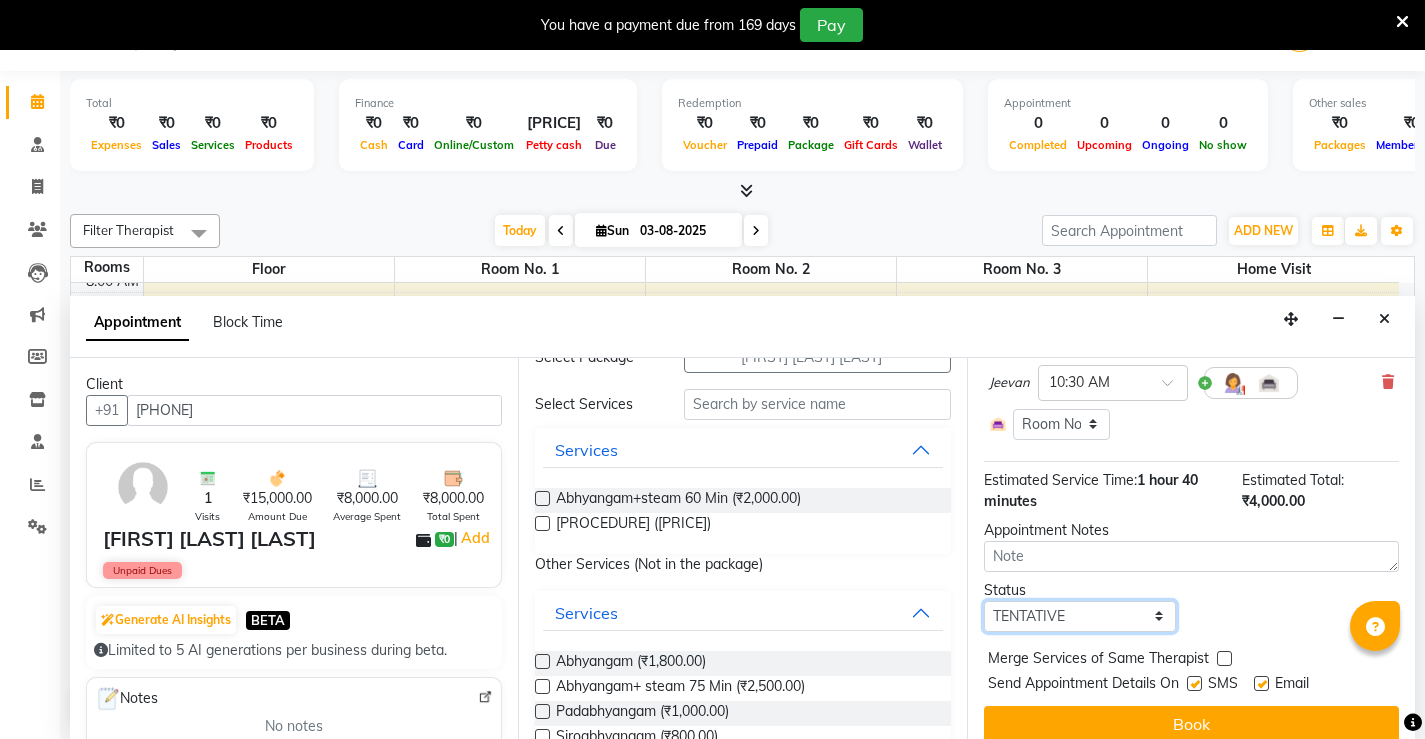 select on "upcoming" 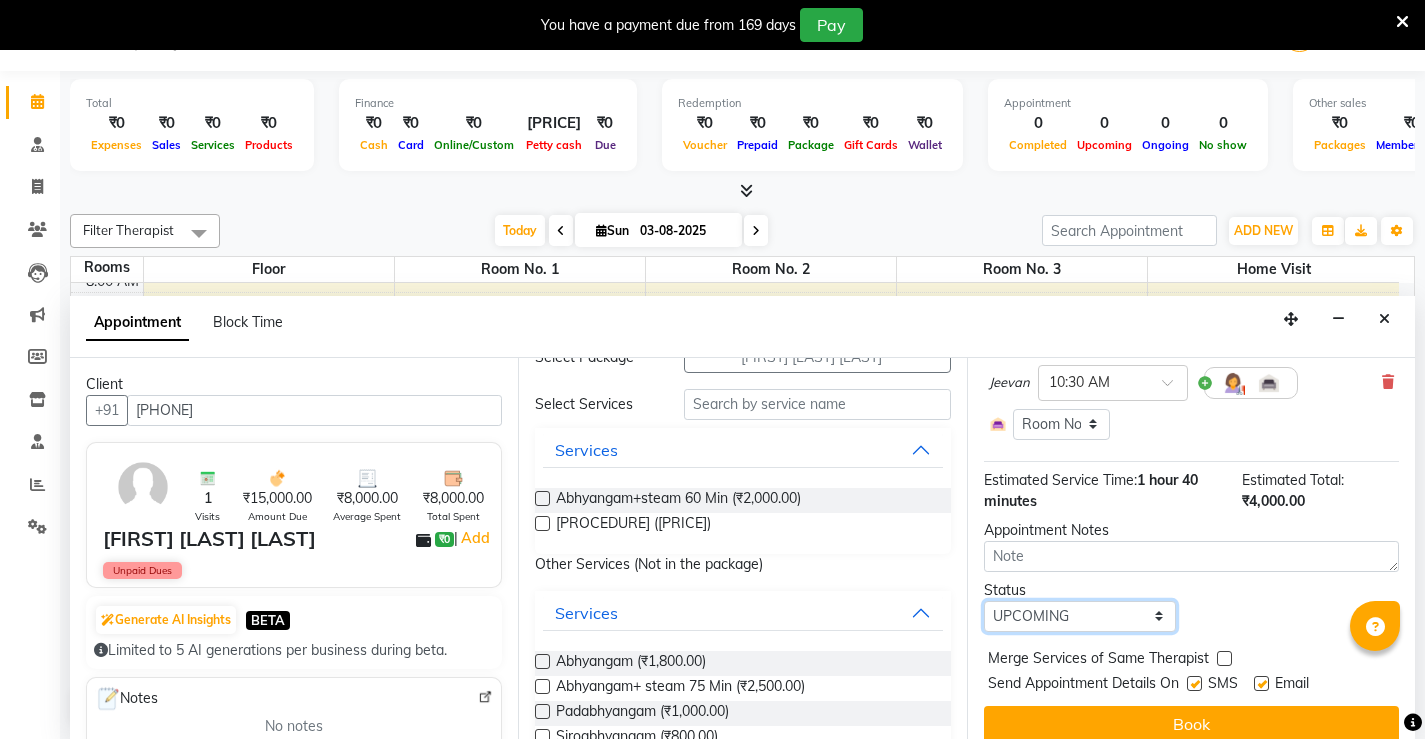 click on "Select TENTATIVE CONFIRM CHECK-IN UPCOMING" at bounding box center [1080, 616] 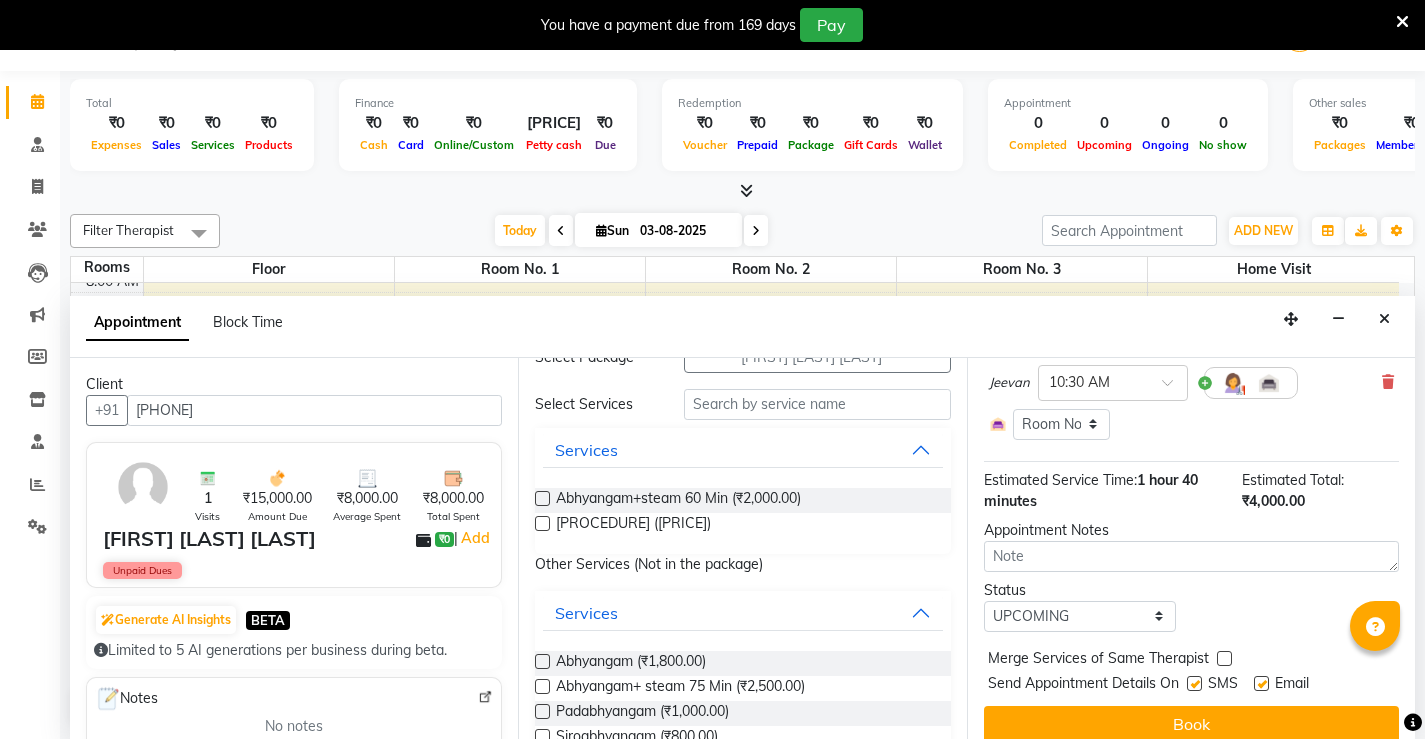 click at bounding box center (1194, 683) 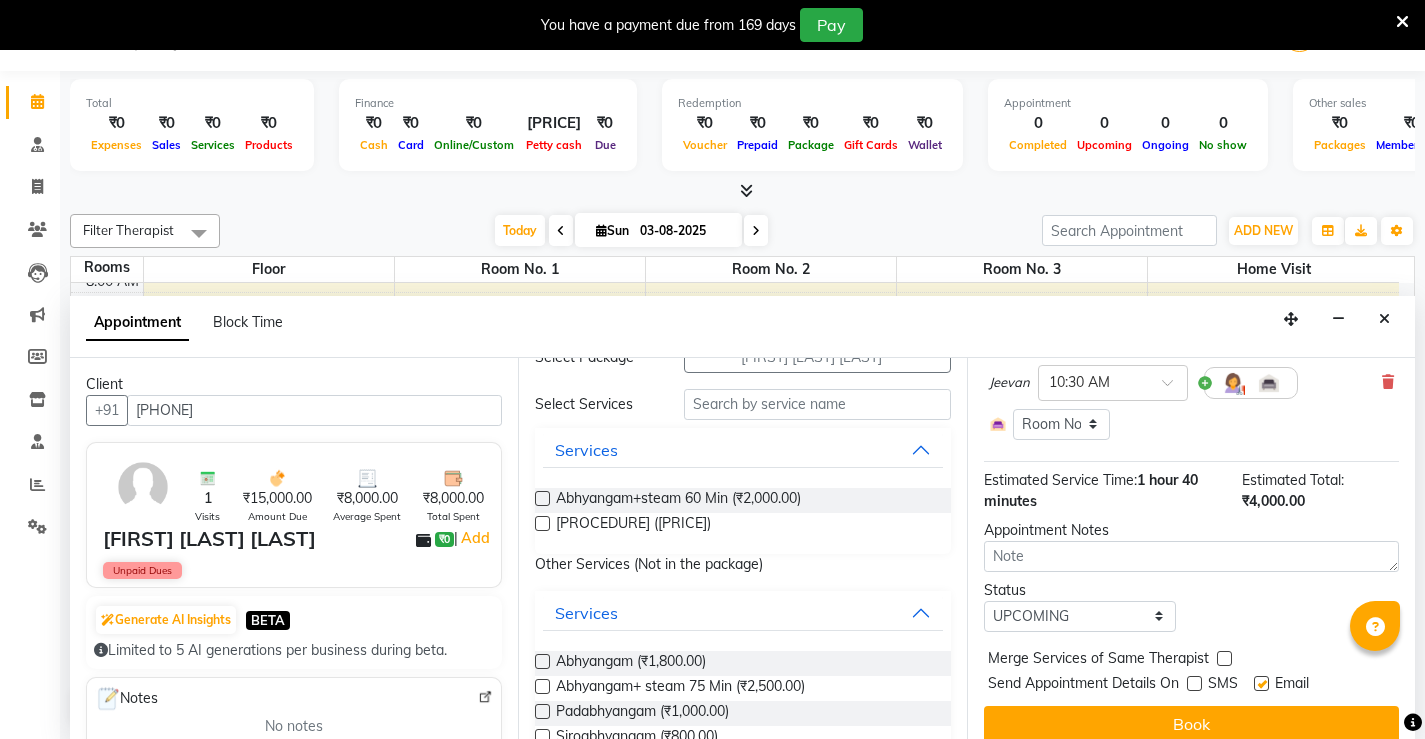 click at bounding box center [1261, 683] 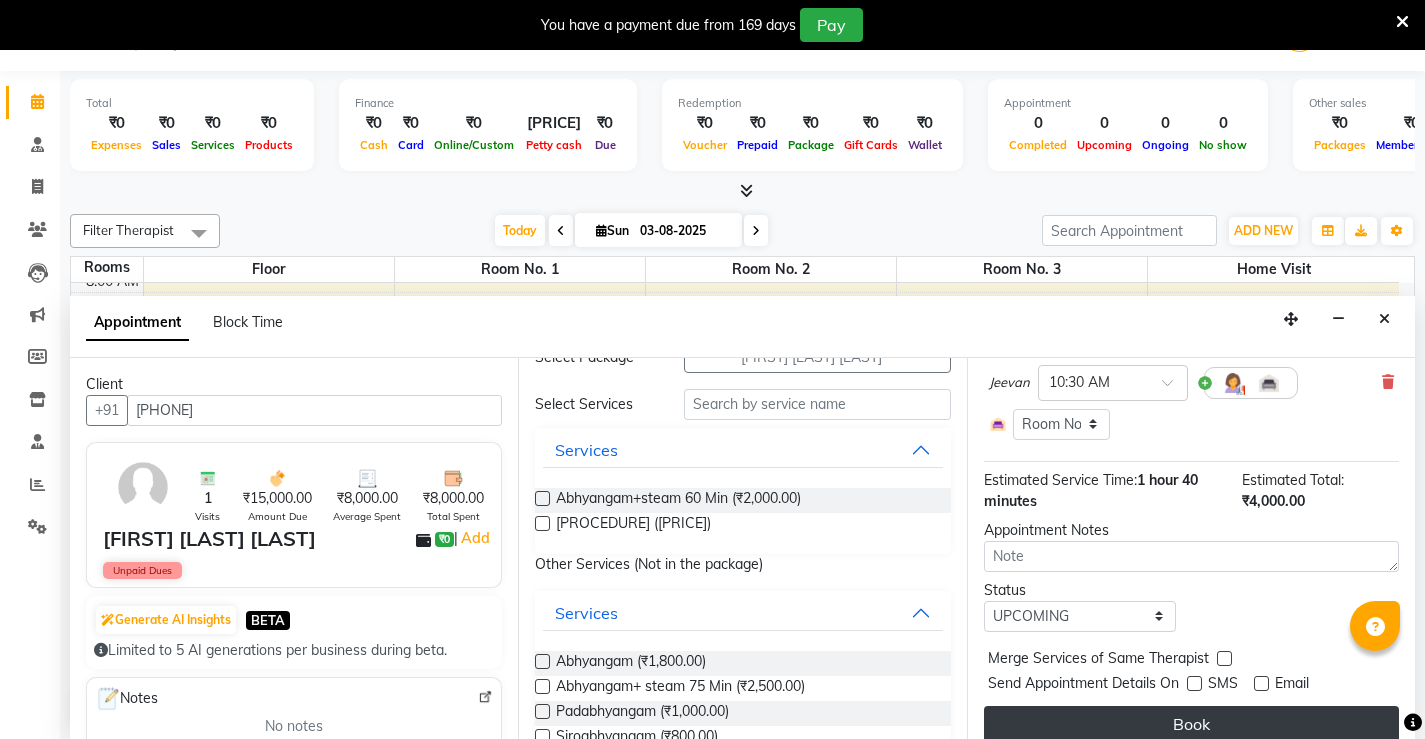 click on "Book" at bounding box center [1191, 724] 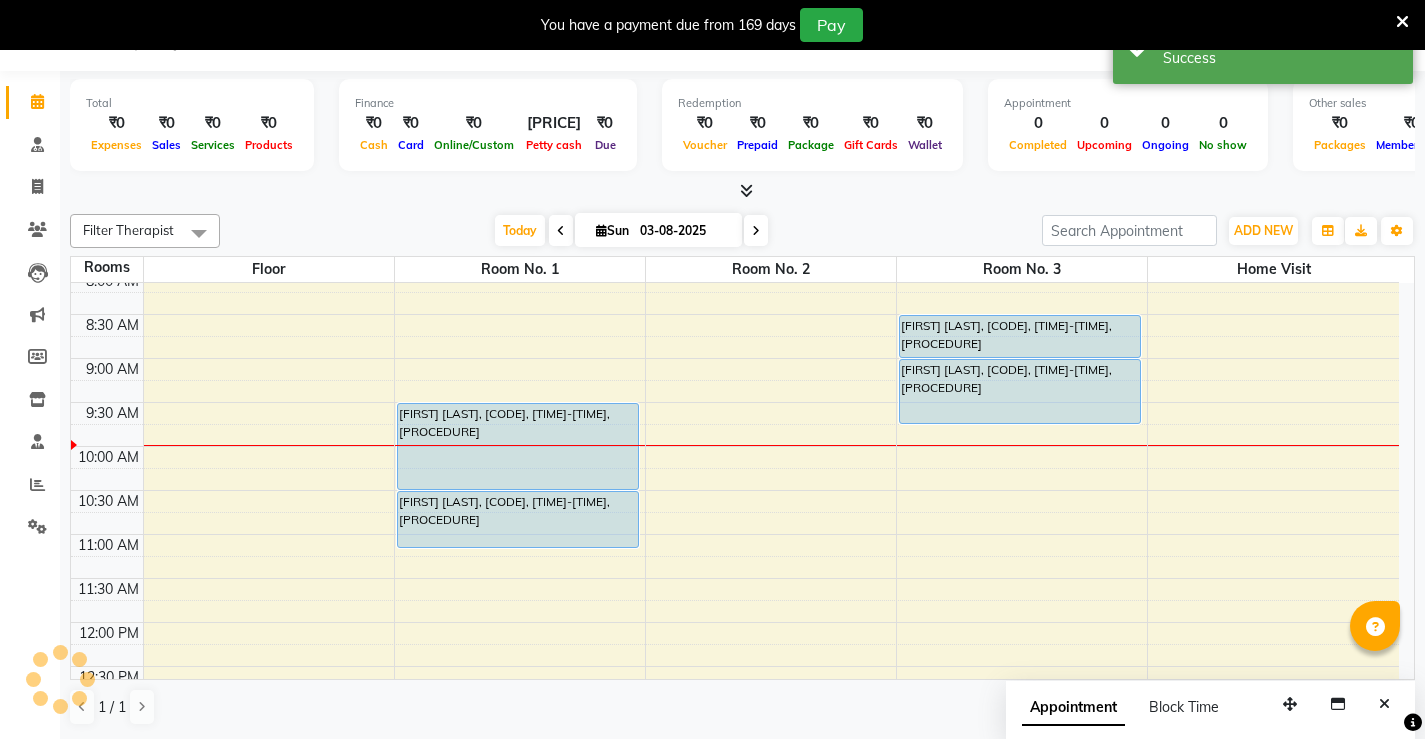 scroll, scrollTop: 0, scrollLeft: 0, axis: both 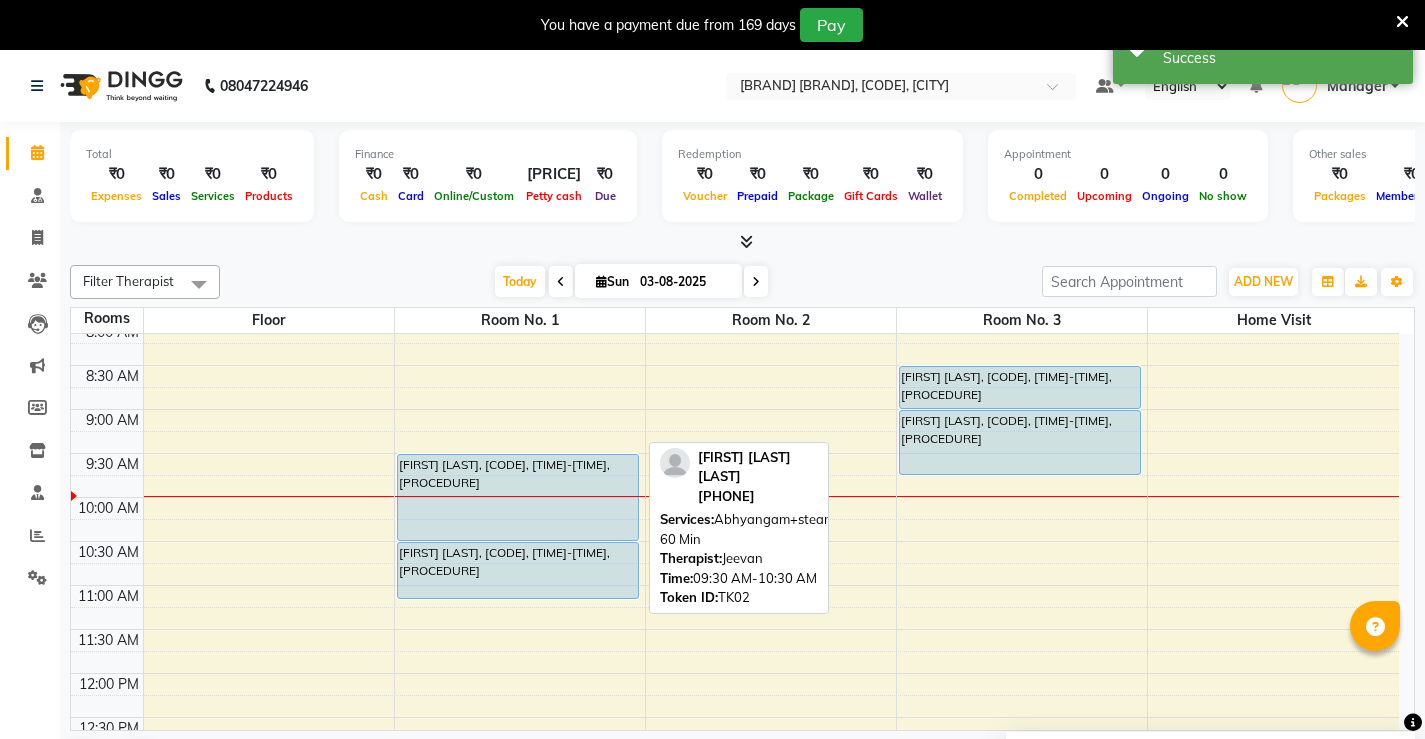 click on "[FIRST] [LAST], TK02, 09:30 AM-10:30 AM, Abhyangam+steam 60 Min" at bounding box center [518, 497] 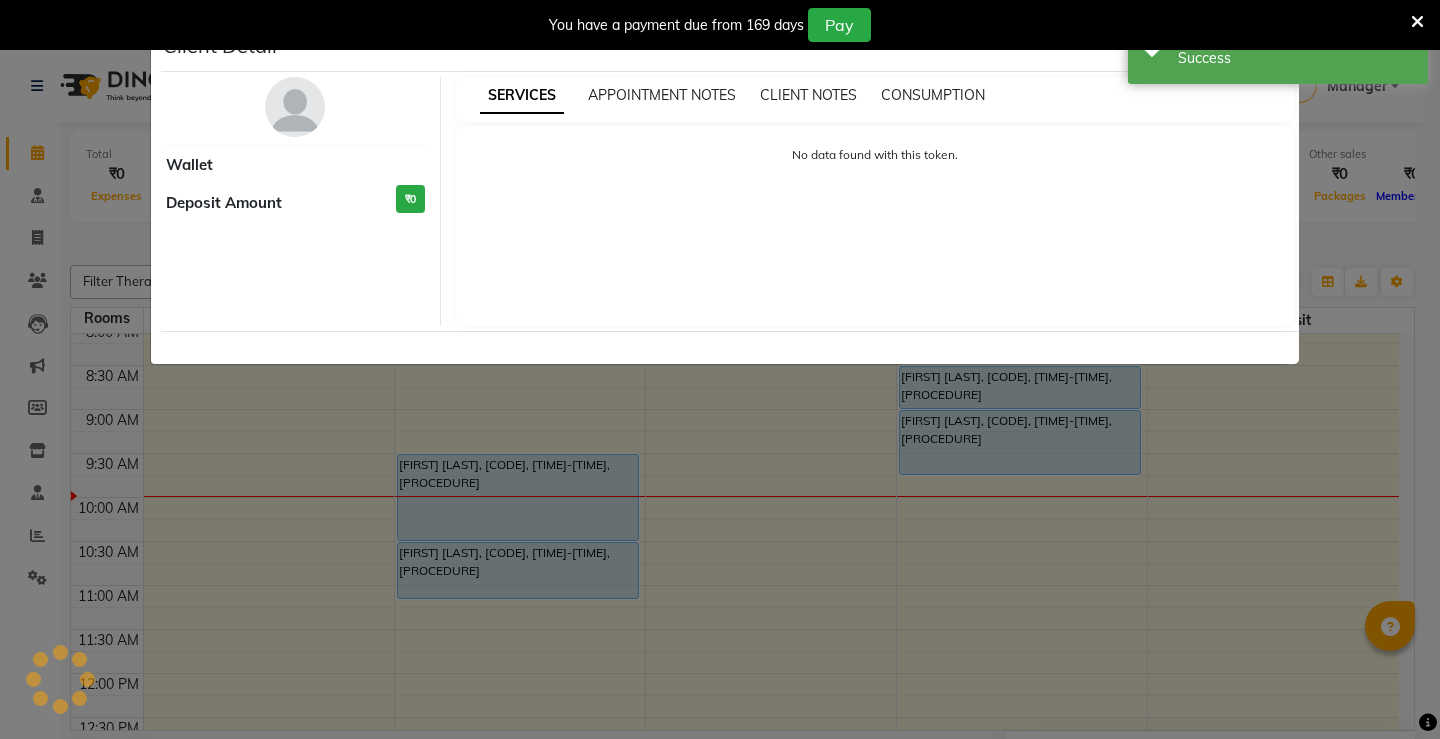 select on "5" 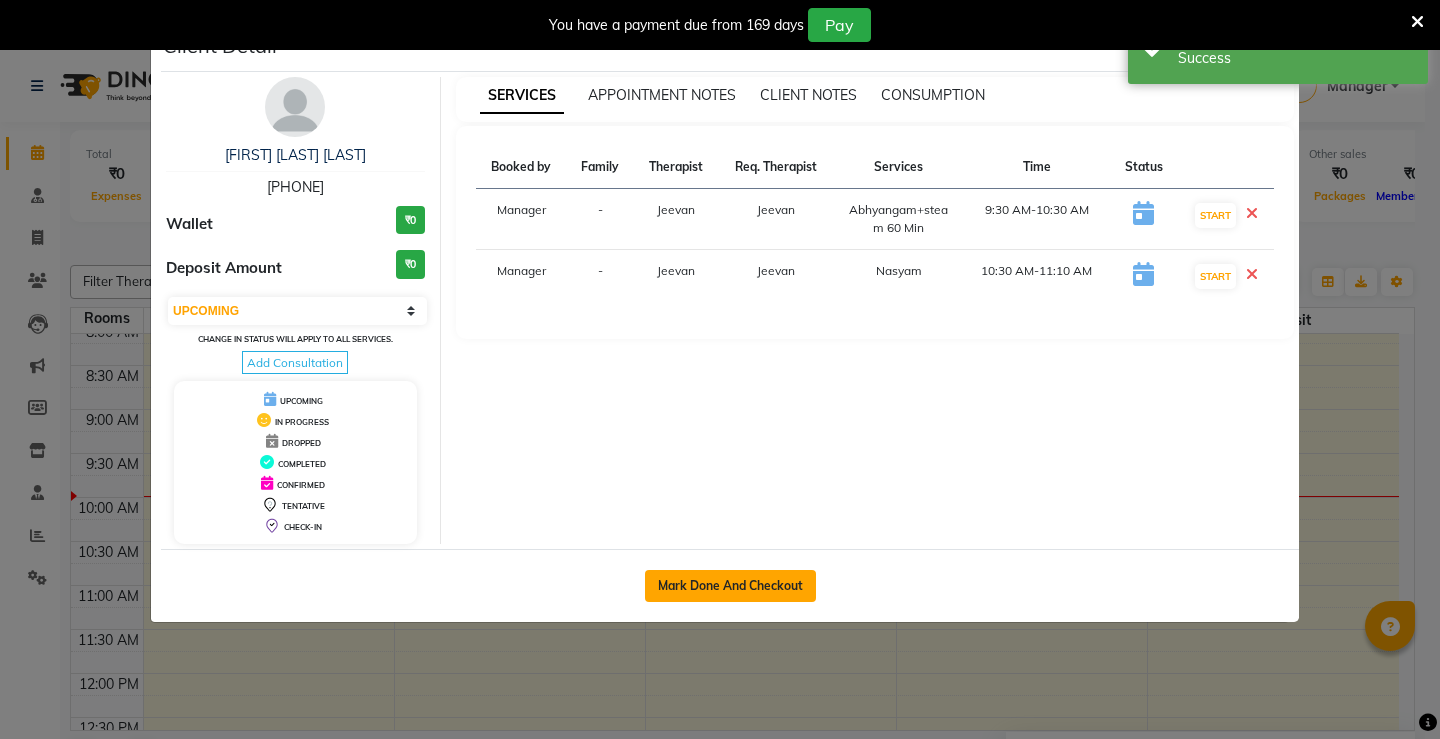 click on "Mark Done And Checkout" 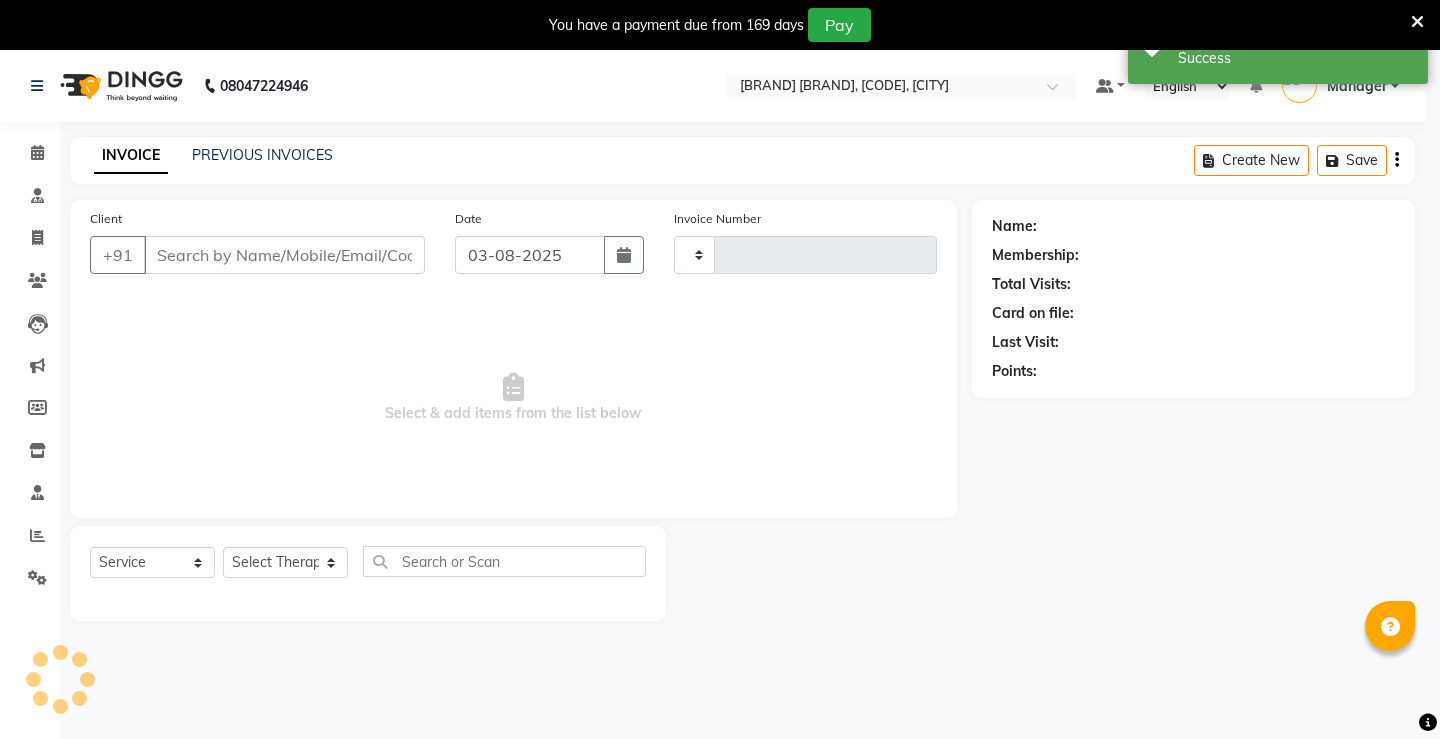 type on "1094" 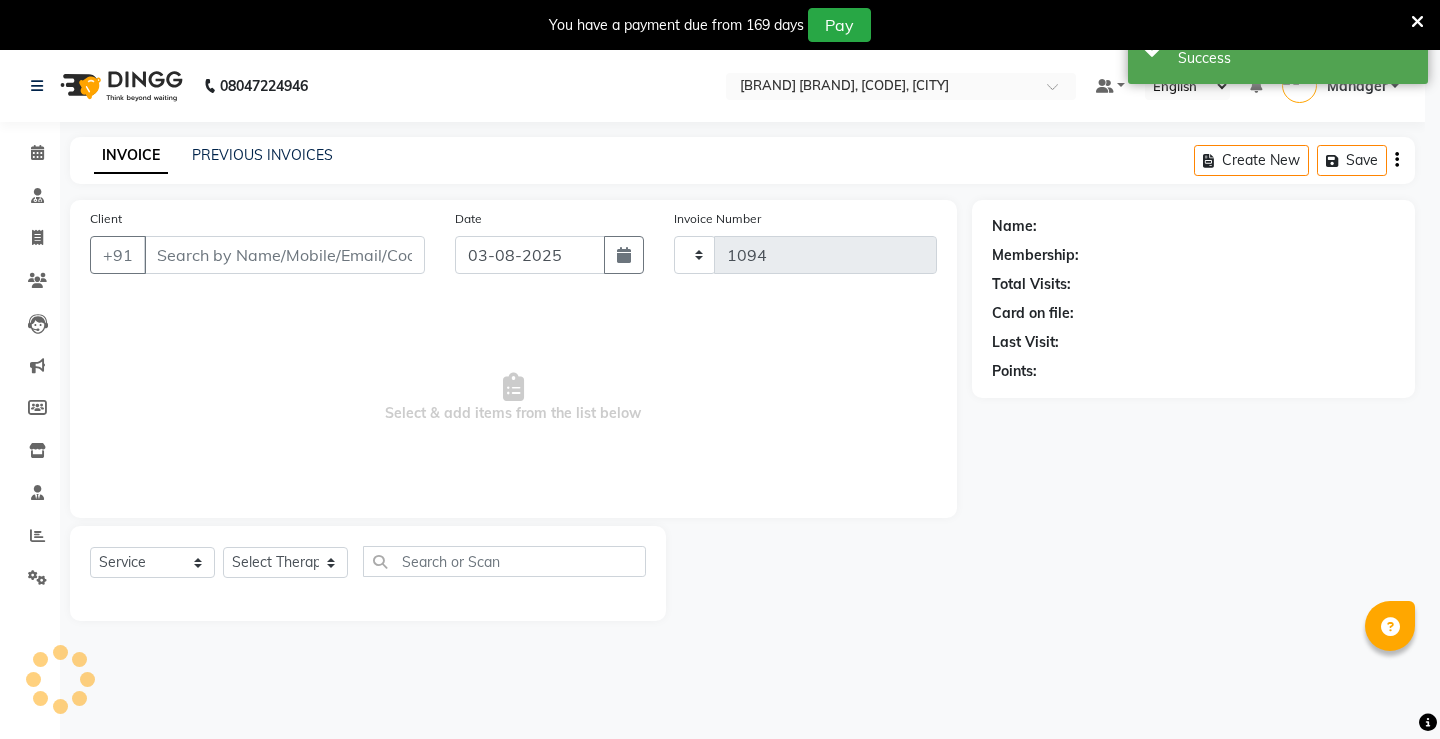 select on "5587" 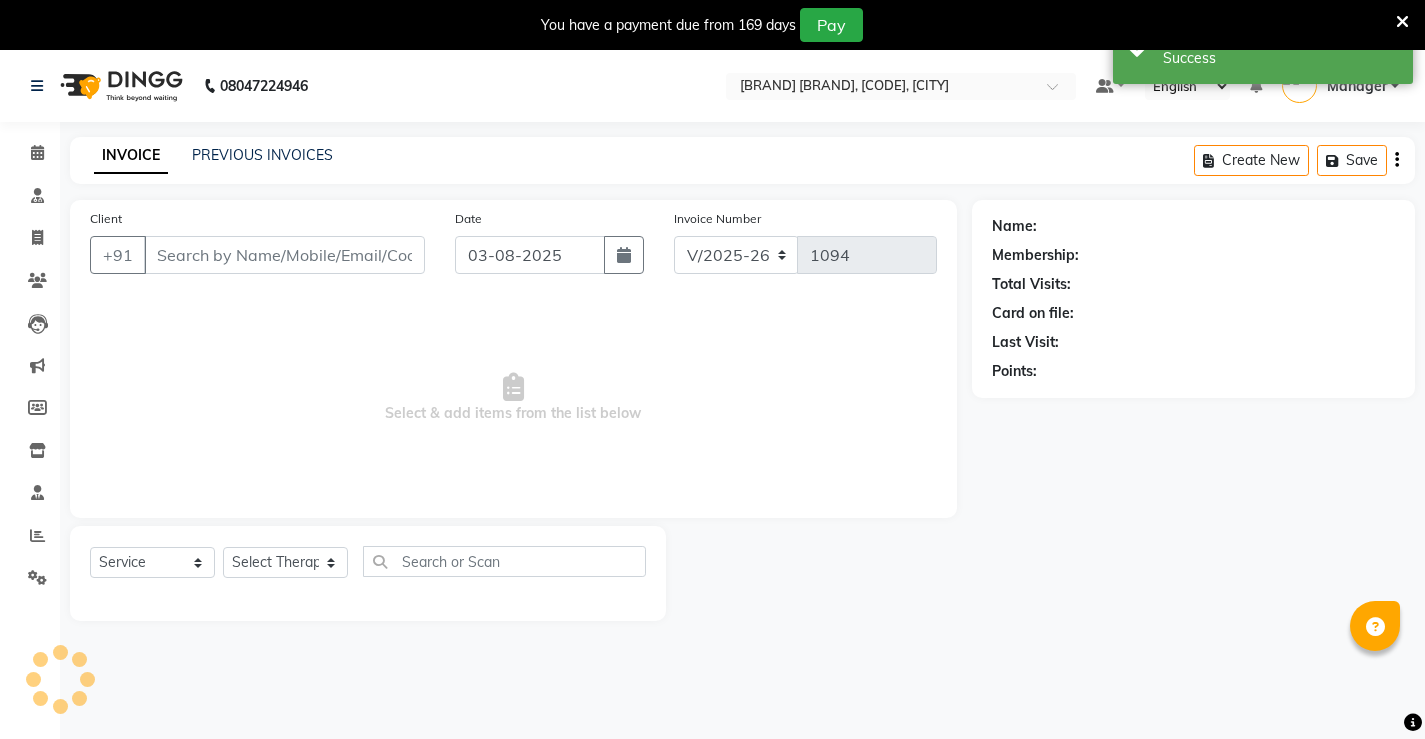 type on "[PHONE]" 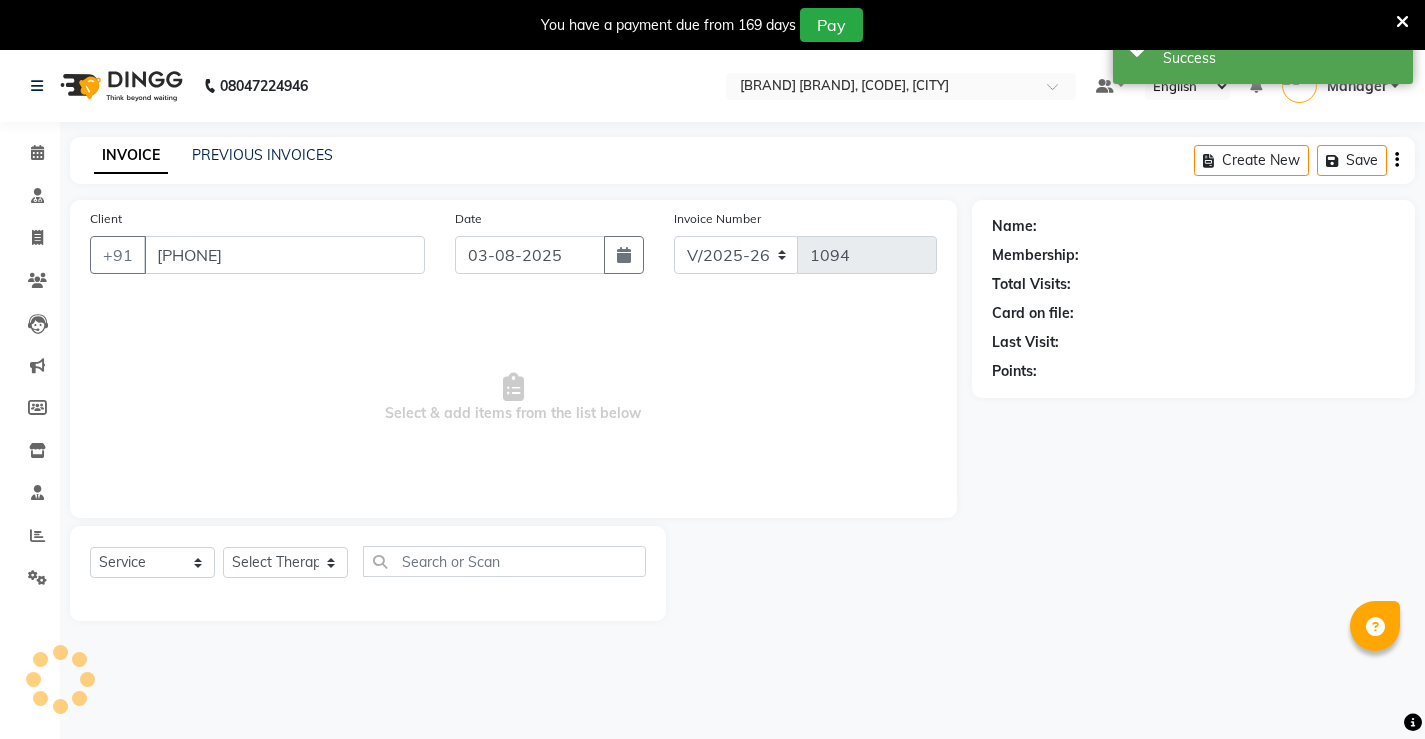 select on "62346" 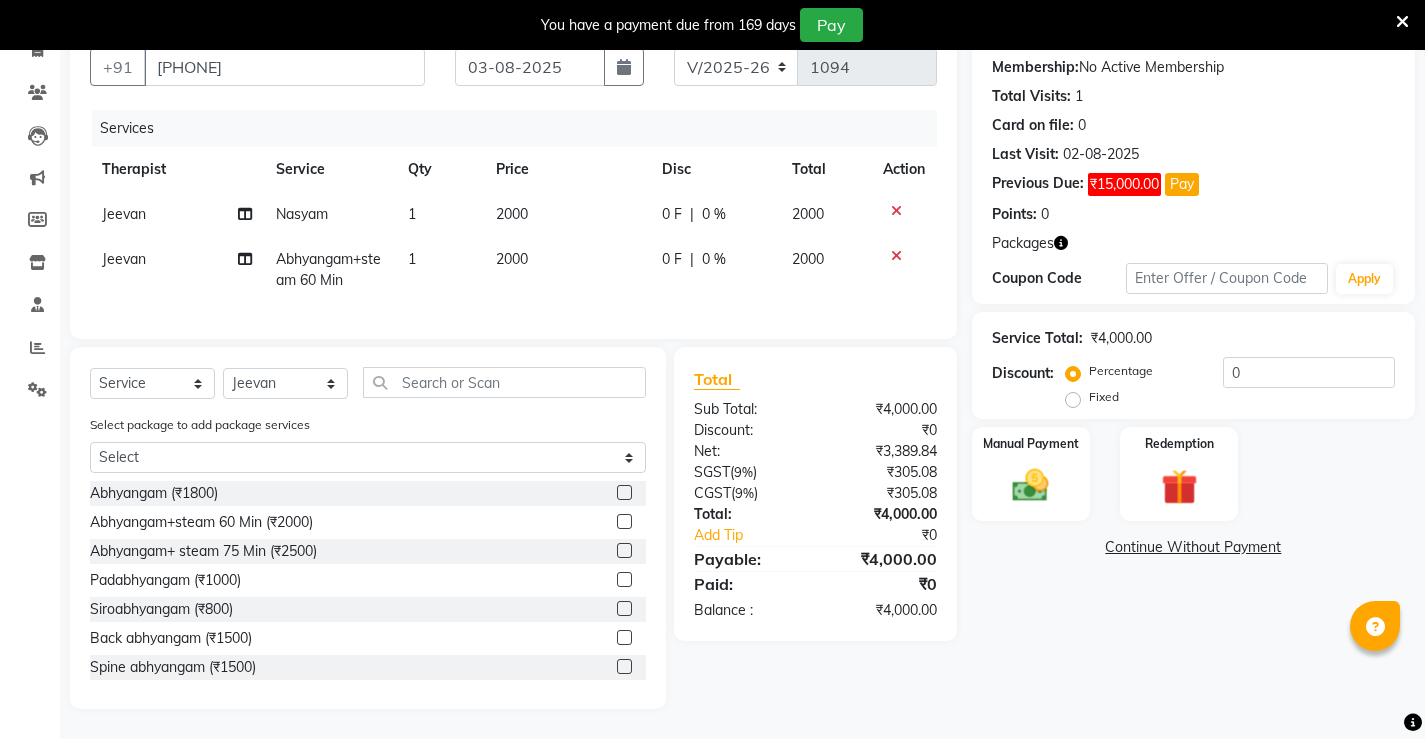 scroll, scrollTop: 203, scrollLeft: 0, axis: vertical 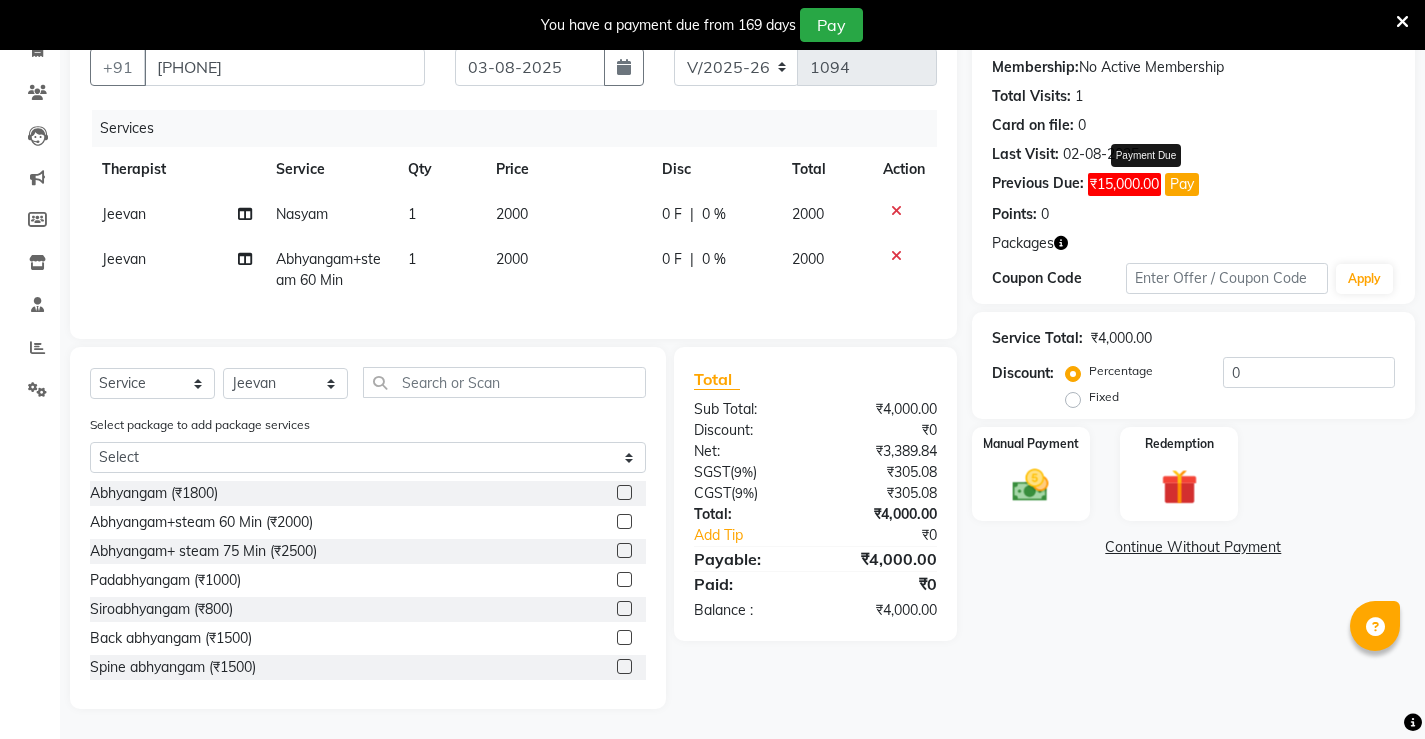 click on "Pay" 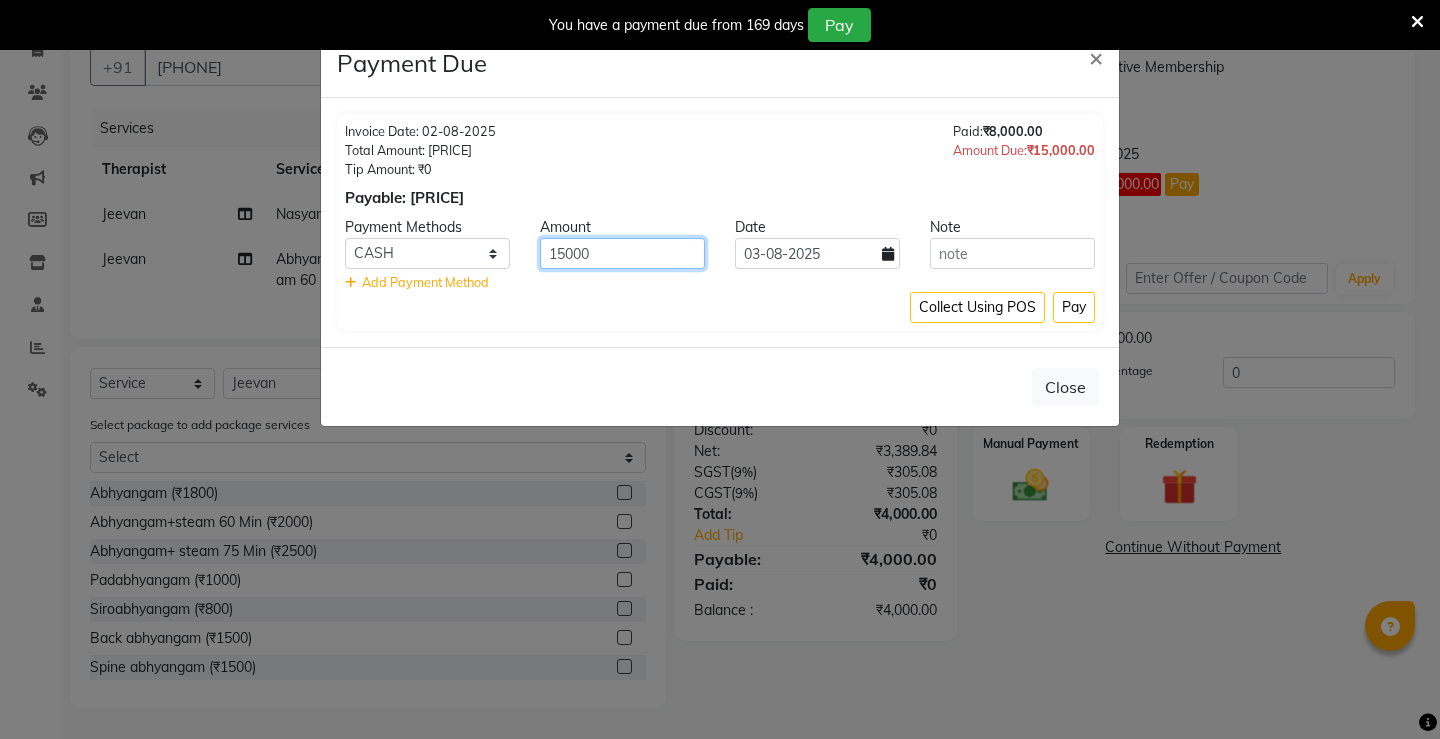 click on "15000" 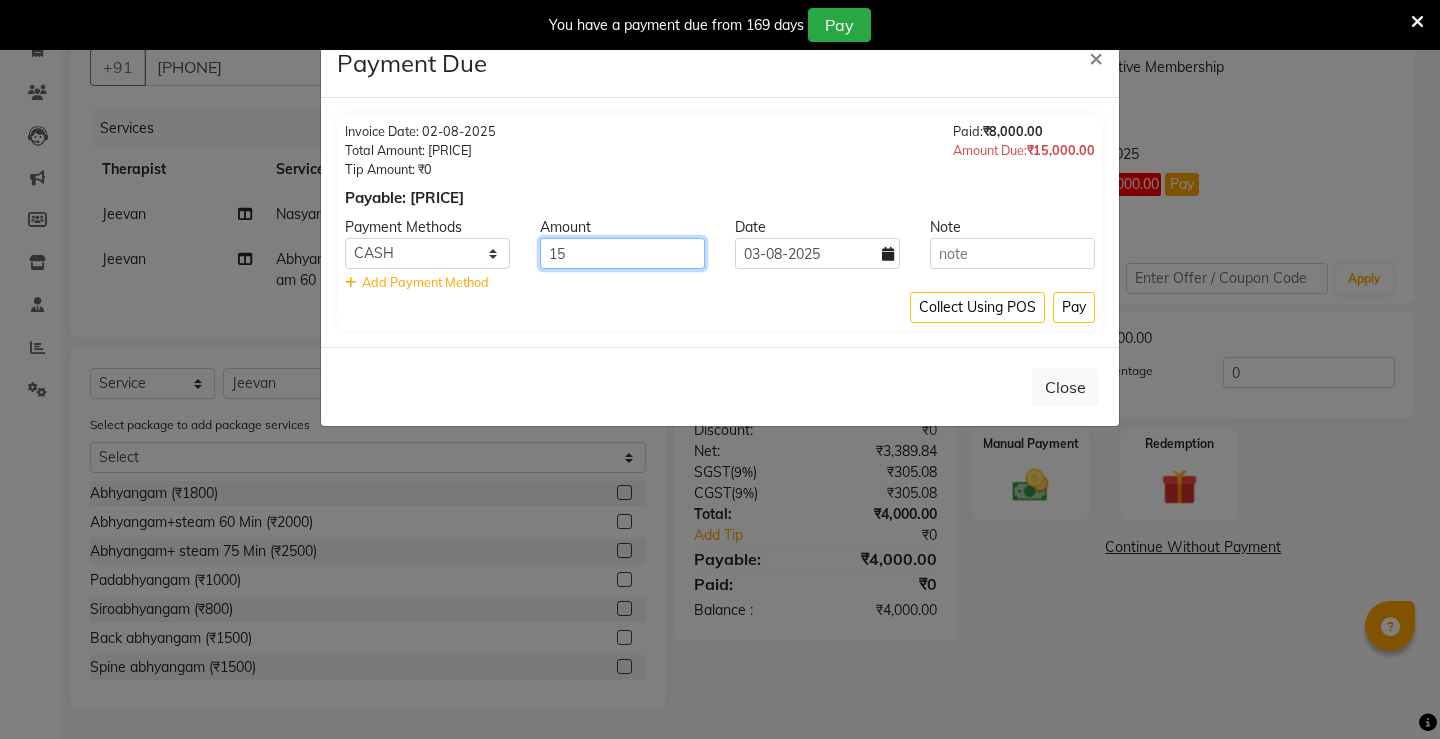 type on "1" 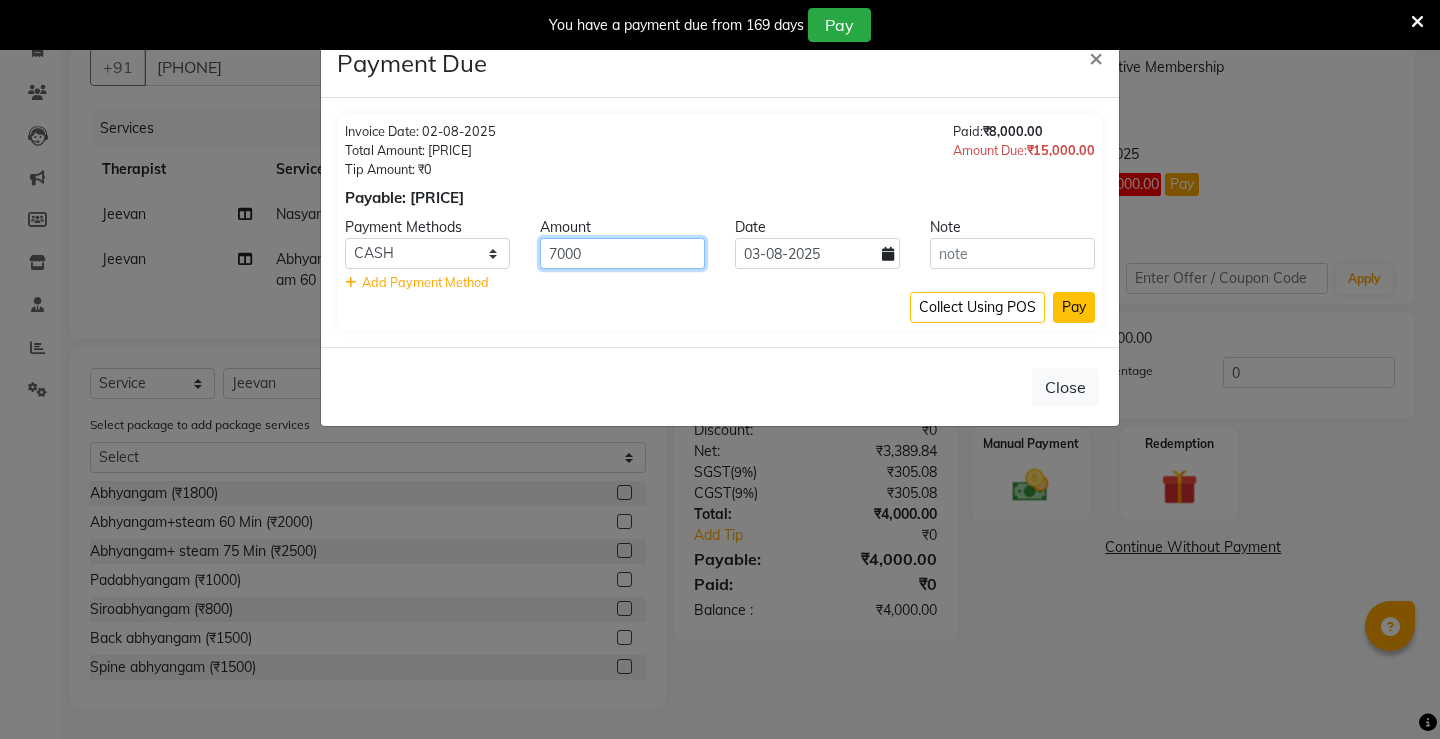 type on "7000" 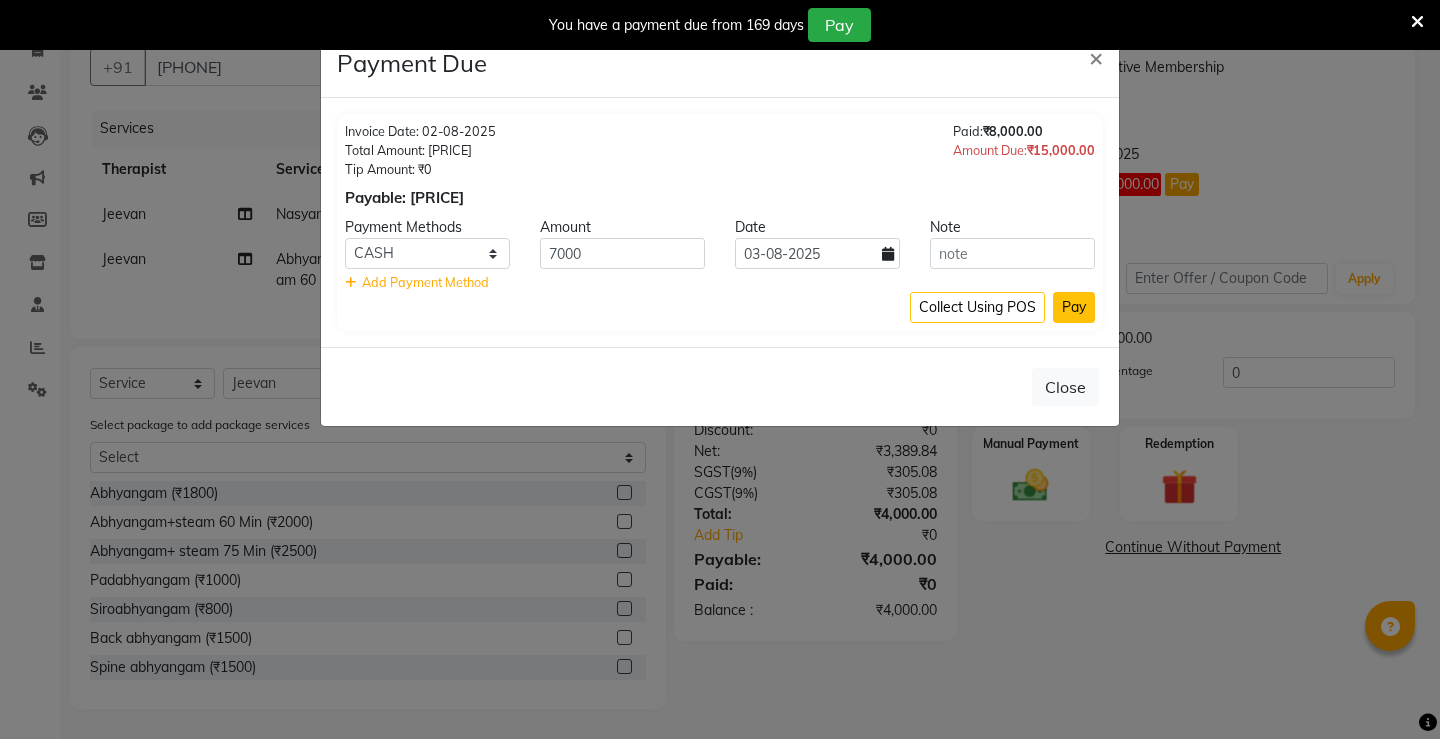 click on "Pay" 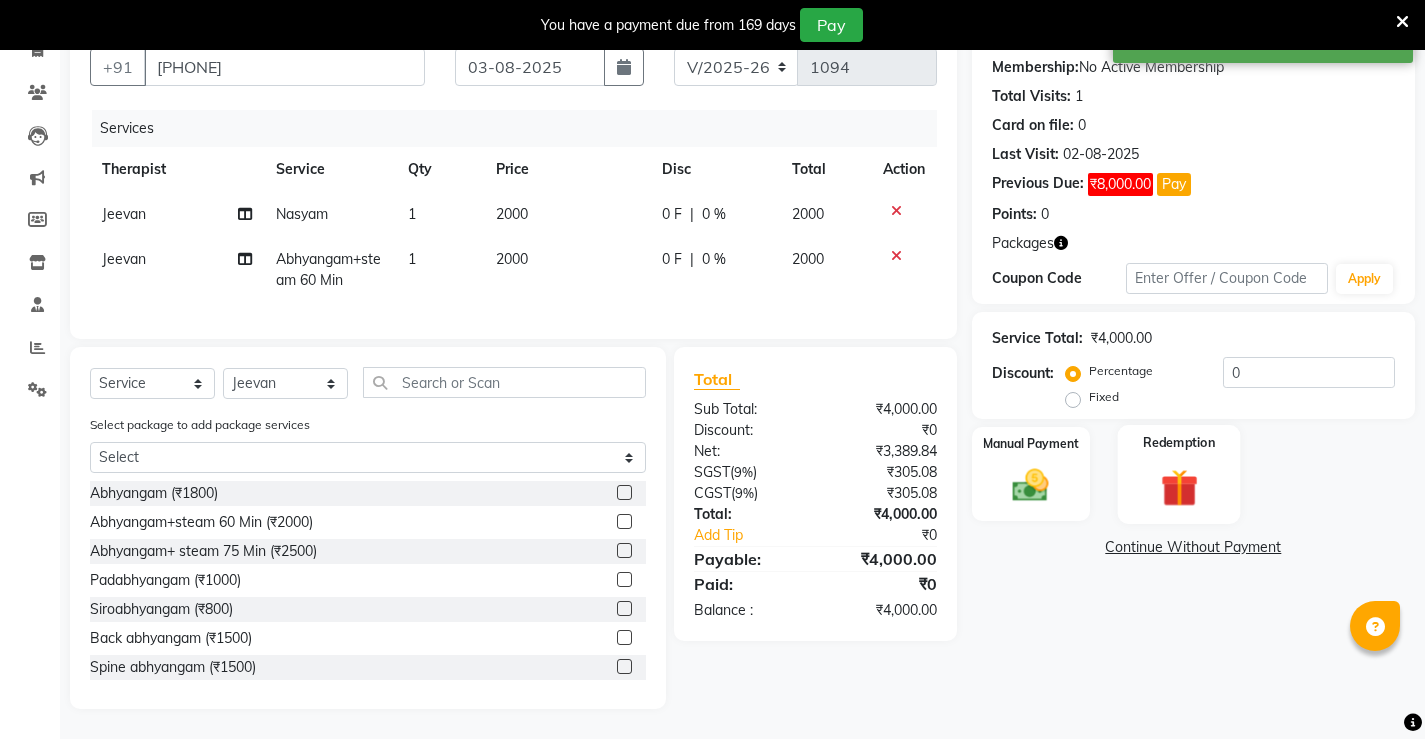 click 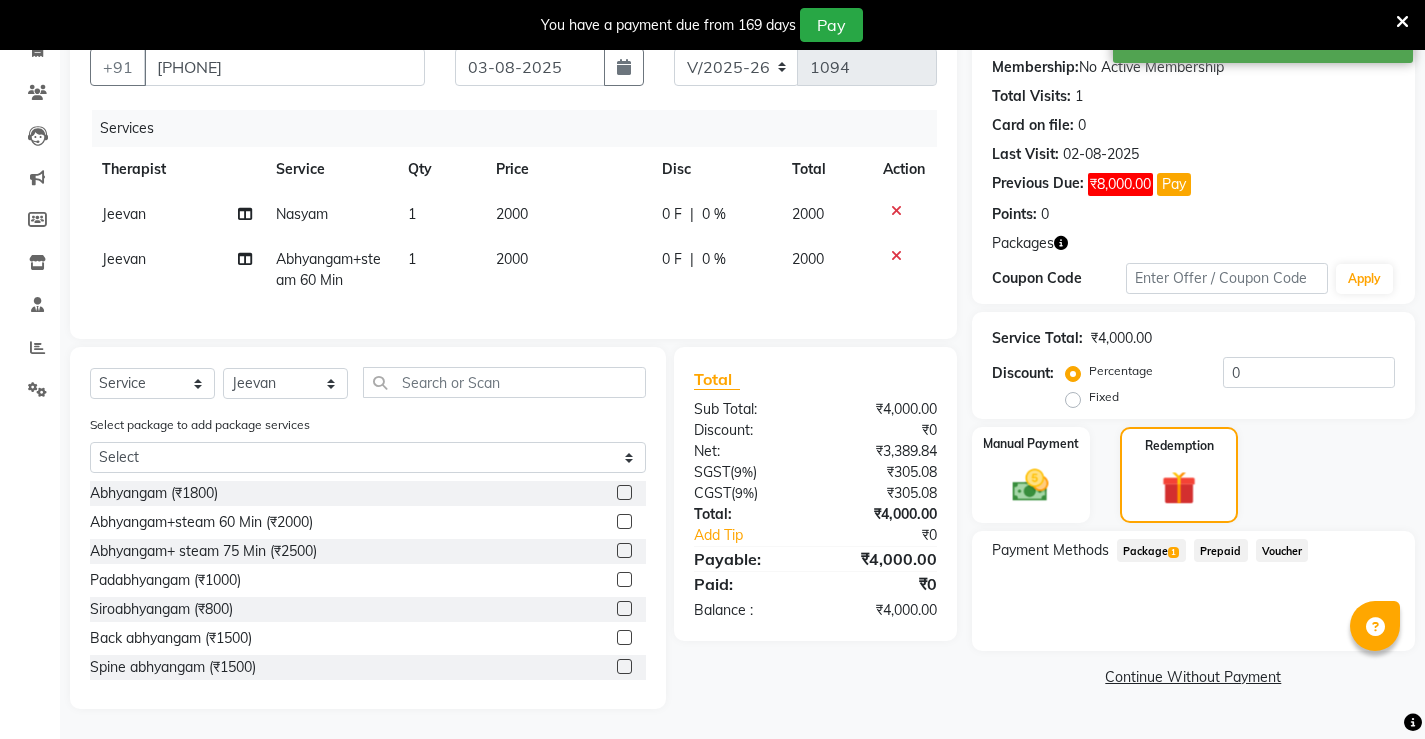 click on "Package  1" 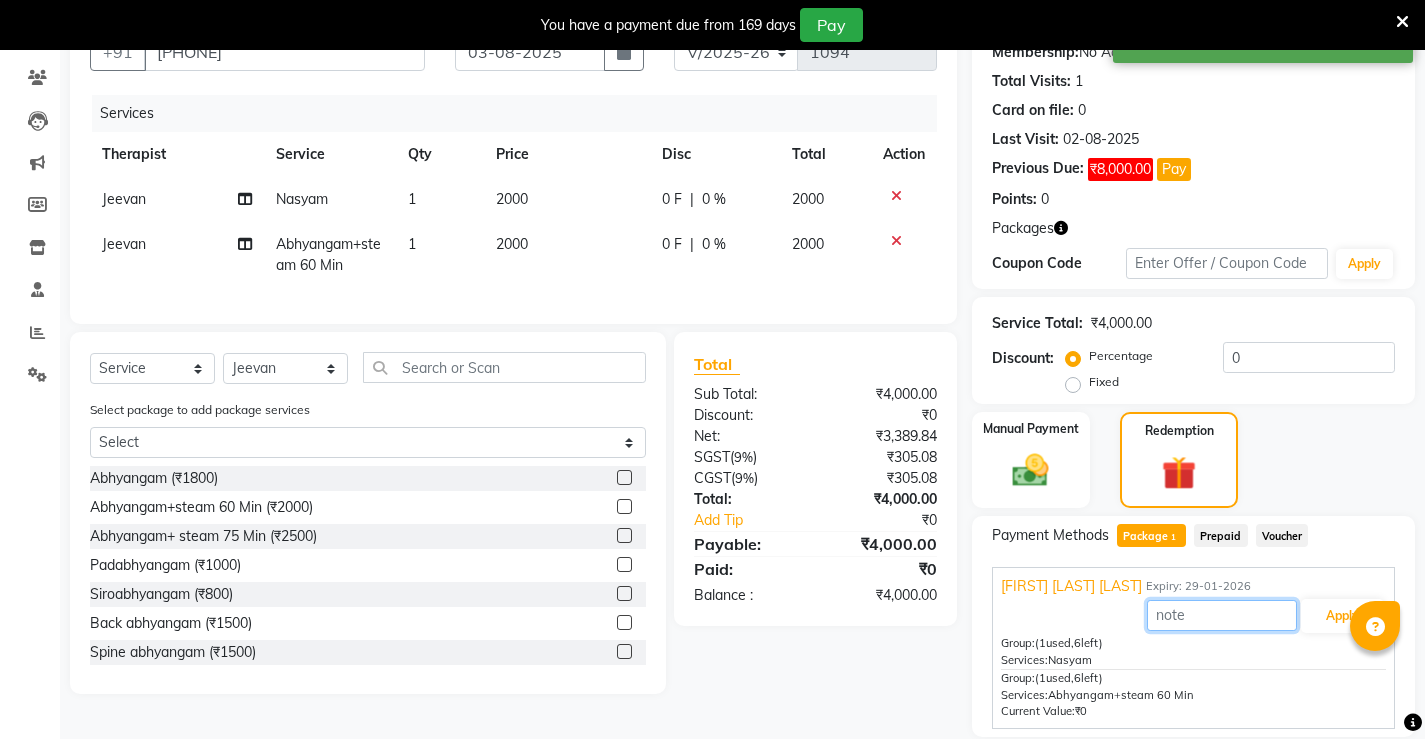click at bounding box center [1222, 615] 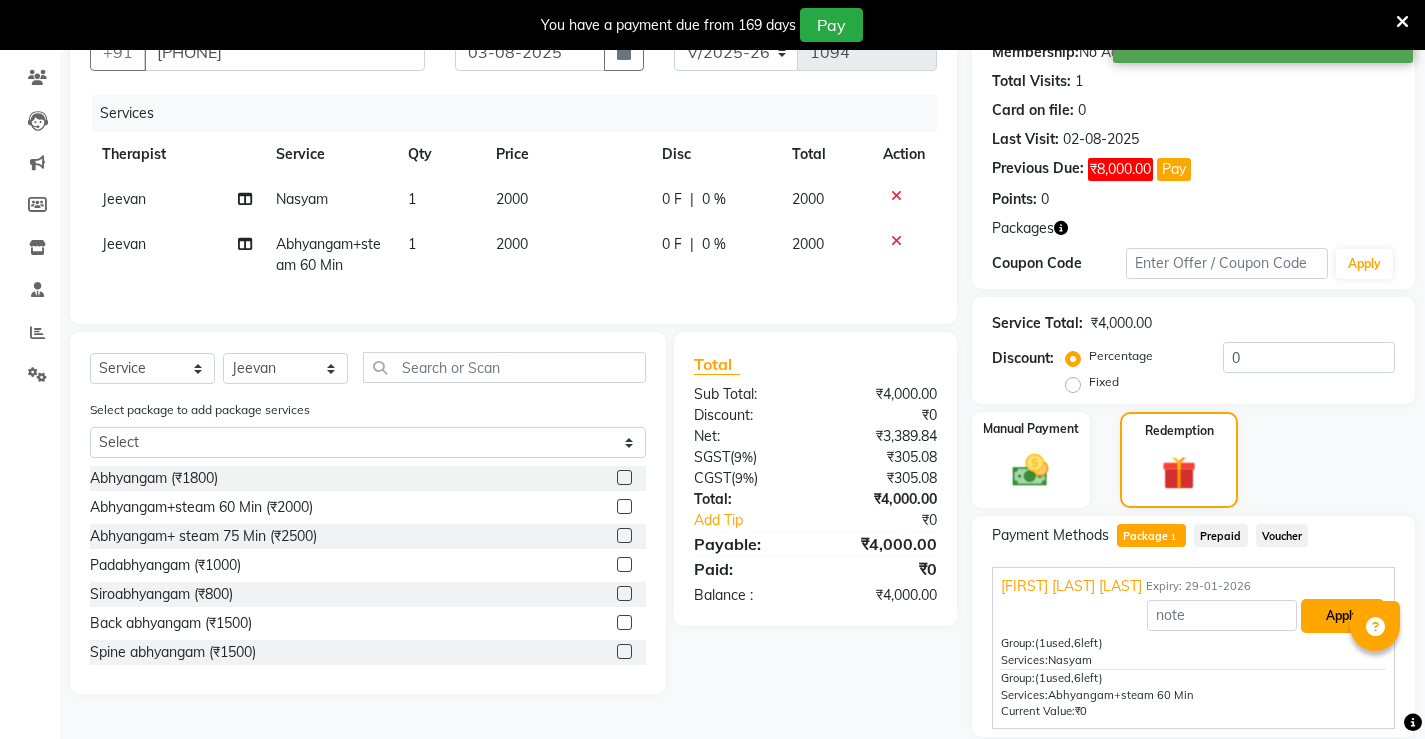 click on "Apply" at bounding box center (1342, 616) 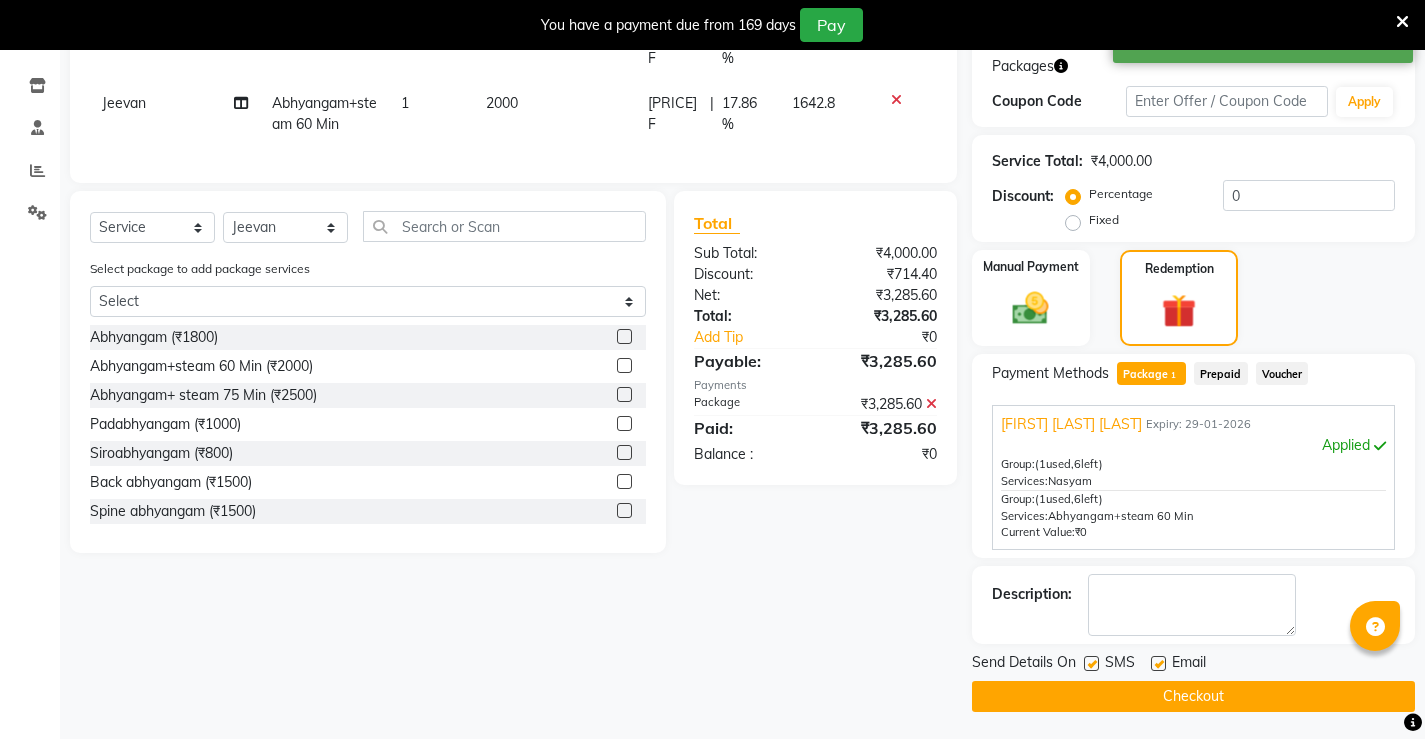scroll, scrollTop: 368, scrollLeft: 0, axis: vertical 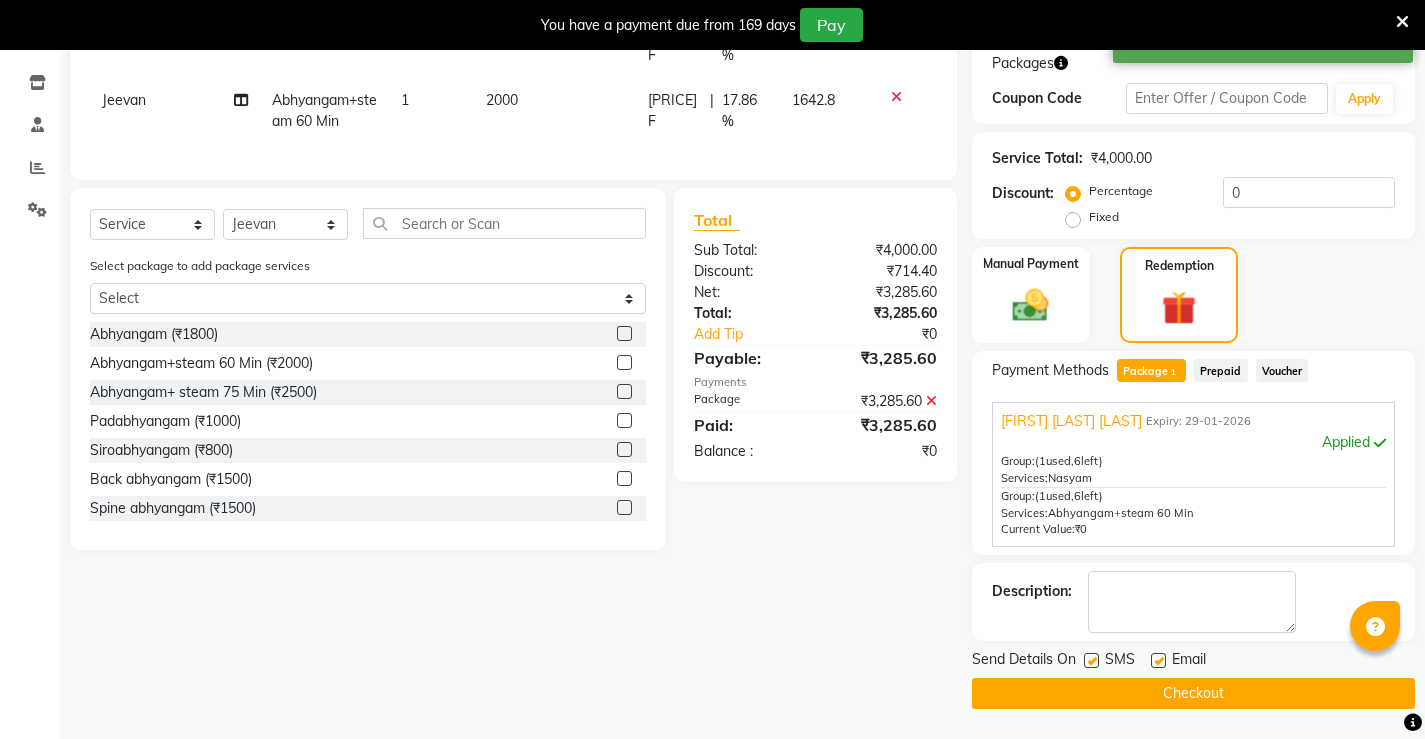 click 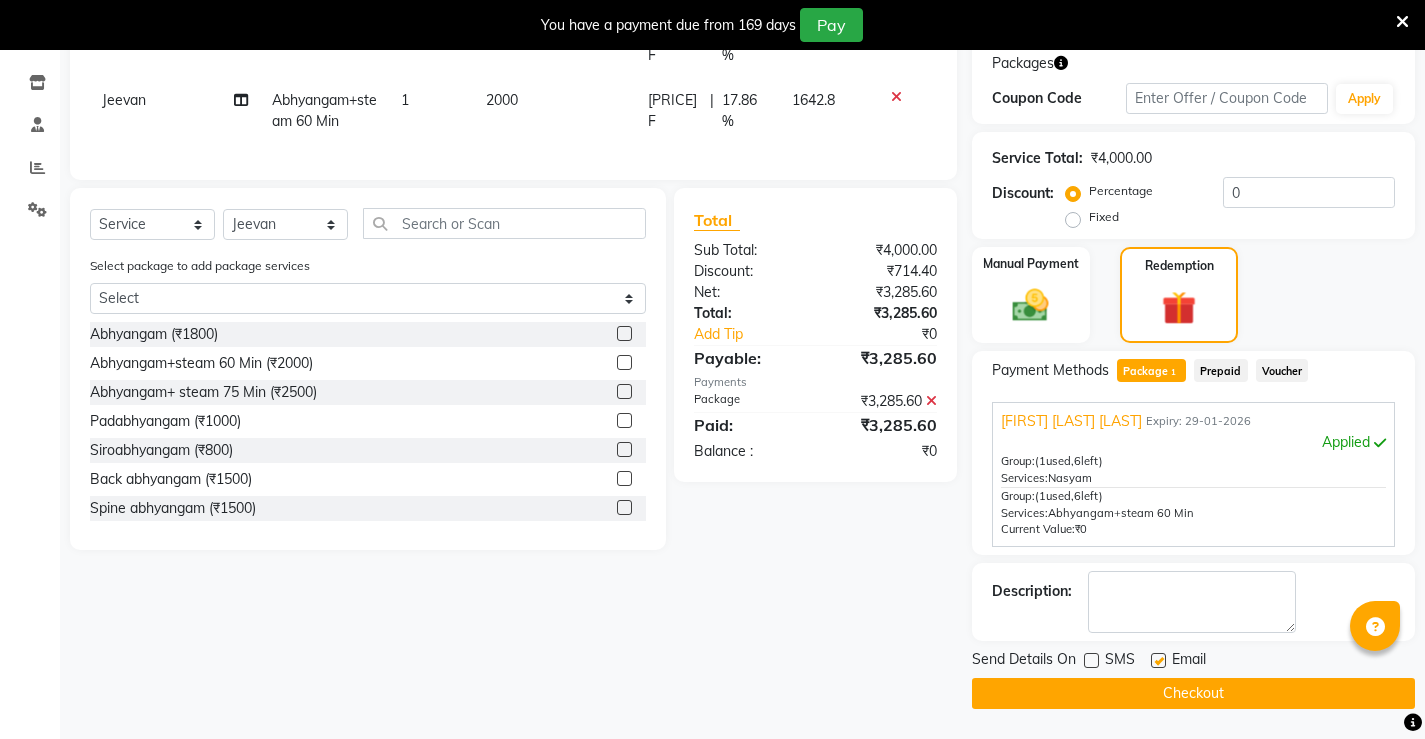 click 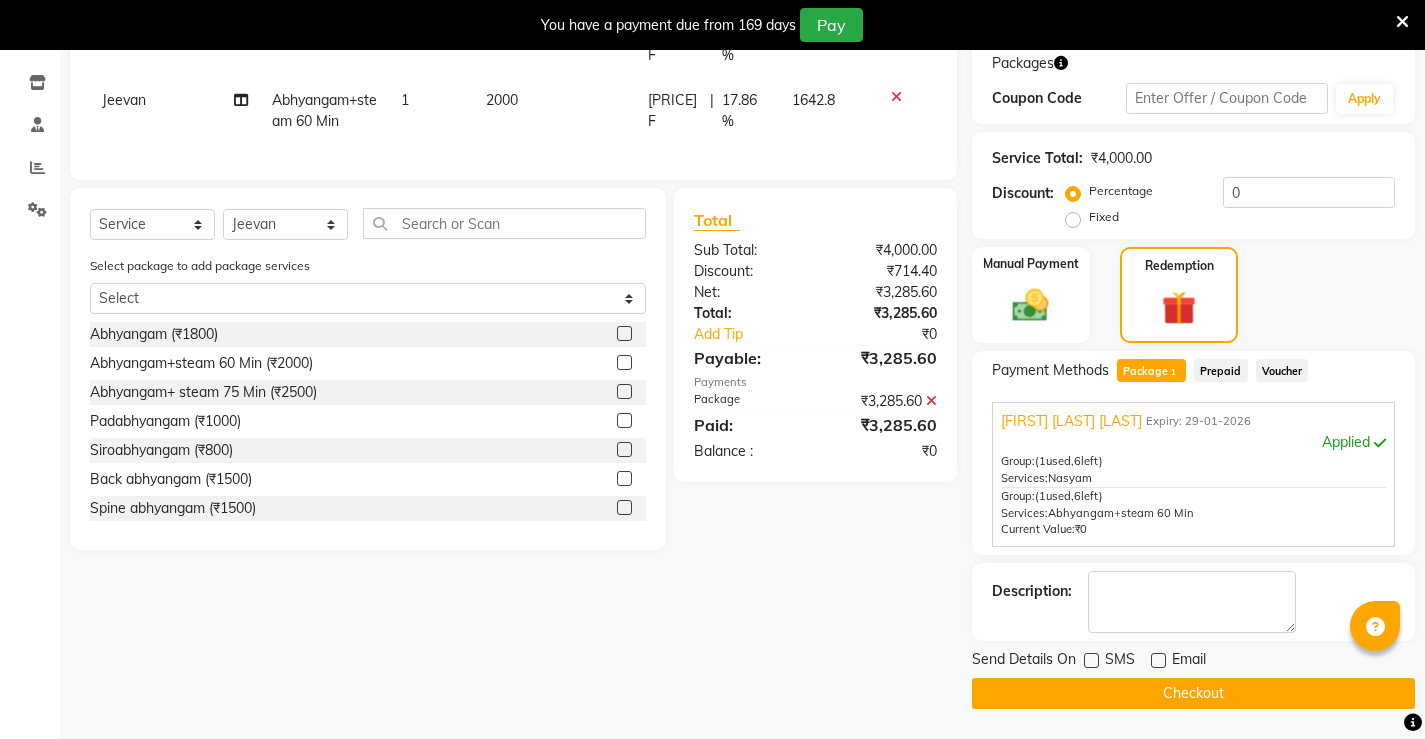 click on "Checkout" 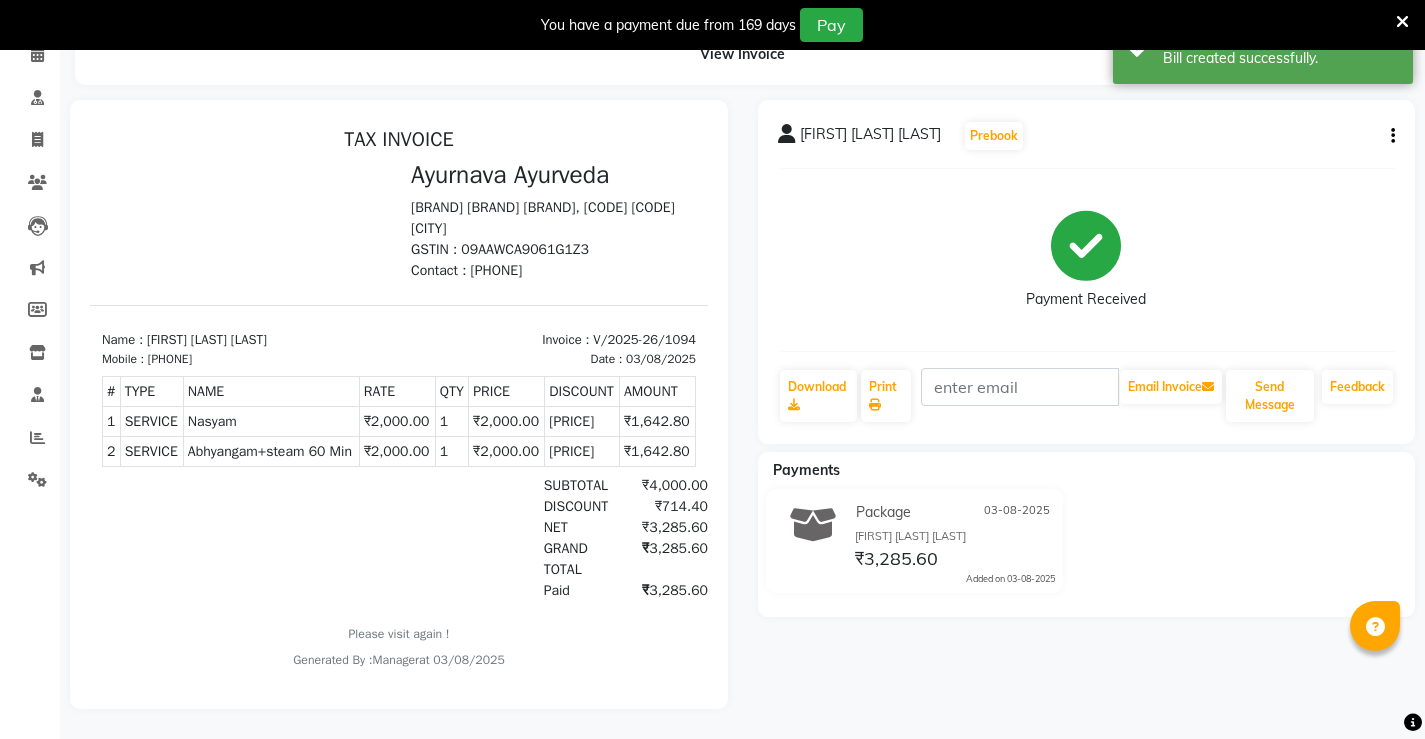 scroll, scrollTop: 0, scrollLeft: 0, axis: both 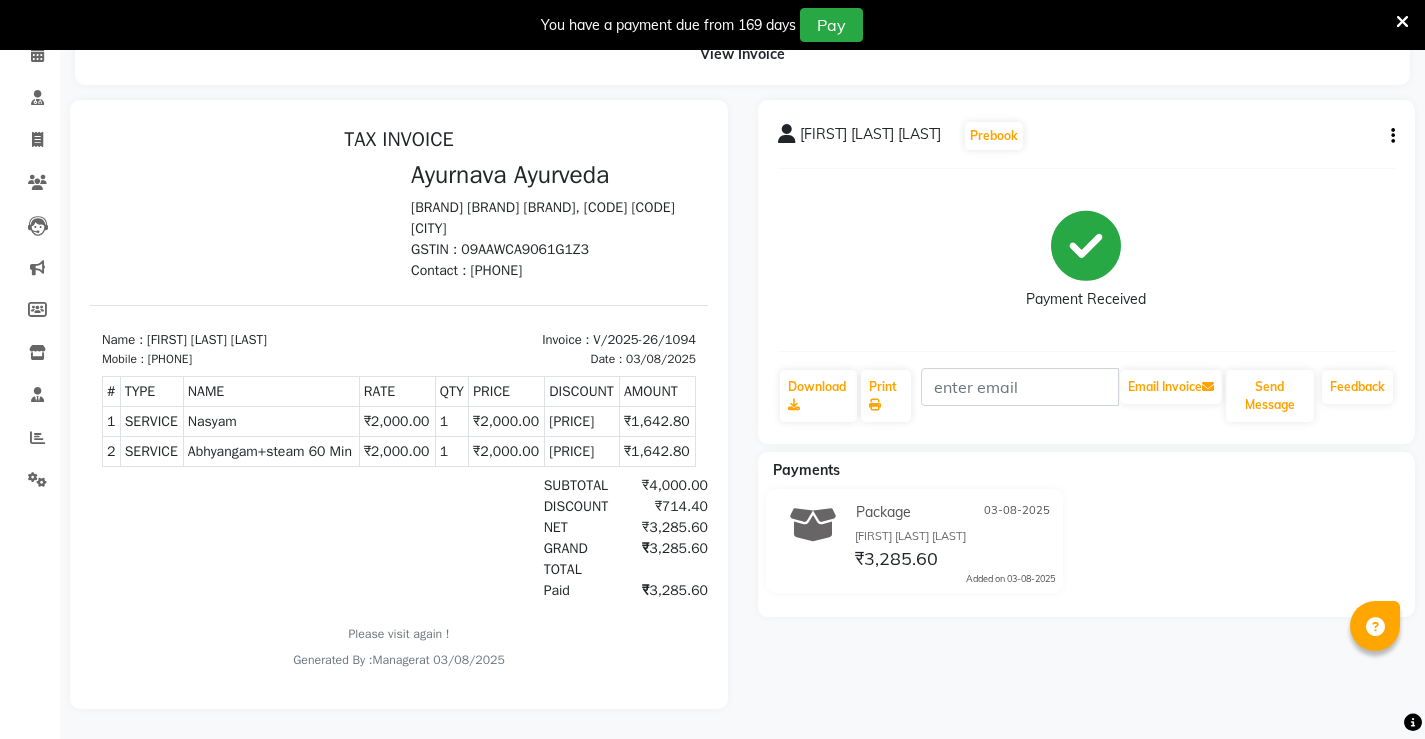 click at bounding box center [1402, 21] 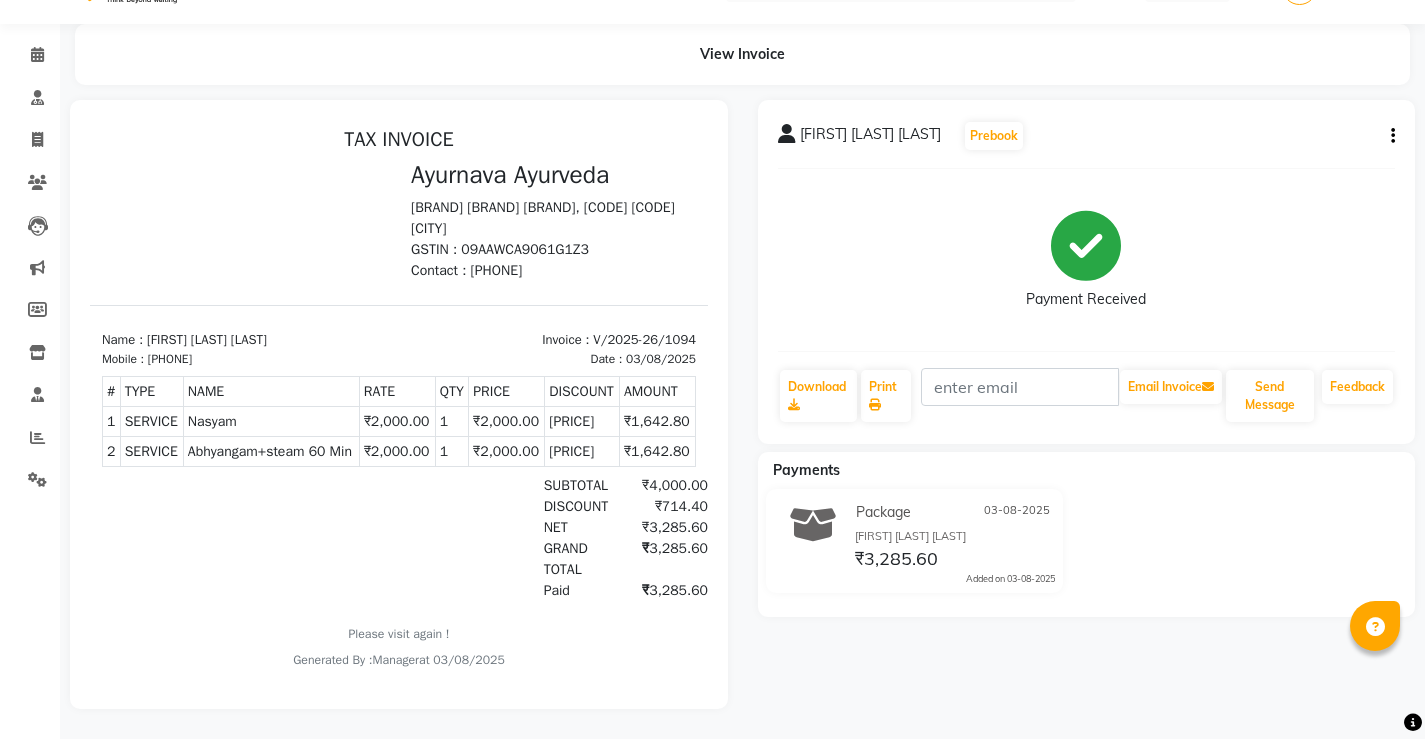 scroll, scrollTop: 63, scrollLeft: 0, axis: vertical 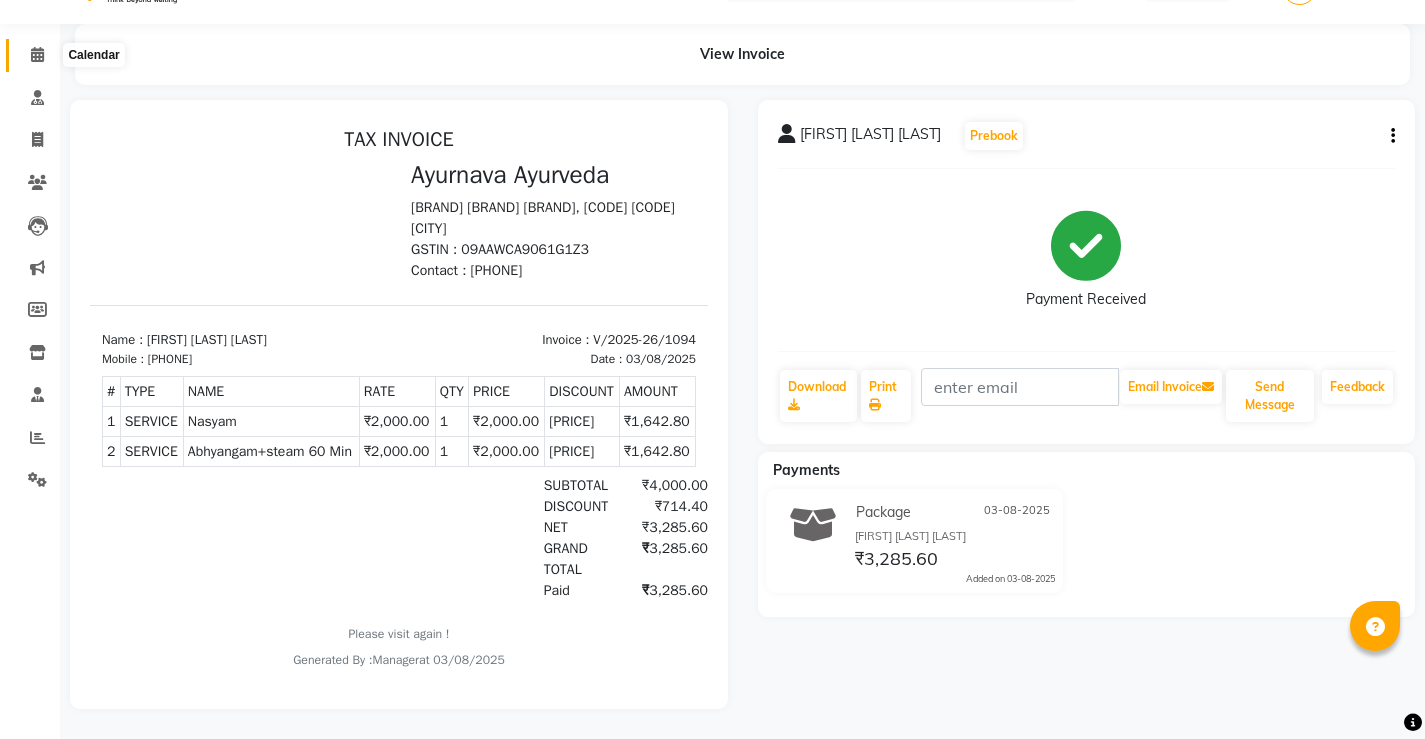 click 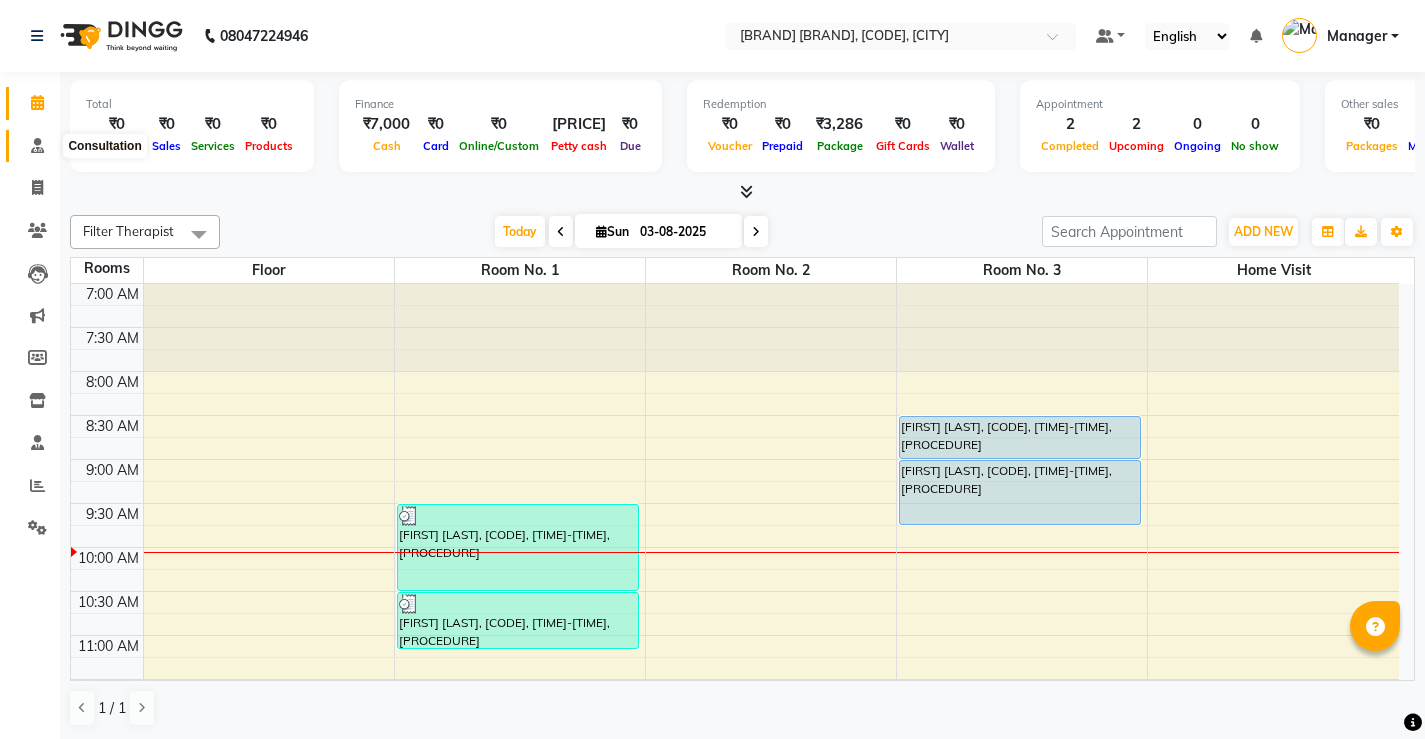 click 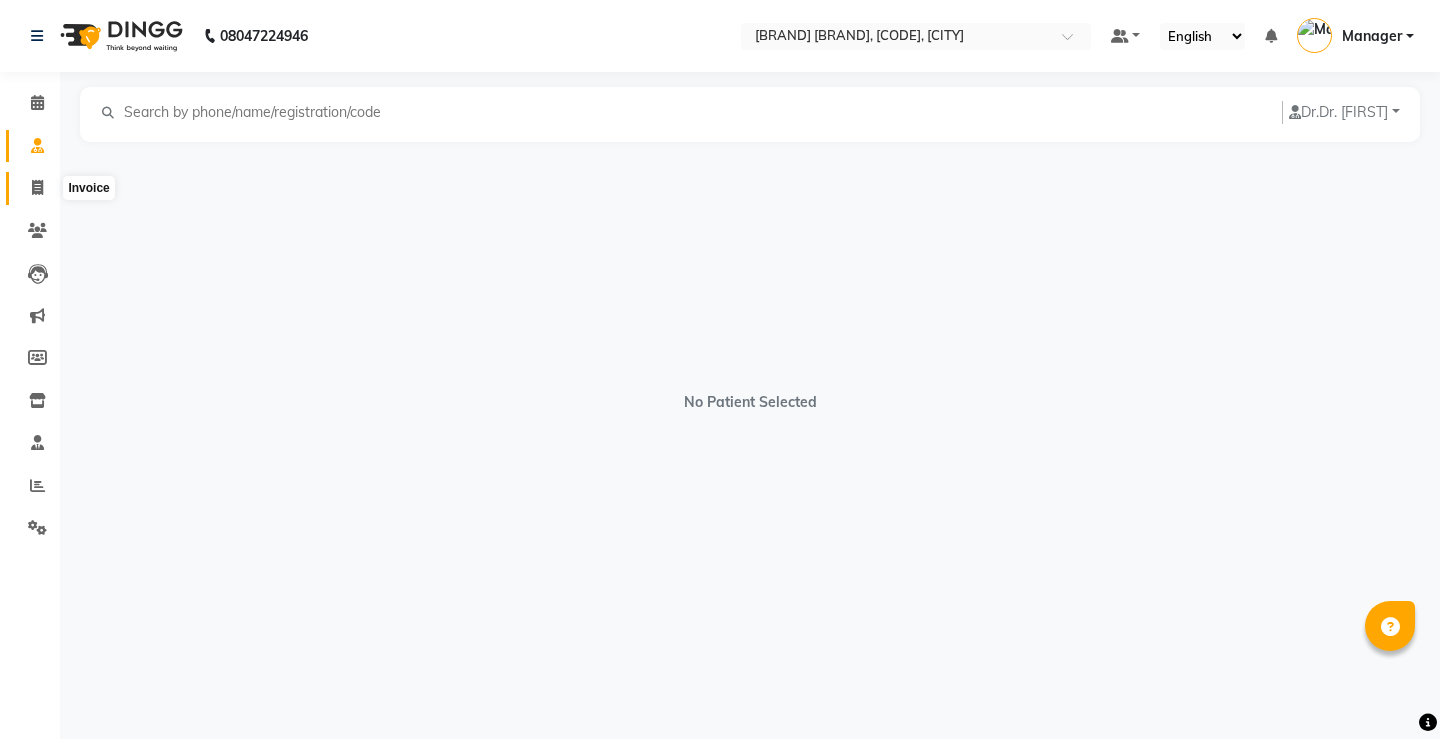 click 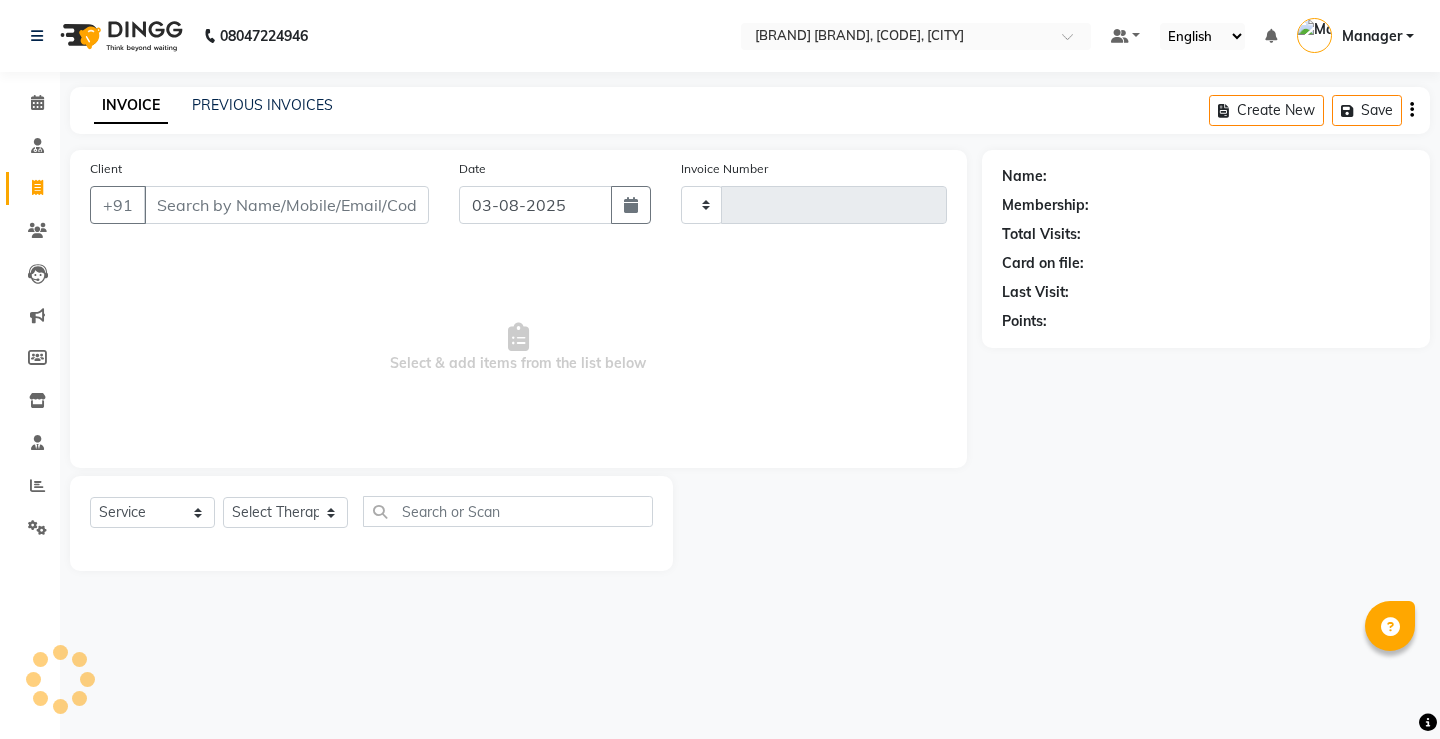 type on "1095" 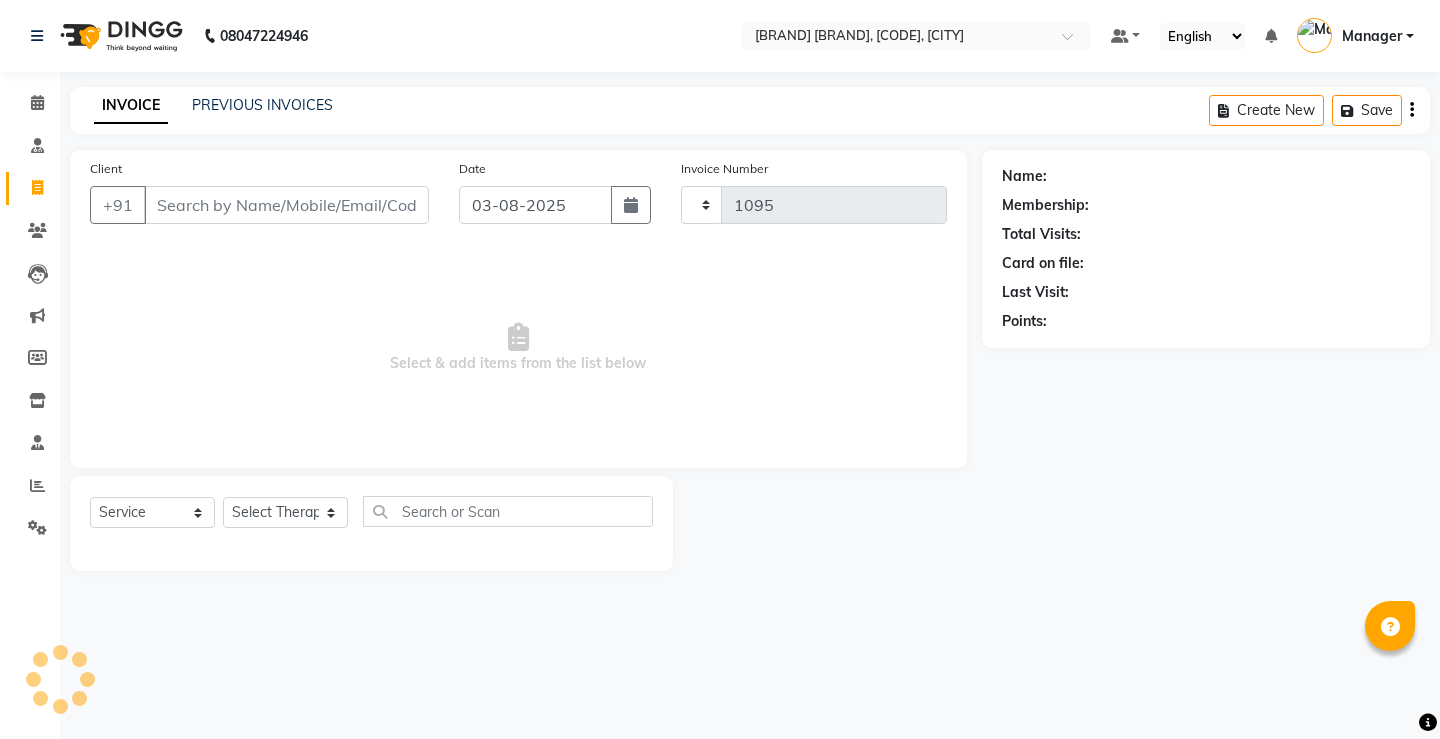 select on "5587" 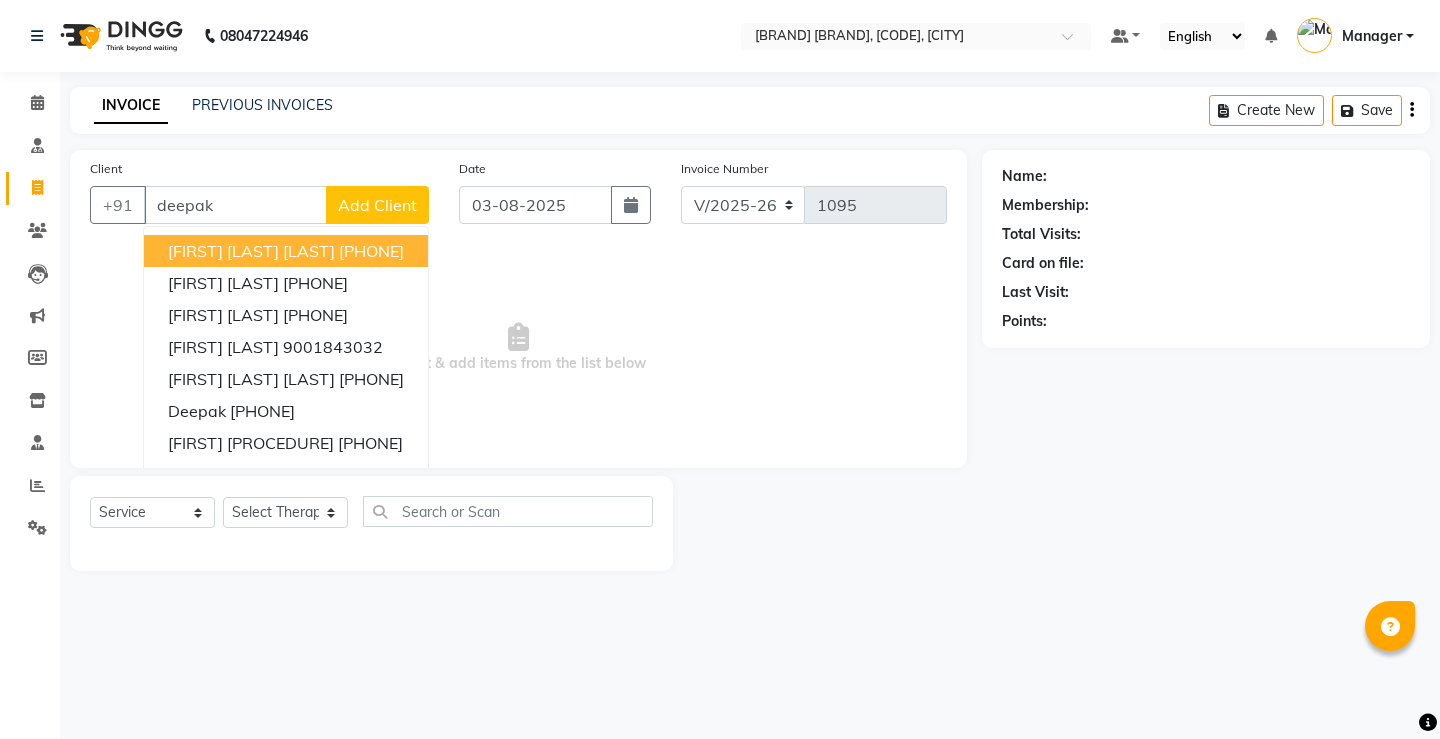 click on "deepak" at bounding box center [235, 205] 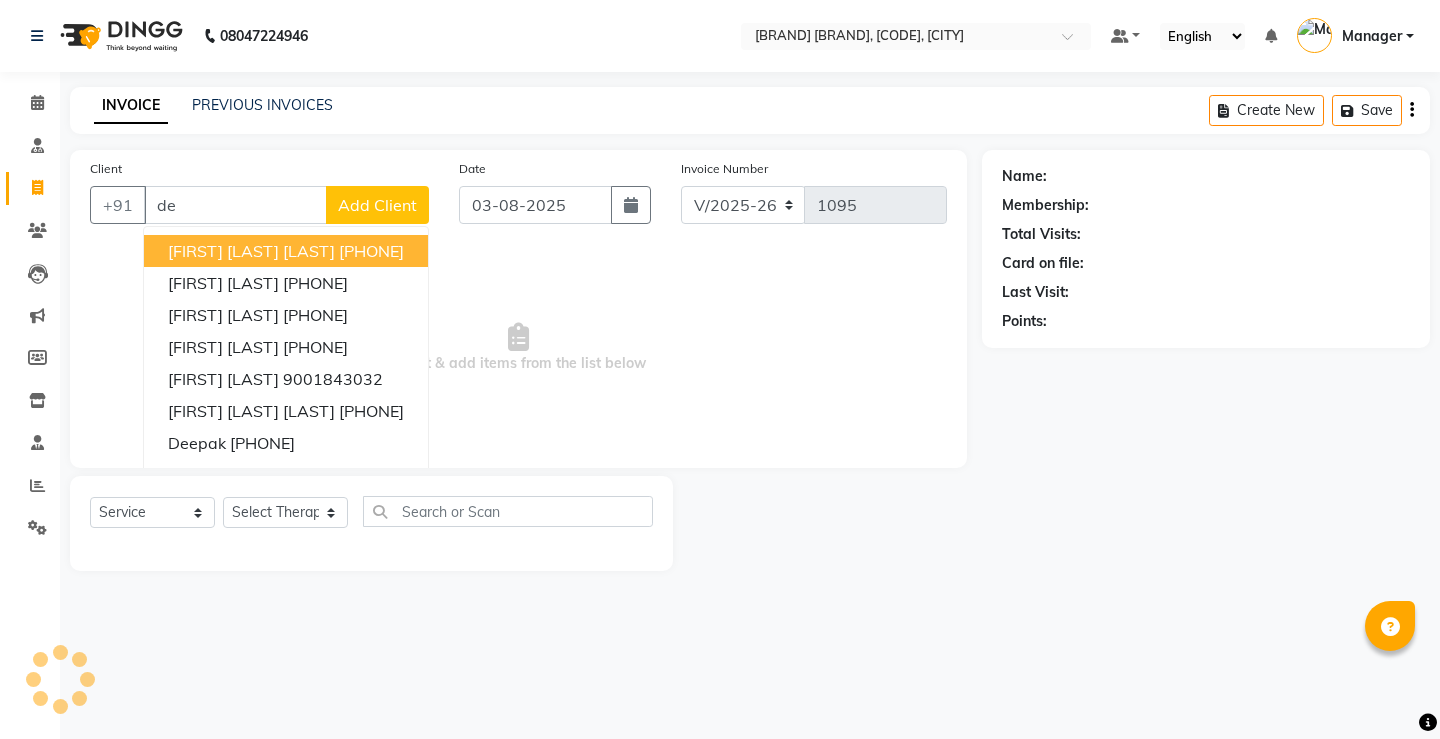 type on "d" 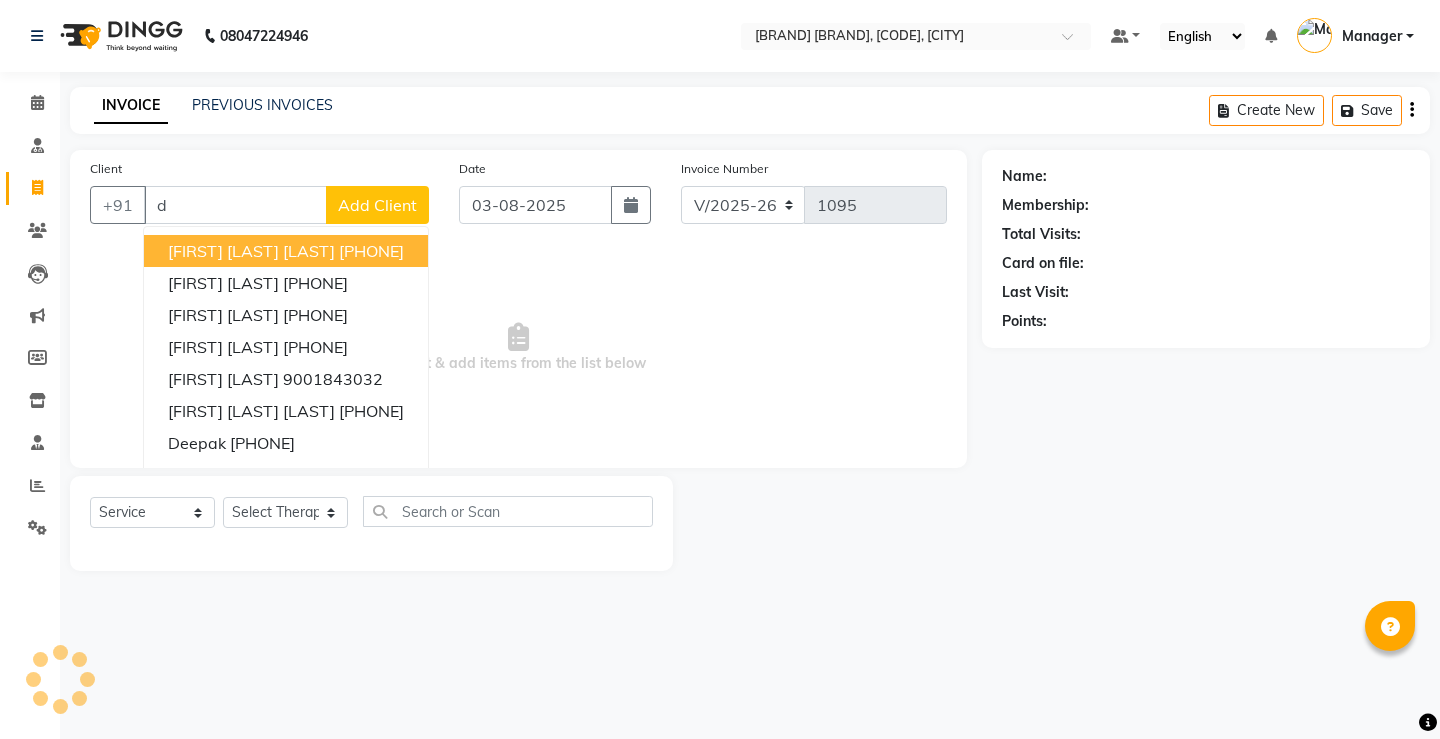 type 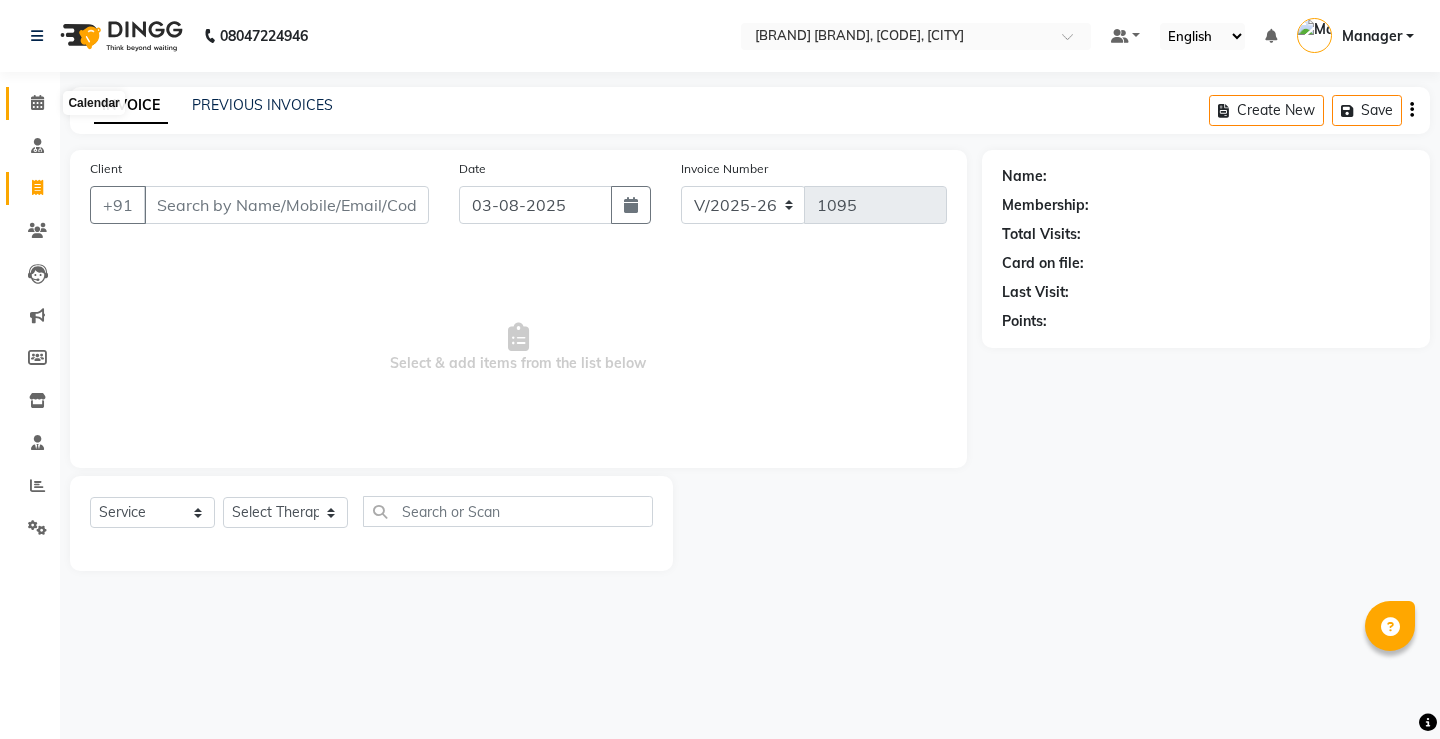click 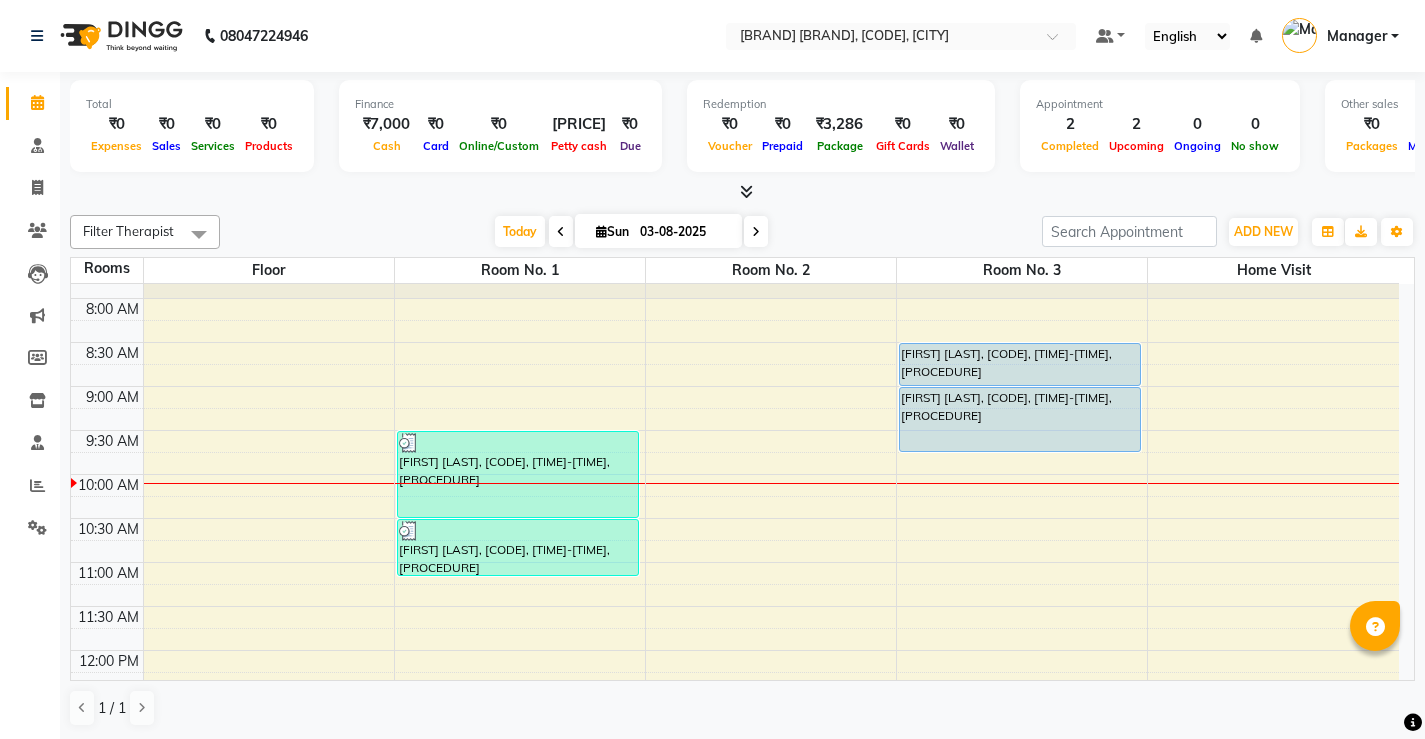 scroll, scrollTop: 0, scrollLeft: 0, axis: both 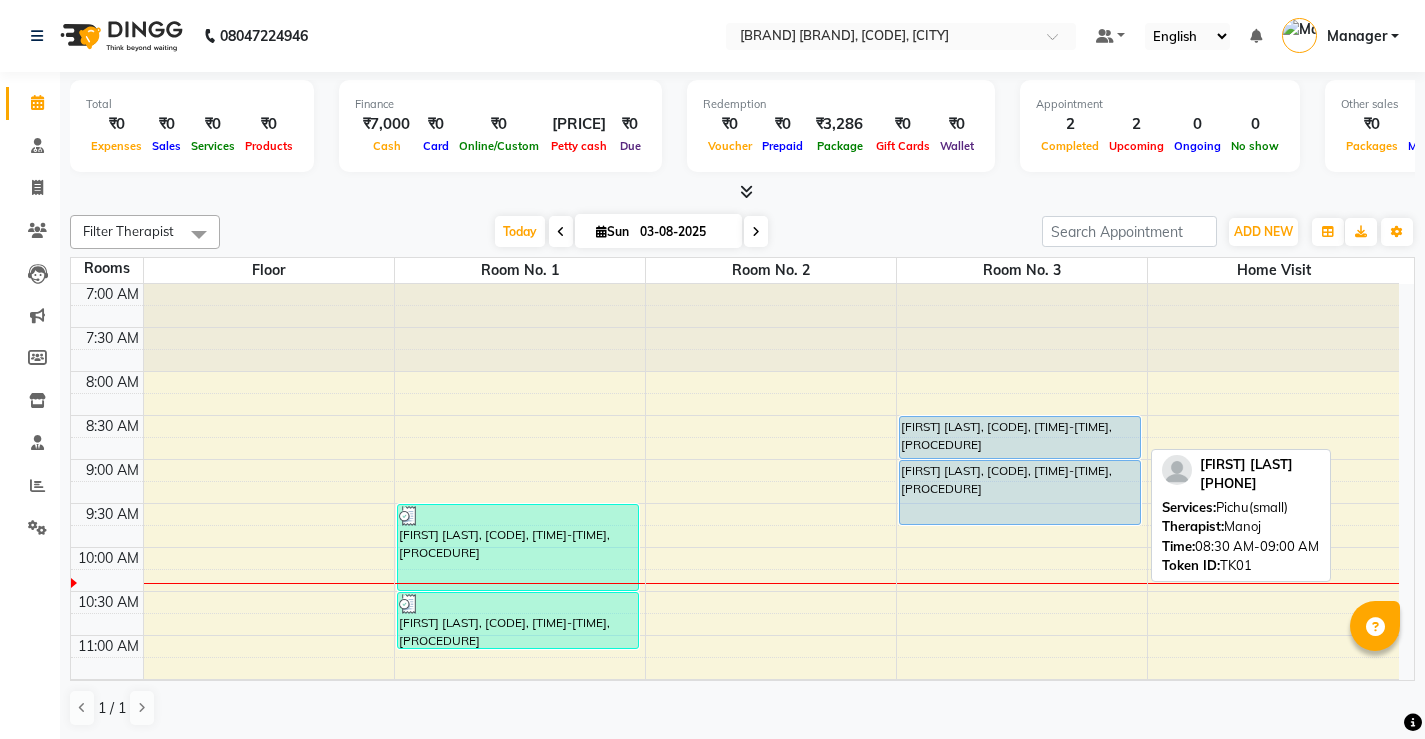 click on "[LAST], TK01, 08:30 AM-09:00 AM, Pichu(small)" at bounding box center (1020, 437) 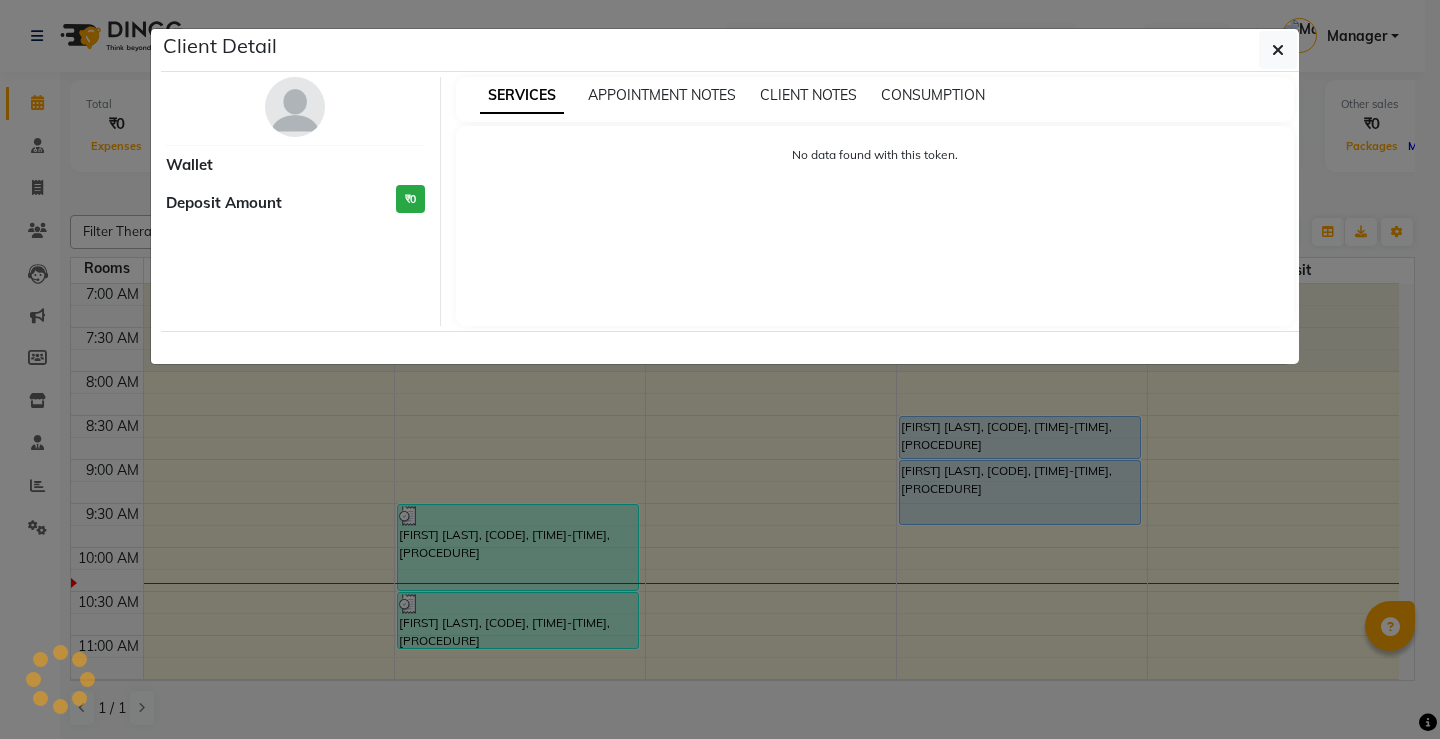 select on "5" 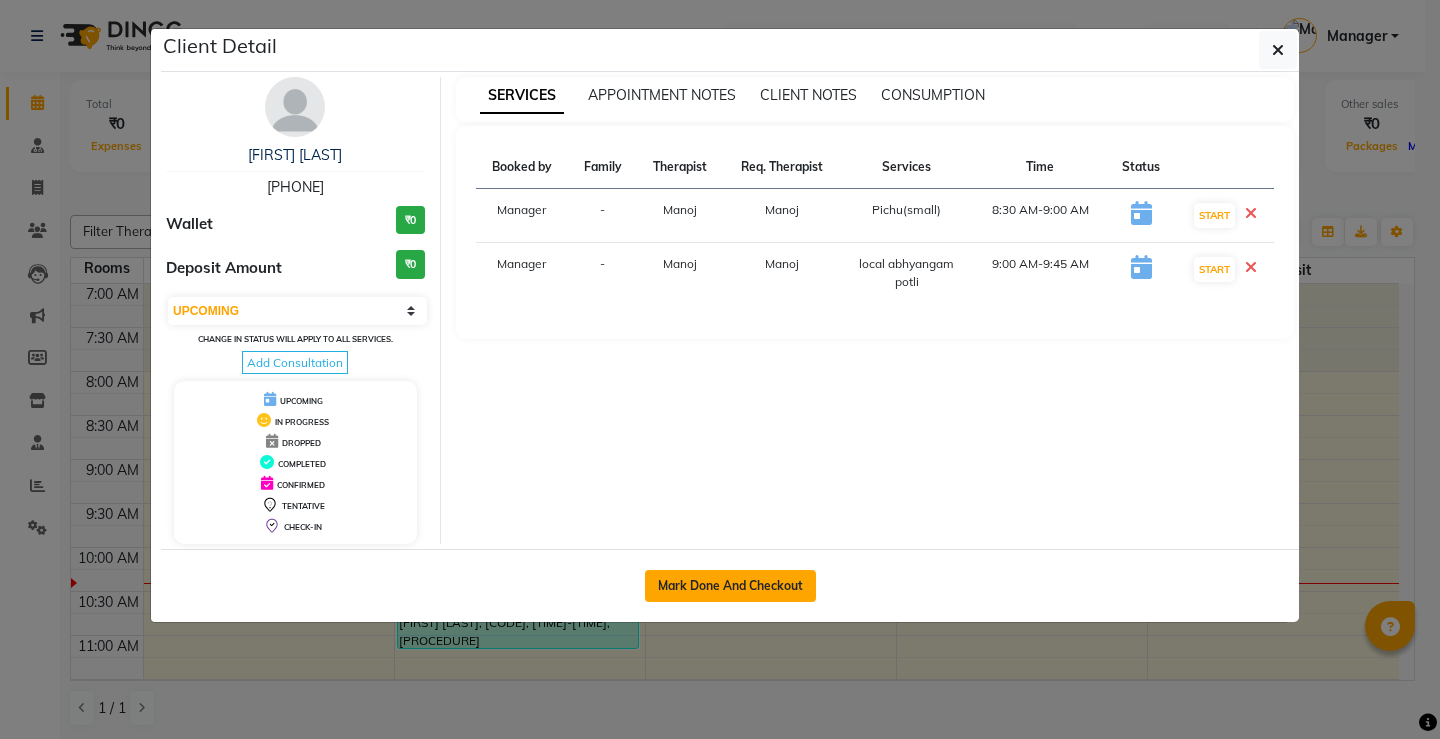 click on "Mark Done And Checkout" 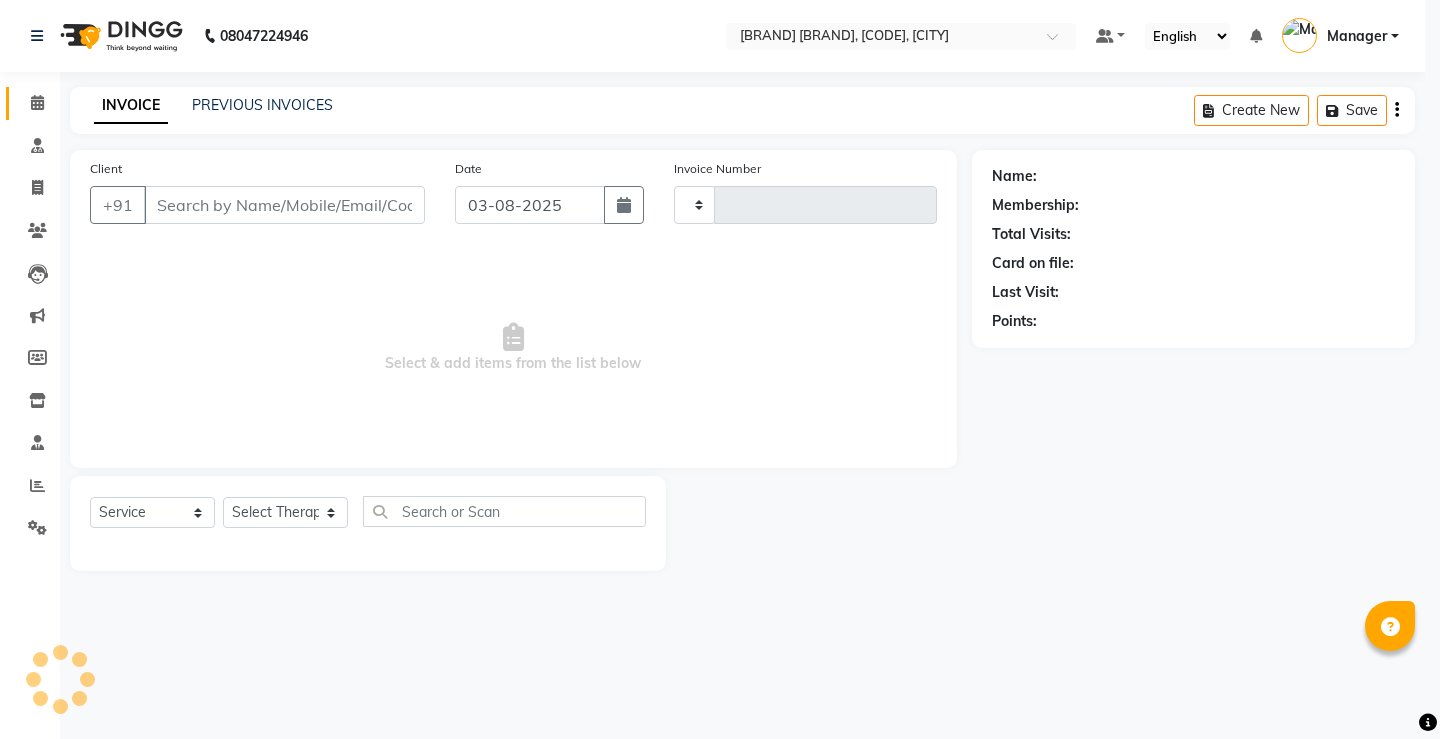 type on "1095" 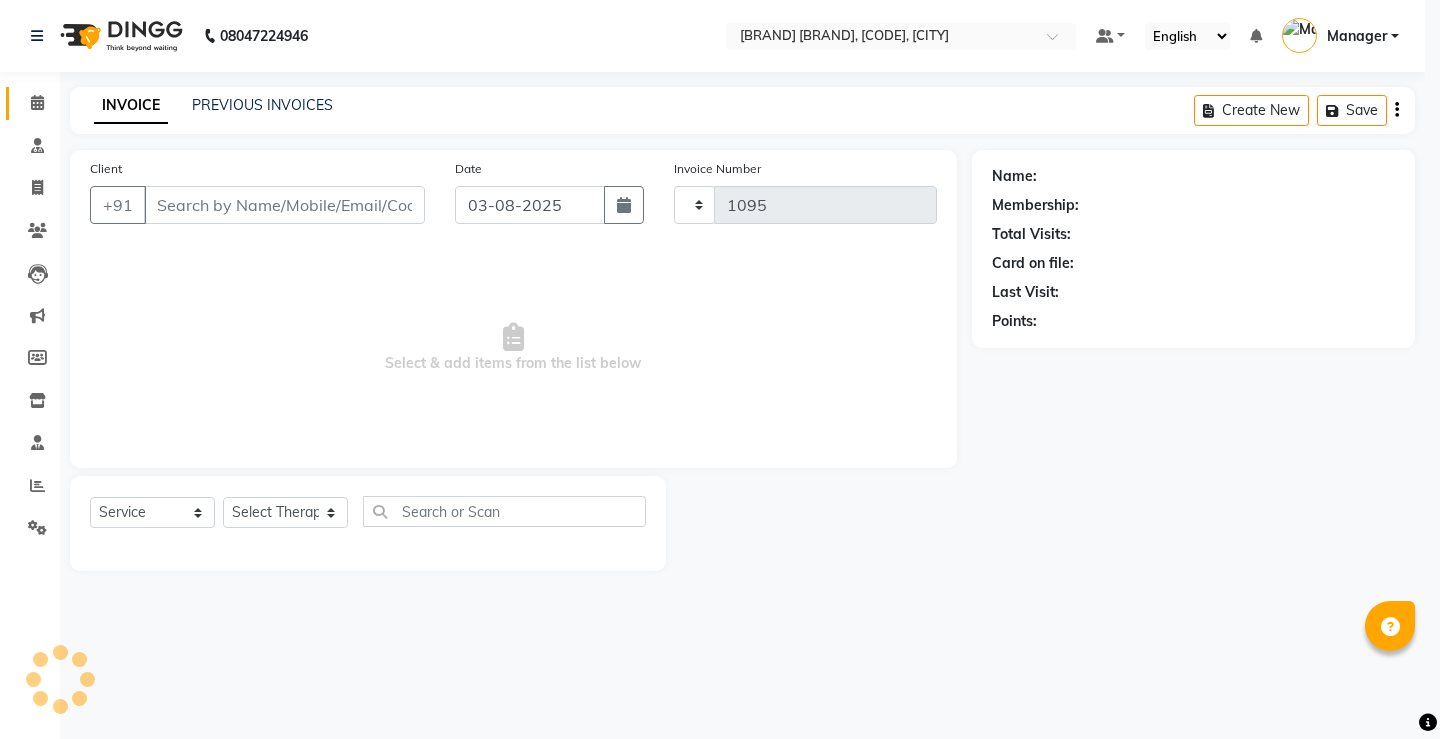 select on "5587" 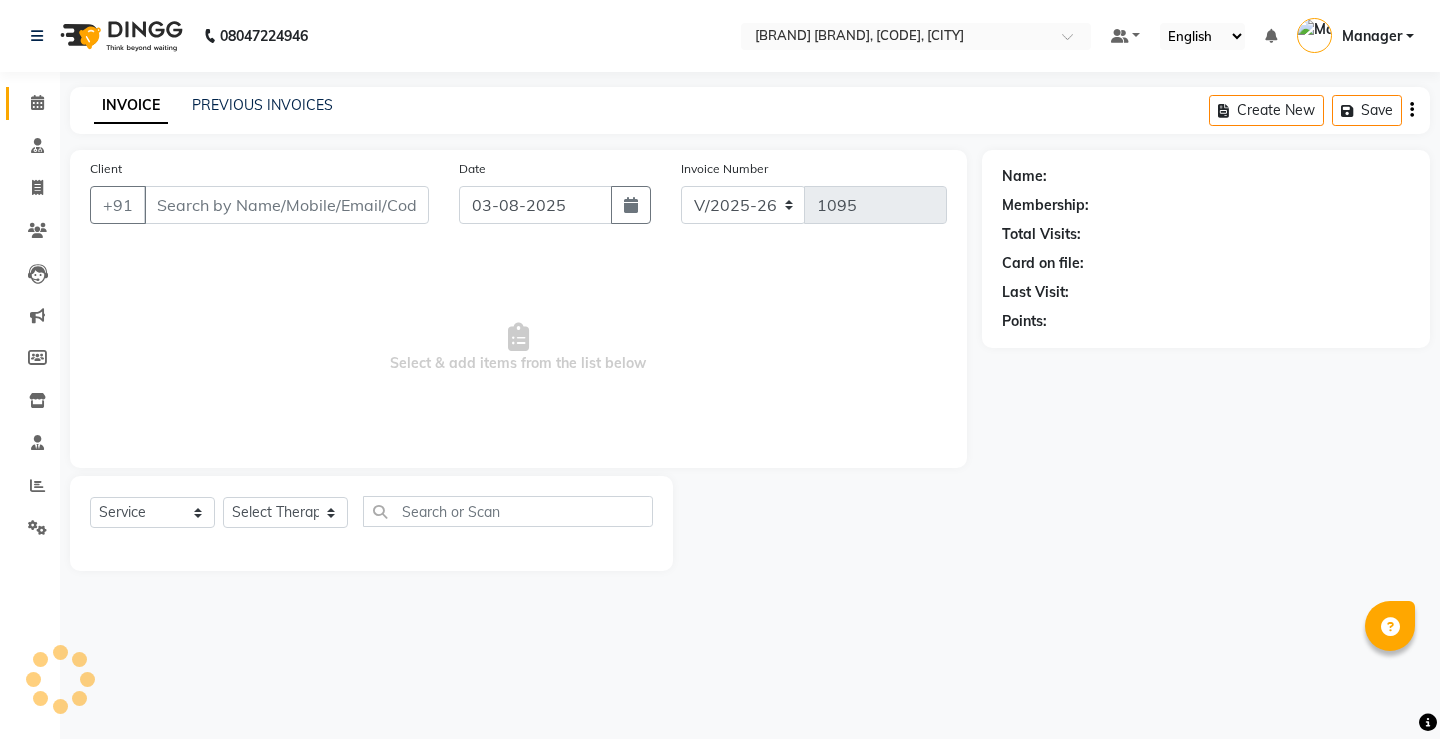 type on "[PHONE]" 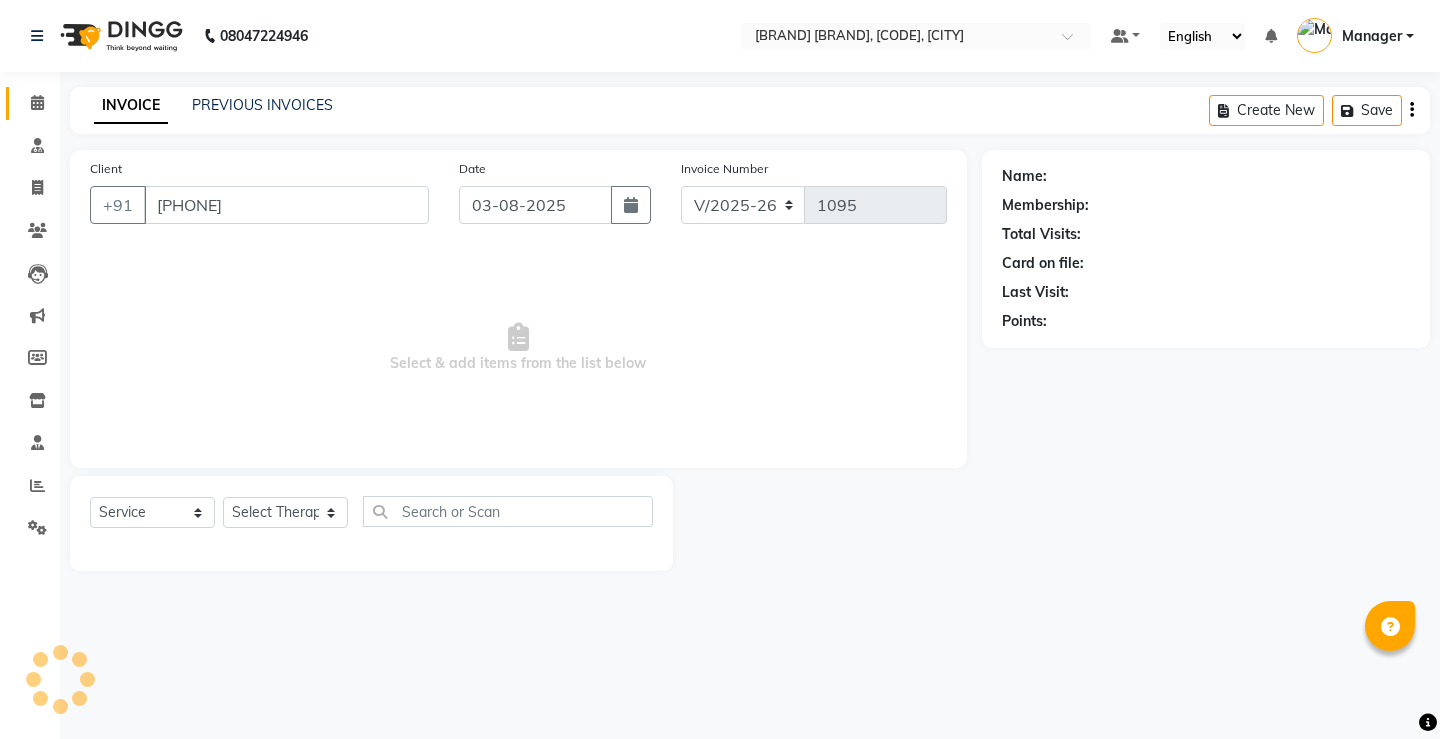 select on "87272" 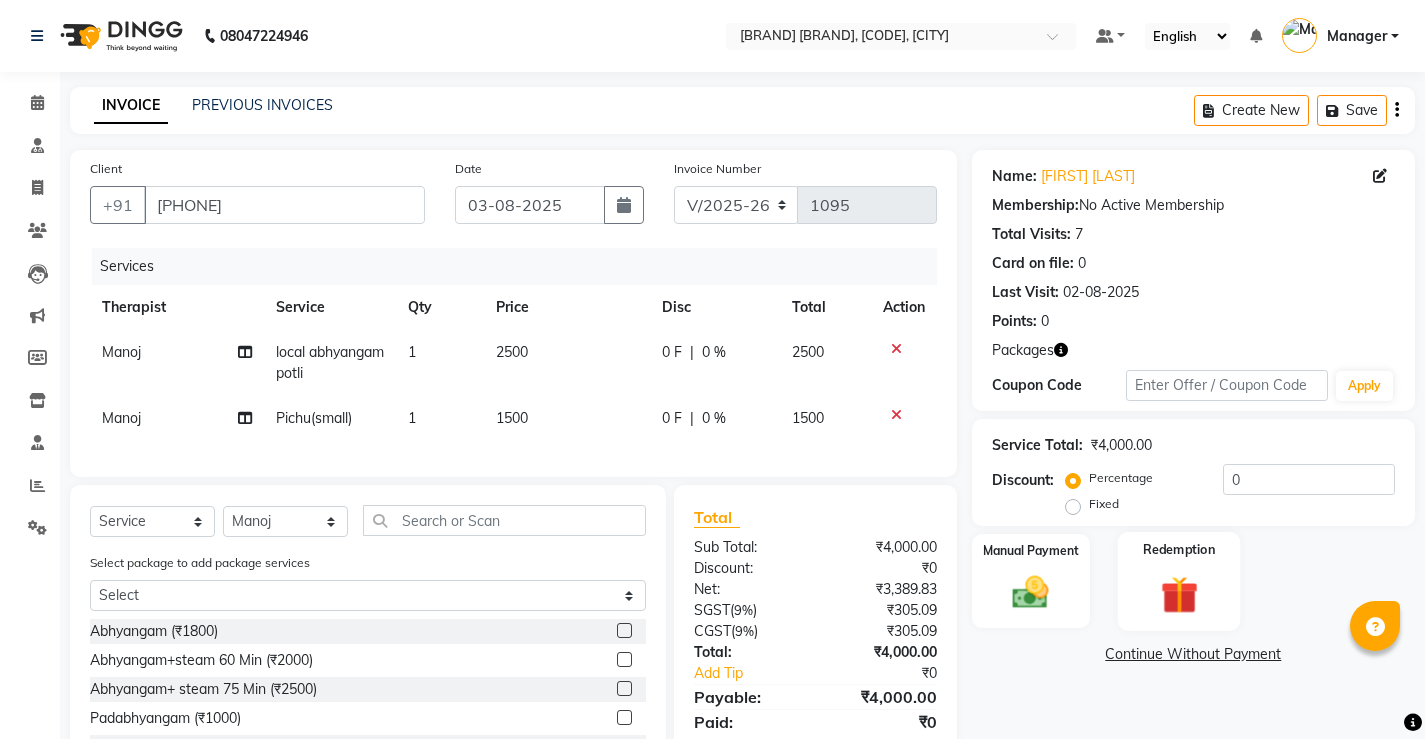 click on "Redemption" 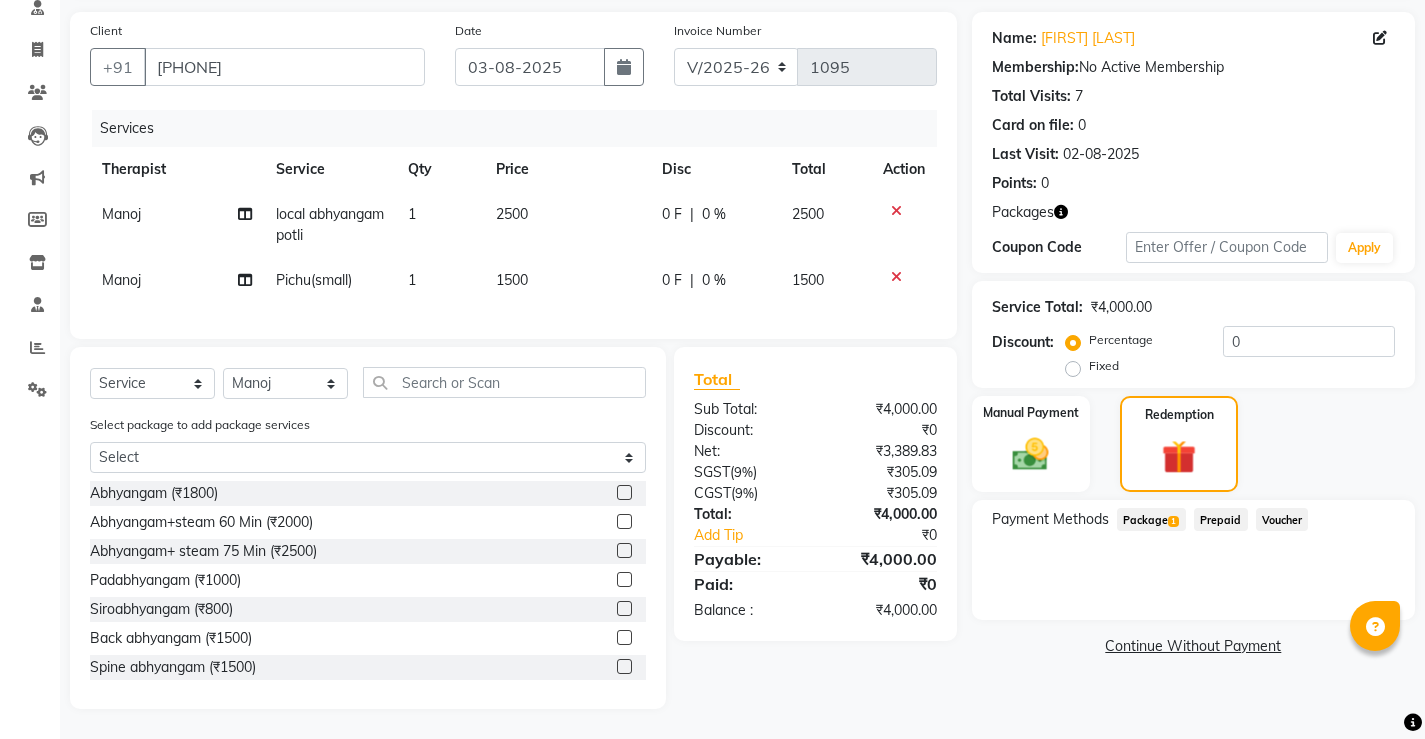 scroll, scrollTop: 153, scrollLeft: 0, axis: vertical 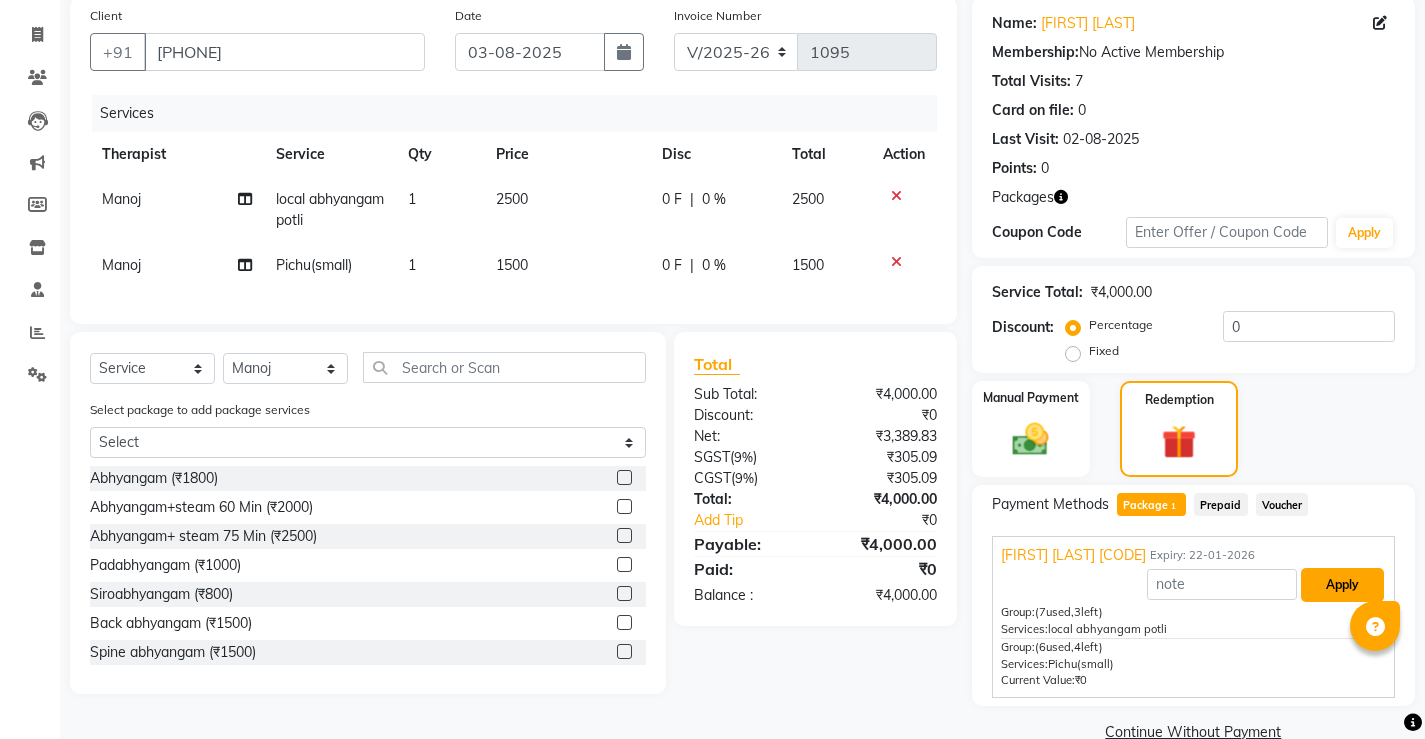 click on "Apply" at bounding box center (1342, 585) 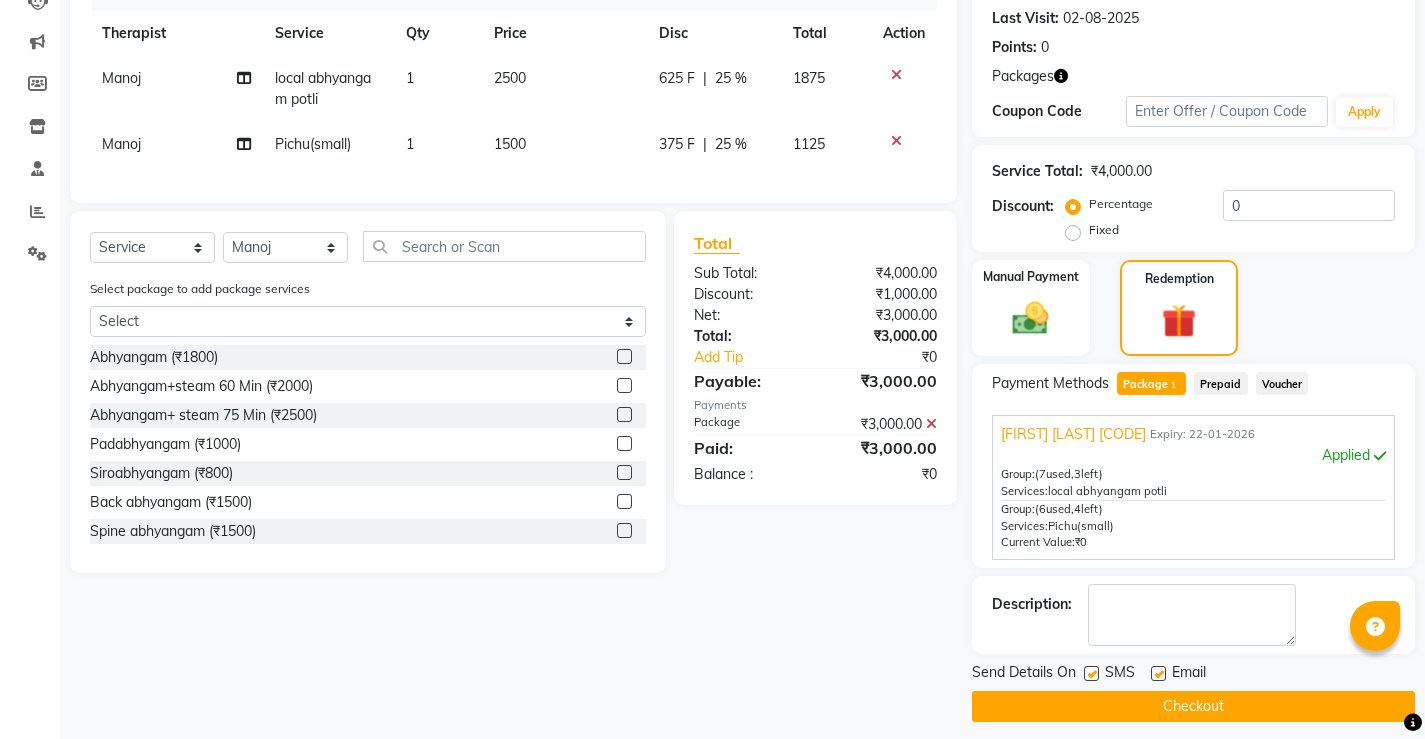 scroll, scrollTop: 287, scrollLeft: 0, axis: vertical 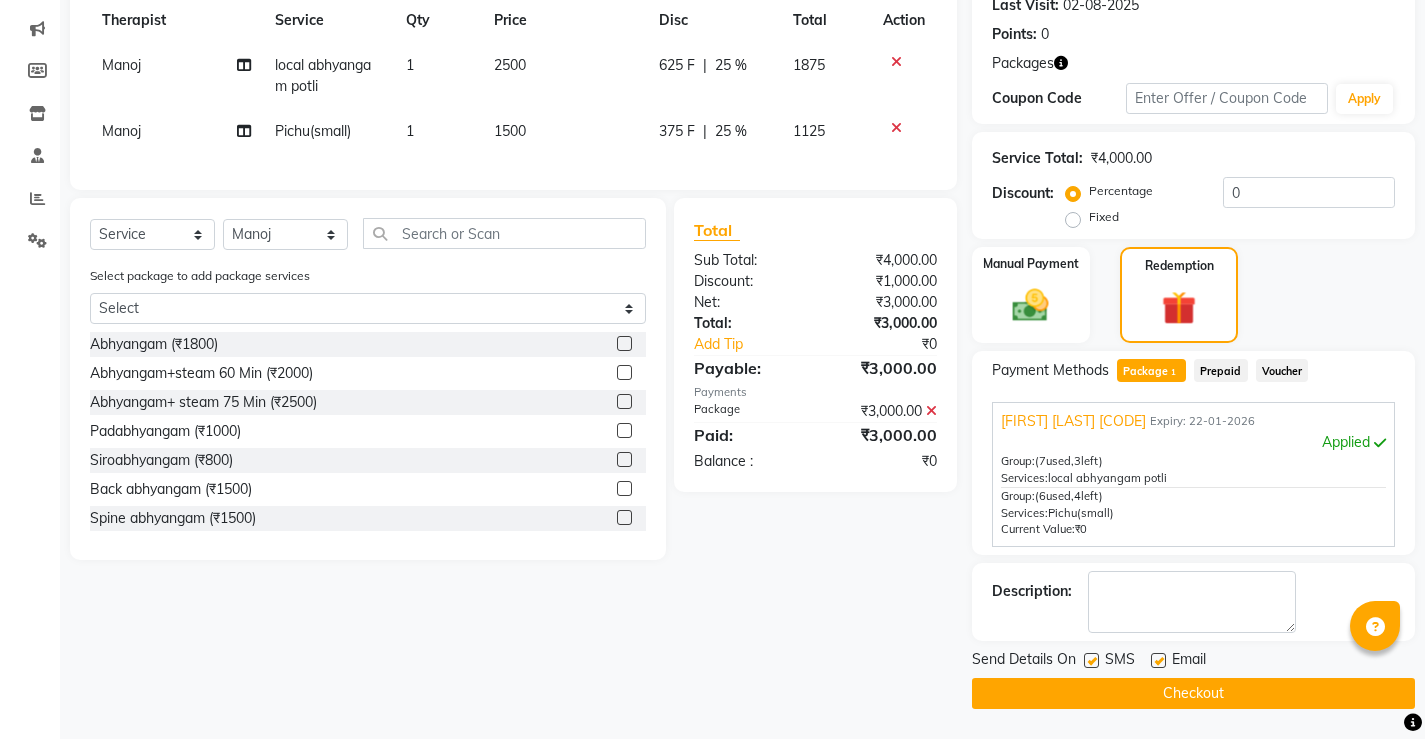 click 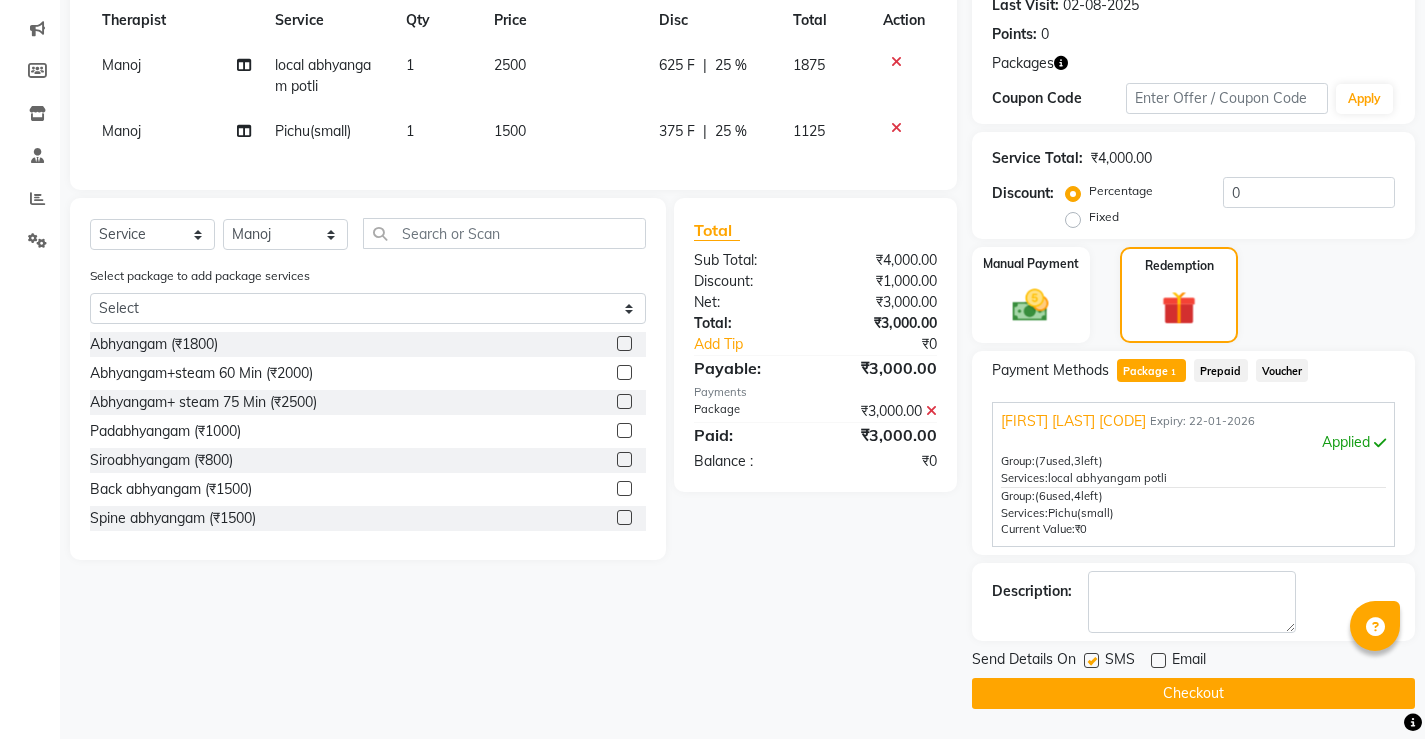 click 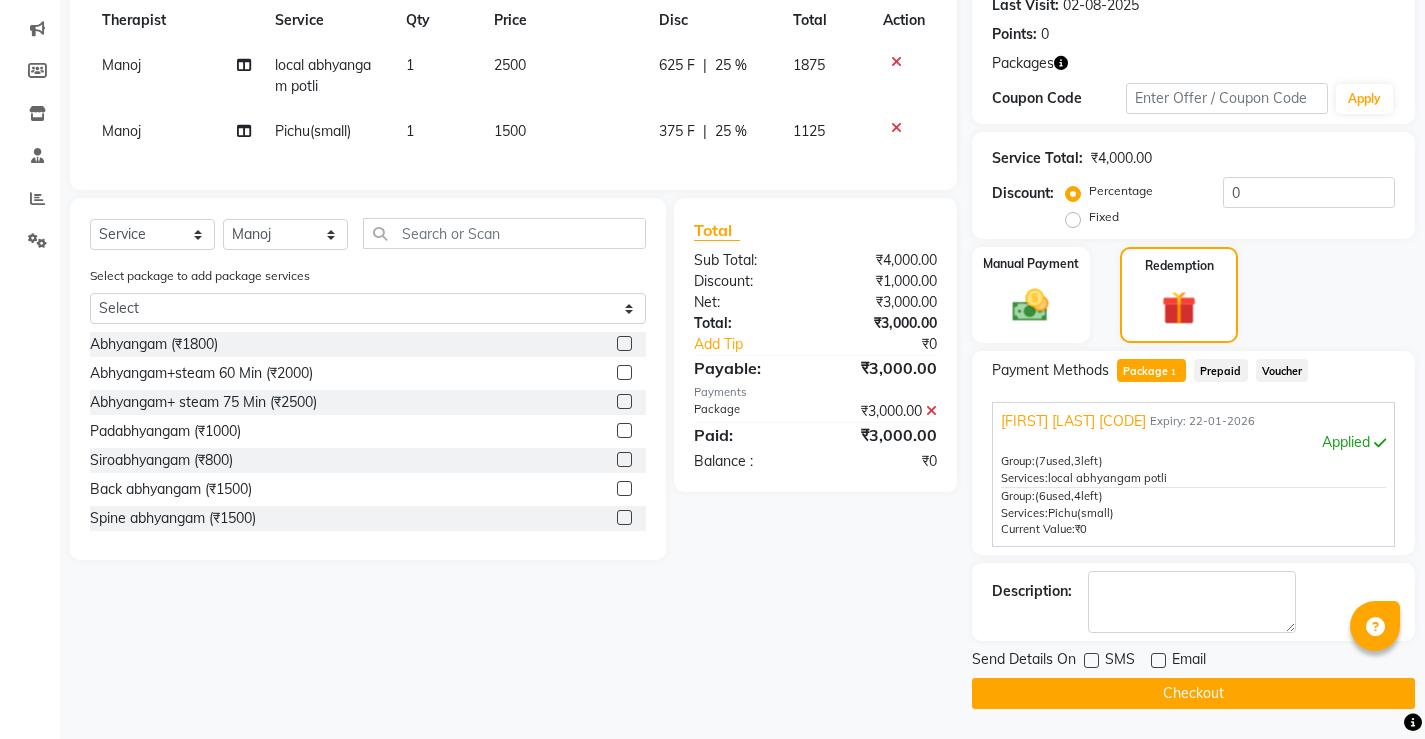 click on "Checkout" 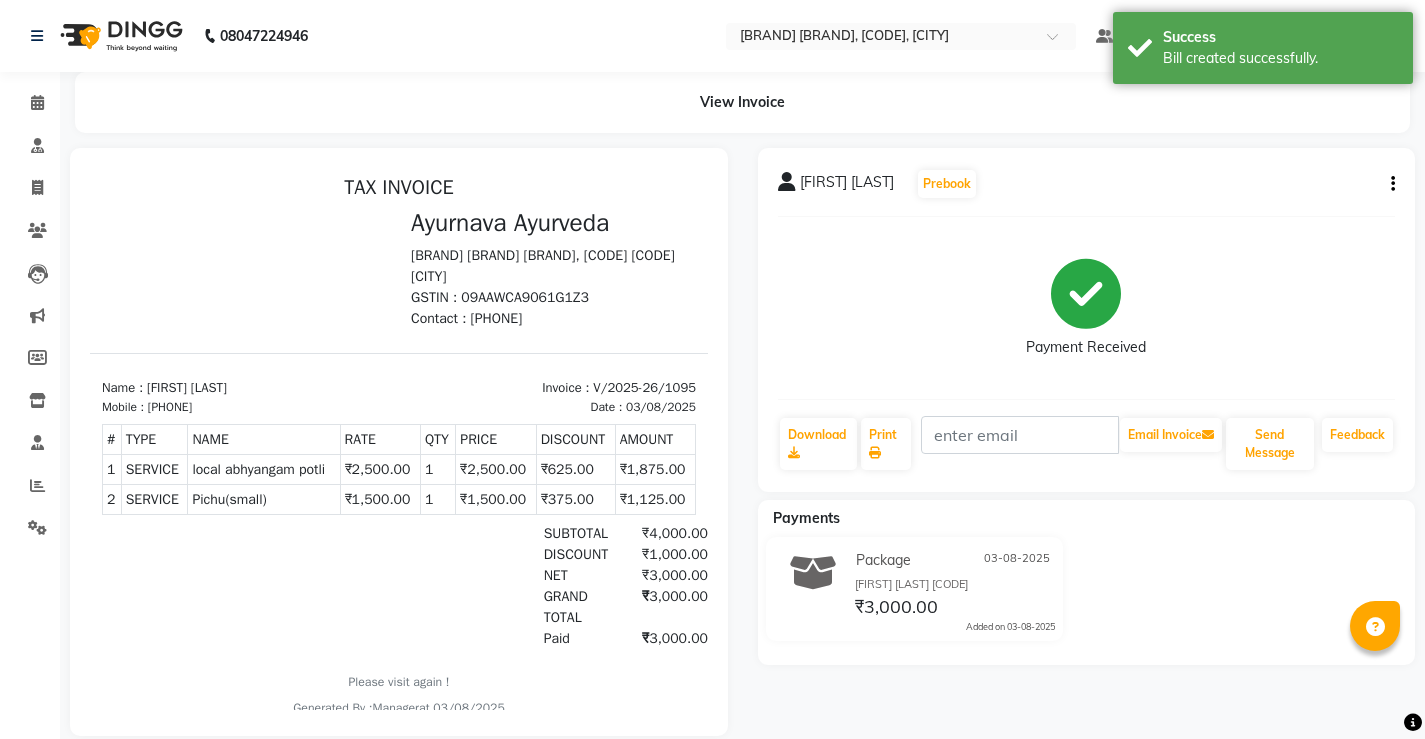 scroll, scrollTop: 0, scrollLeft: 0, axis: both 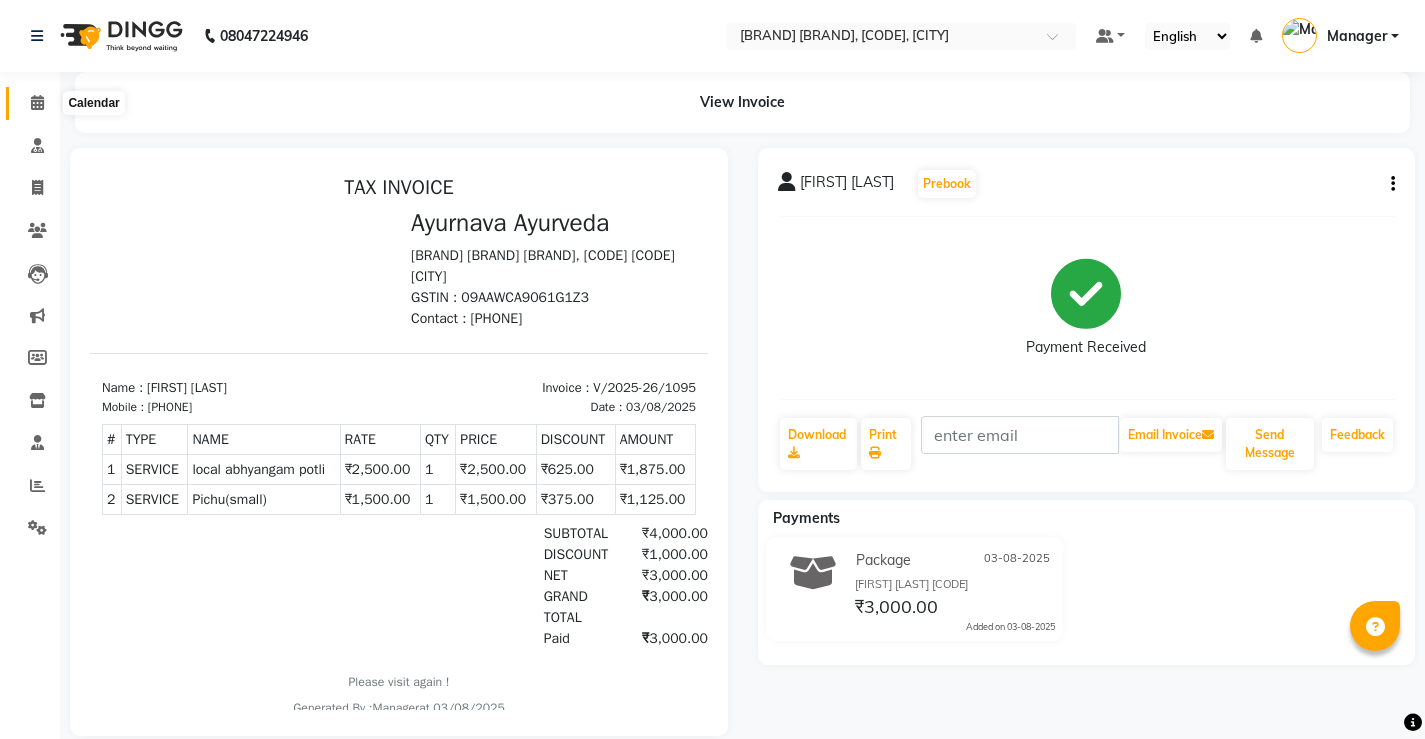 click 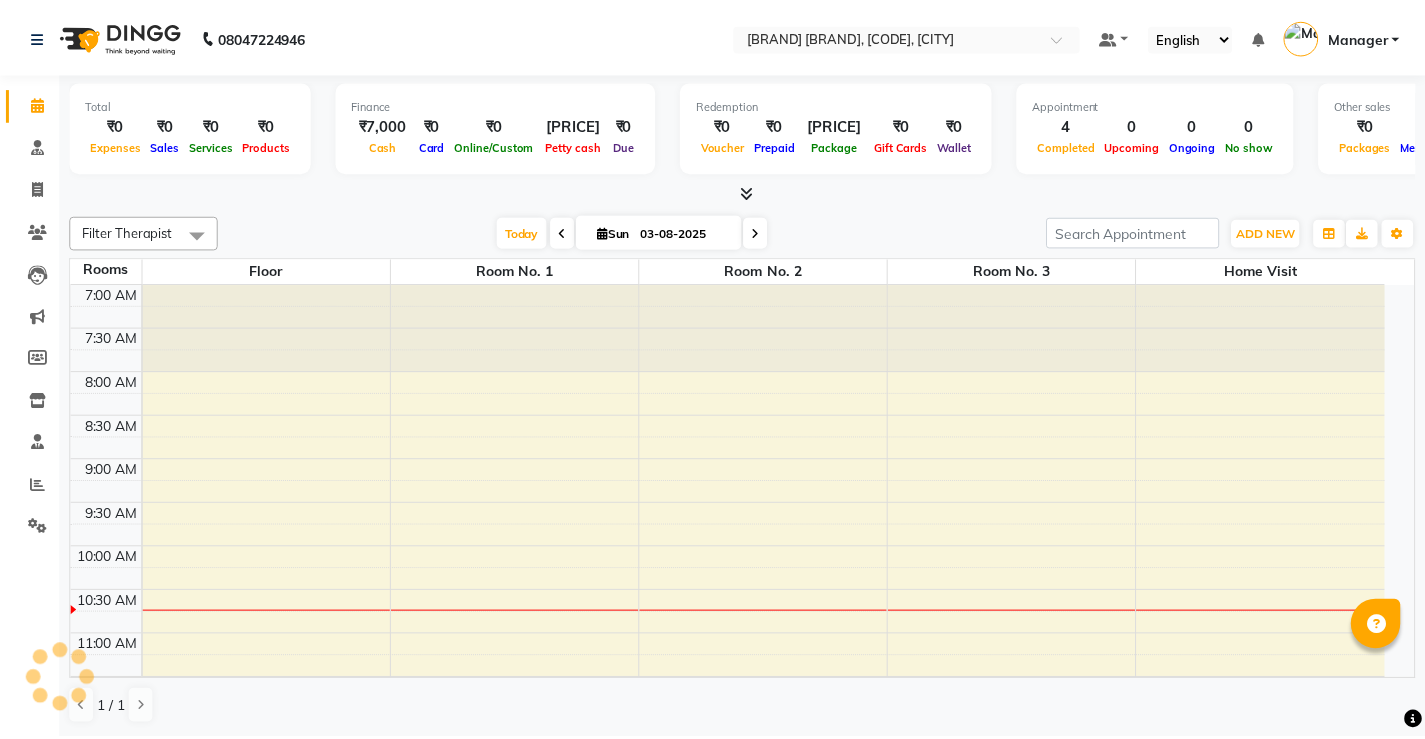 scroll, scrollTop: 0, scrollLeft: 0, axis: both 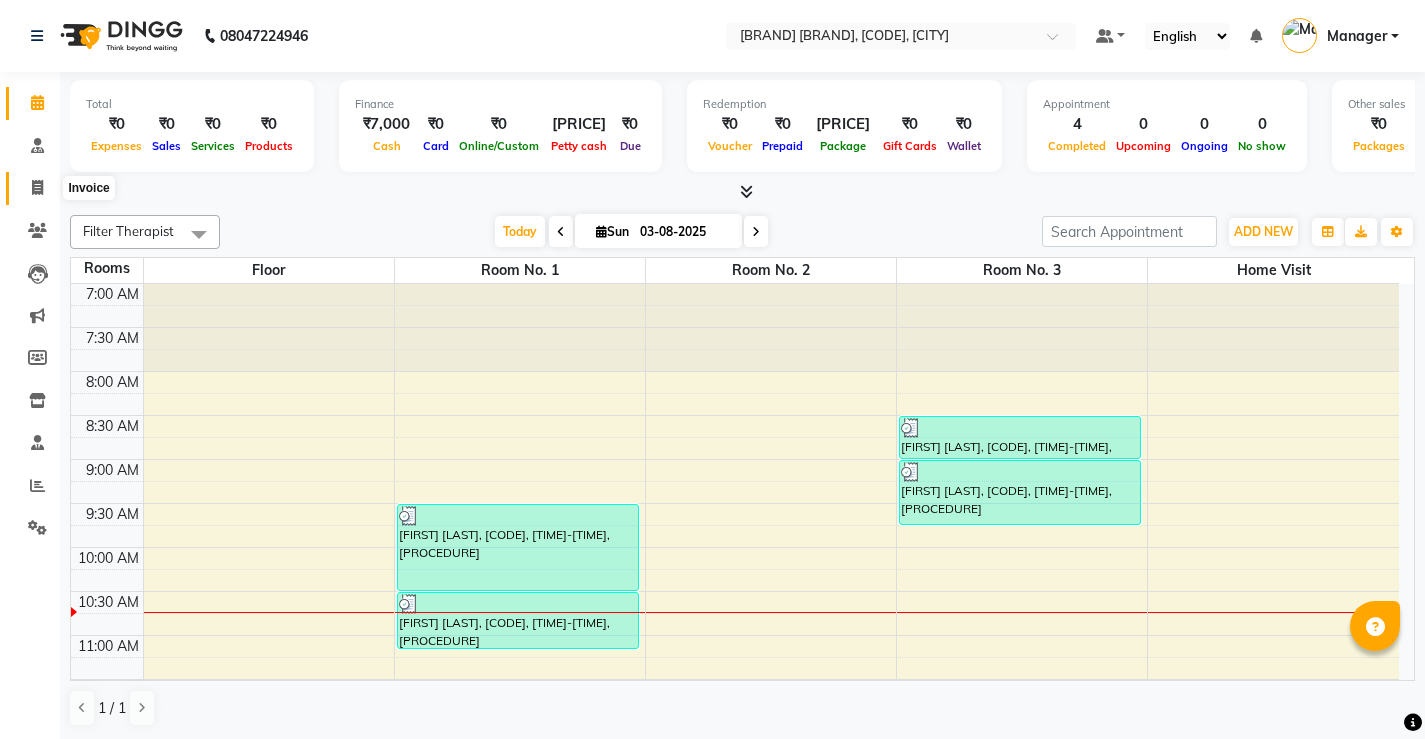 click 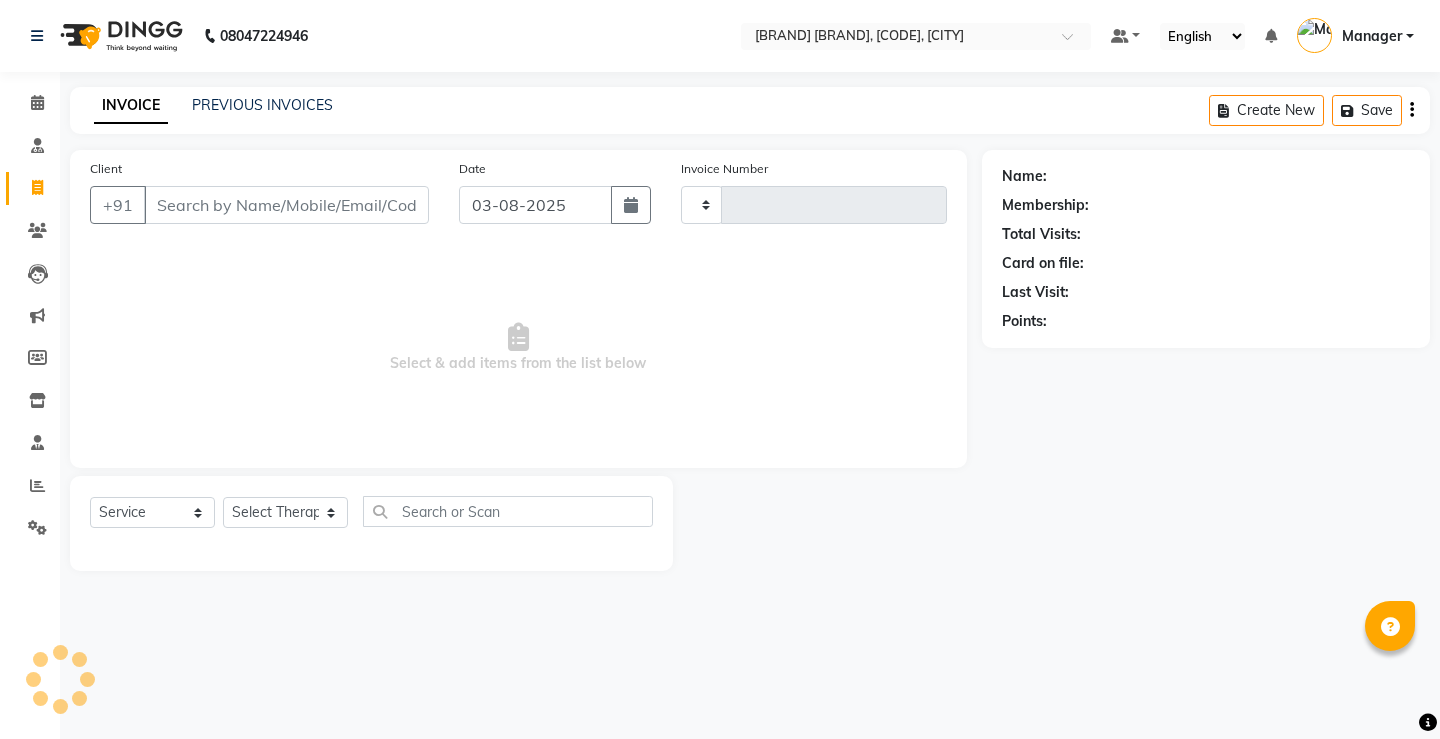 type on "1096" 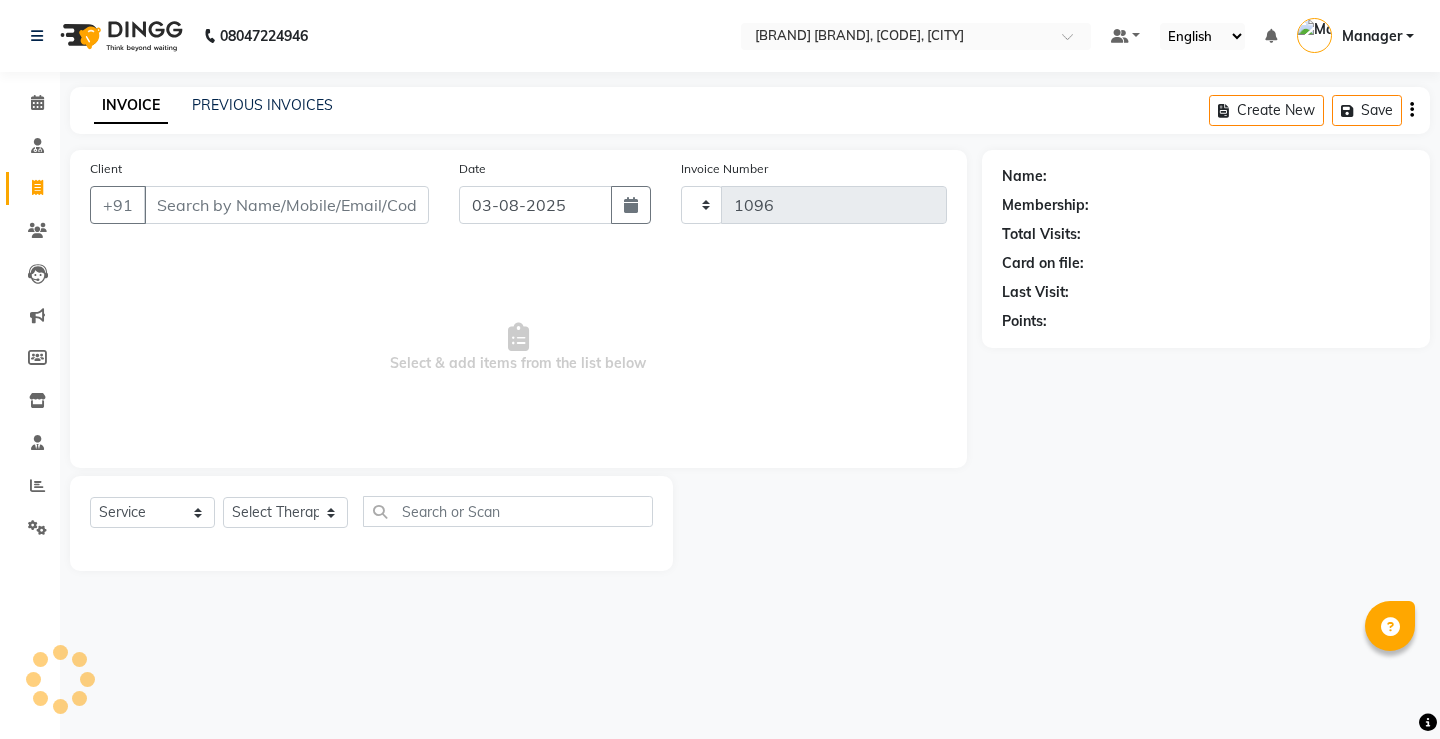select on "5587" 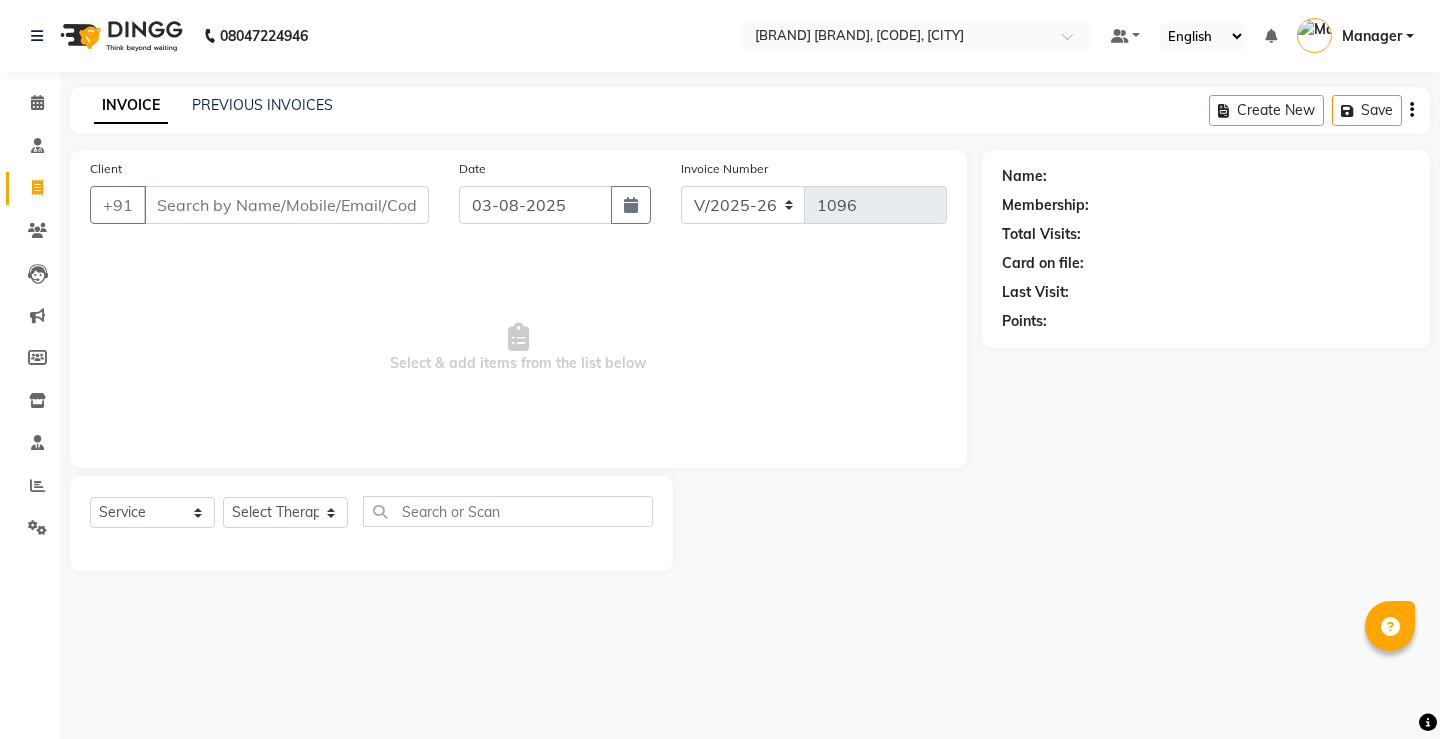 click on "Client" at bounding box center (286, 205) 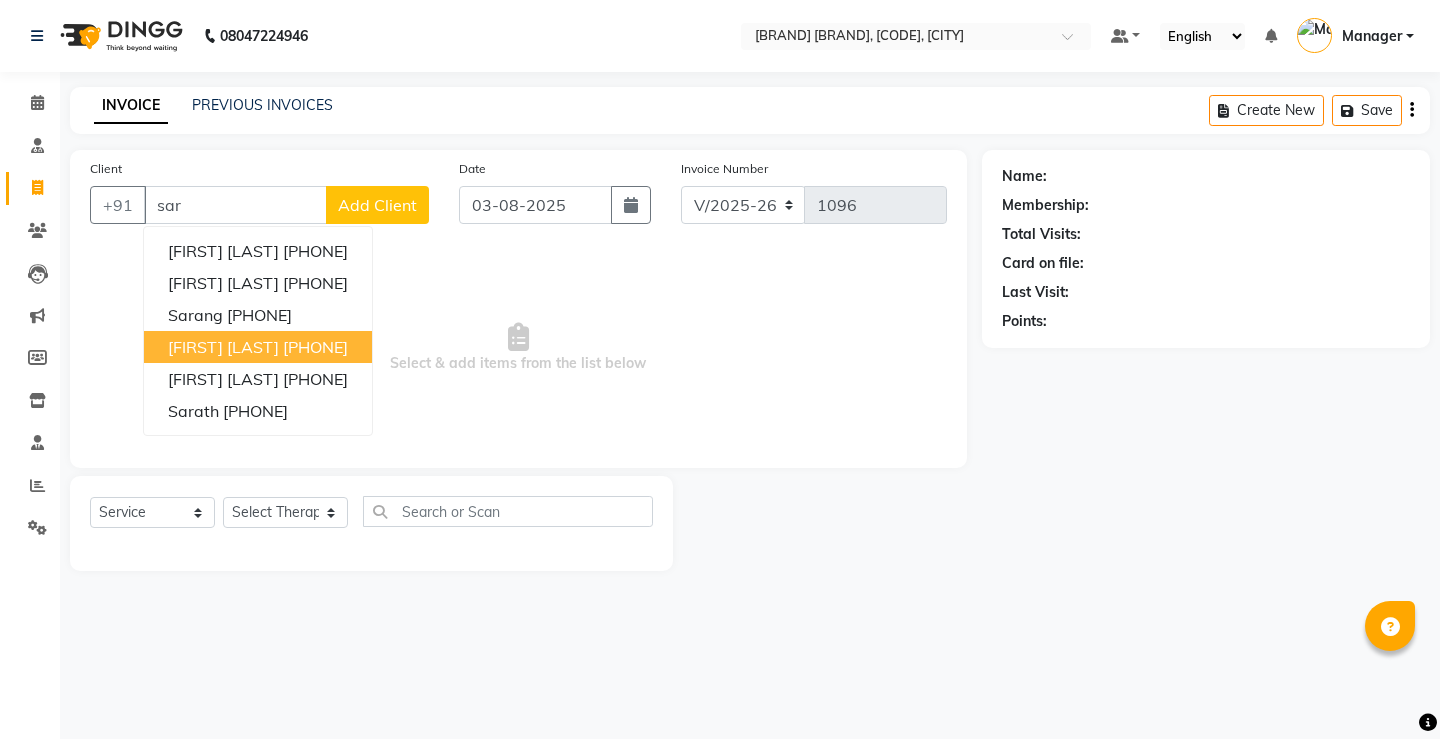 click on "Sarvesh Jaswal  9810383723" at bounding box center (258, 347) 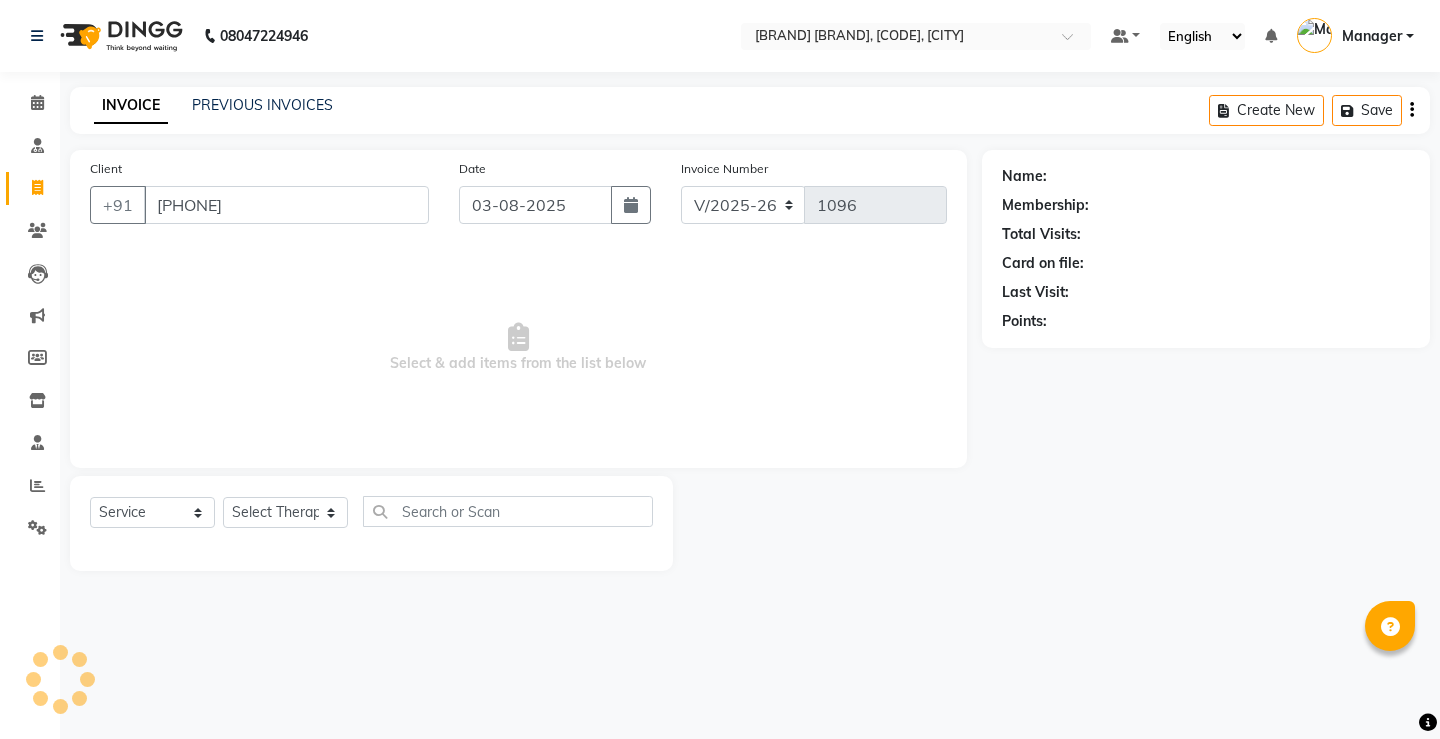 type on "9810383723" 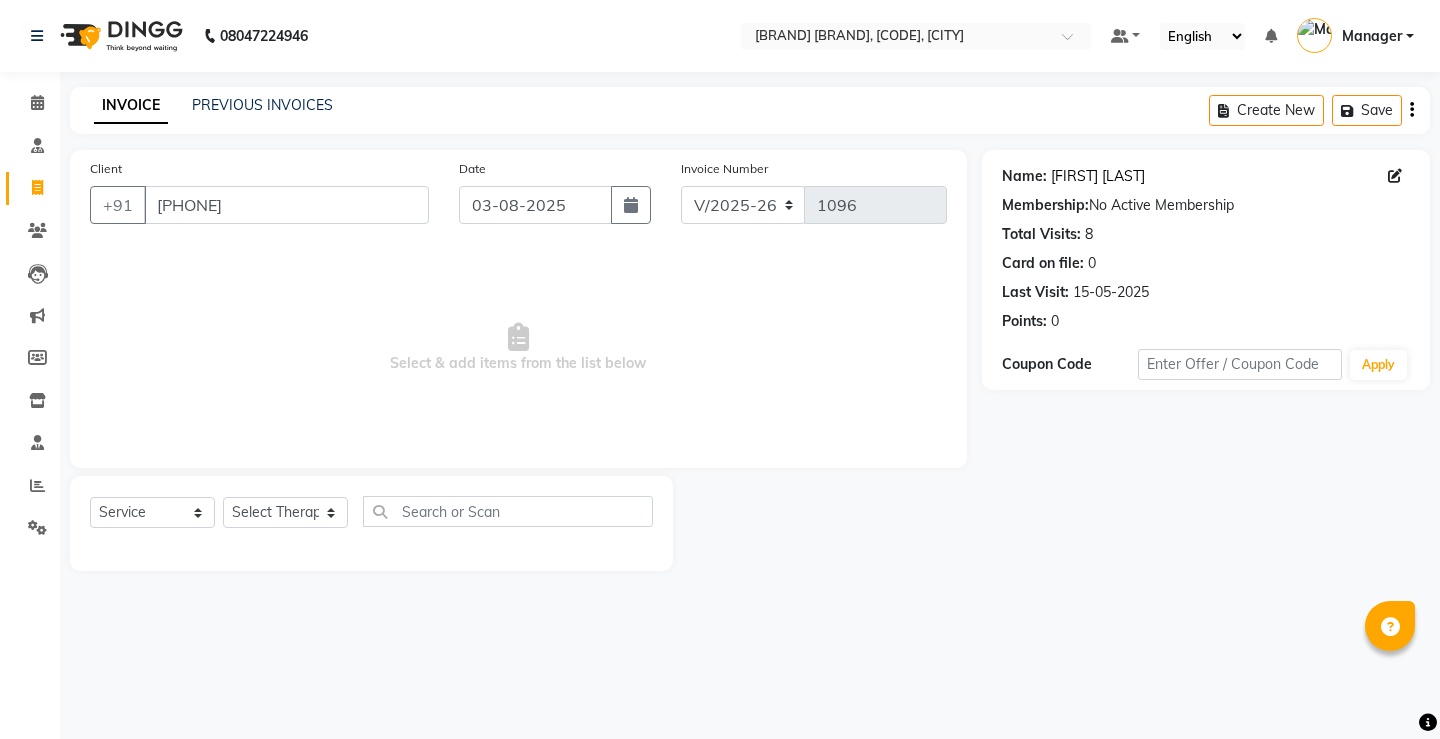 click on "Sarvesh Jaswal" 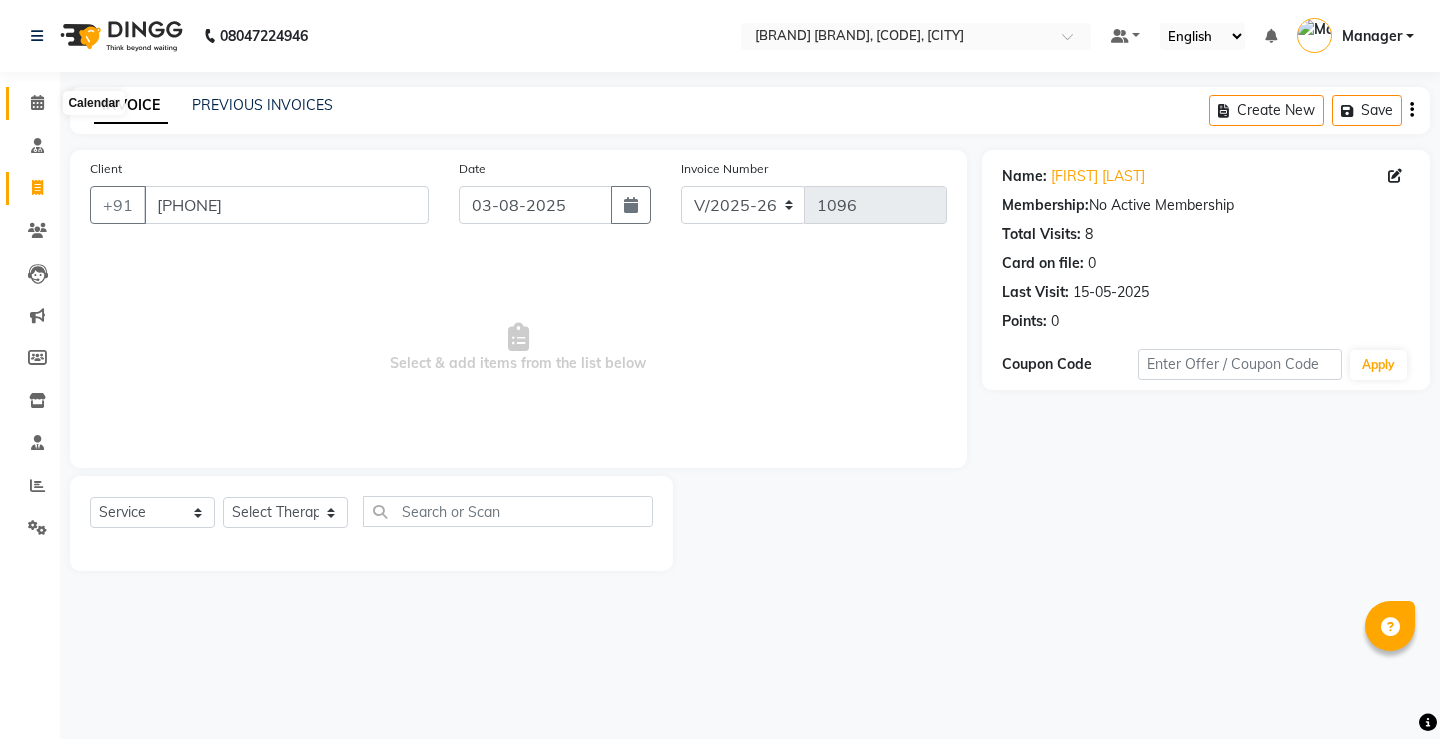 click 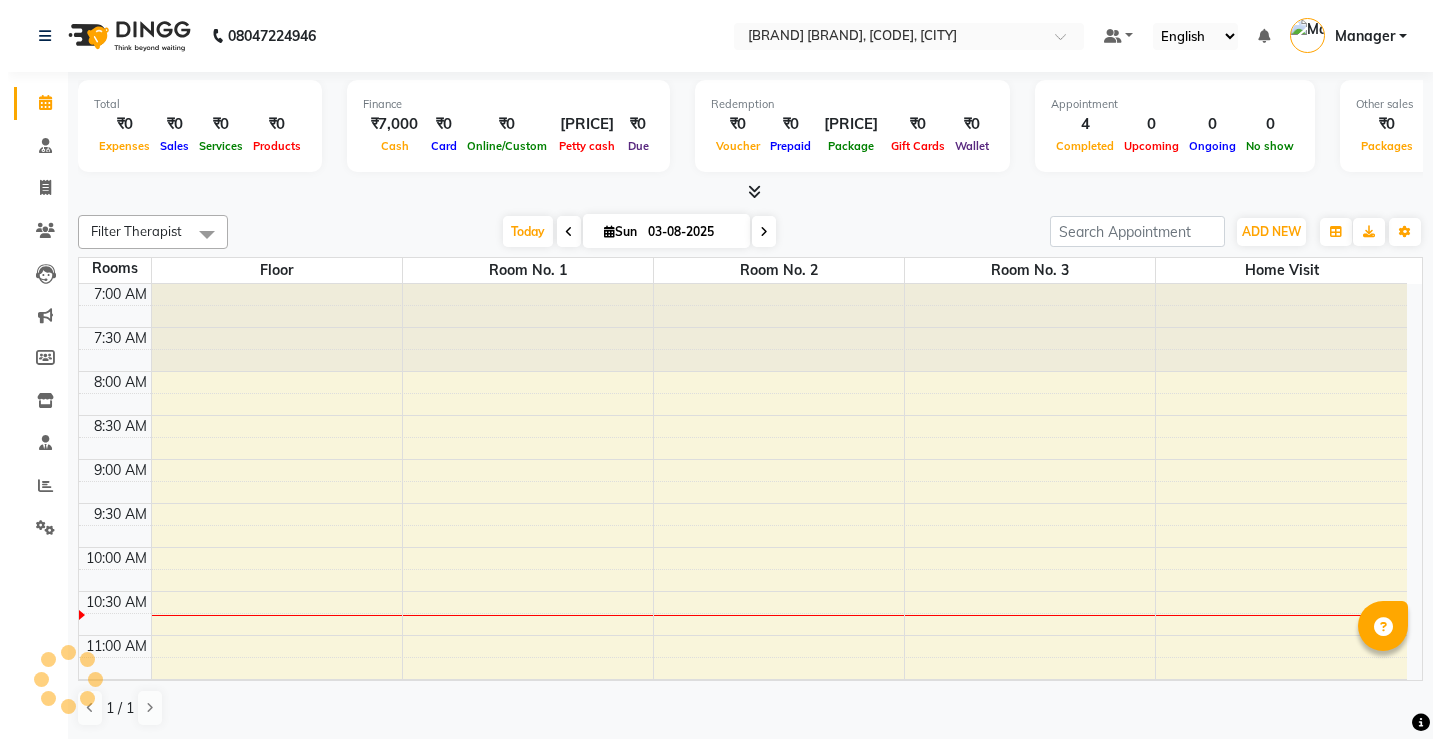 scroll, scrollTop: 0, scrollLeft: 0, axis: both 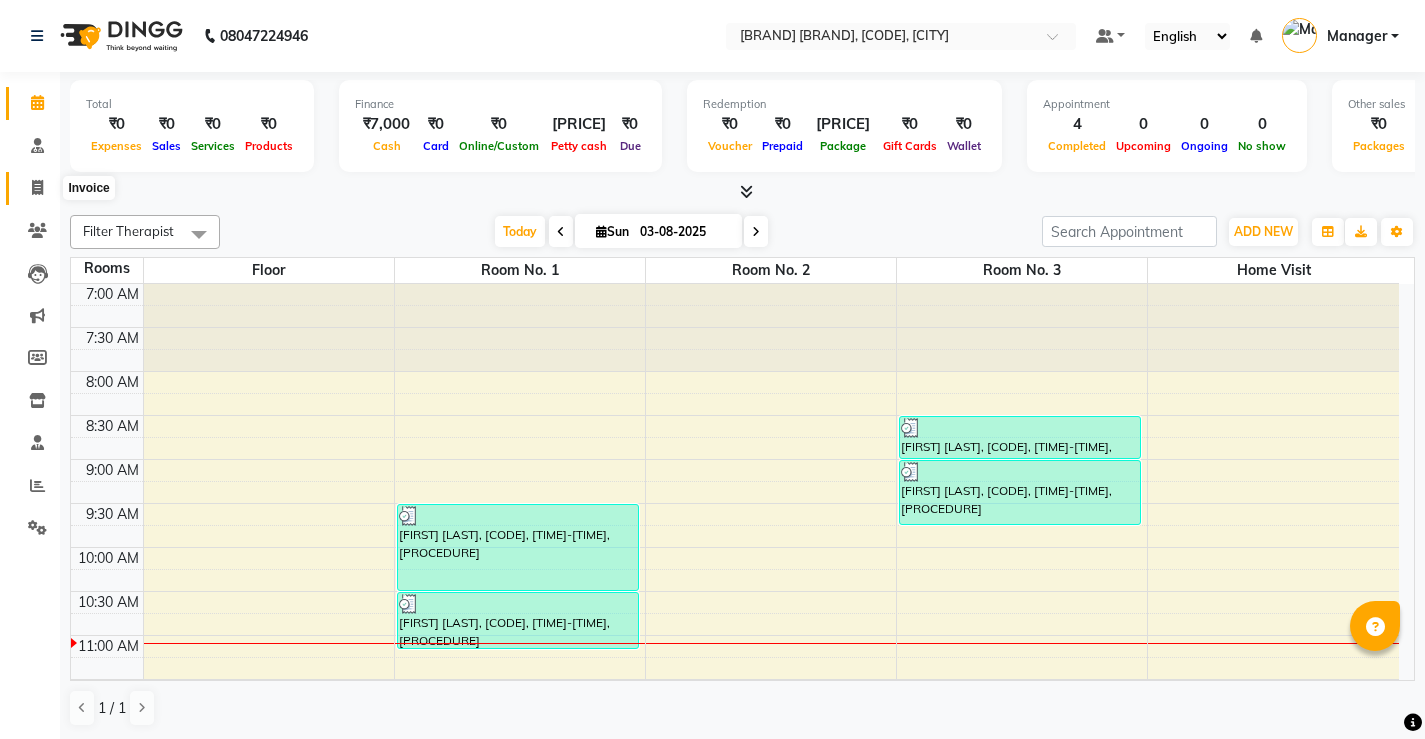 click 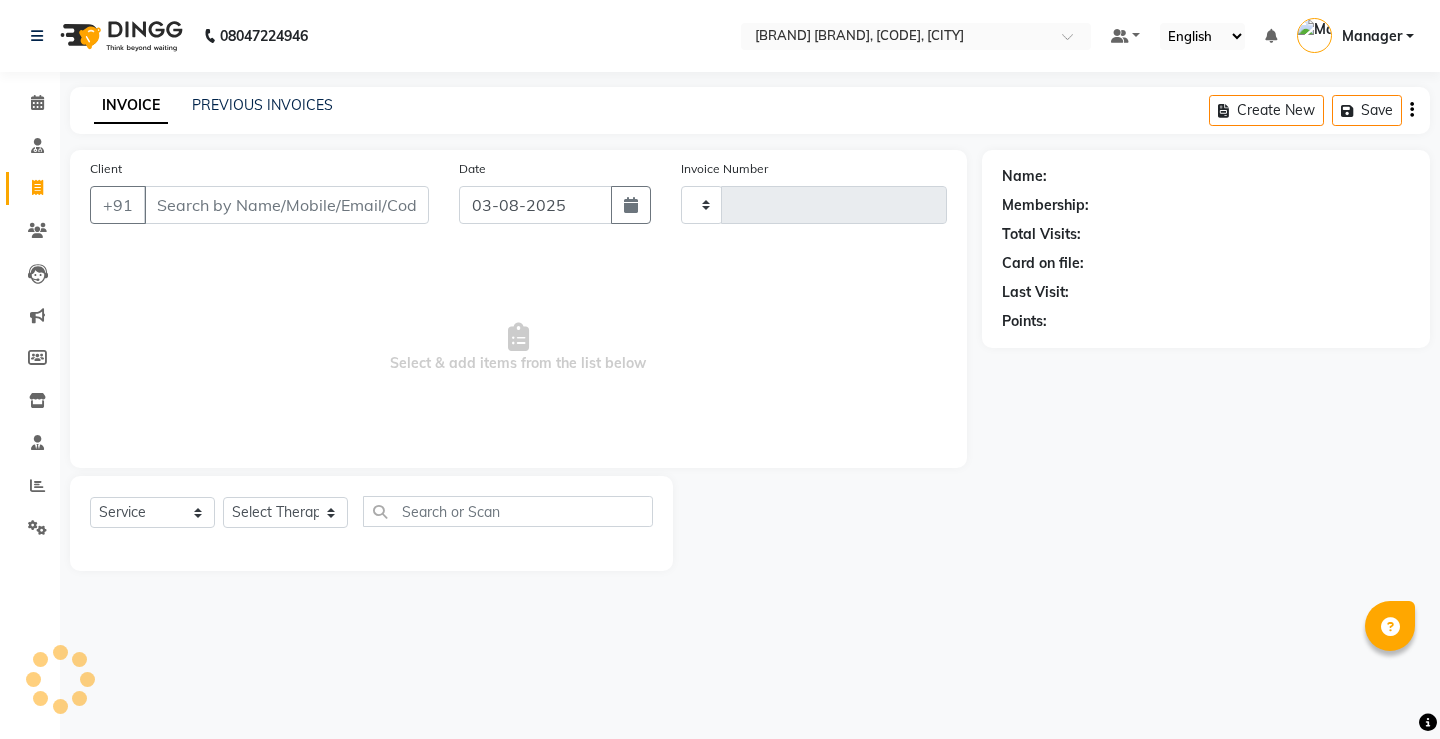 type on "1096" 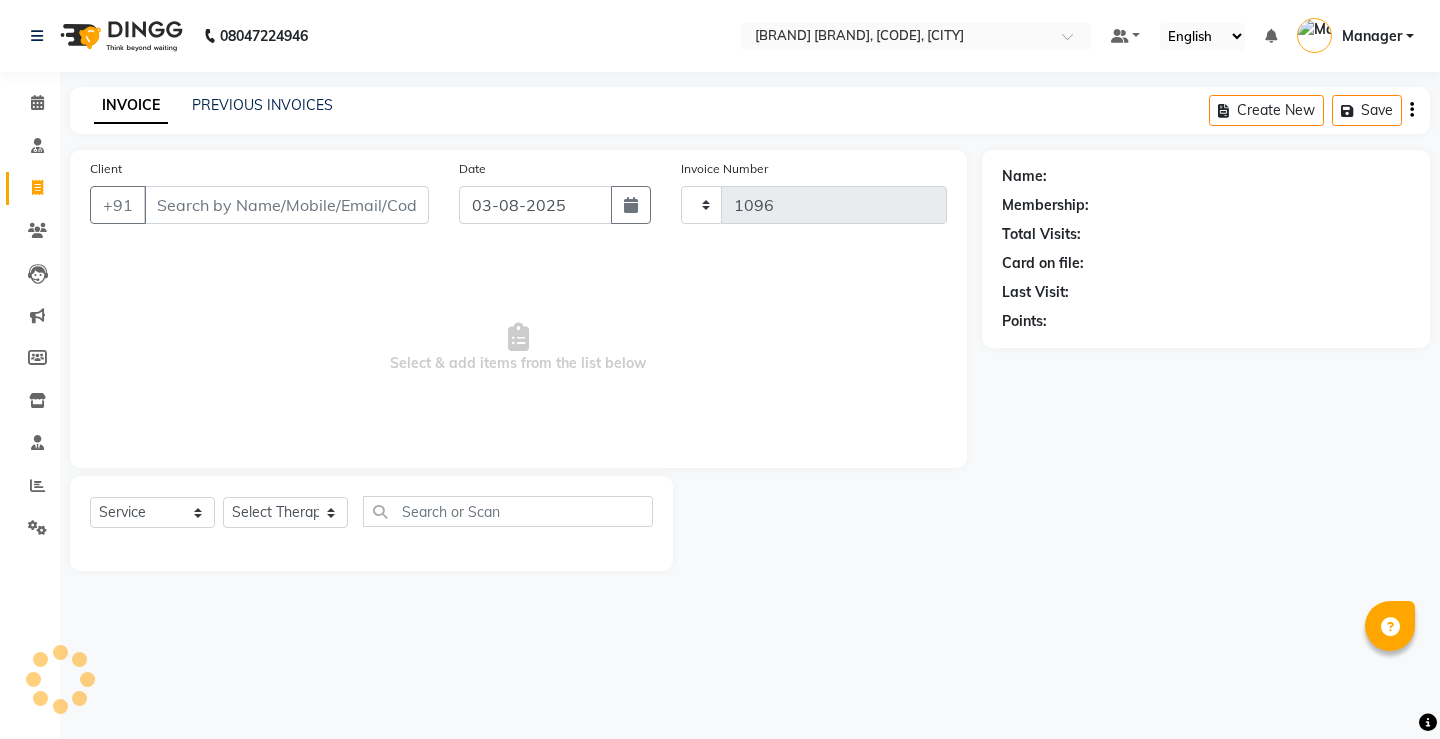 select on "5587" 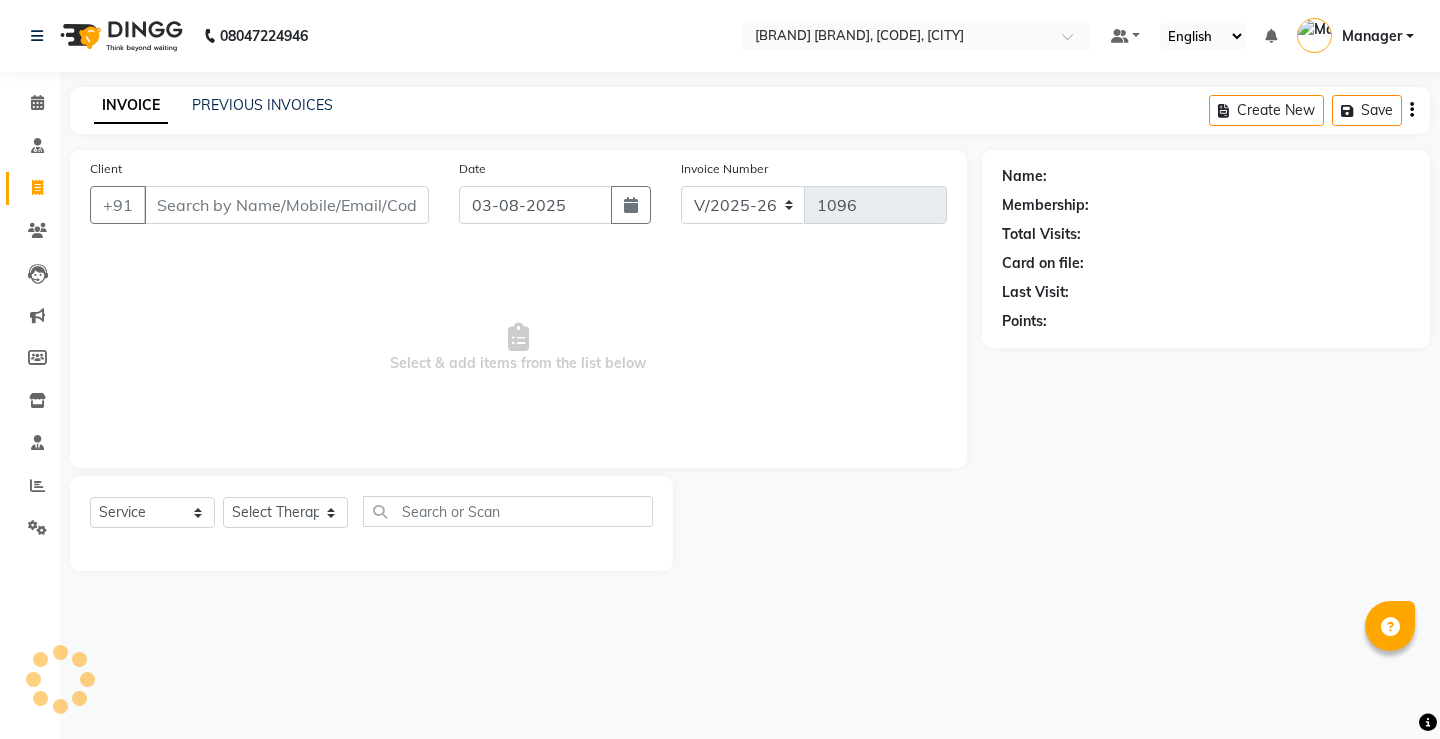 click on "Client" at bounding box center [286, 205] 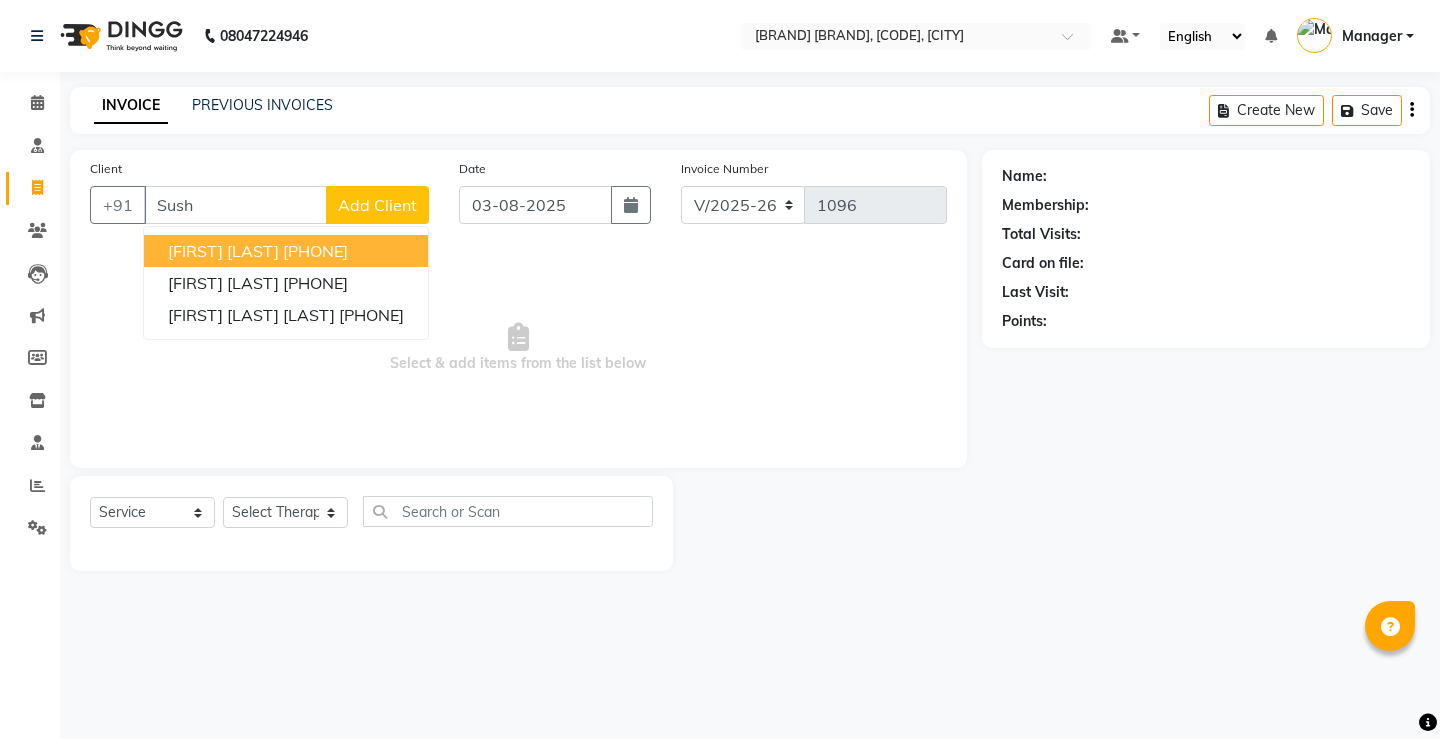 click on "[PHONE]" at bounding box center [315, 251] 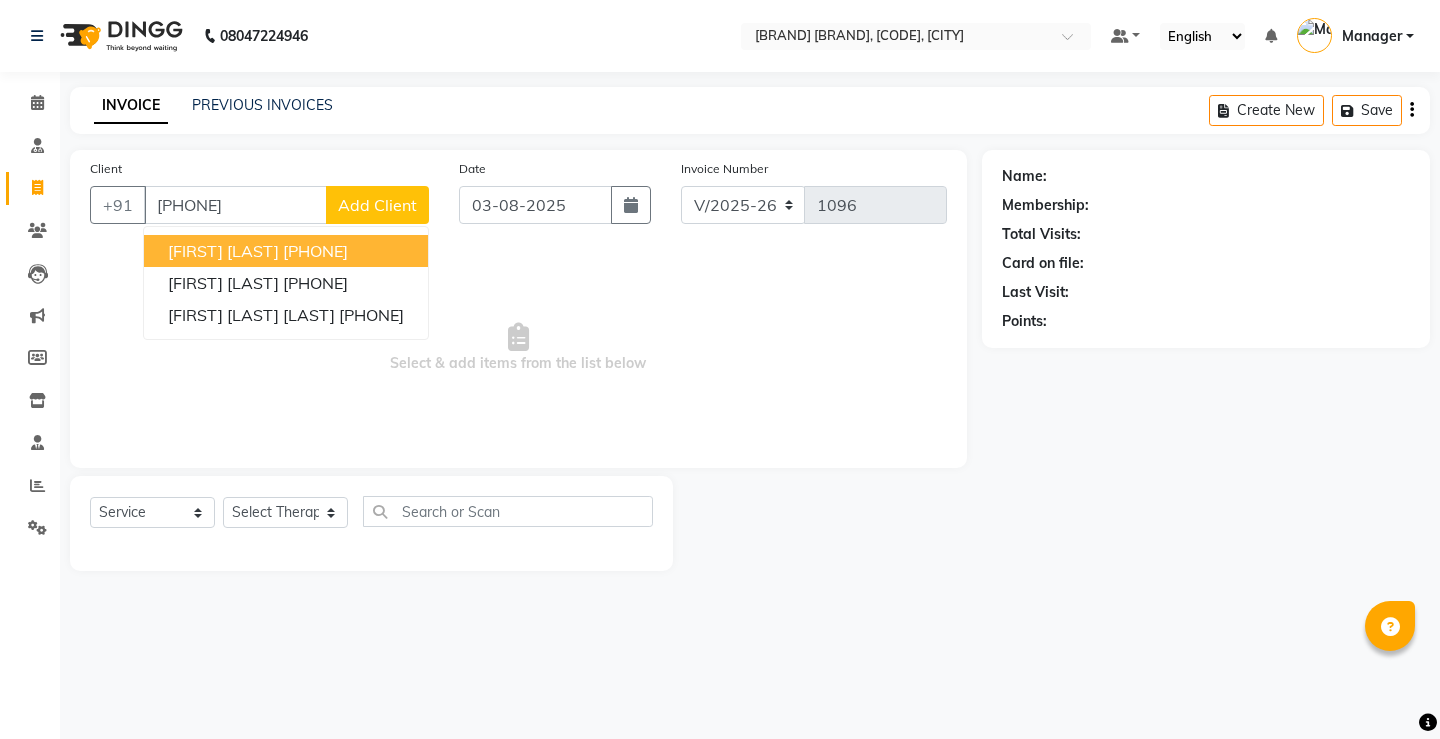 type on "[PHONE]" 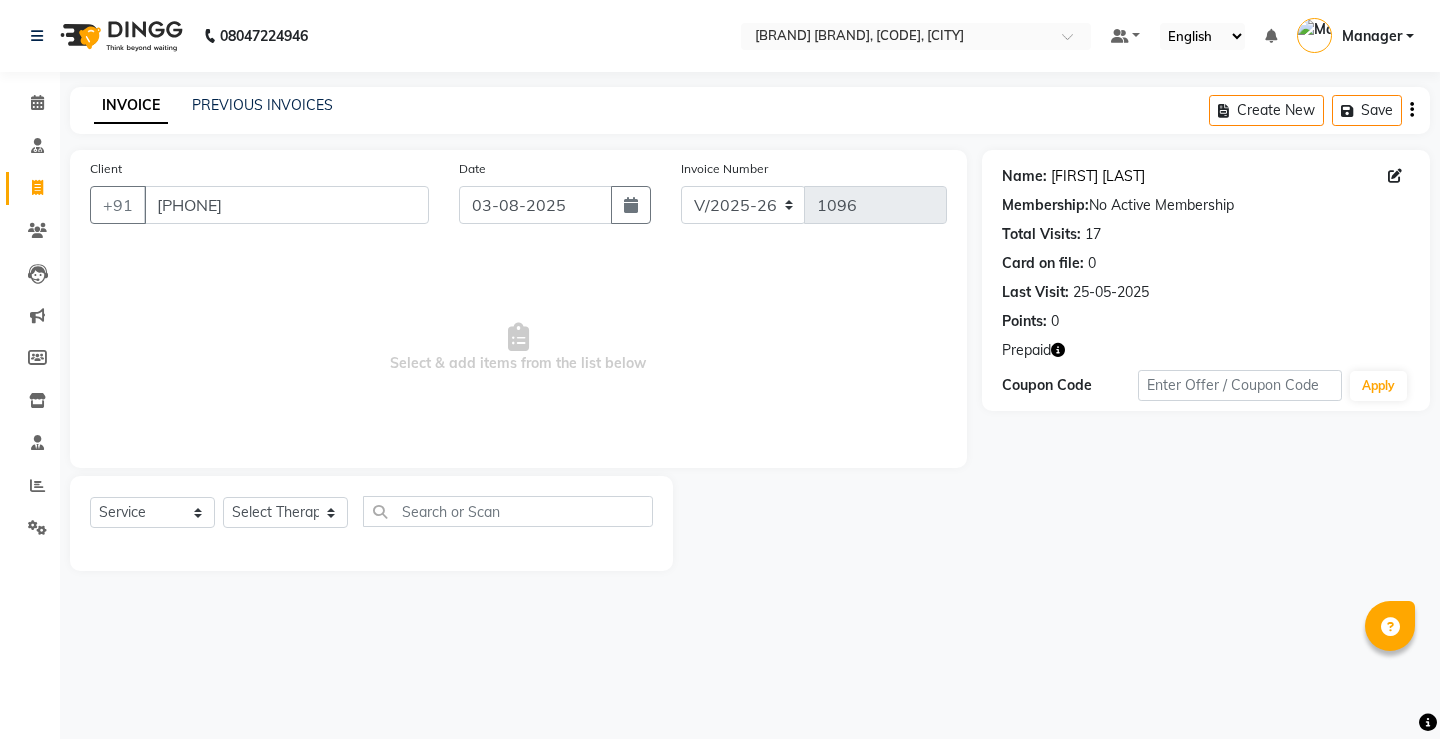 click on "[FIRST] [LAST]" 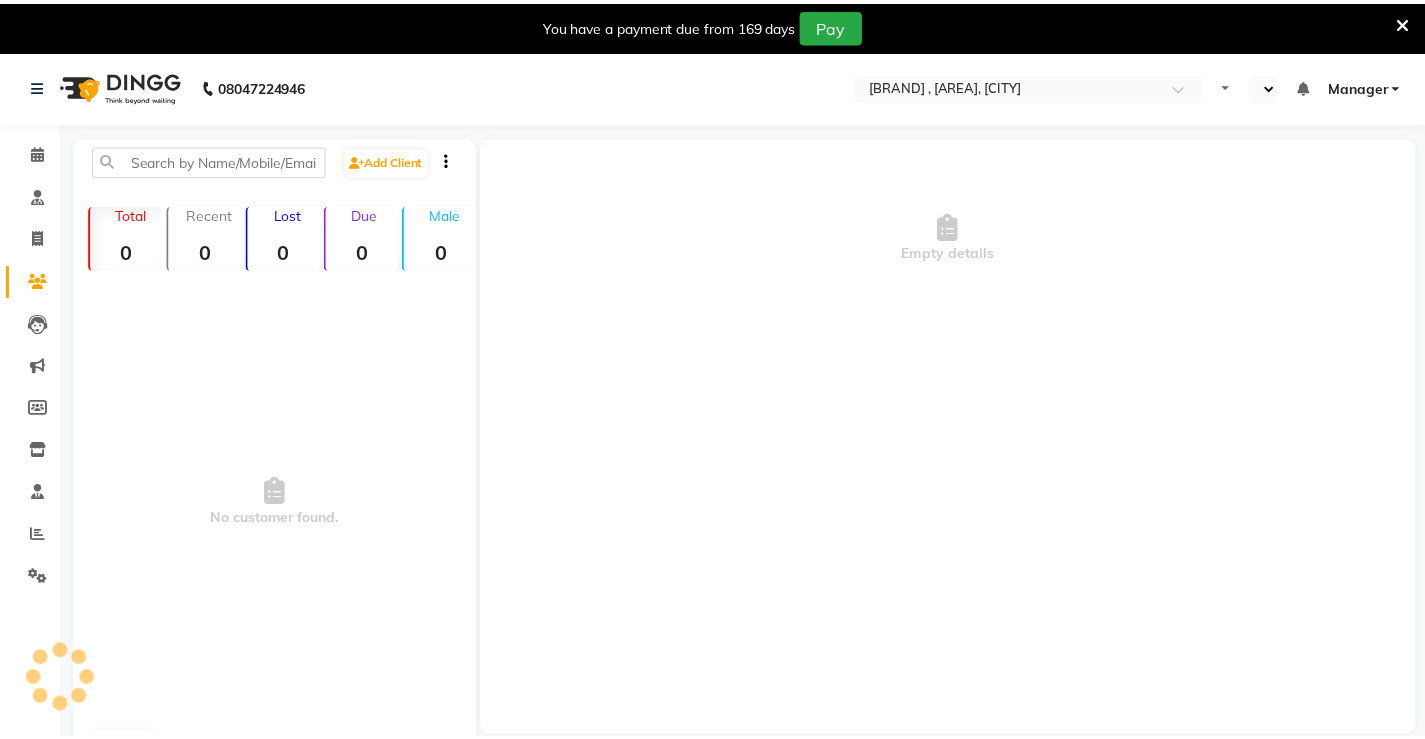 scroll, scrollTop: 0, scrollLeft: 0, axis: both 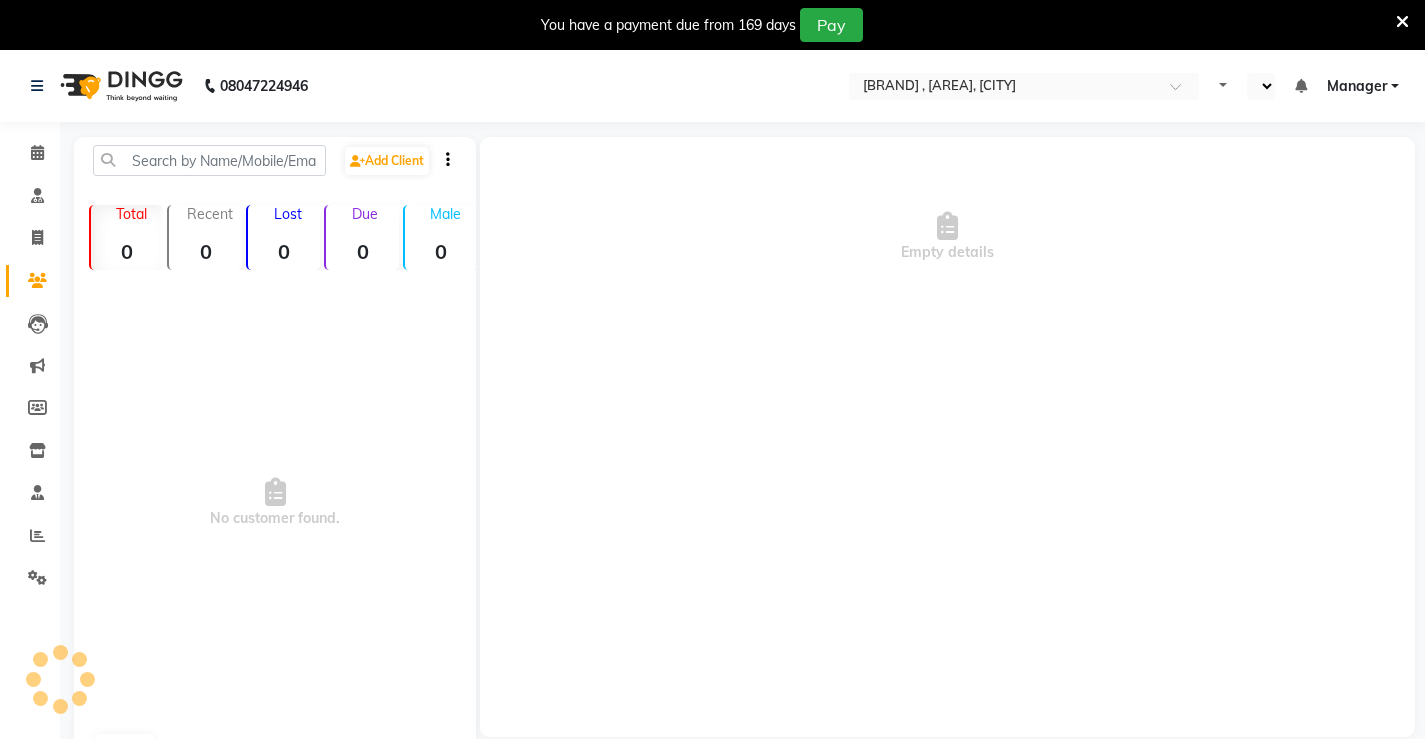 select on "en" 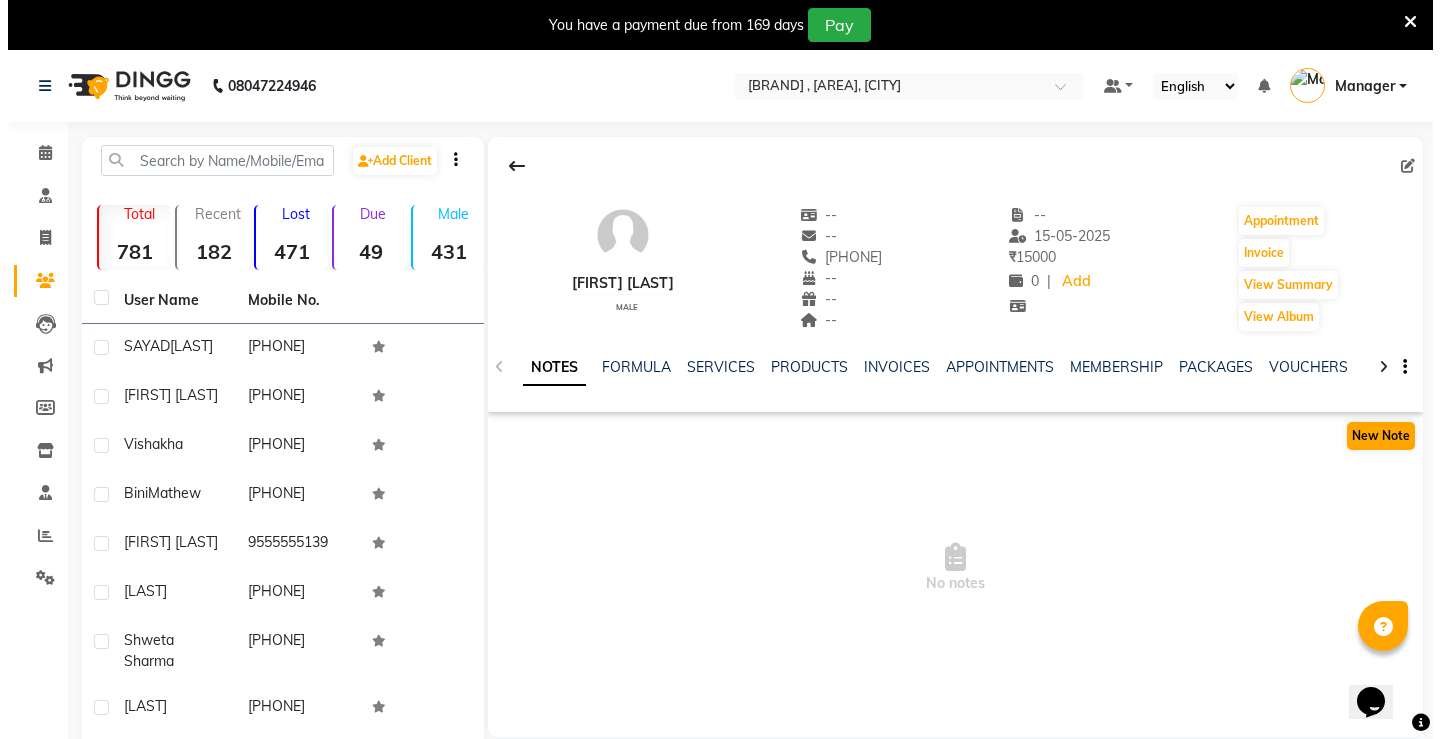 scroll, scrollTop: 0, scrollLeft: 0, axis: both 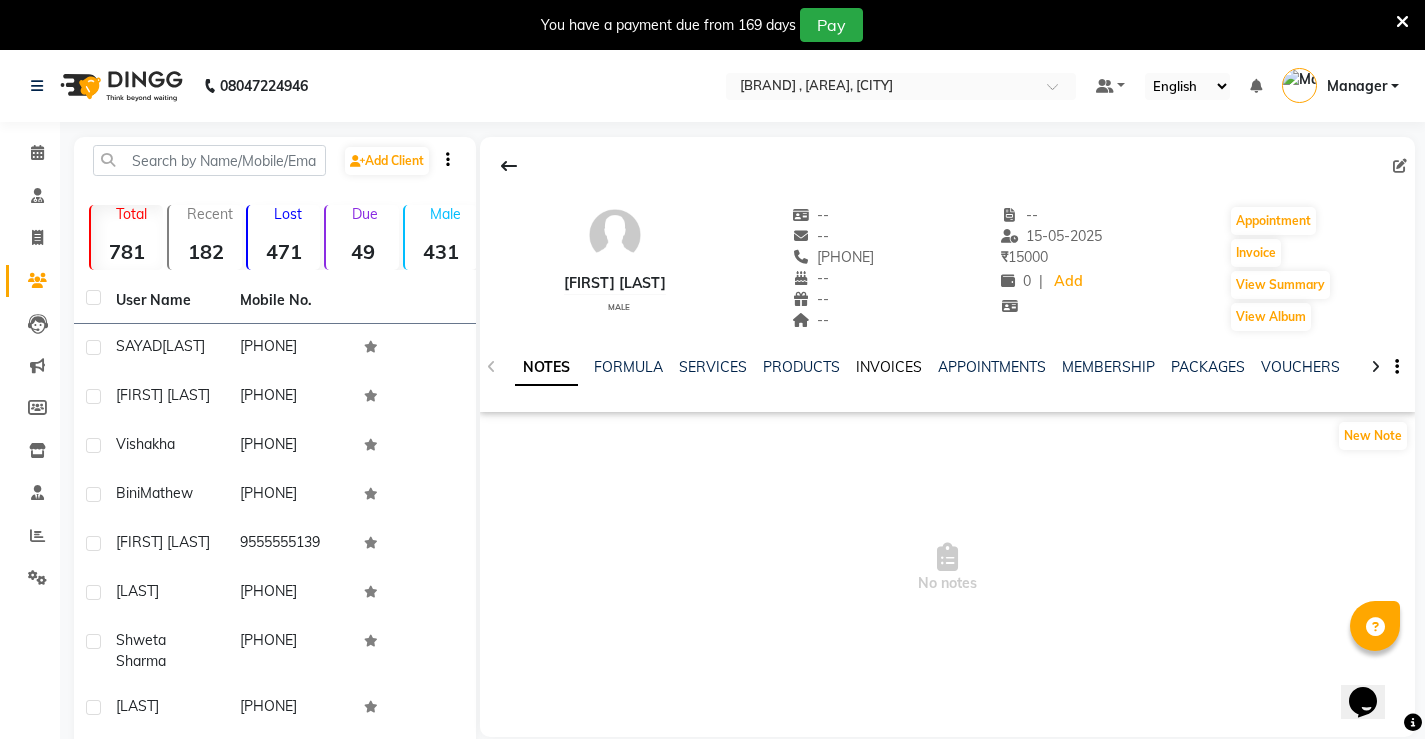 click on "INVOICES" 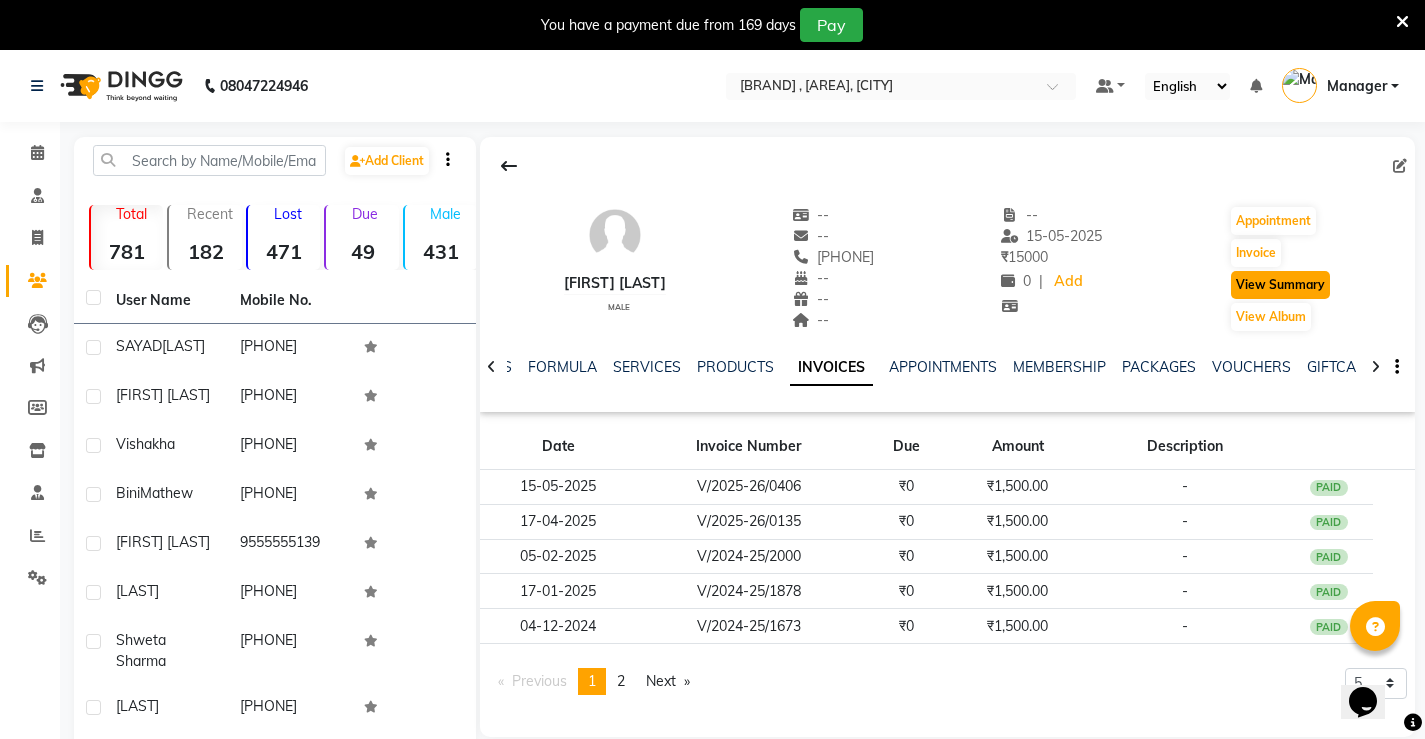 click on "View Summary" 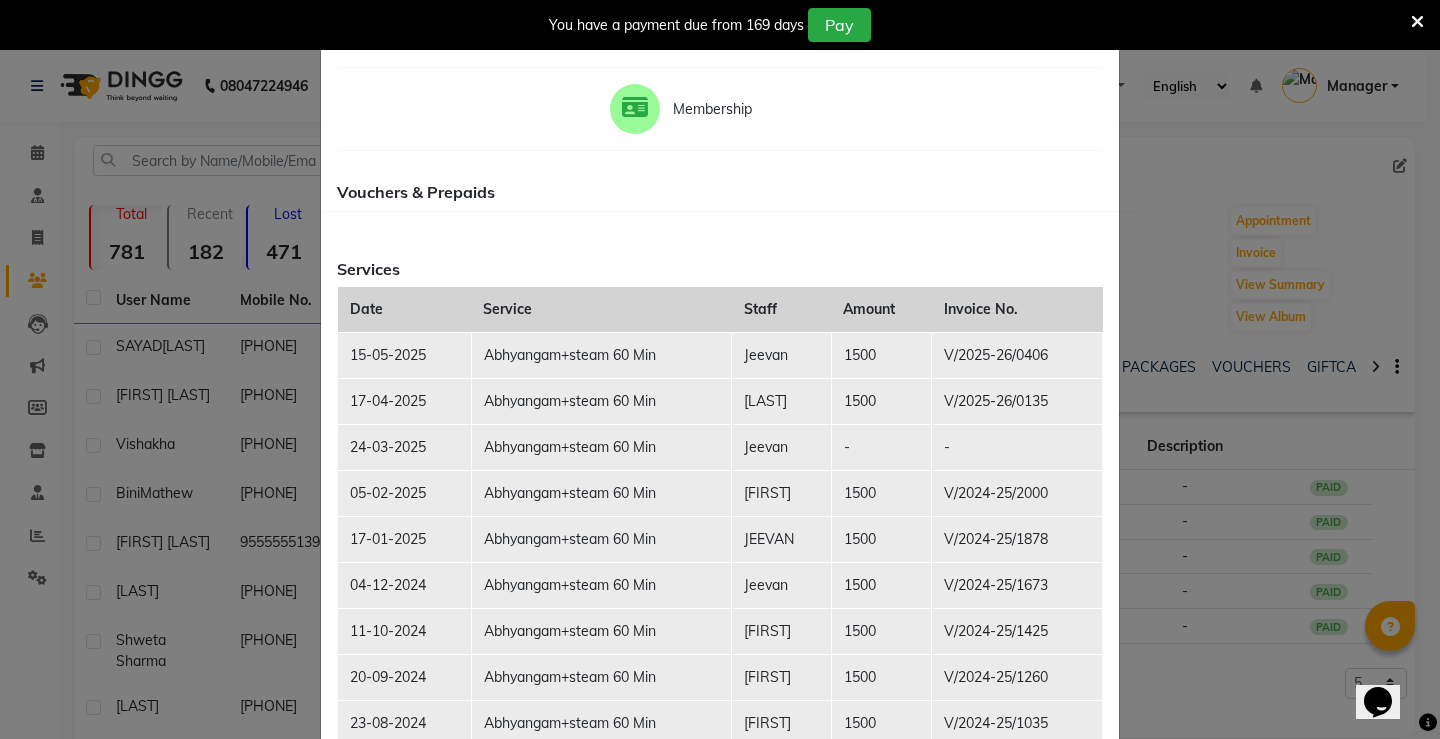 scroll, scrollTop: 0, scrollLeft: 0, axis: both 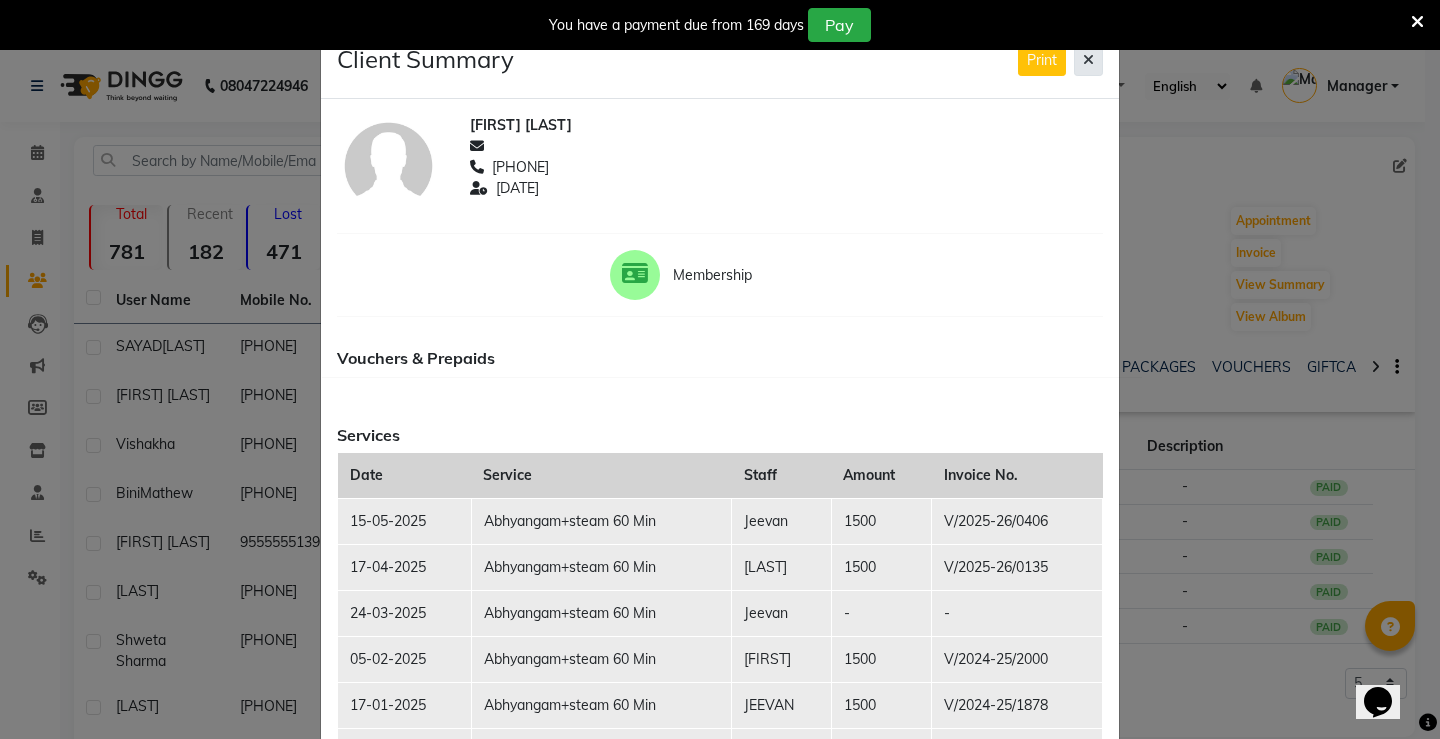 click 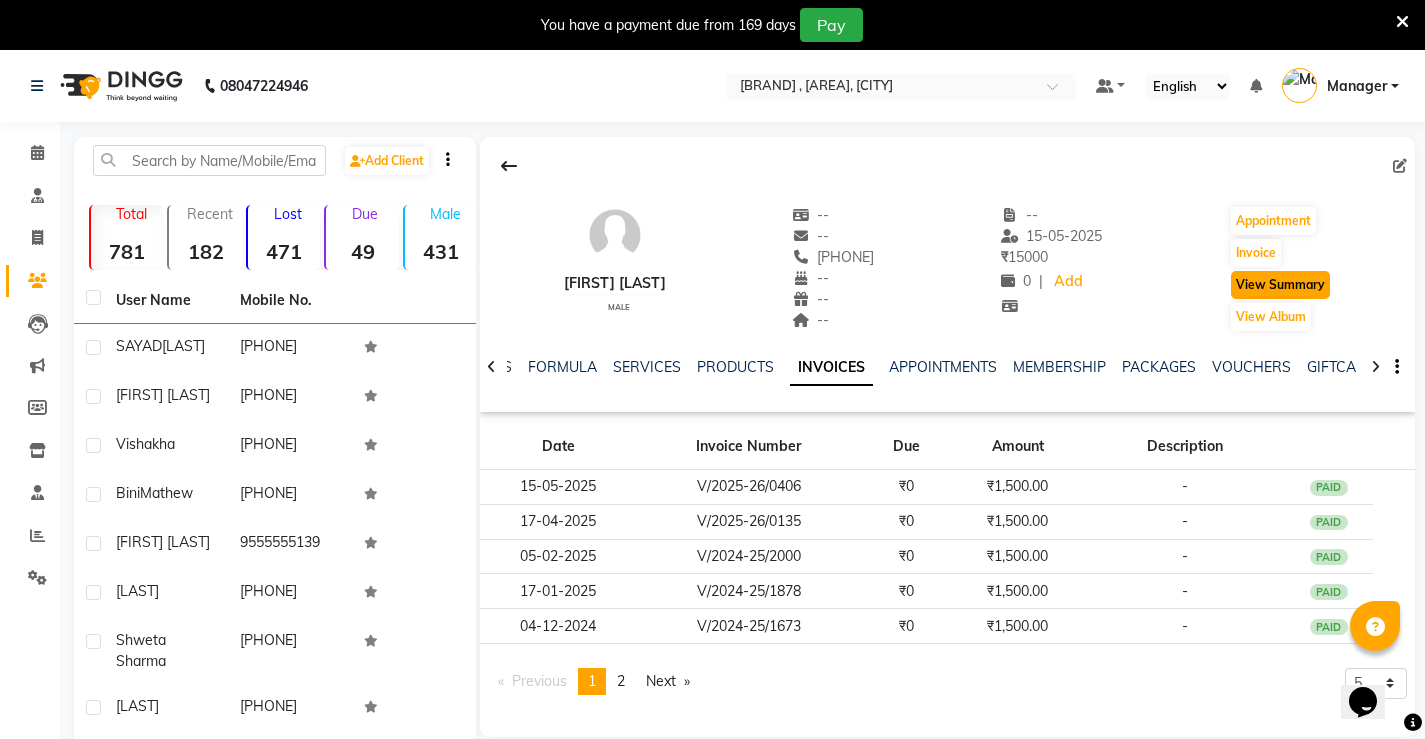 click on "View Summary" 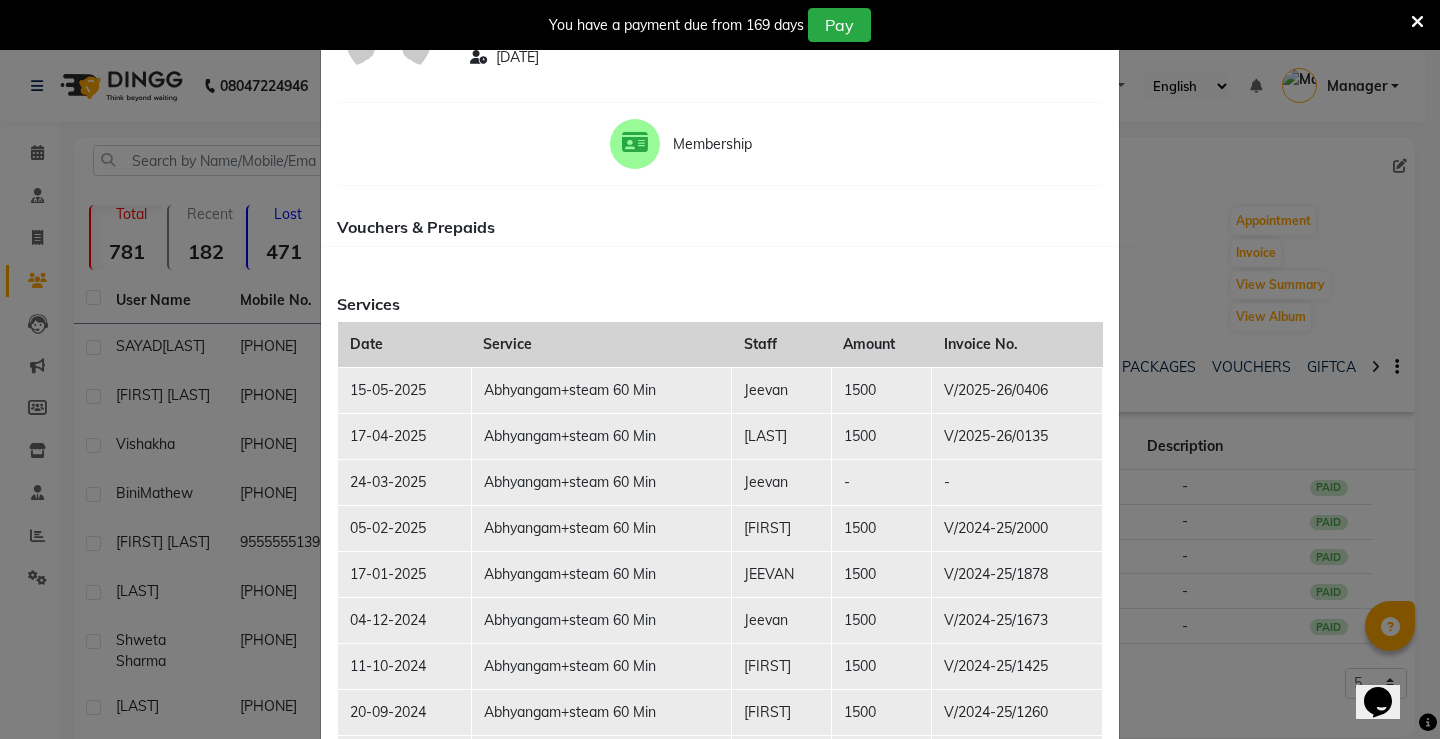 scroll, scrollTop: 331, scrollLeft: 0, axis: vertical 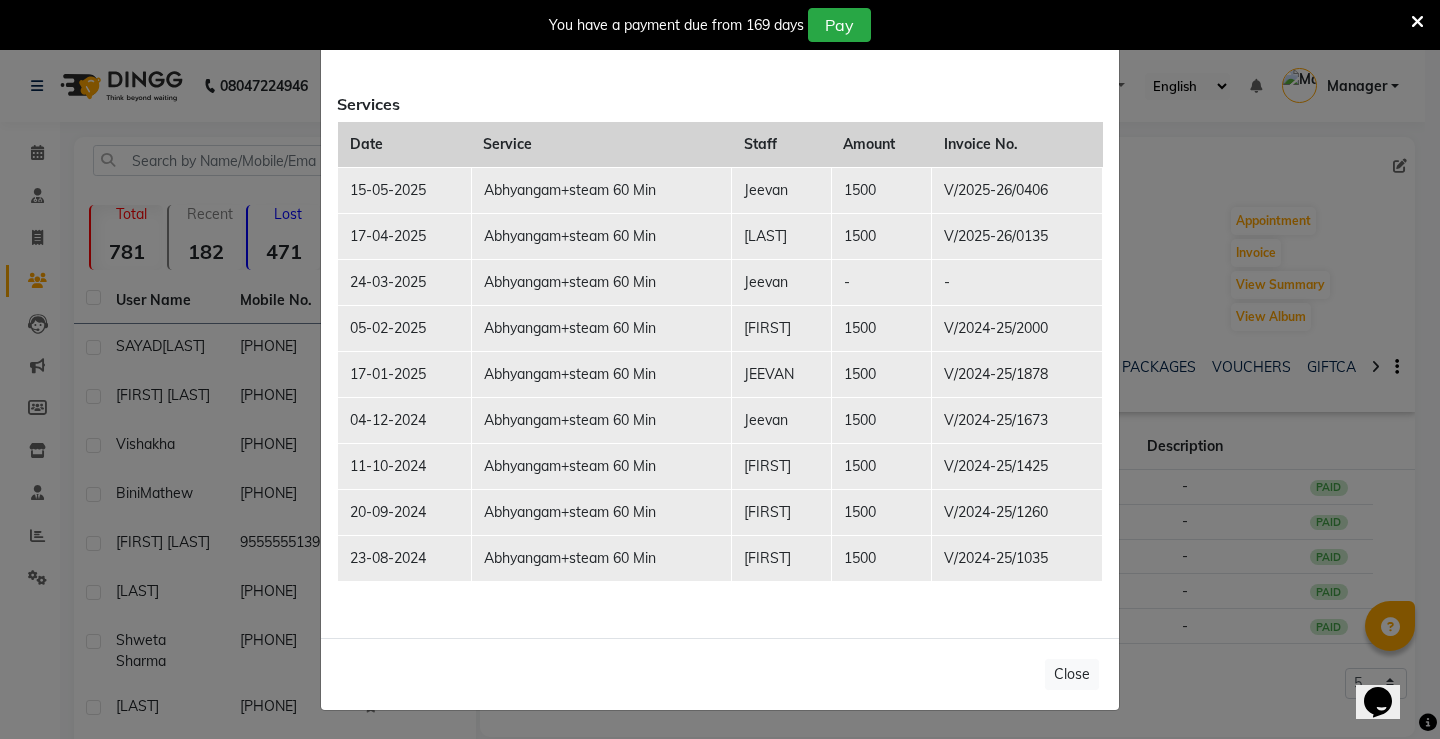 click at bounding box center (1417, 22) 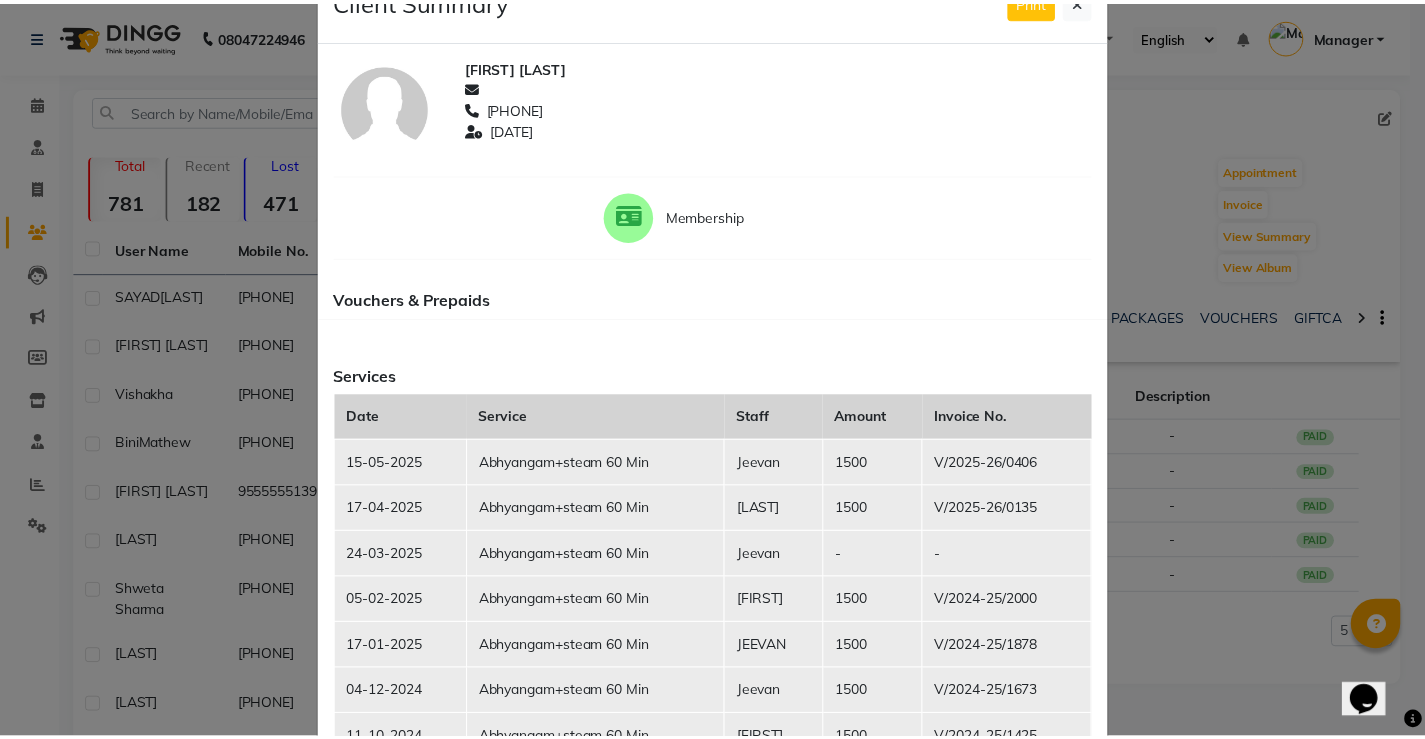 scroll, scrollTop: 0, scrollLeft: 0, axis: both 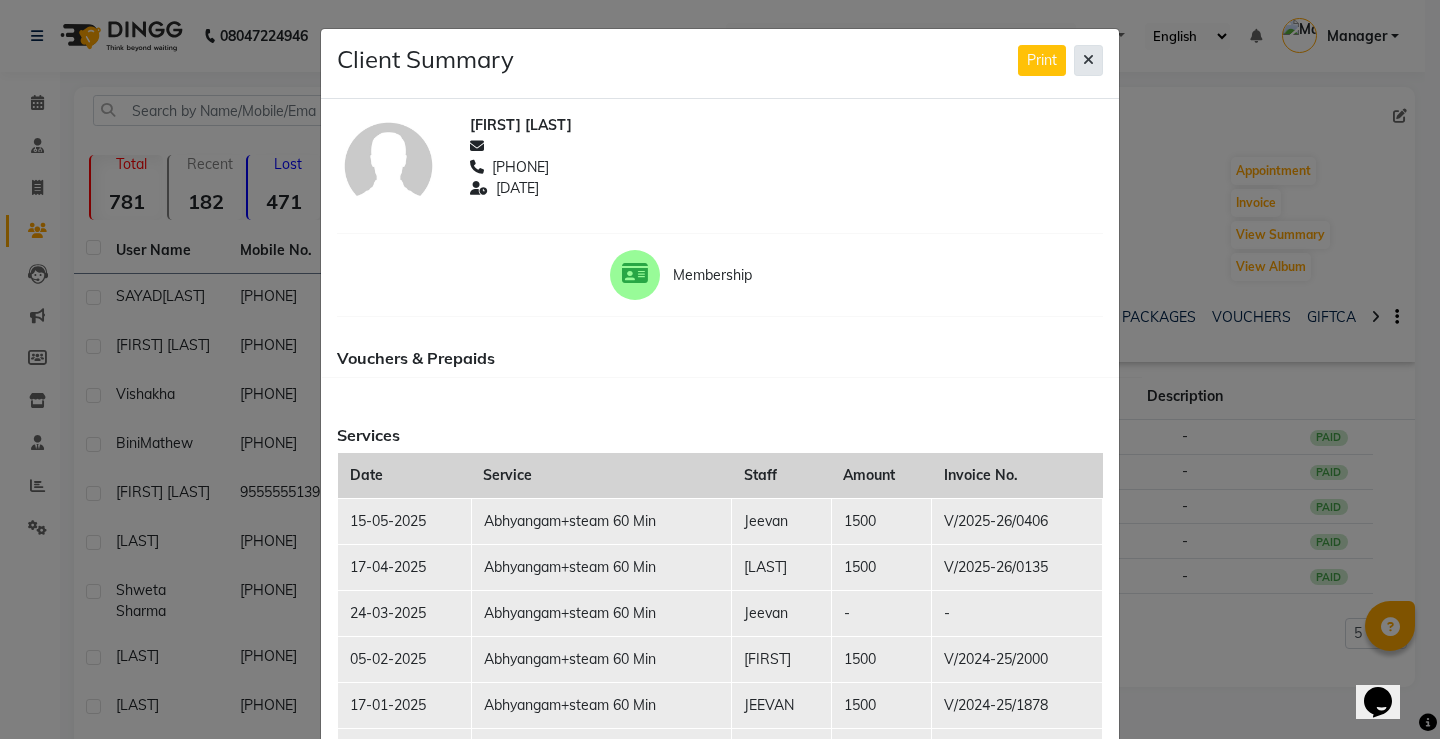 click 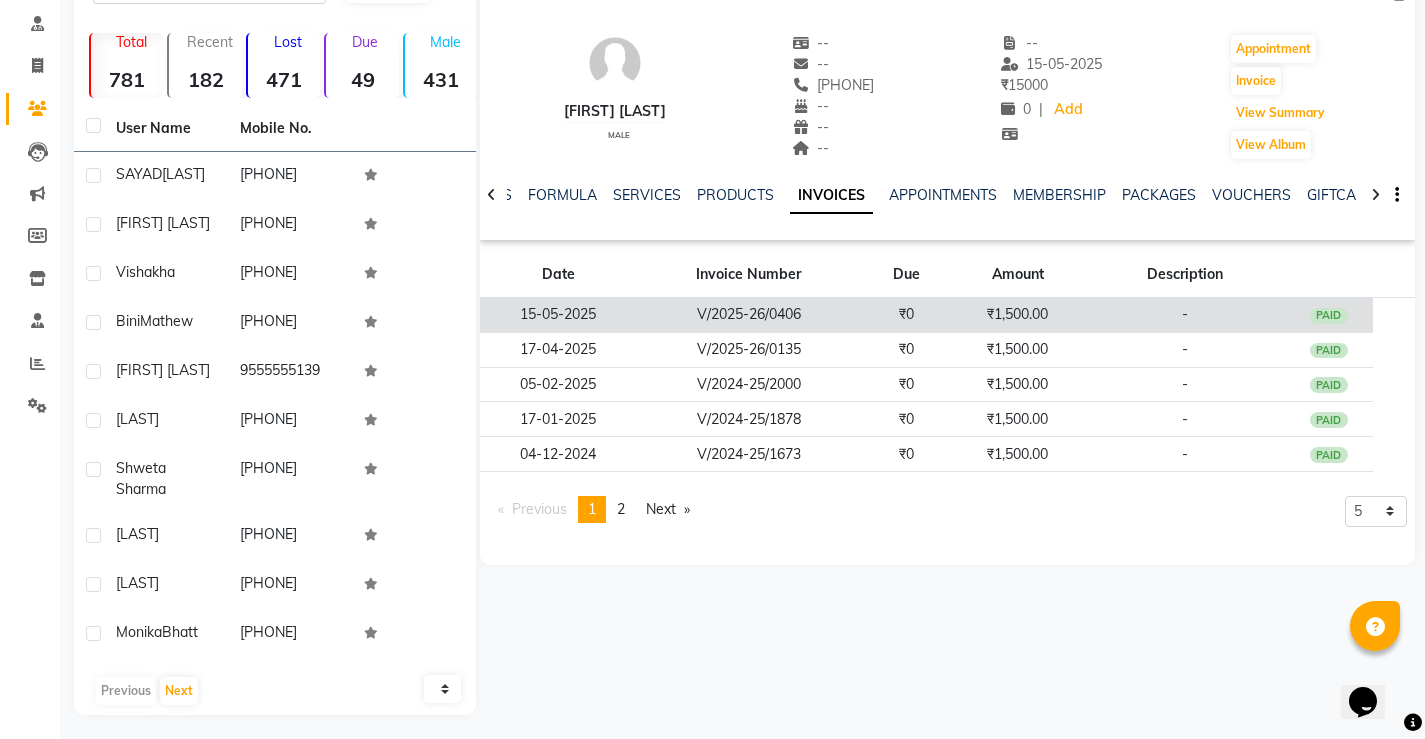 scroll, scrollTop: 0, scrollLeft: 0, axis: both 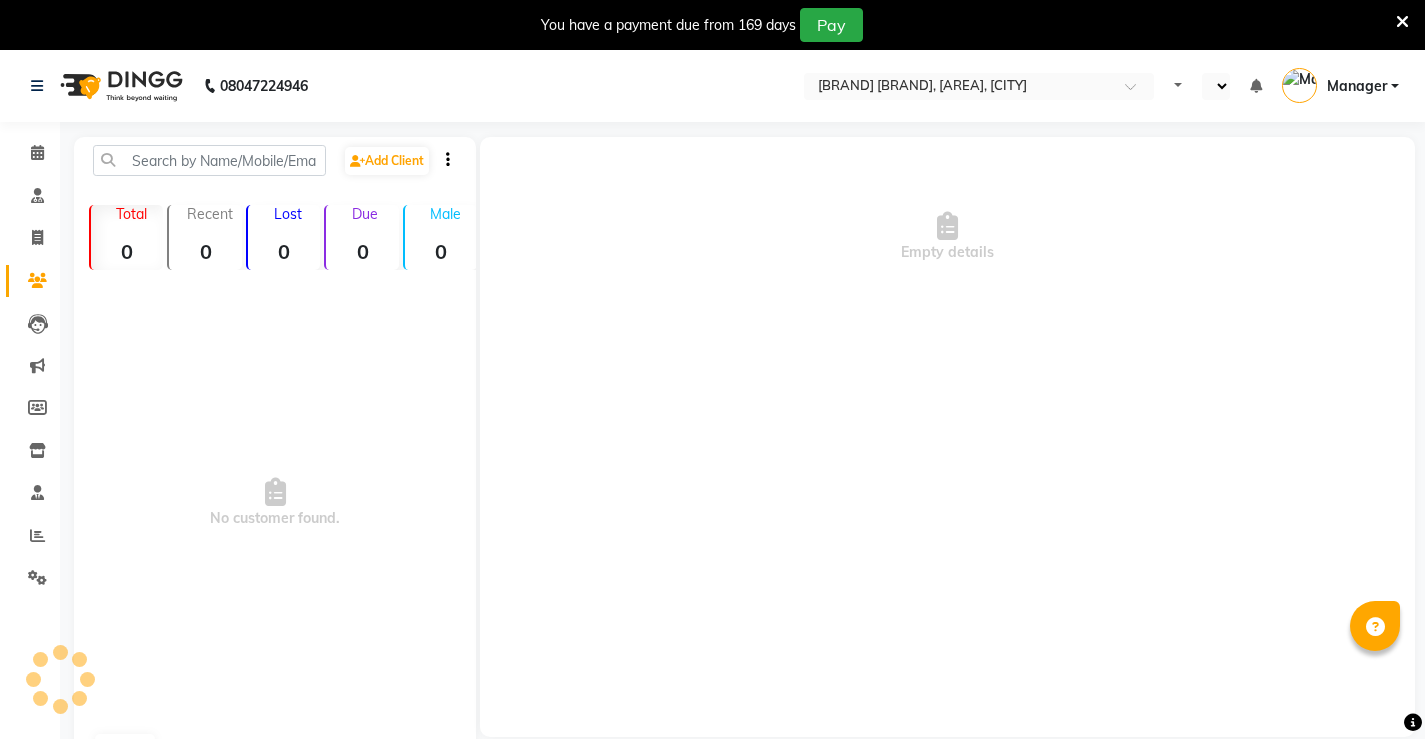 select on "en" 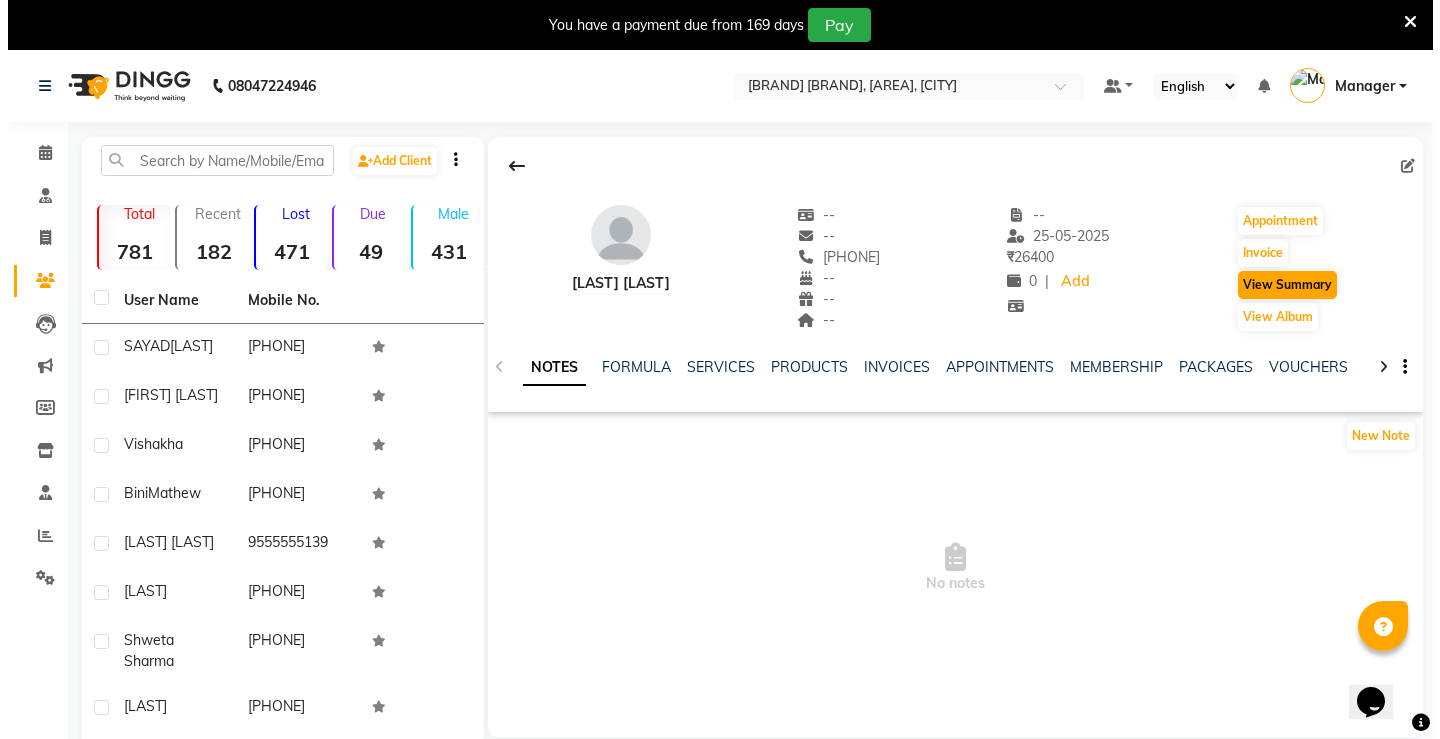 scroll, scrollTop: 0, scrollLeft: 0, axis: both 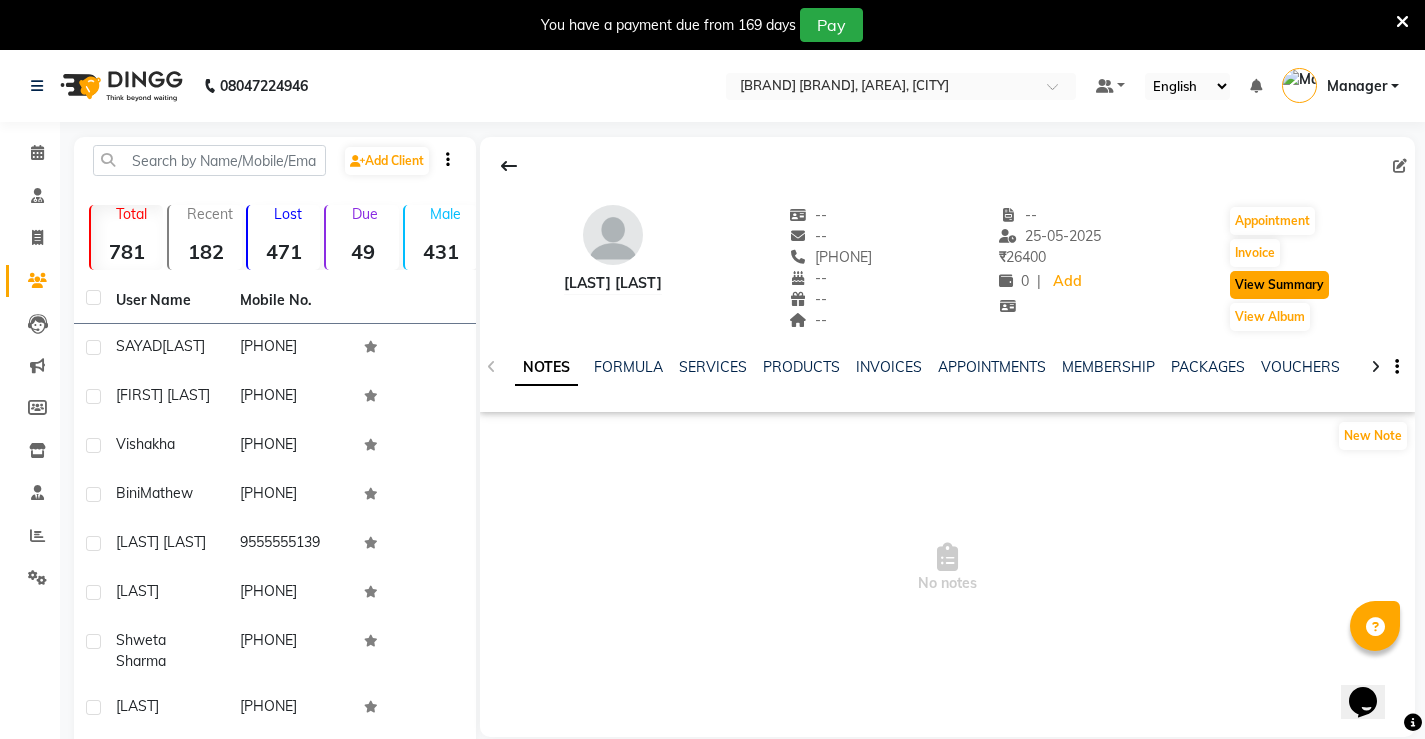 click on "View Summary" 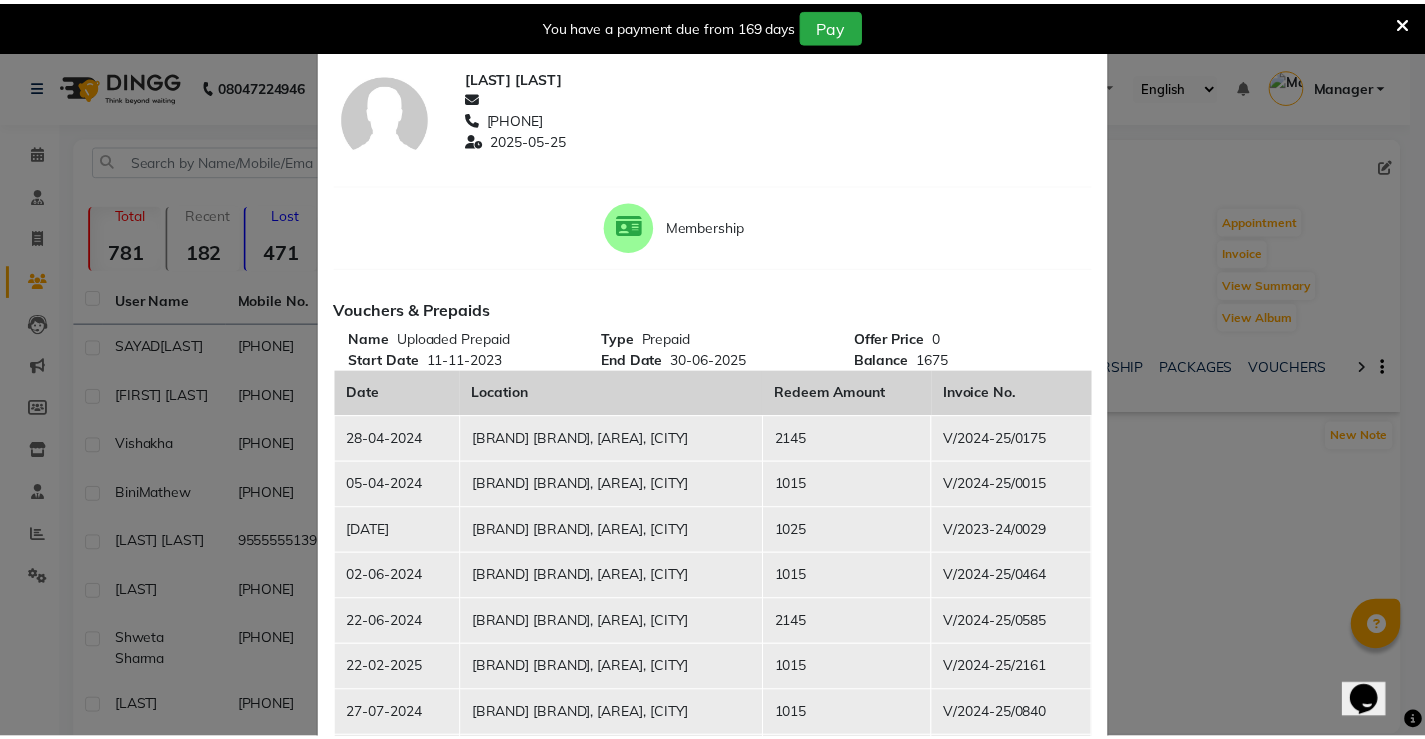 scroll, scrollTop: 0, scrollLeft: 0, axis: both 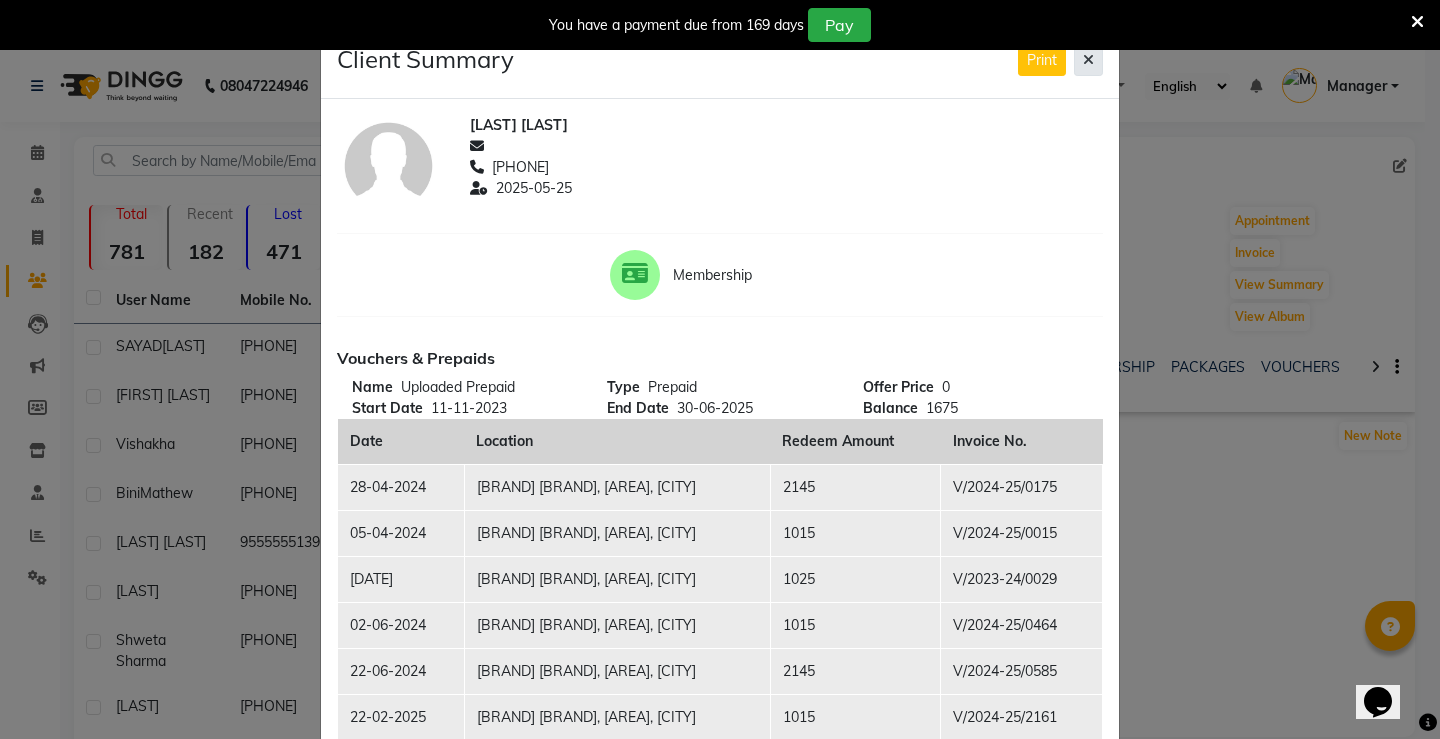 click 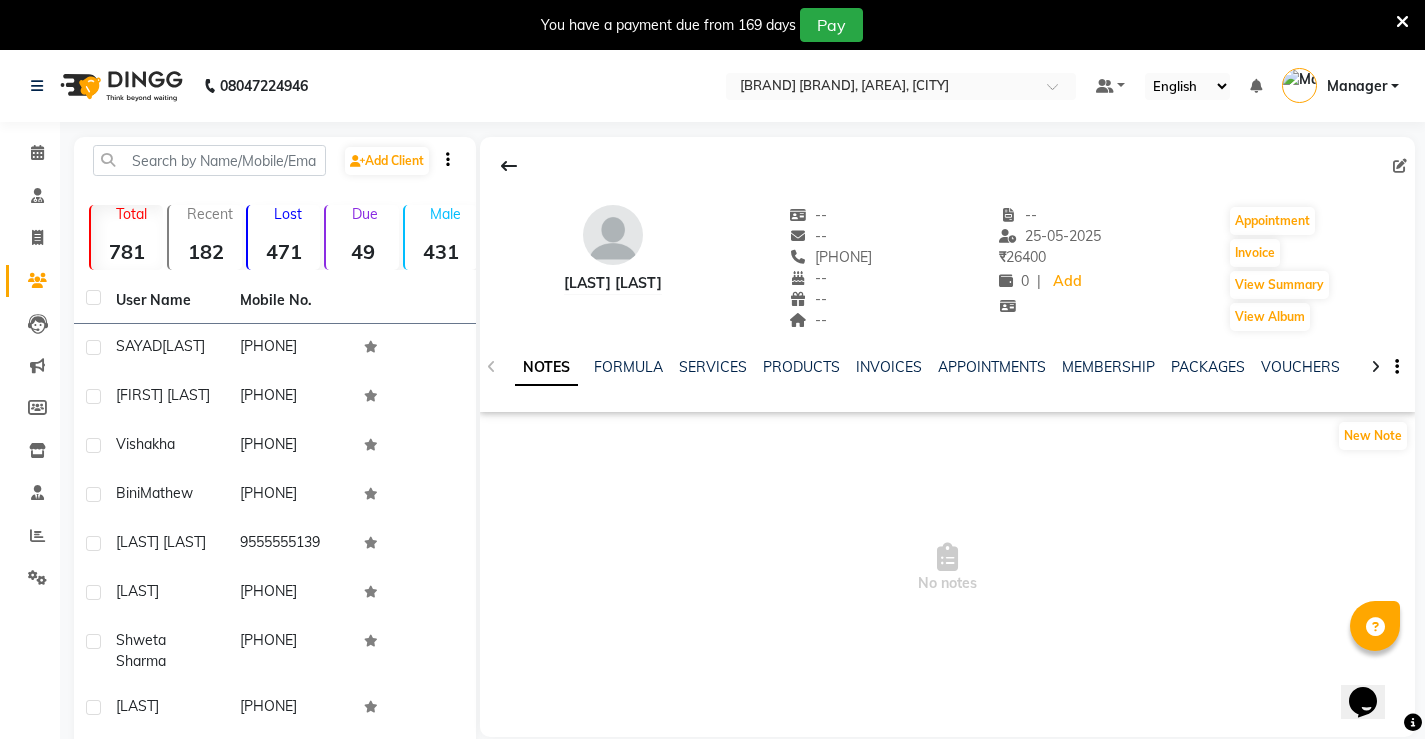 click on "INVOICES" 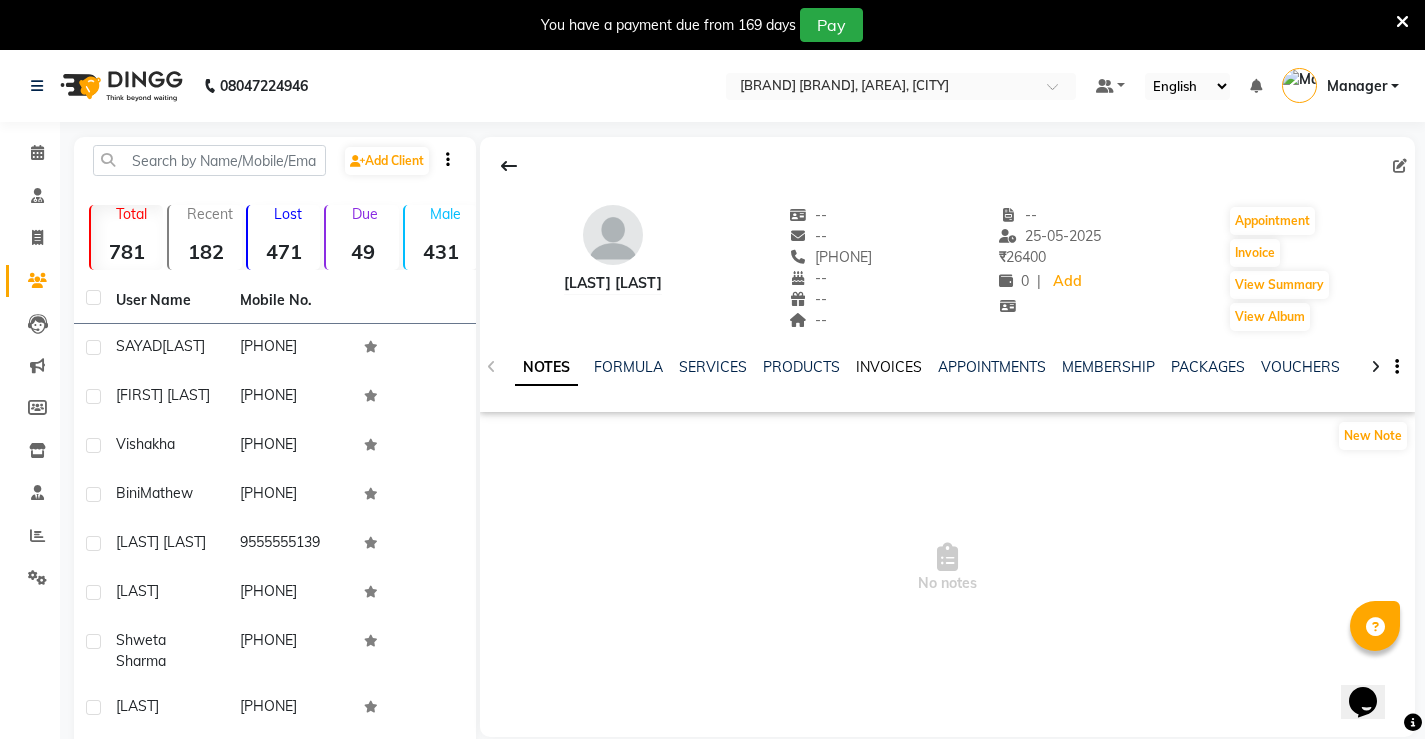 click on "INVOICES" 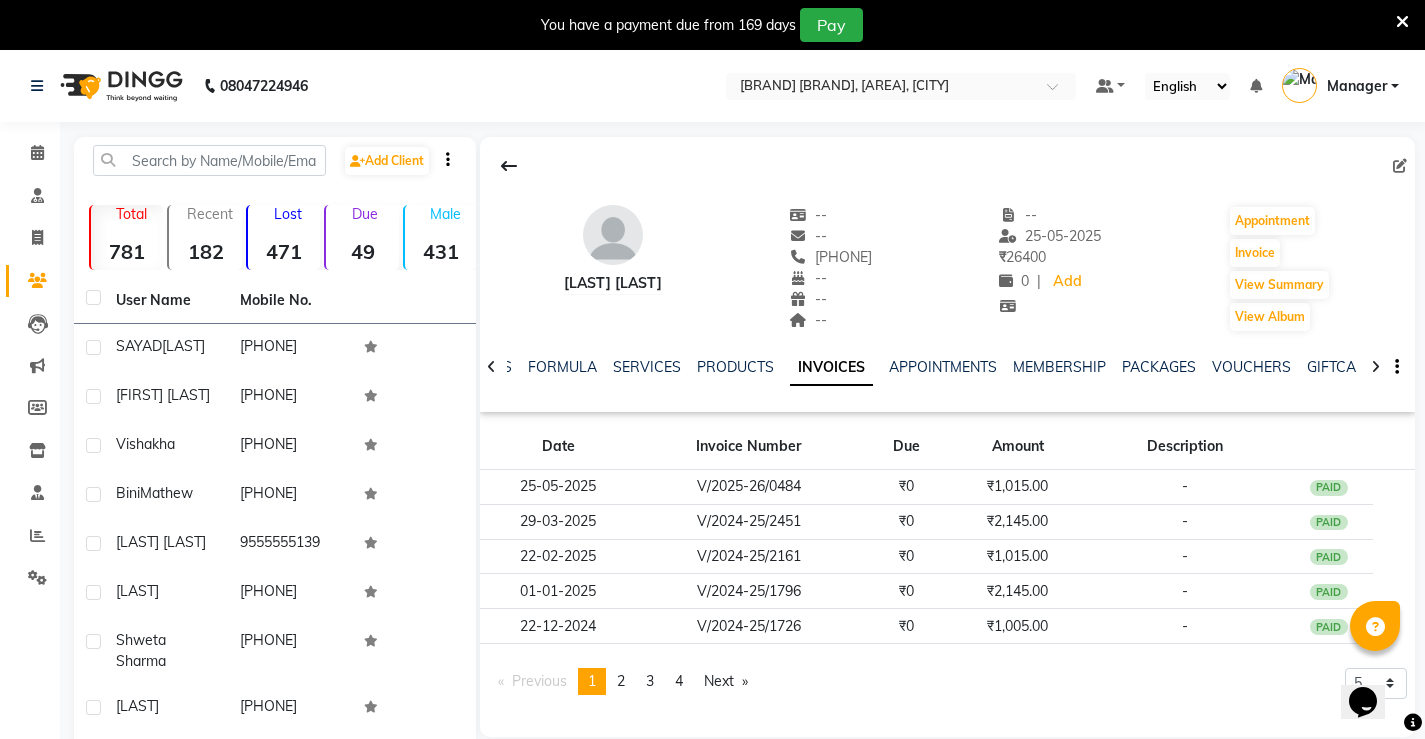 click on "4" 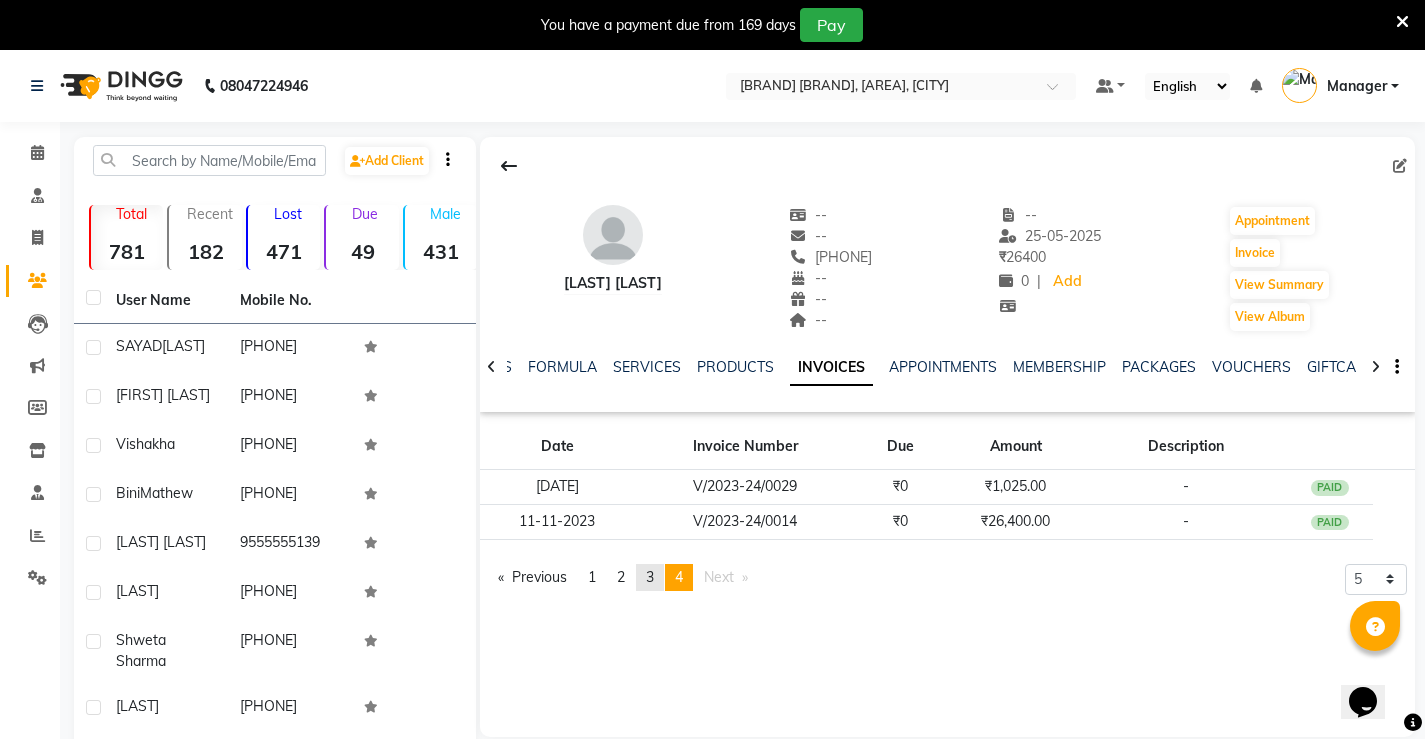 click on "3" 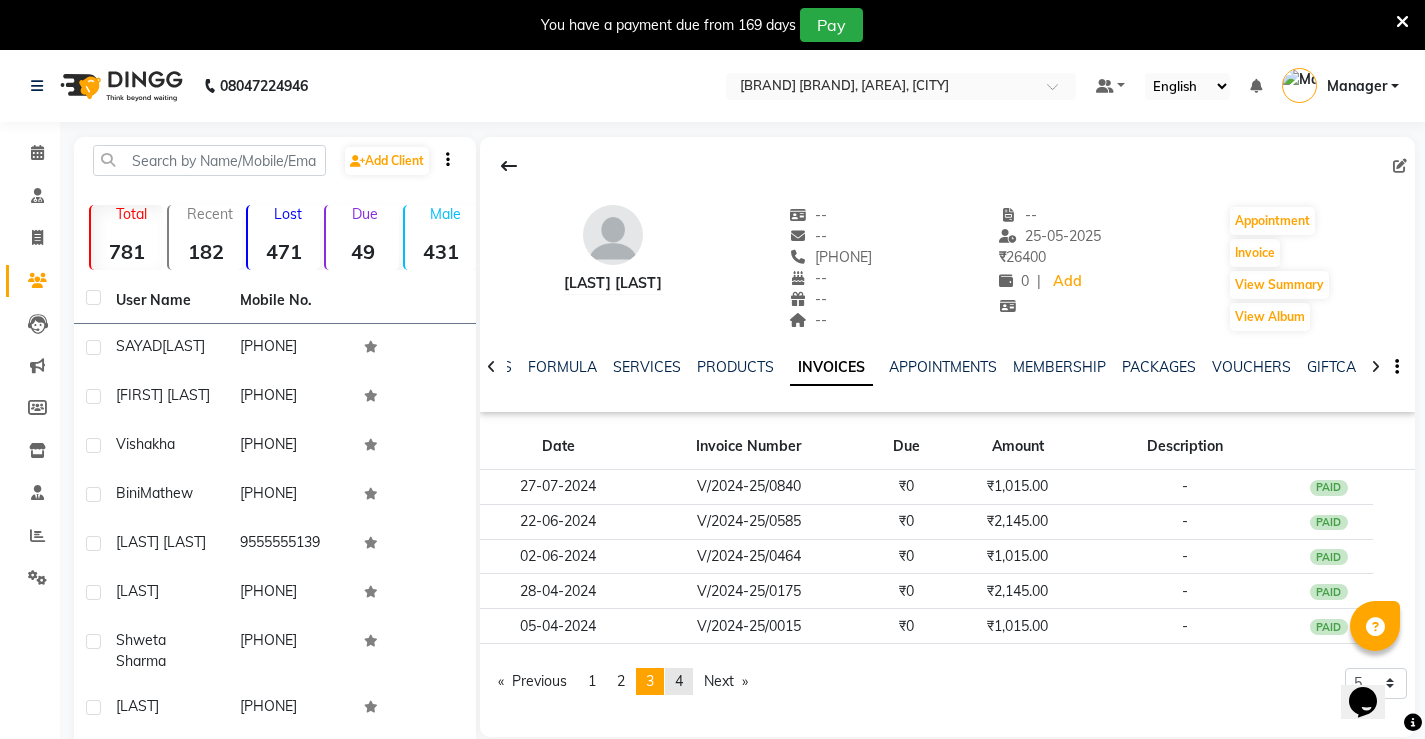 click on "4" 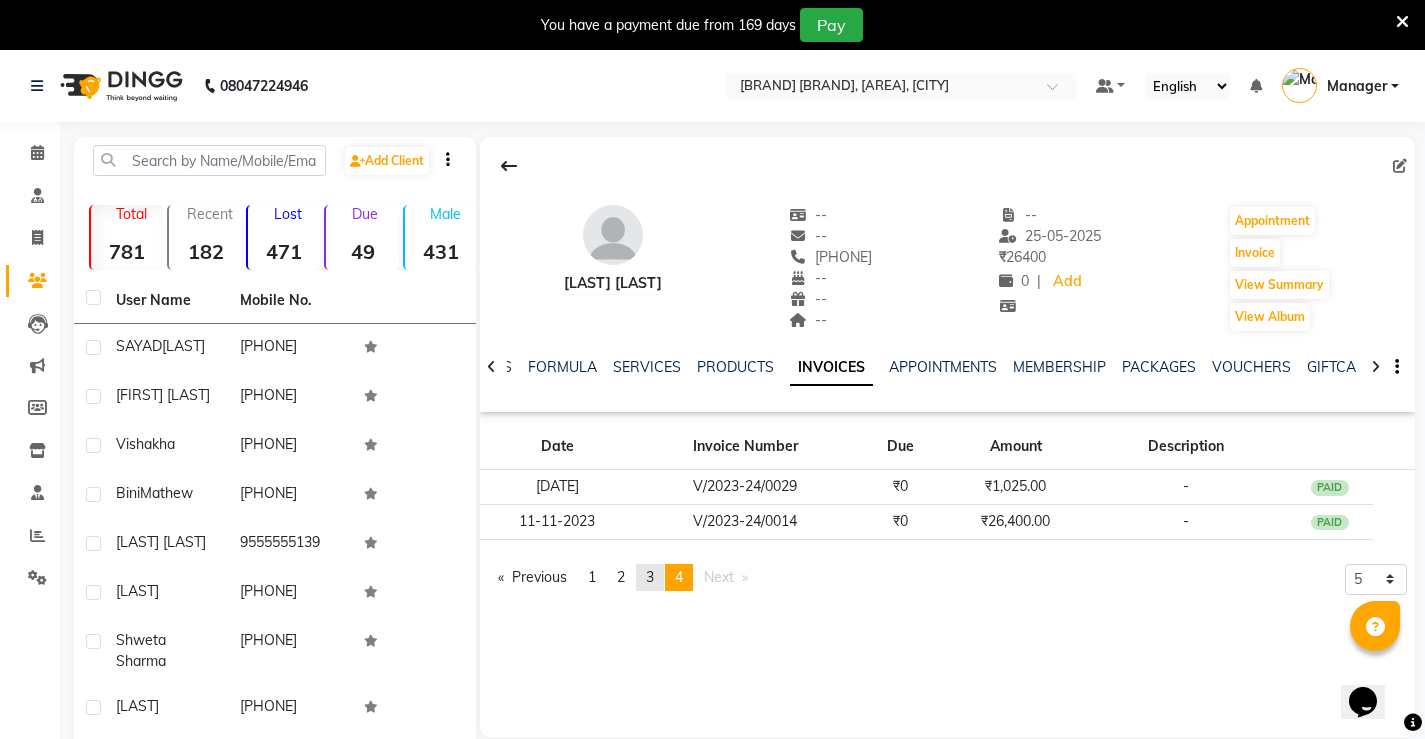 click on "3" 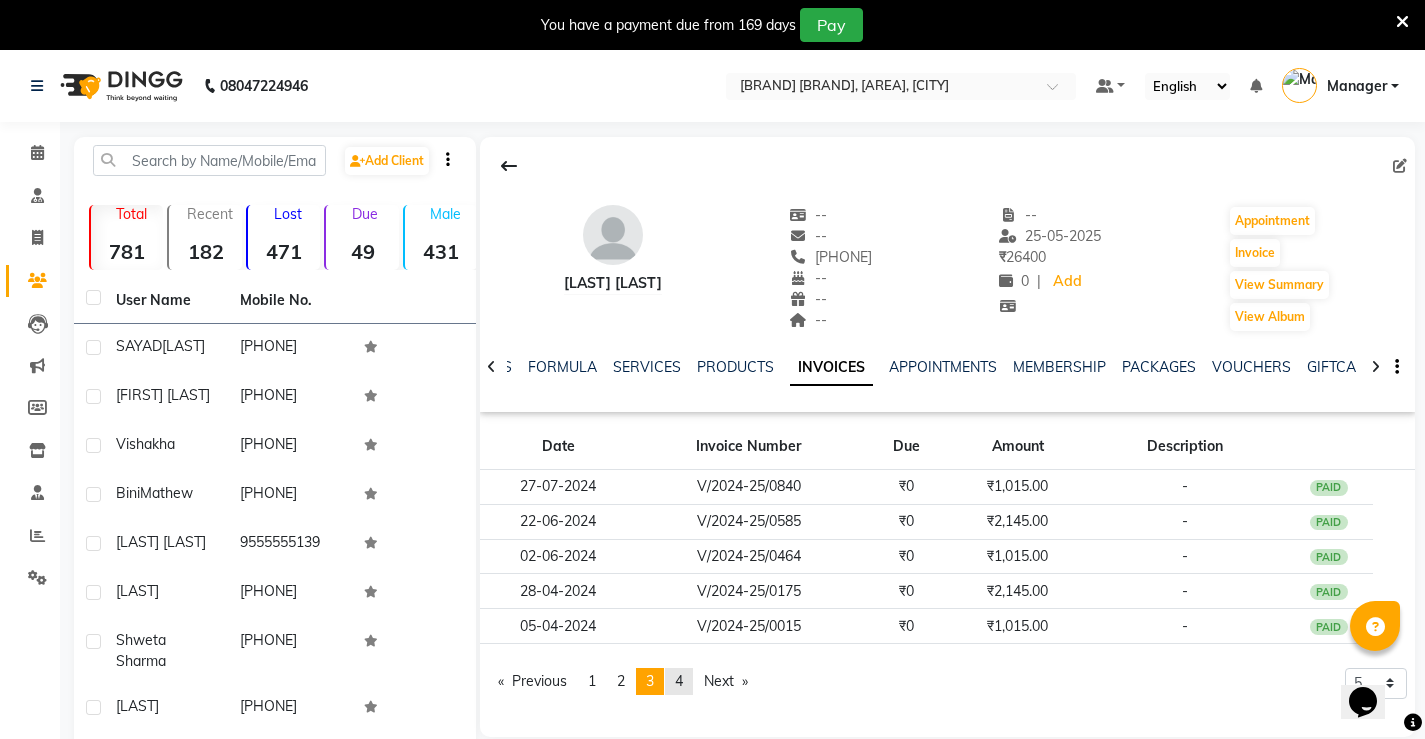 click on "page  4" 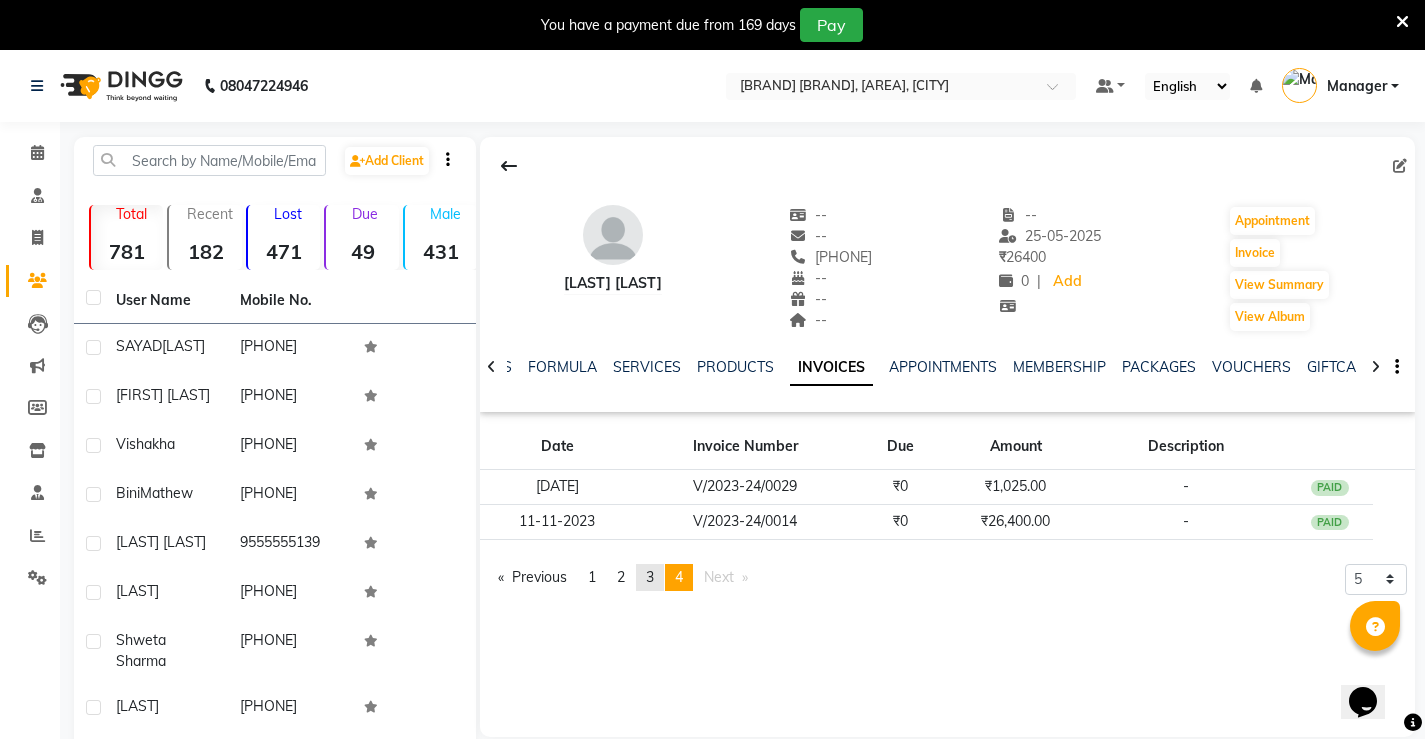click on "page  3" 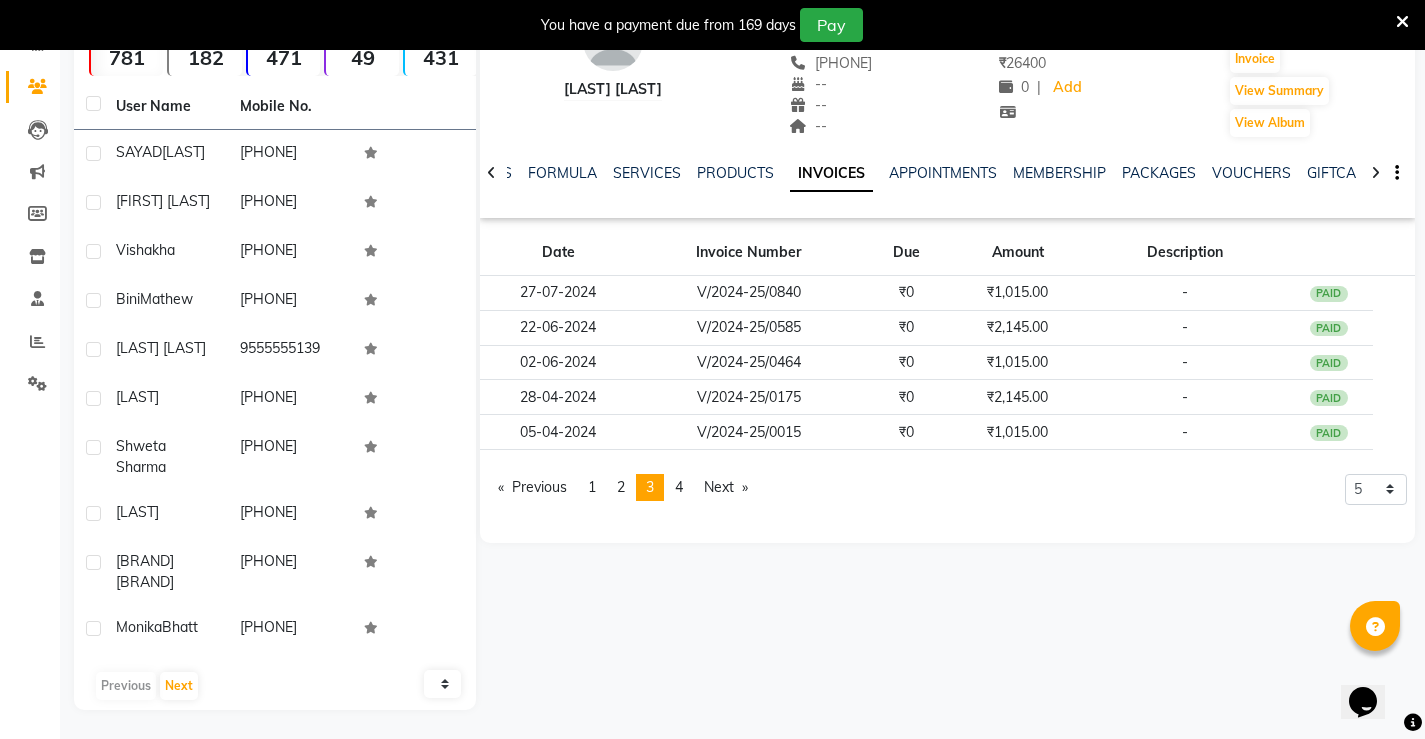 scroll, scrollTop: 229, scrollLeft: 0, axis: vertical 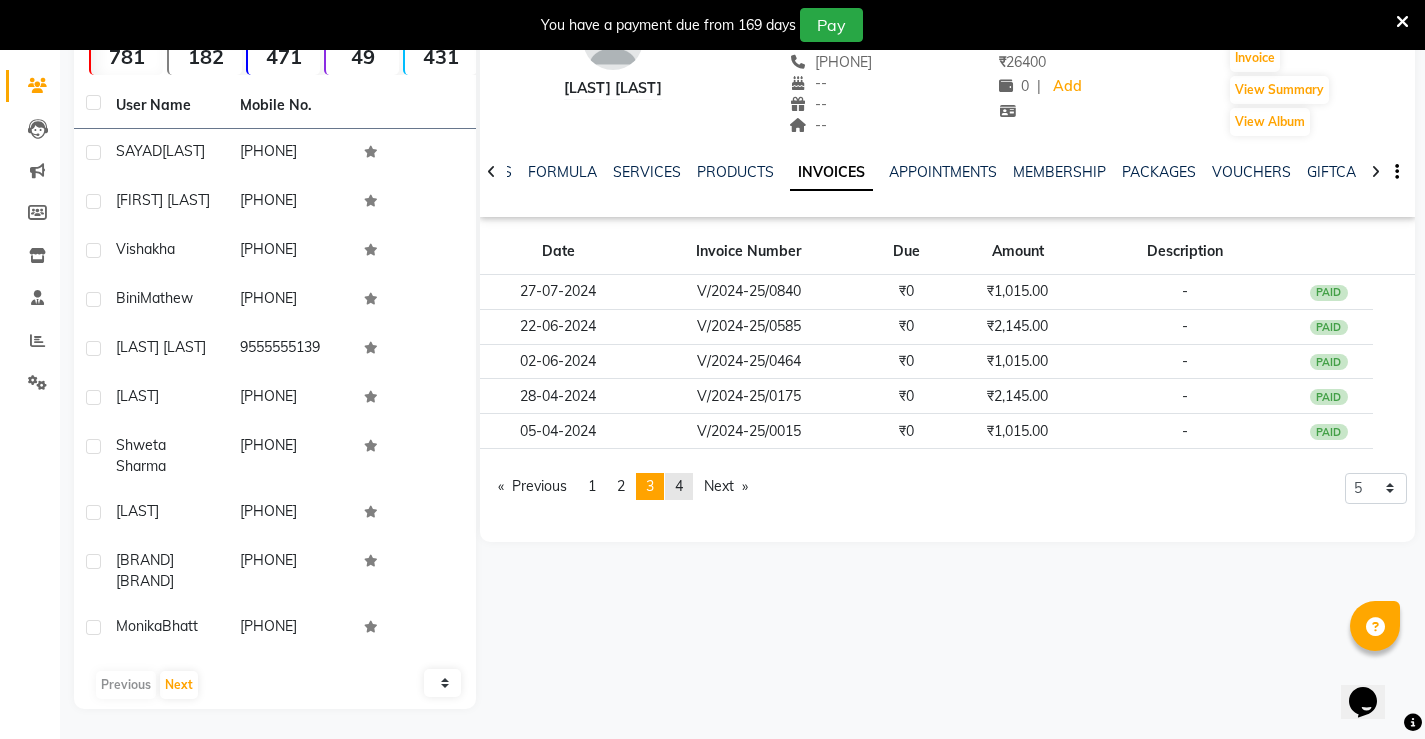click on "page  4" 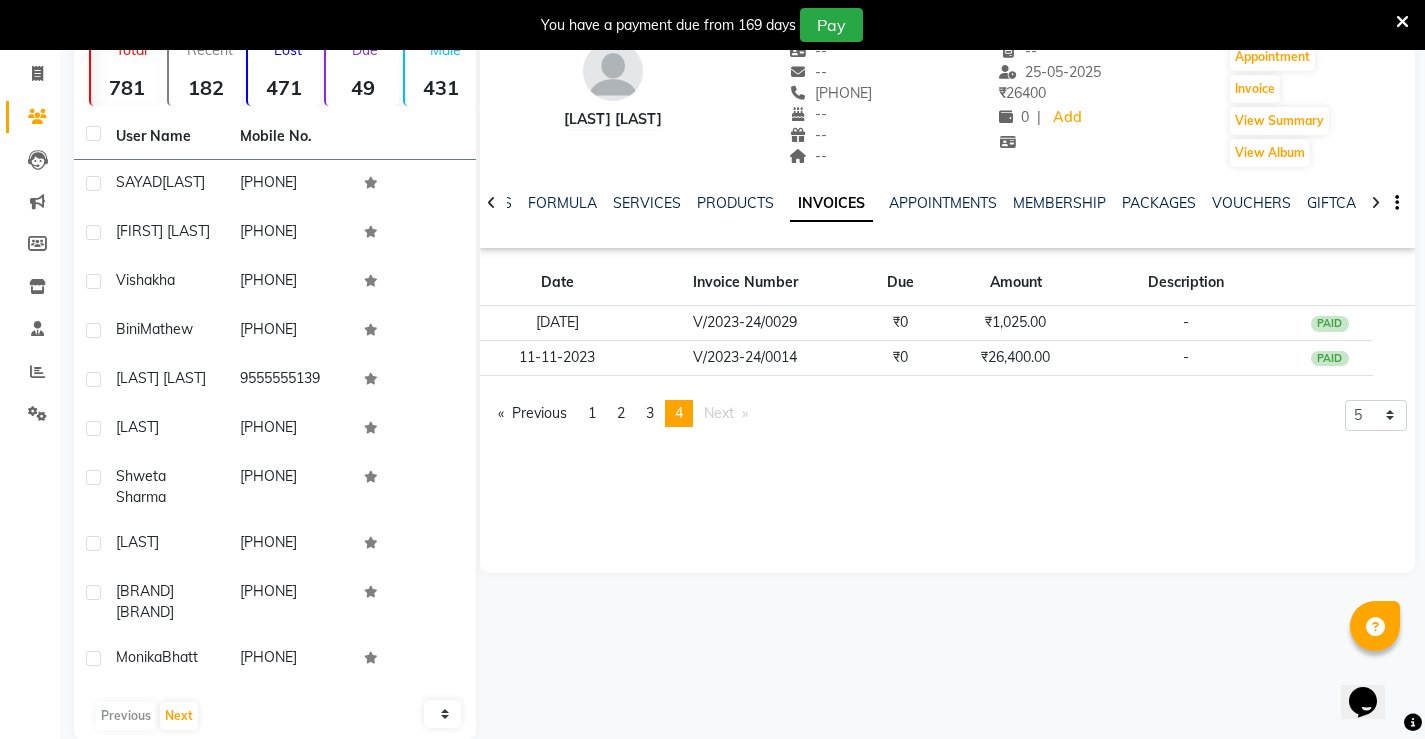 scroll, scrollTop: 129, scrollLeft: 0, axis: vertical 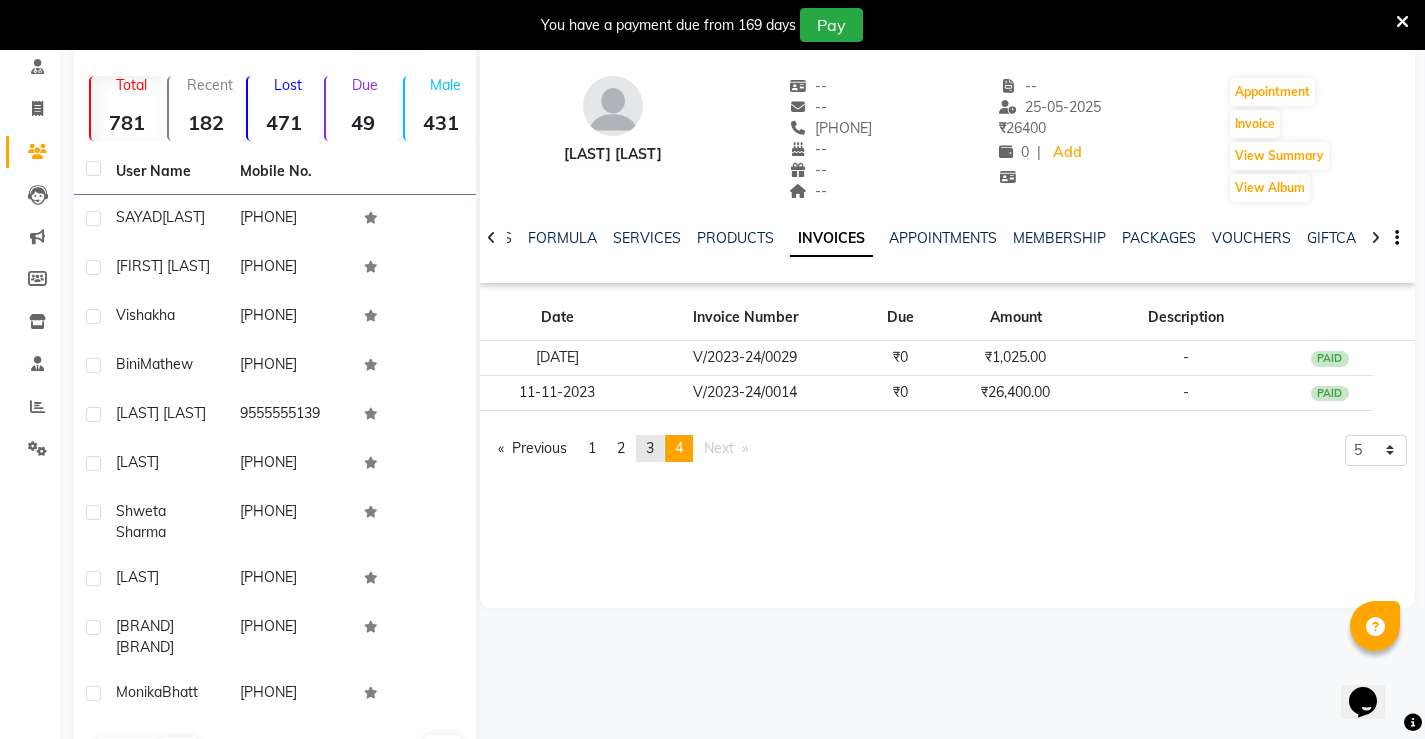 click on "page  3" 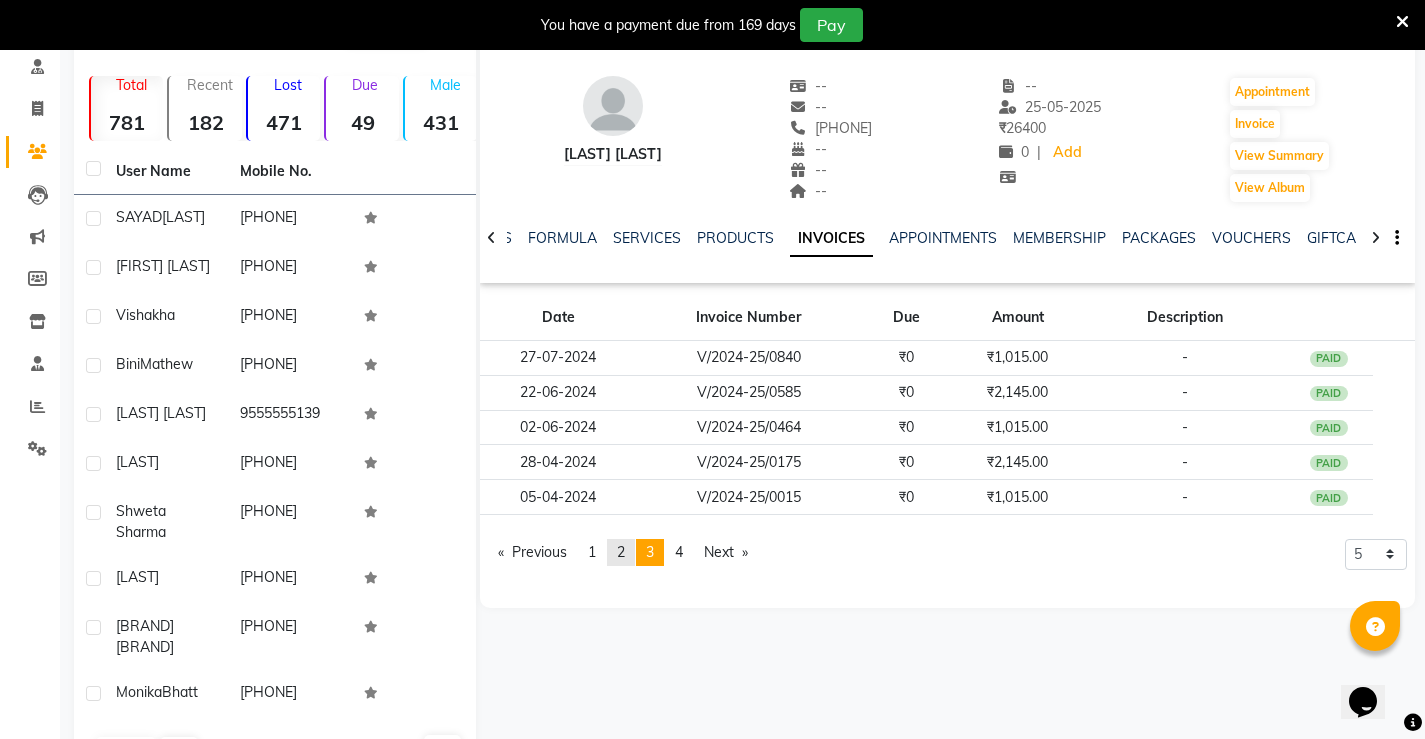 click on "2" 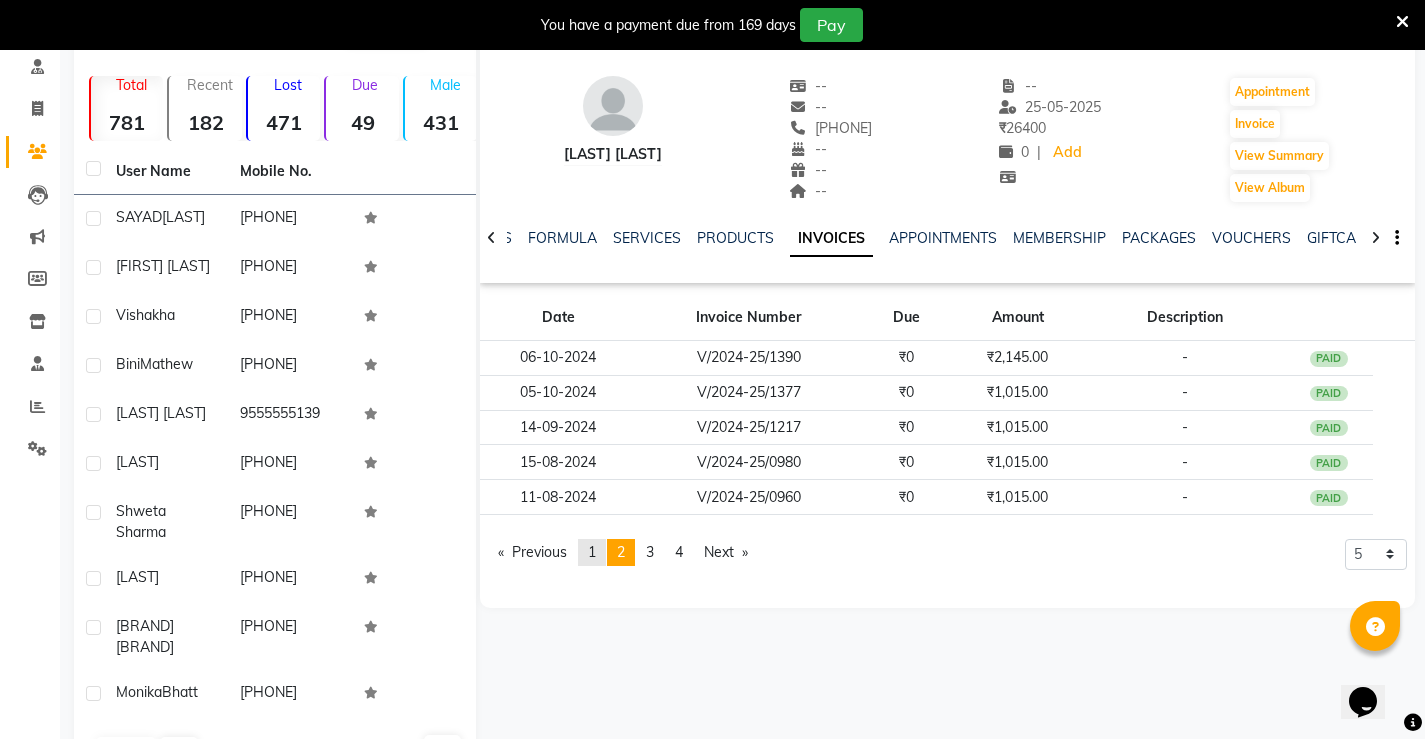 click on "page  1" 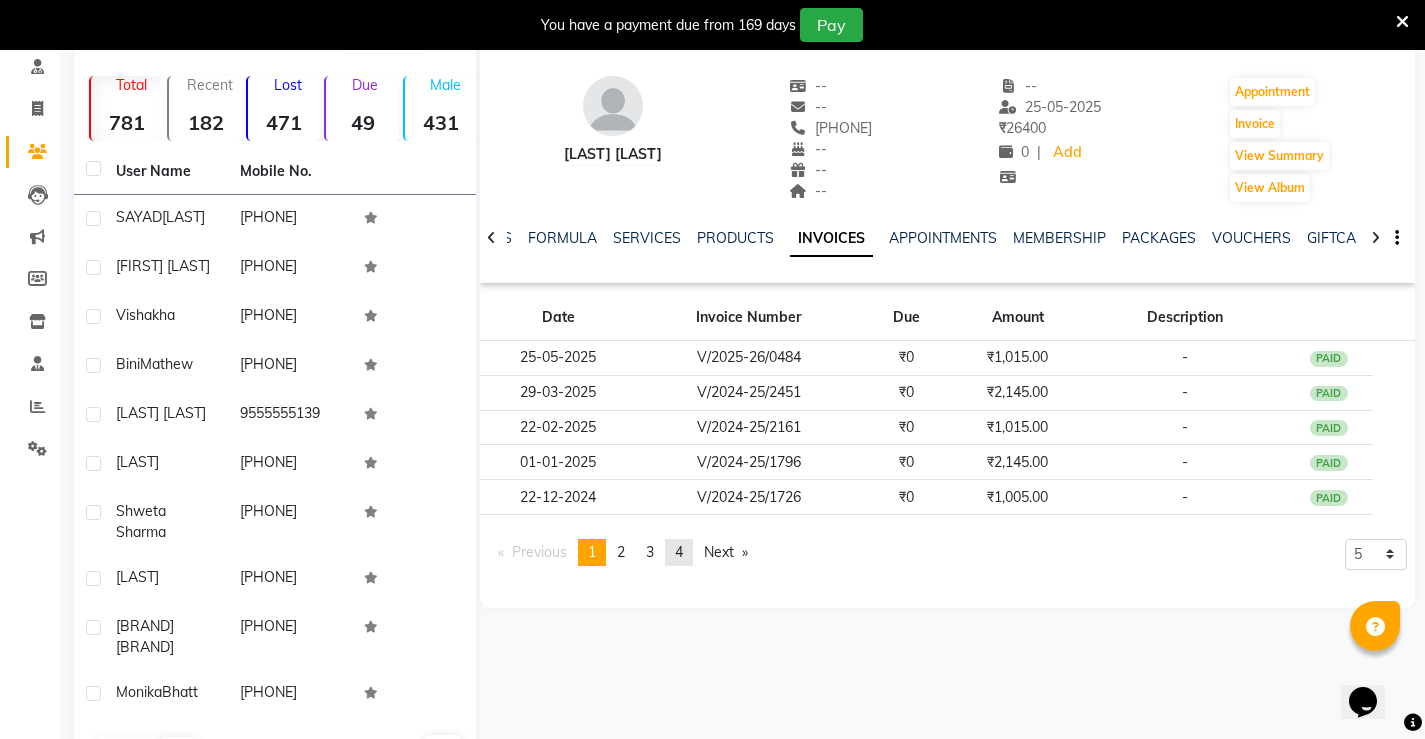 click on "4" 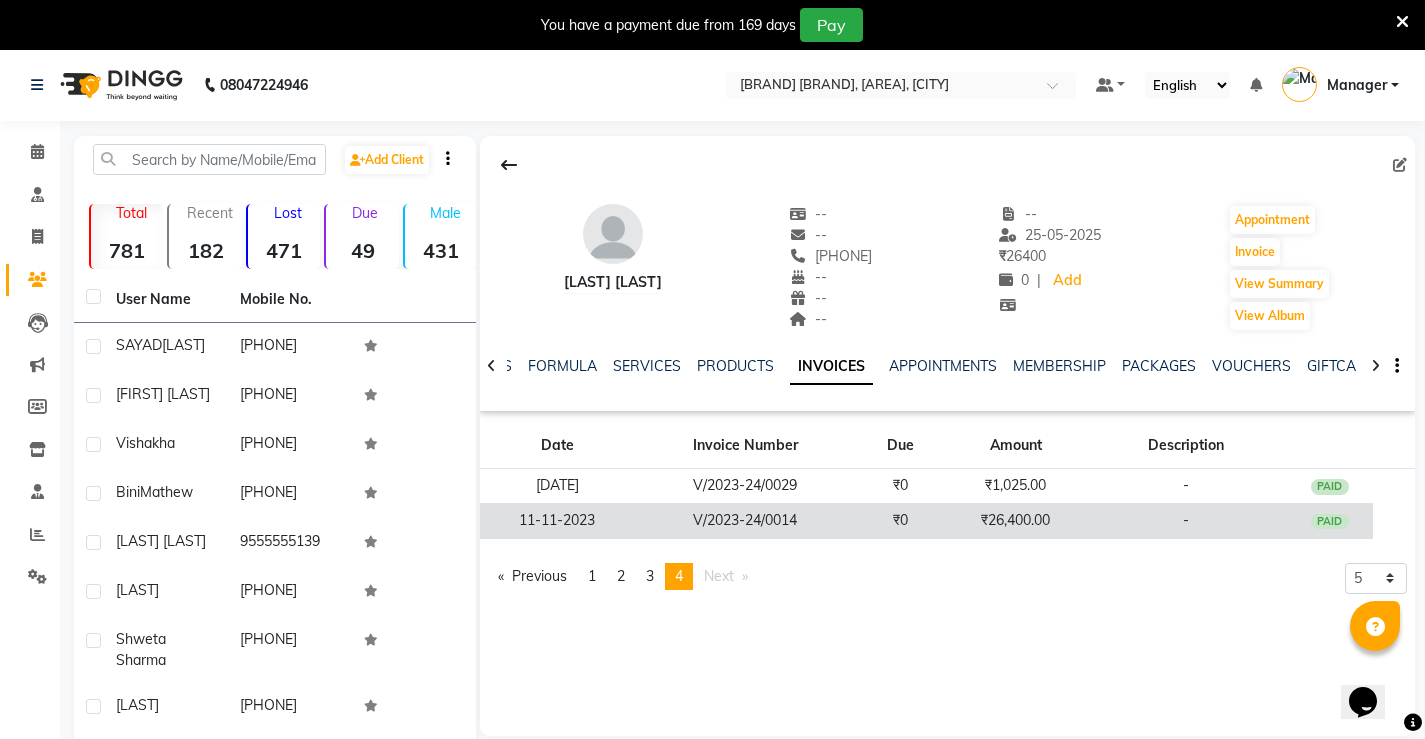 scroll, scrollTop: 0, scrollLeft: 0, axis: both 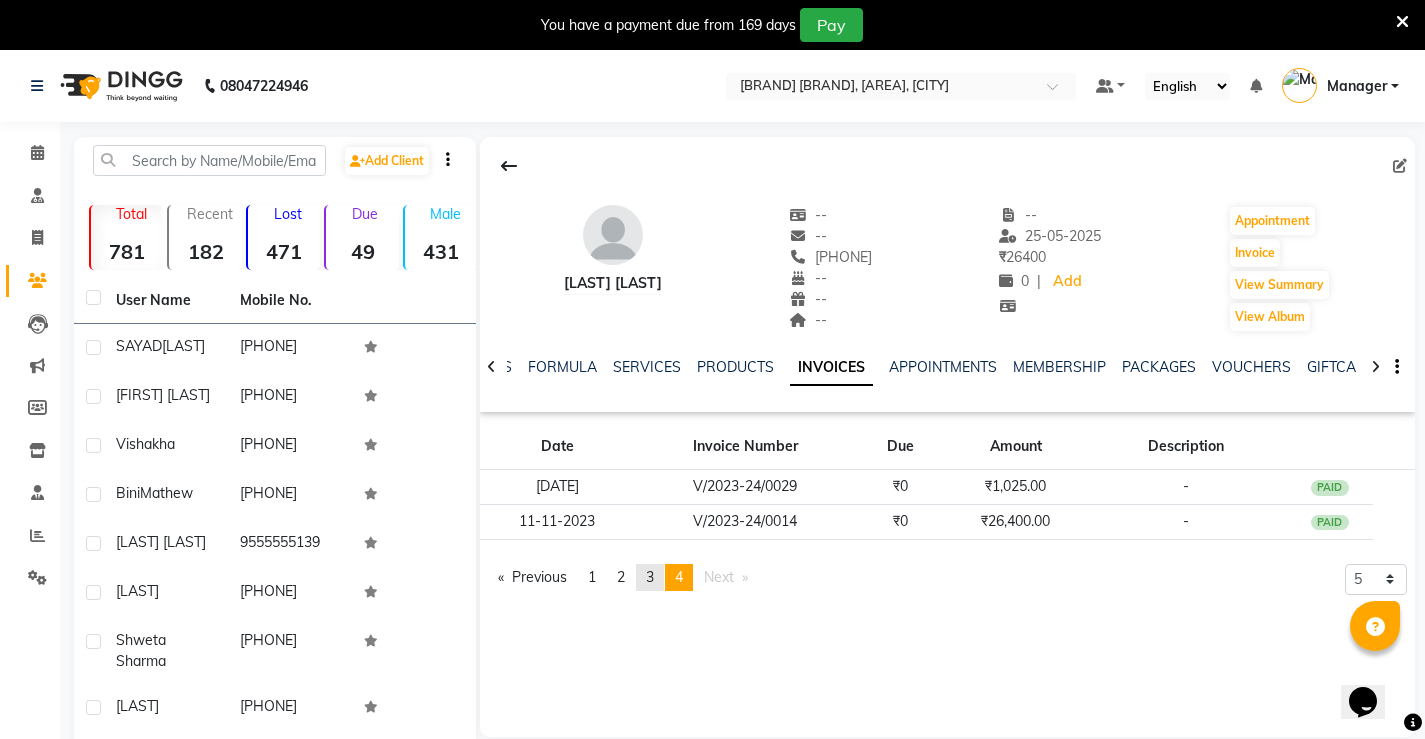 click on "3" 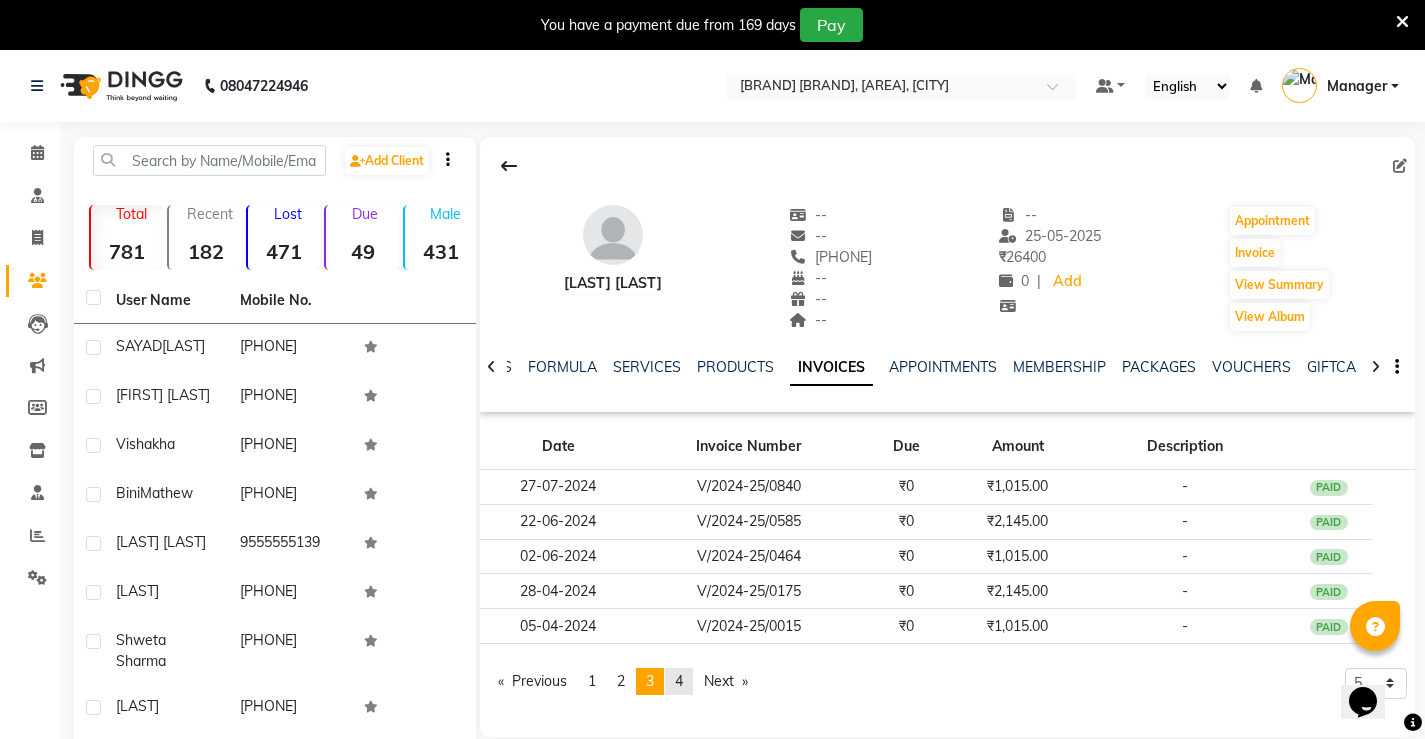 click on "4" 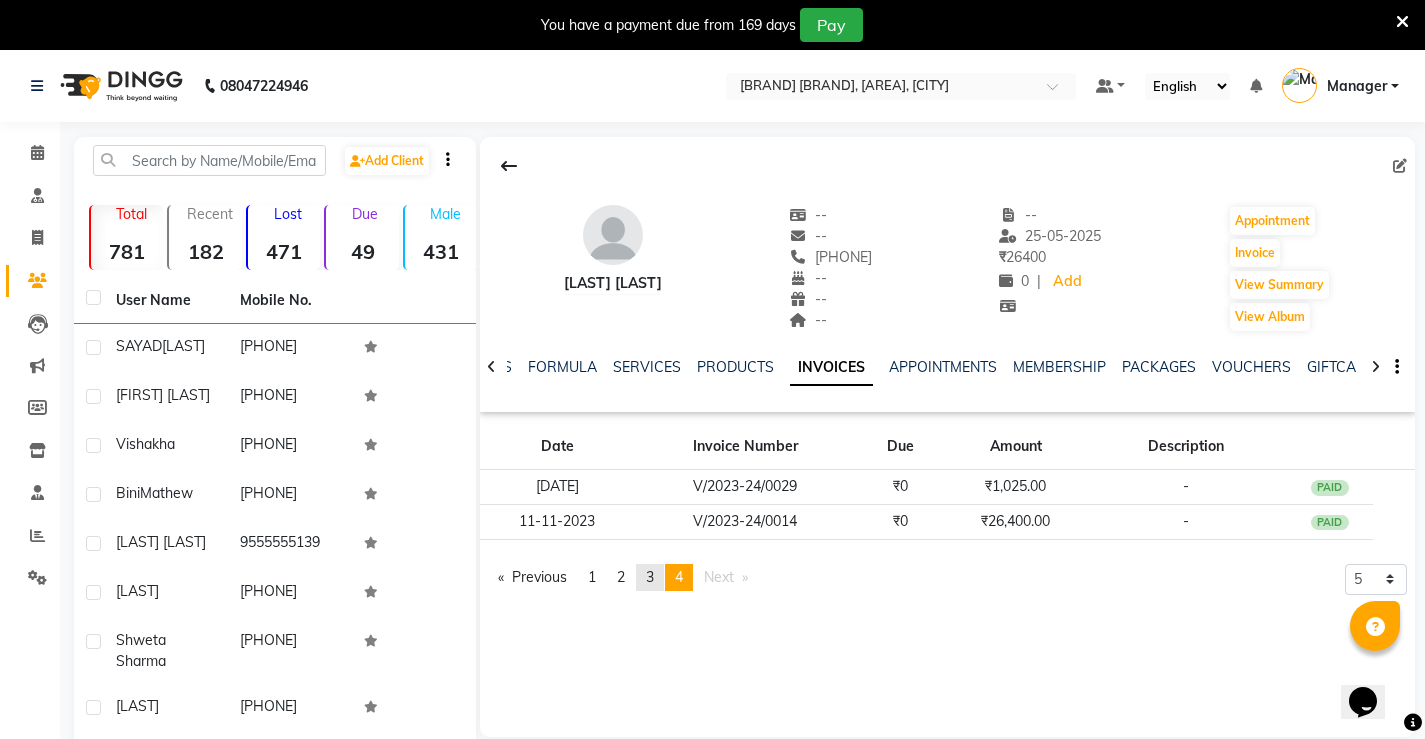 click on "3" 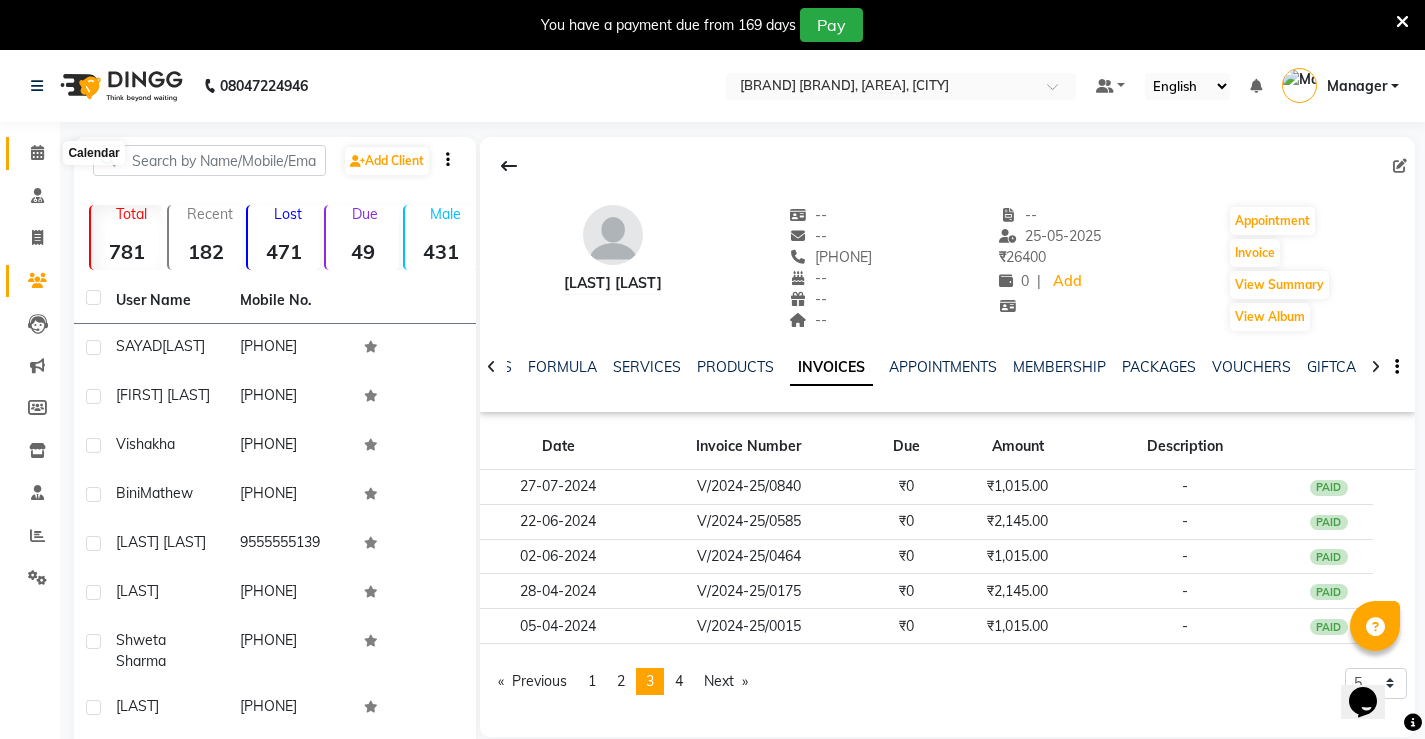 click 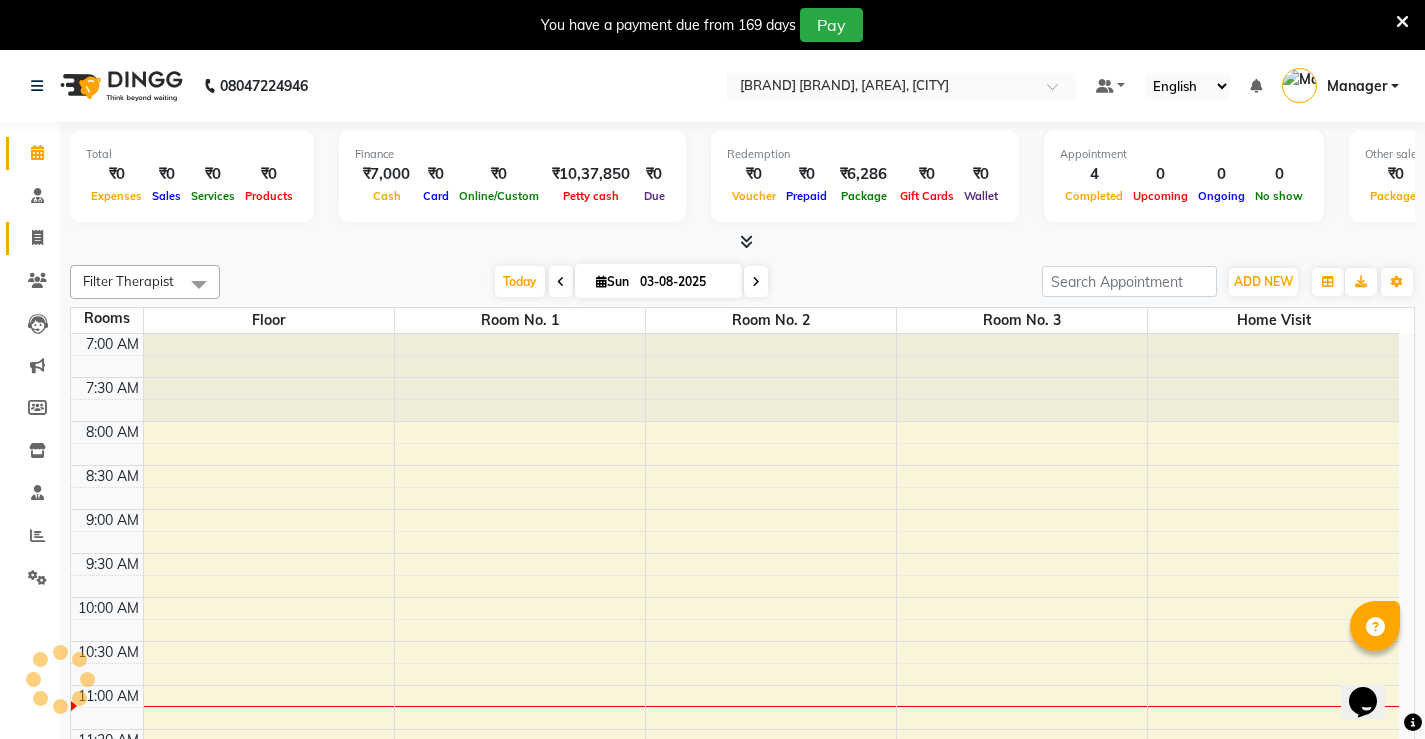scroll, scrollTop: 0, scrollLeft: 0, axis: both 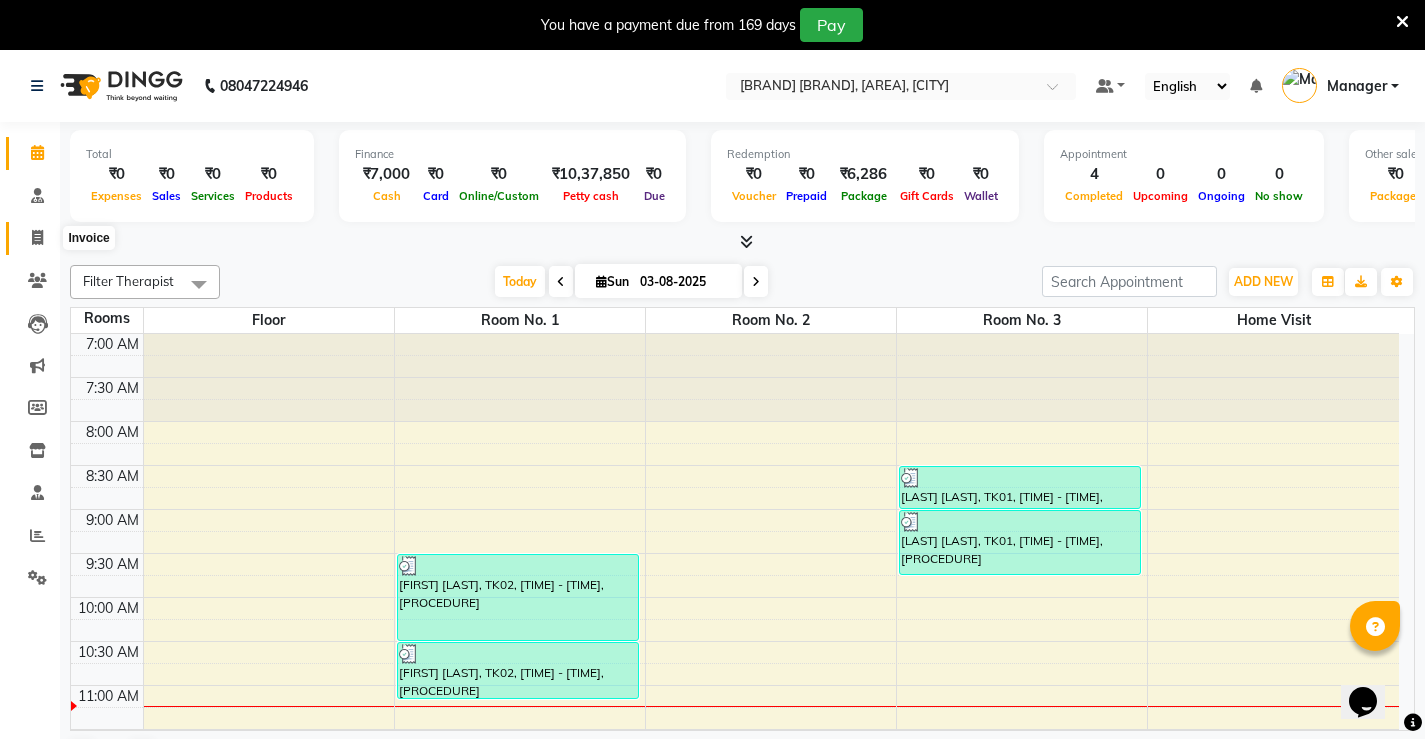 click 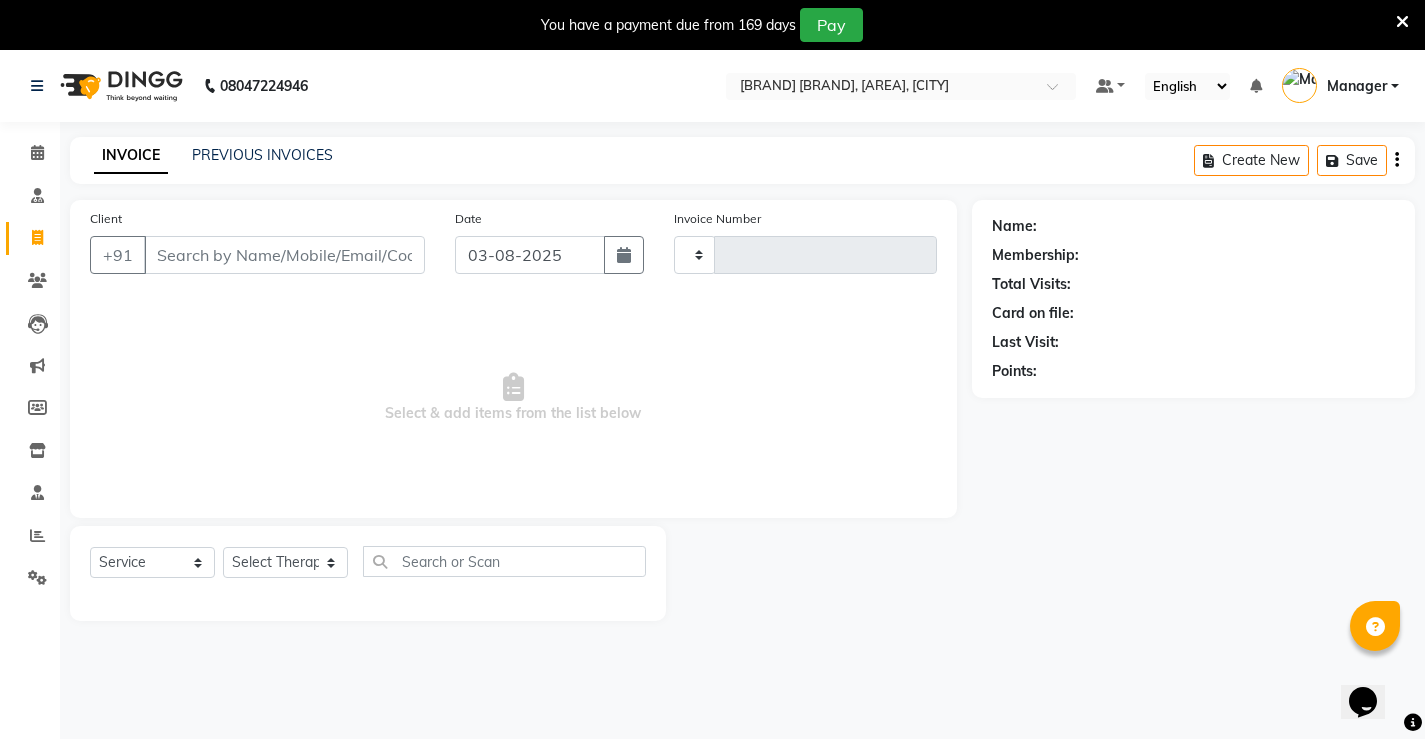 type on "1096" 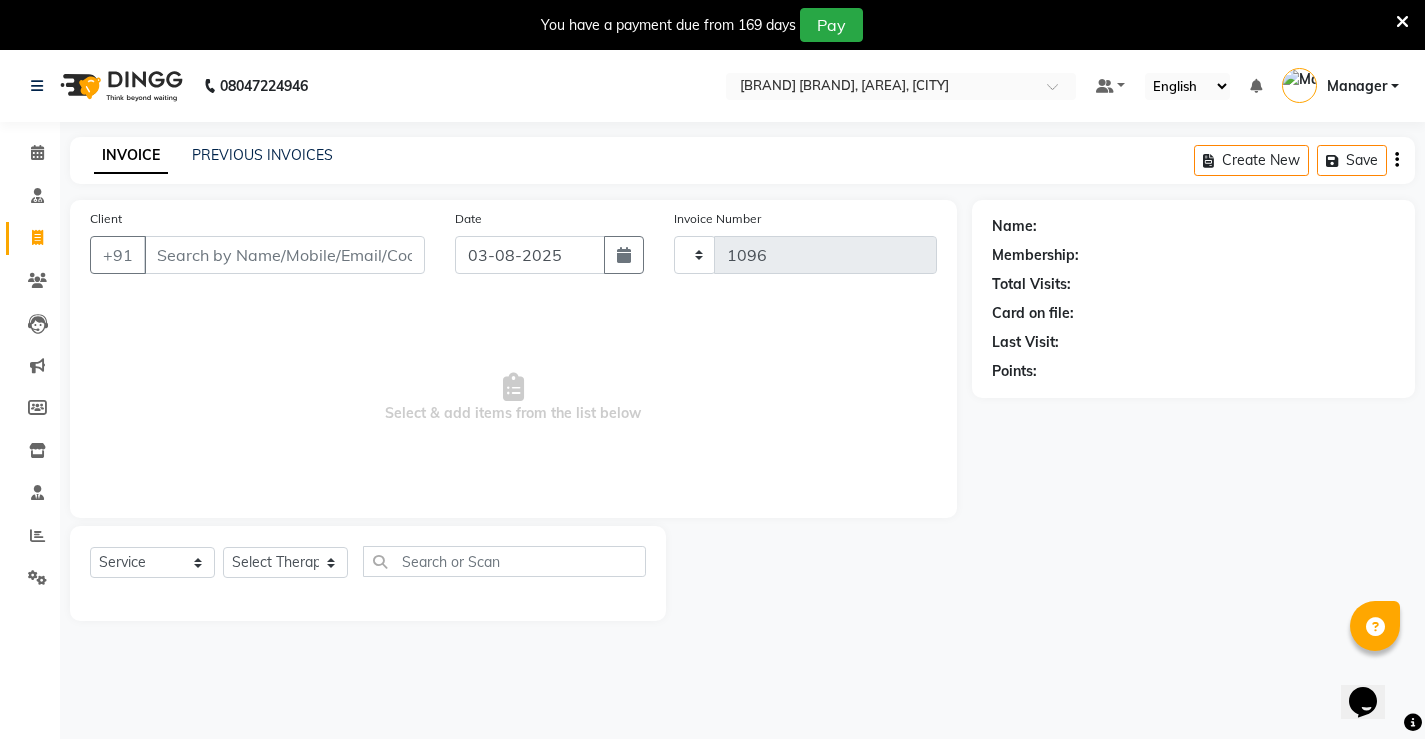 select on "5587" 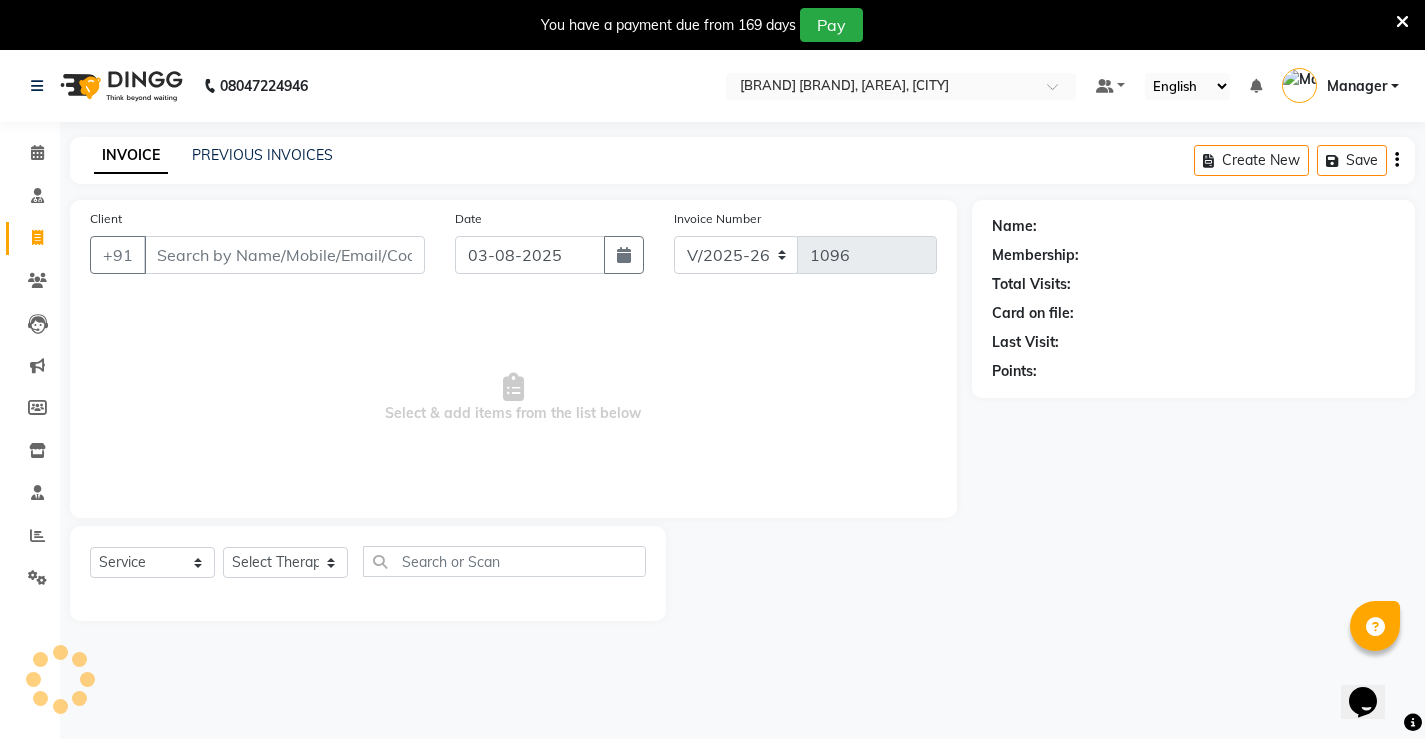 click on "Client" at bounding box center (284, 255) 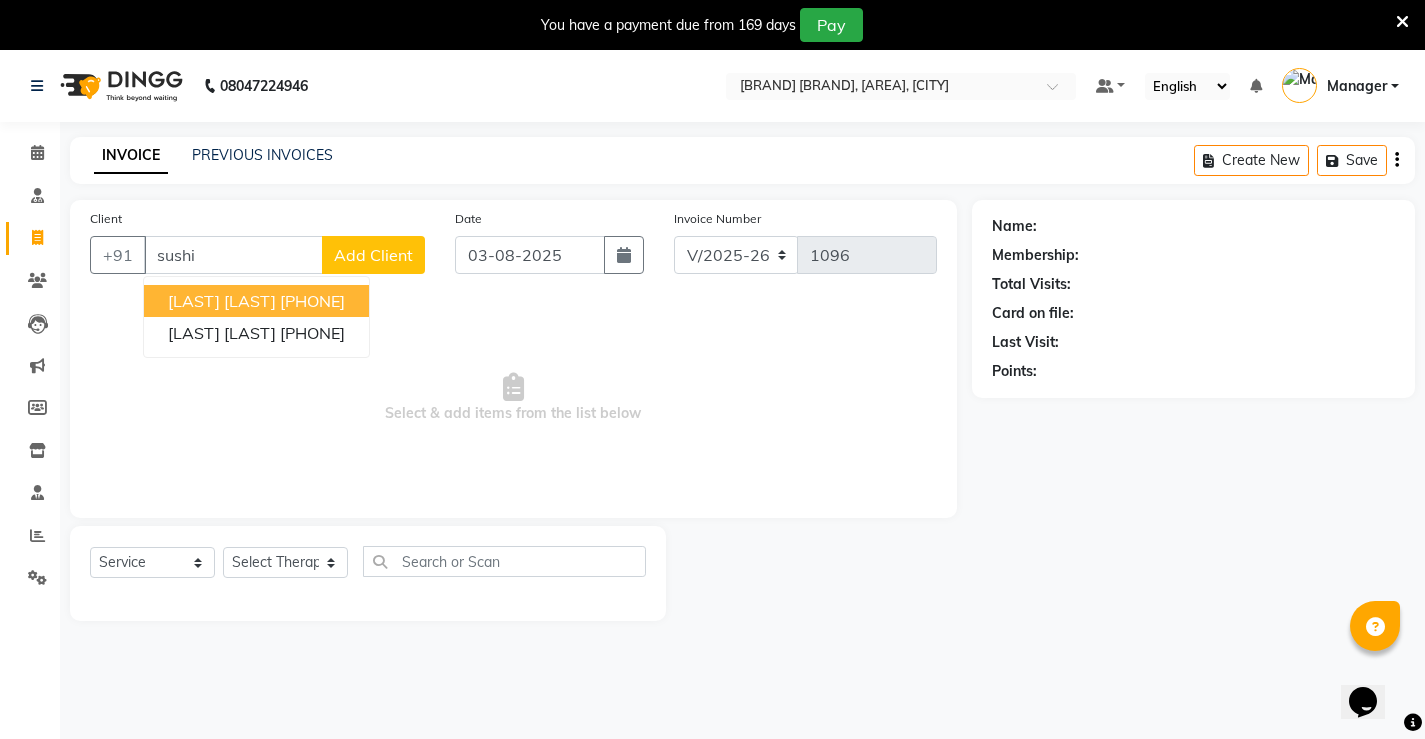 drag, startPoint x: 328, startPoint y: 300, endPoint x: 466, endPoint y: 298, distance: 138.0145 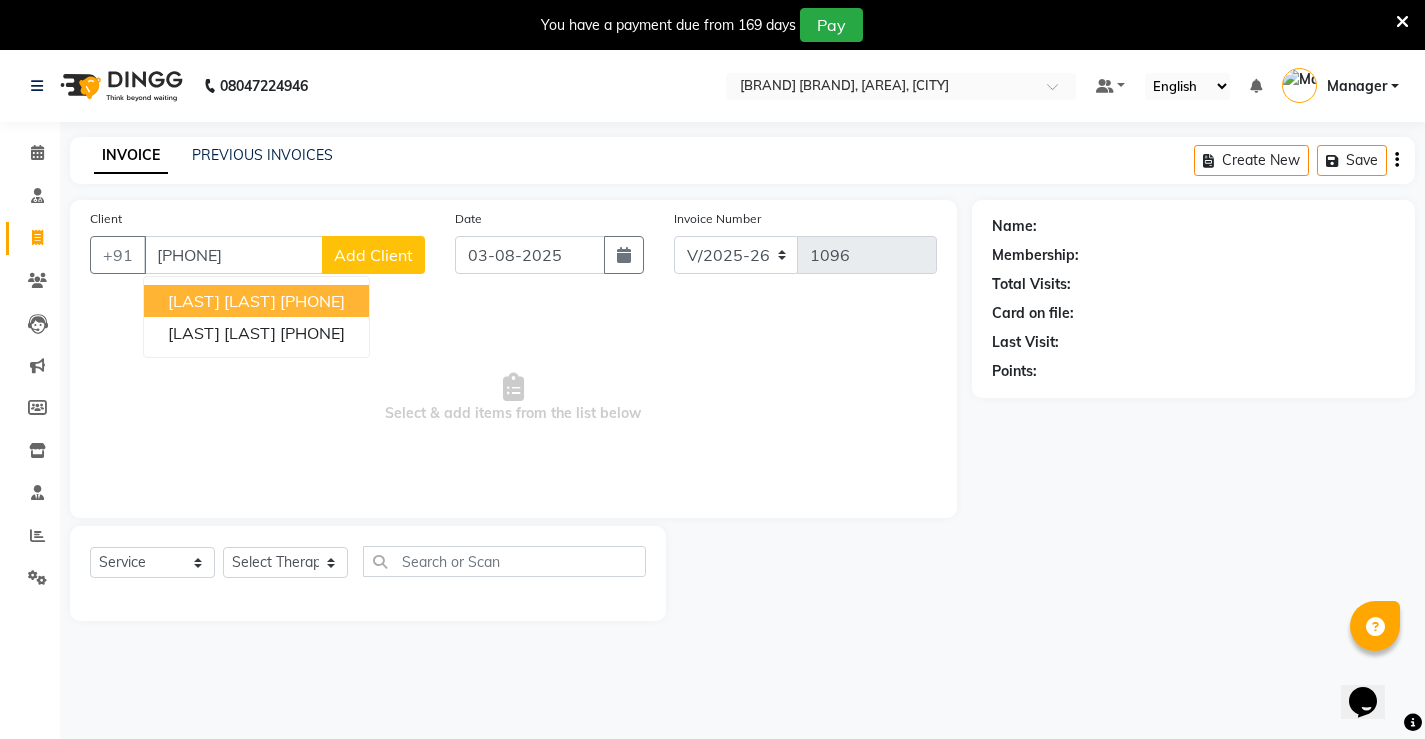 type on "[PHONE]" 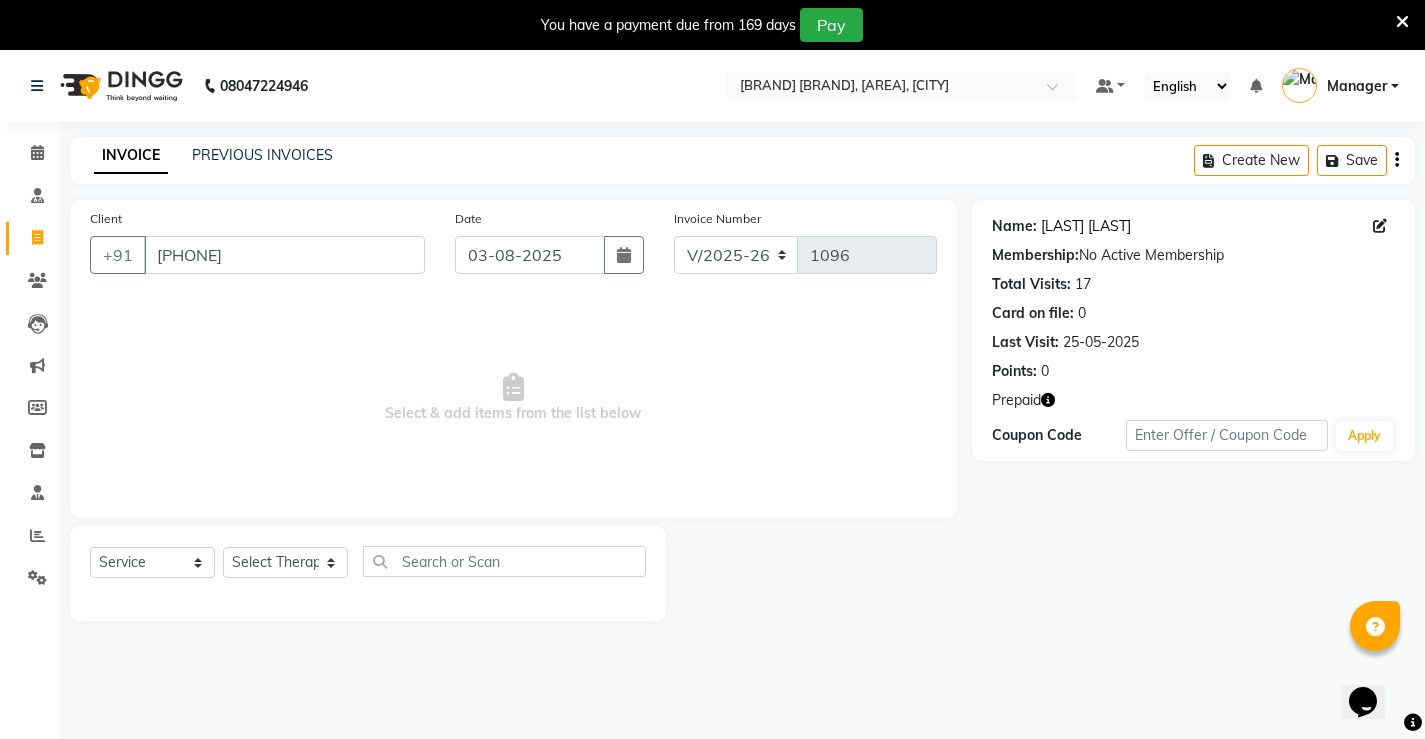 click on "[FIRST] [LAST]" 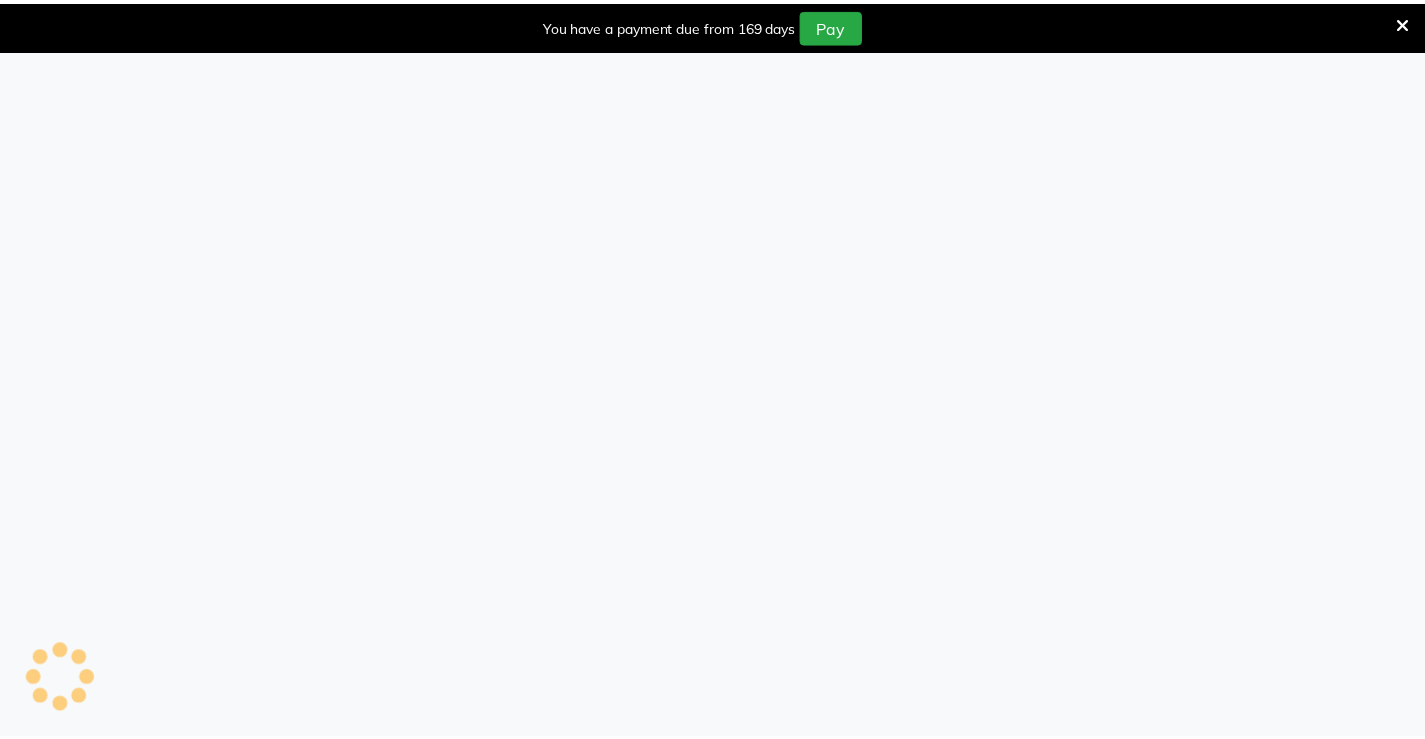 scroll, scrollTop: 0, scrollLeft: 0, axis: both 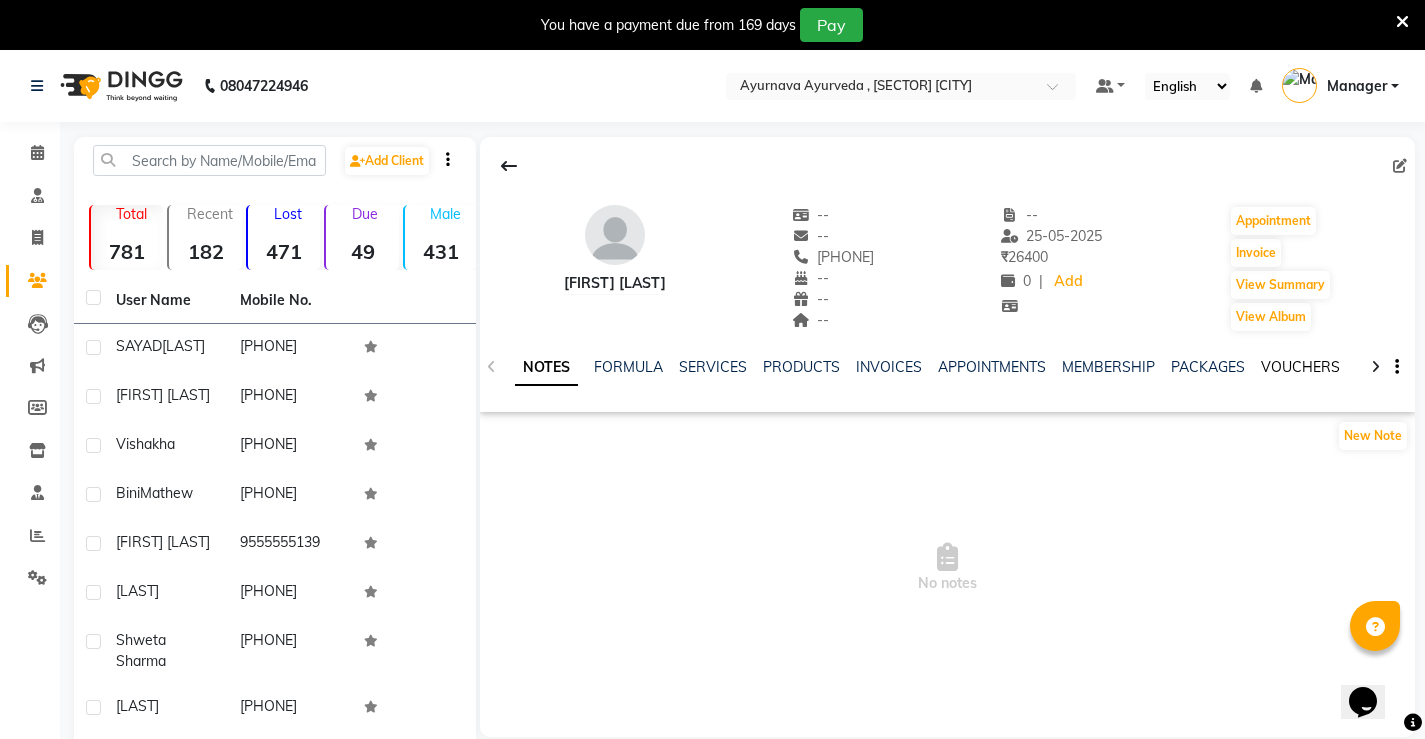 click on "VOUCHERS" 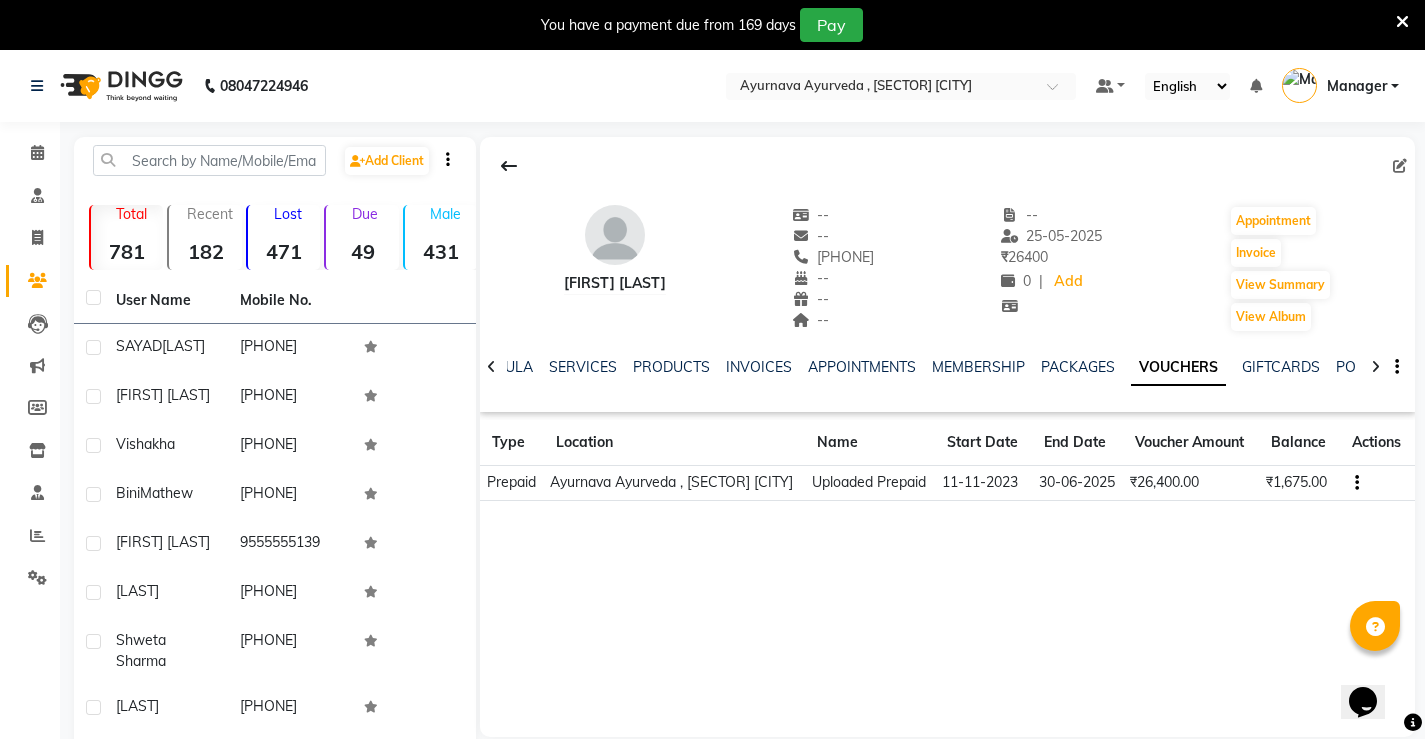 click 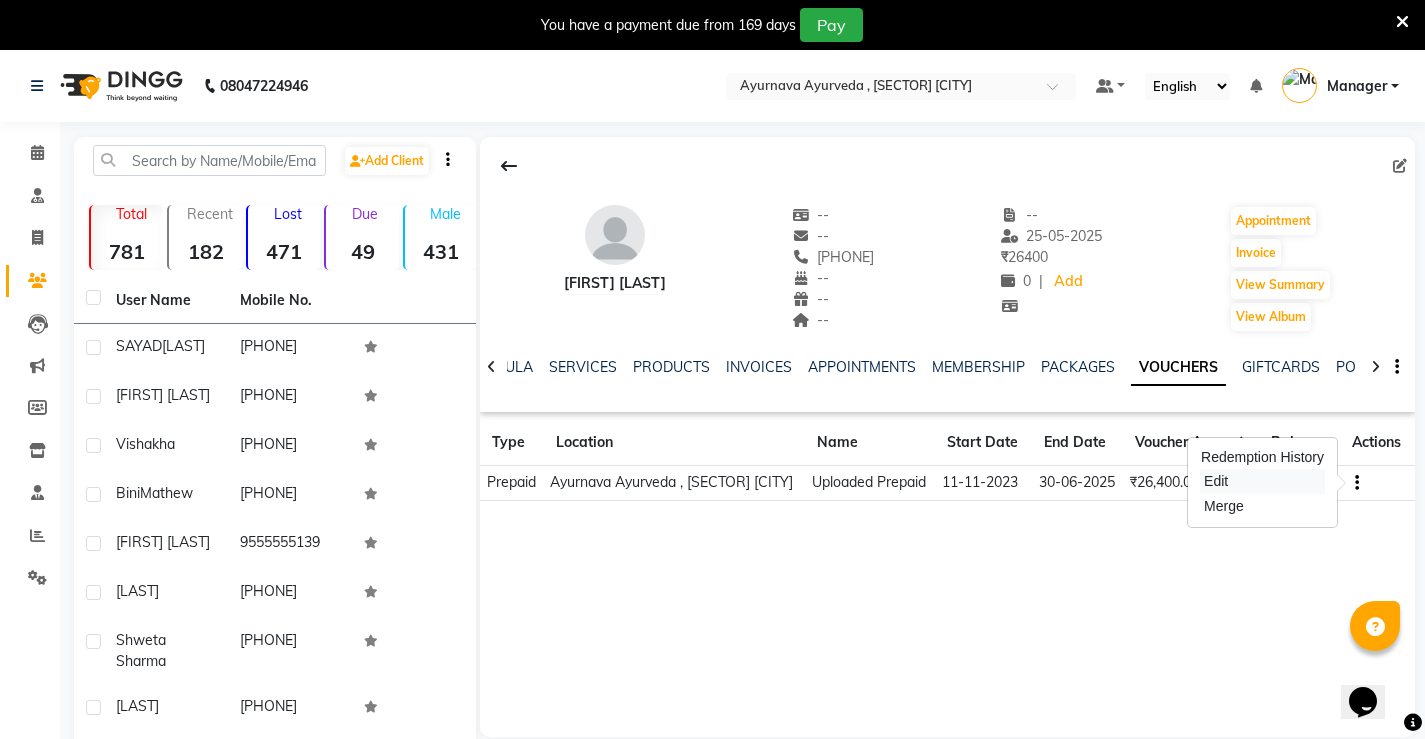 click on "Edit" at bounding box center (1262, 481) 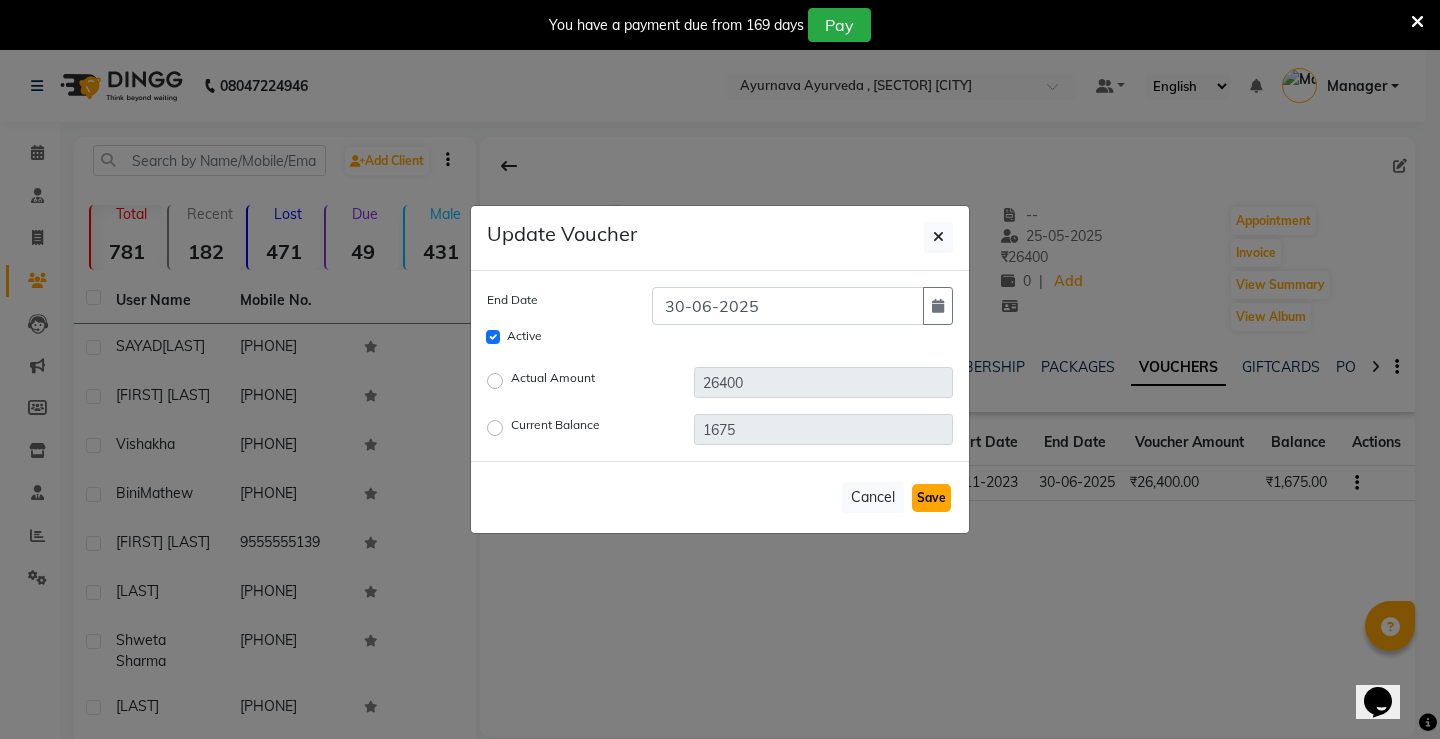 click on "Save" 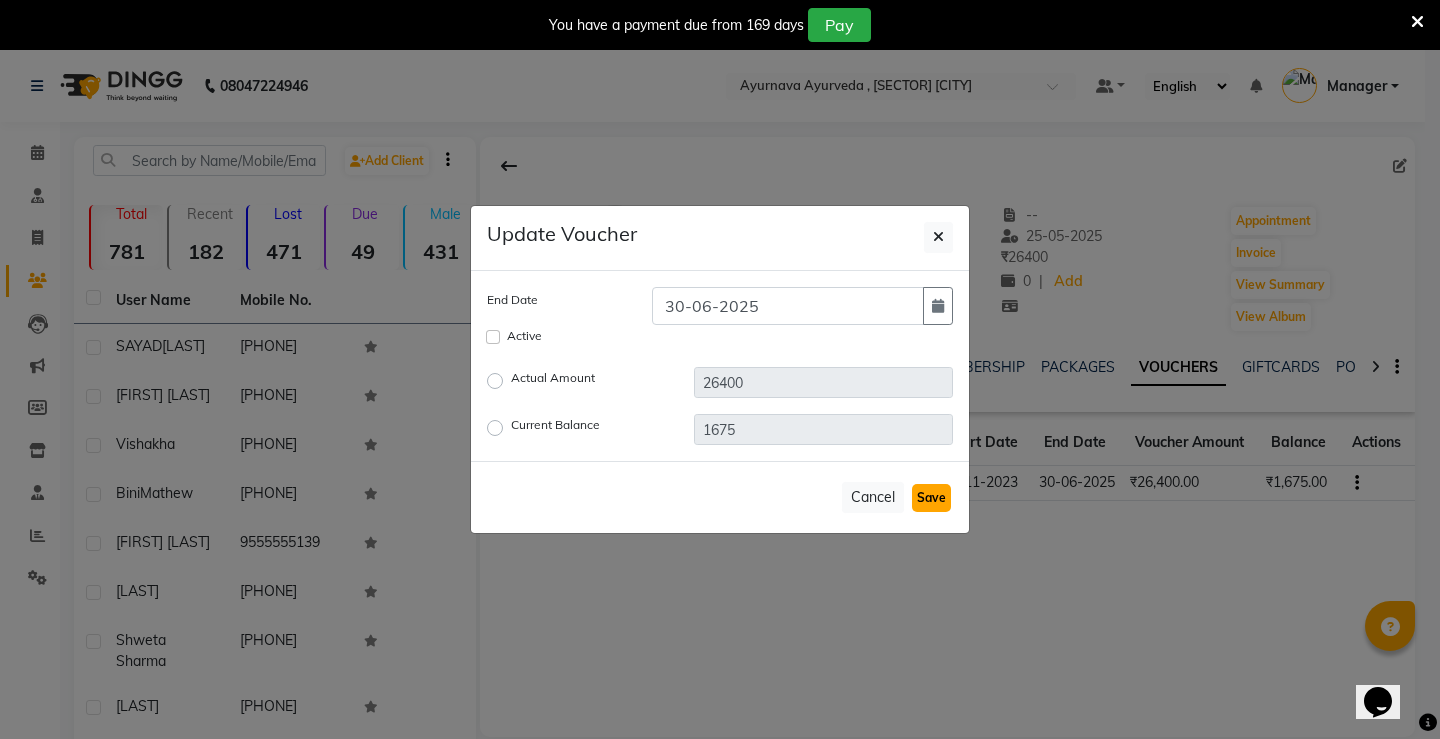 type 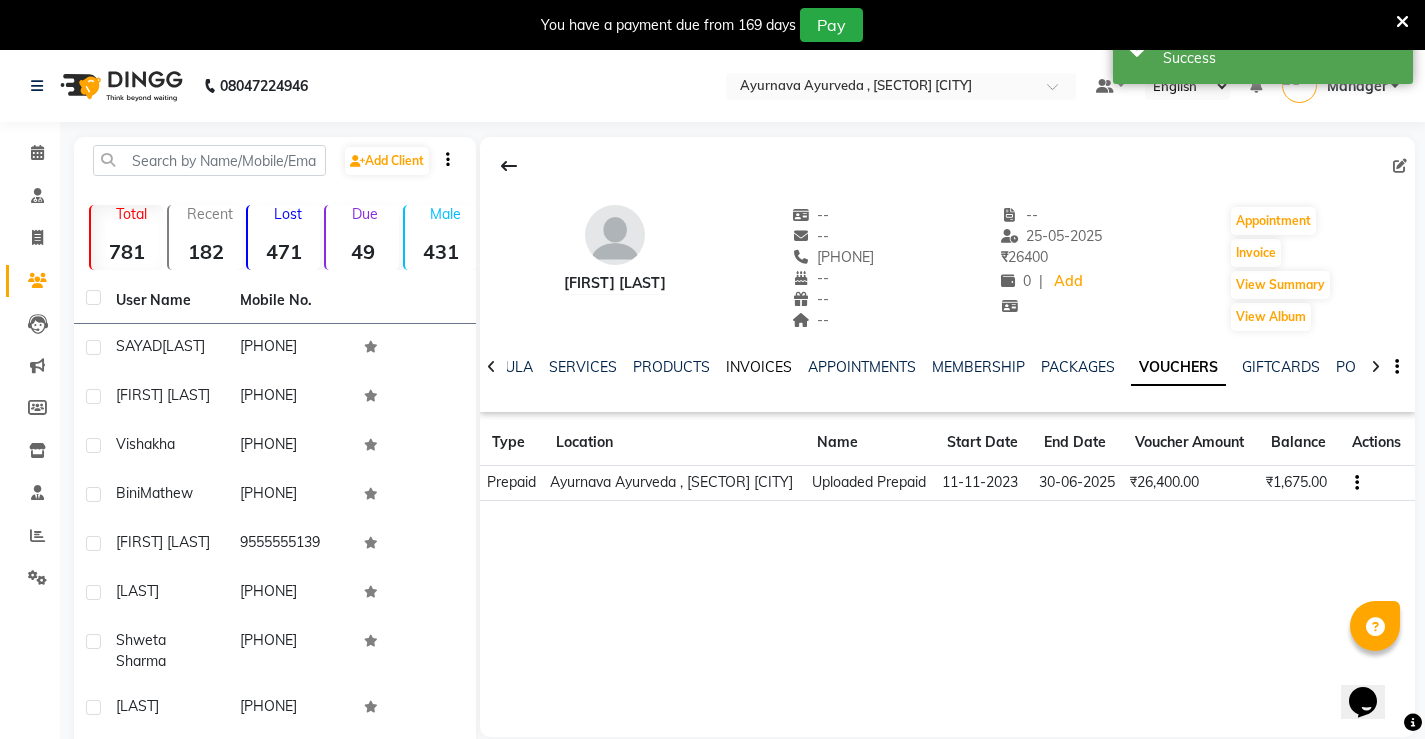 click on "INVOICES" 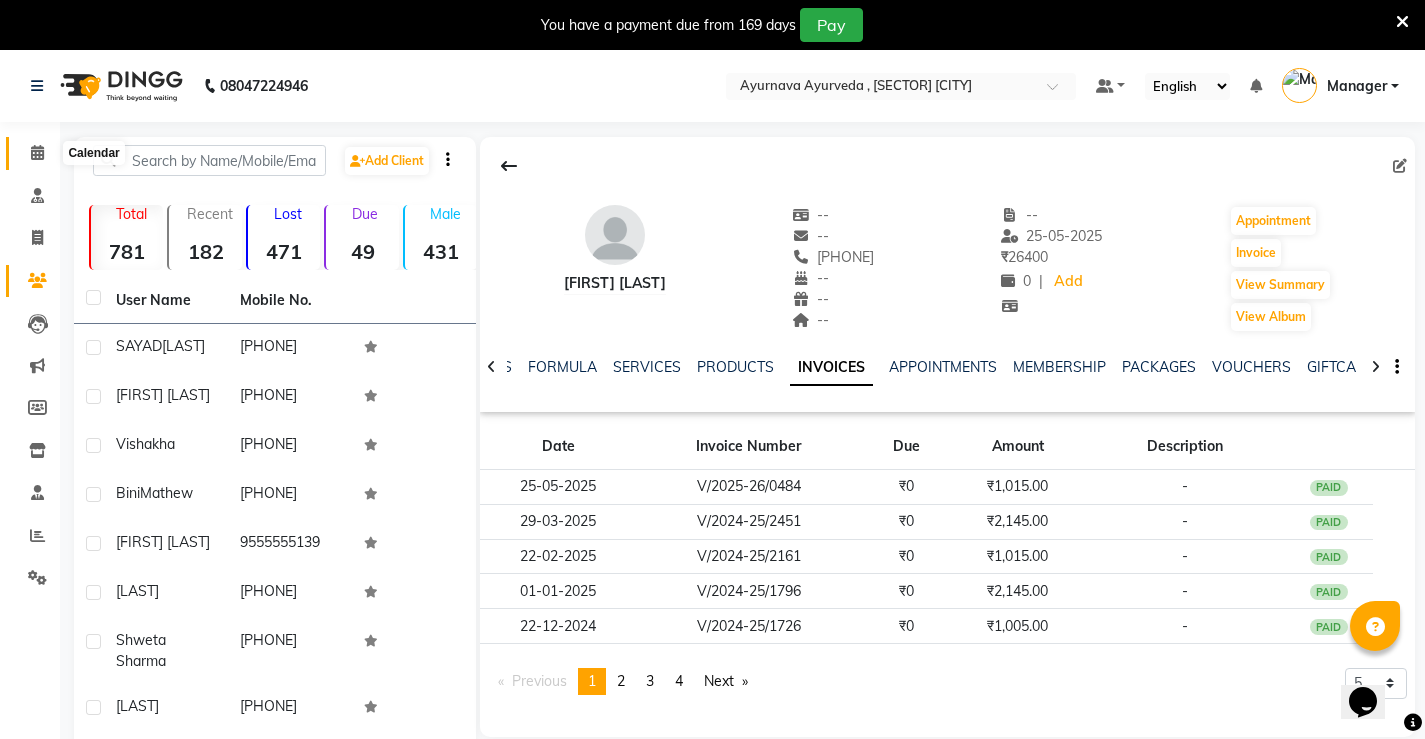 click 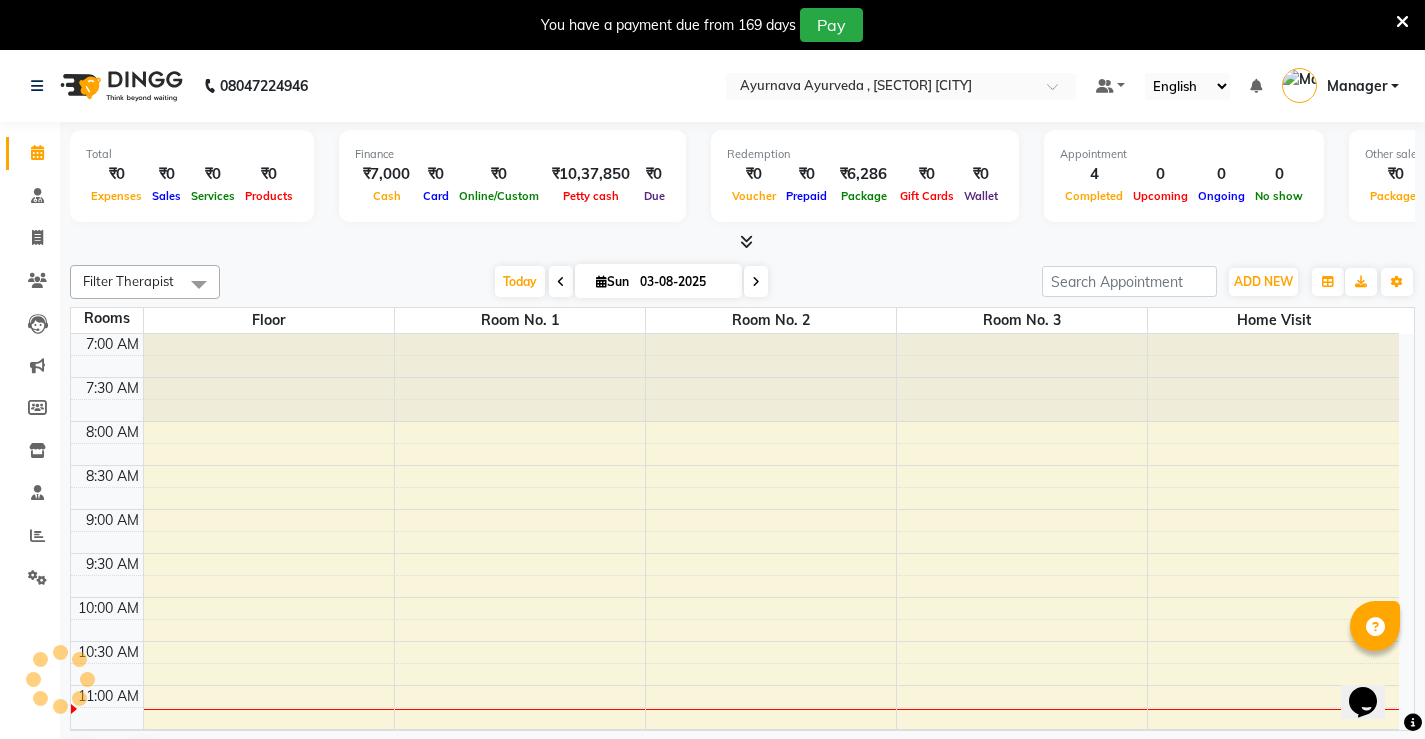 scroll, scrollTop: 0, scrollLeft: 0, axis: both 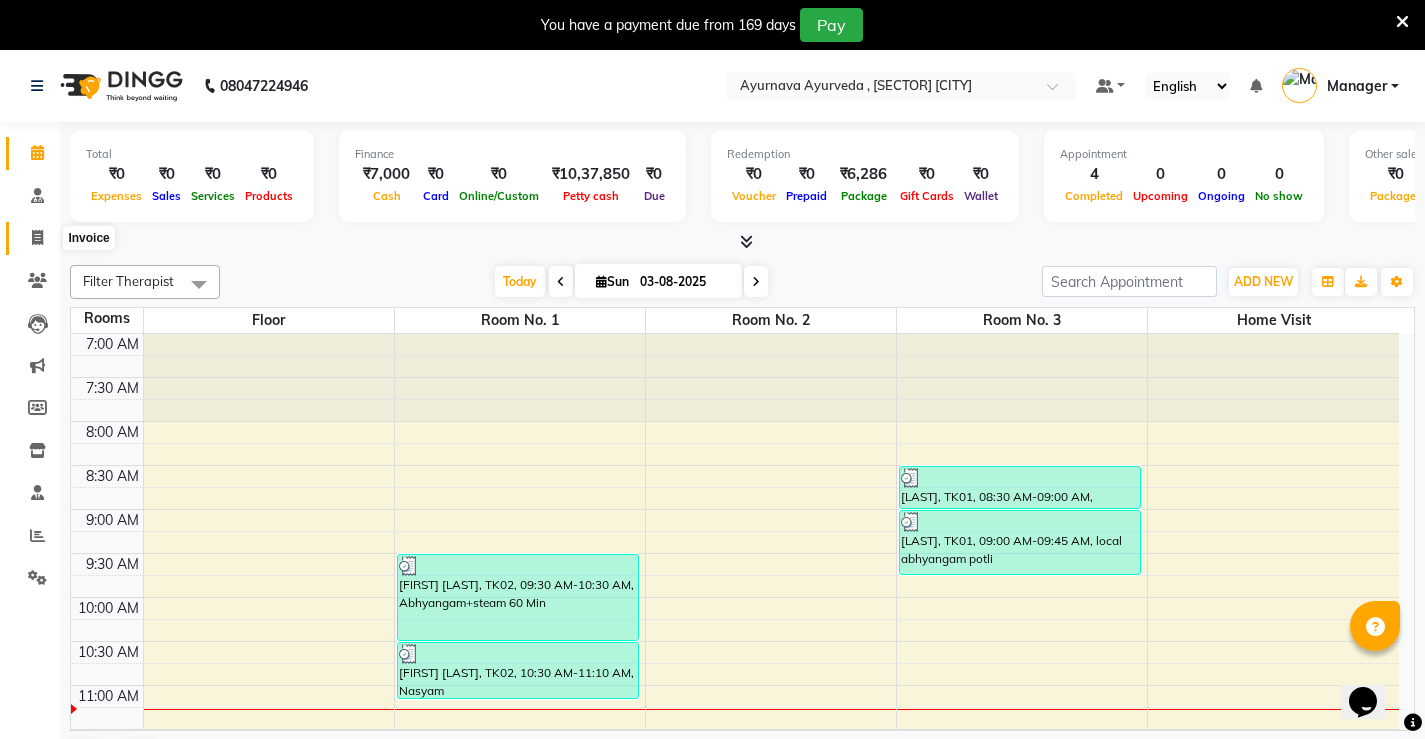 click 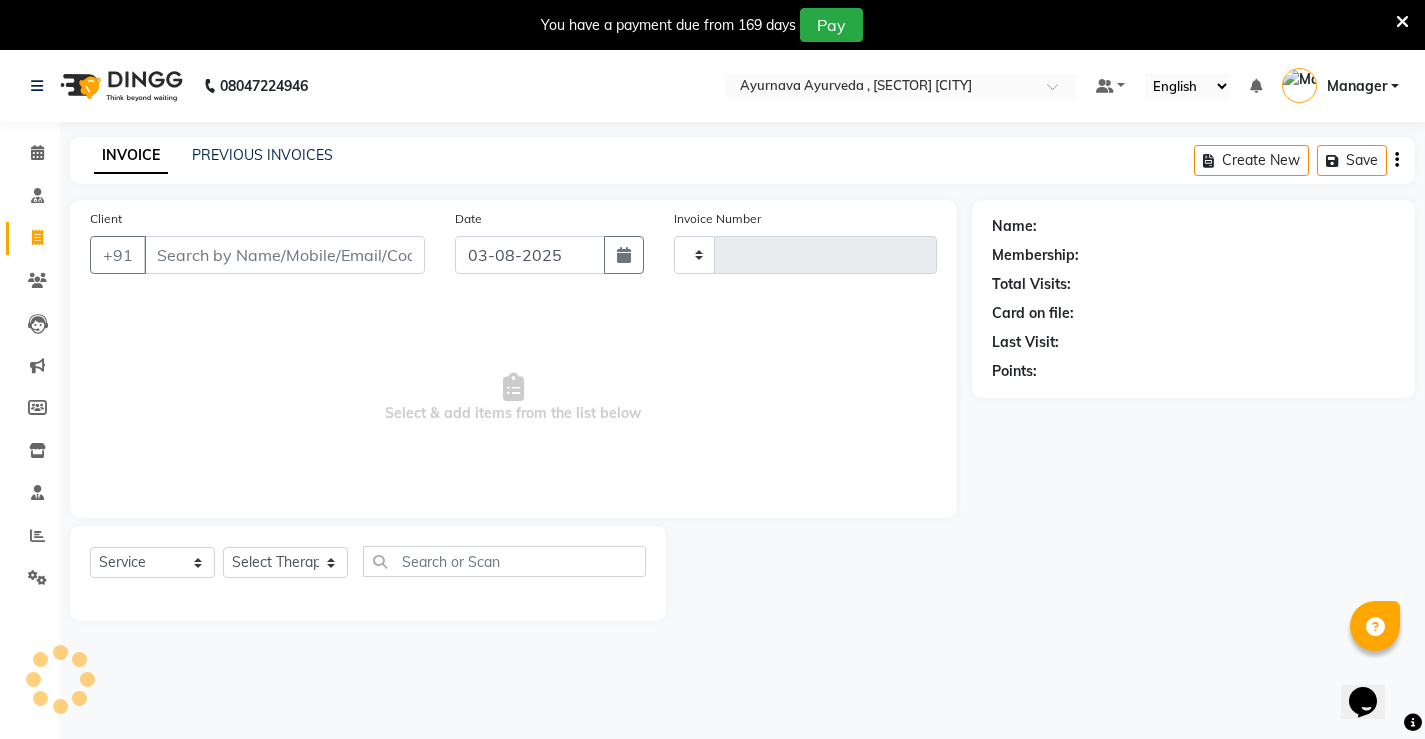 type on "1096" 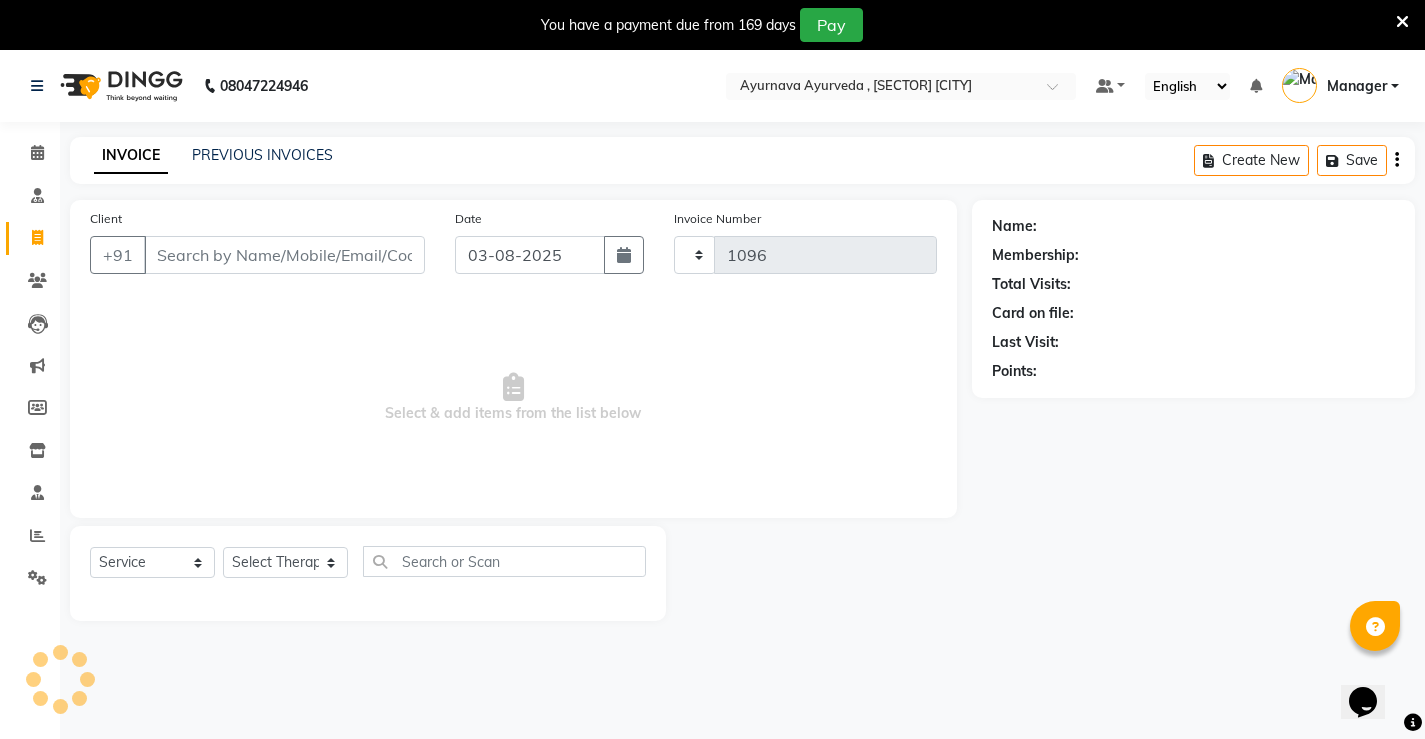 select on "5587" 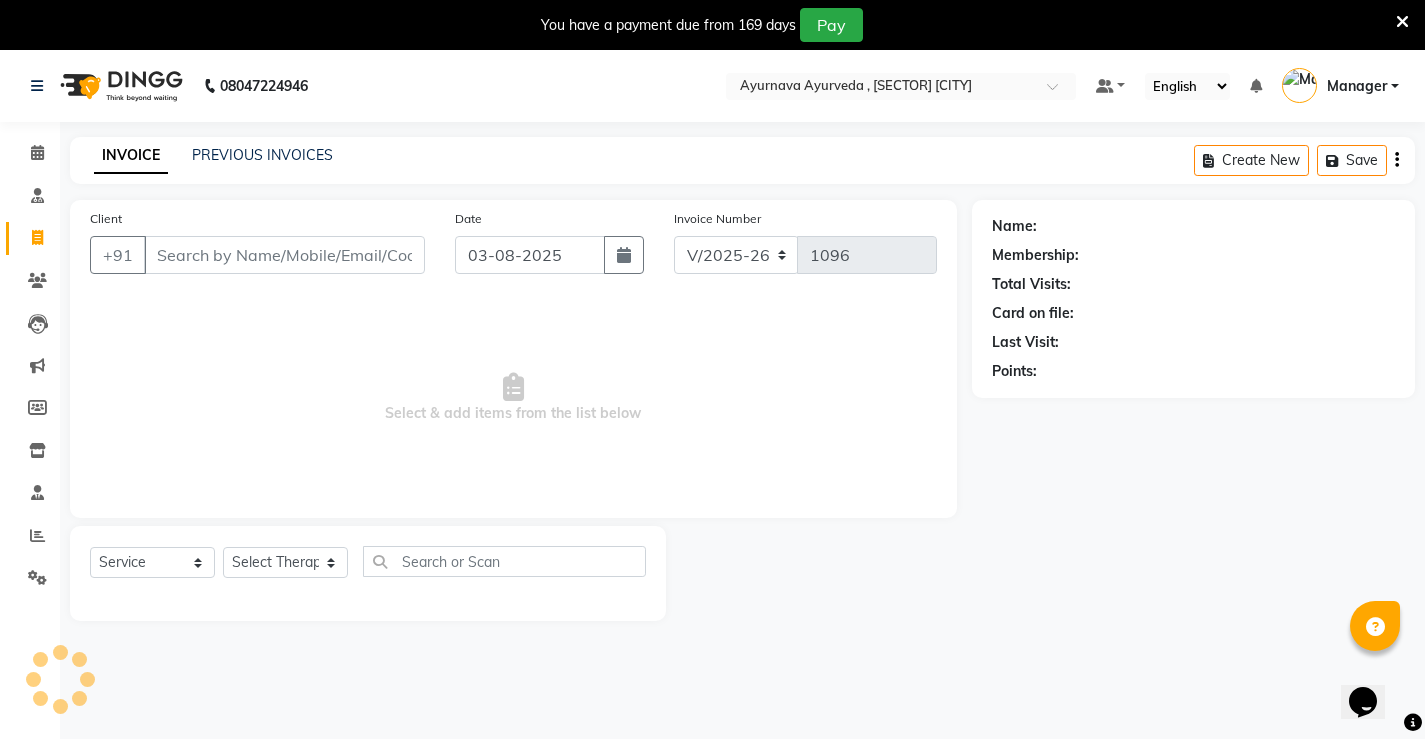 click on "Client" at bounding box center [284, 255] 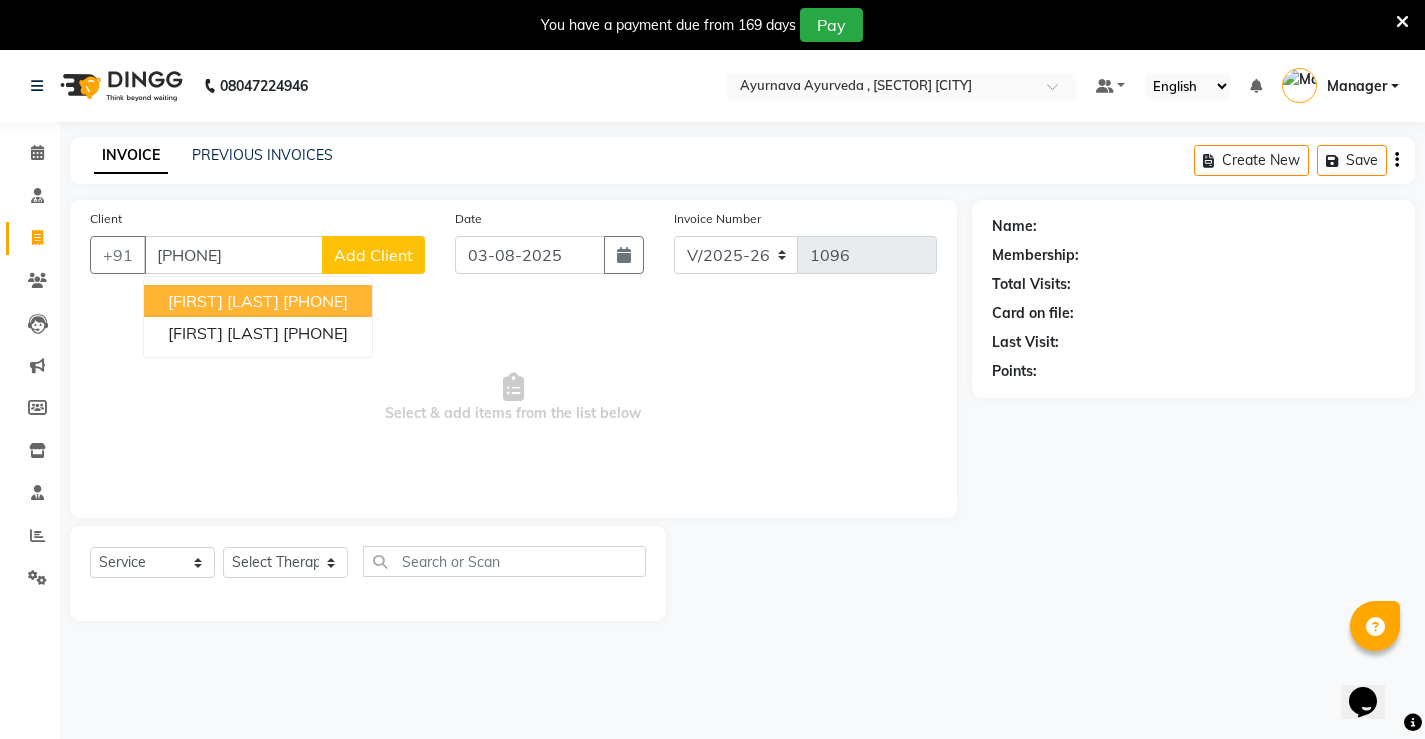 type on "[PHONE]" 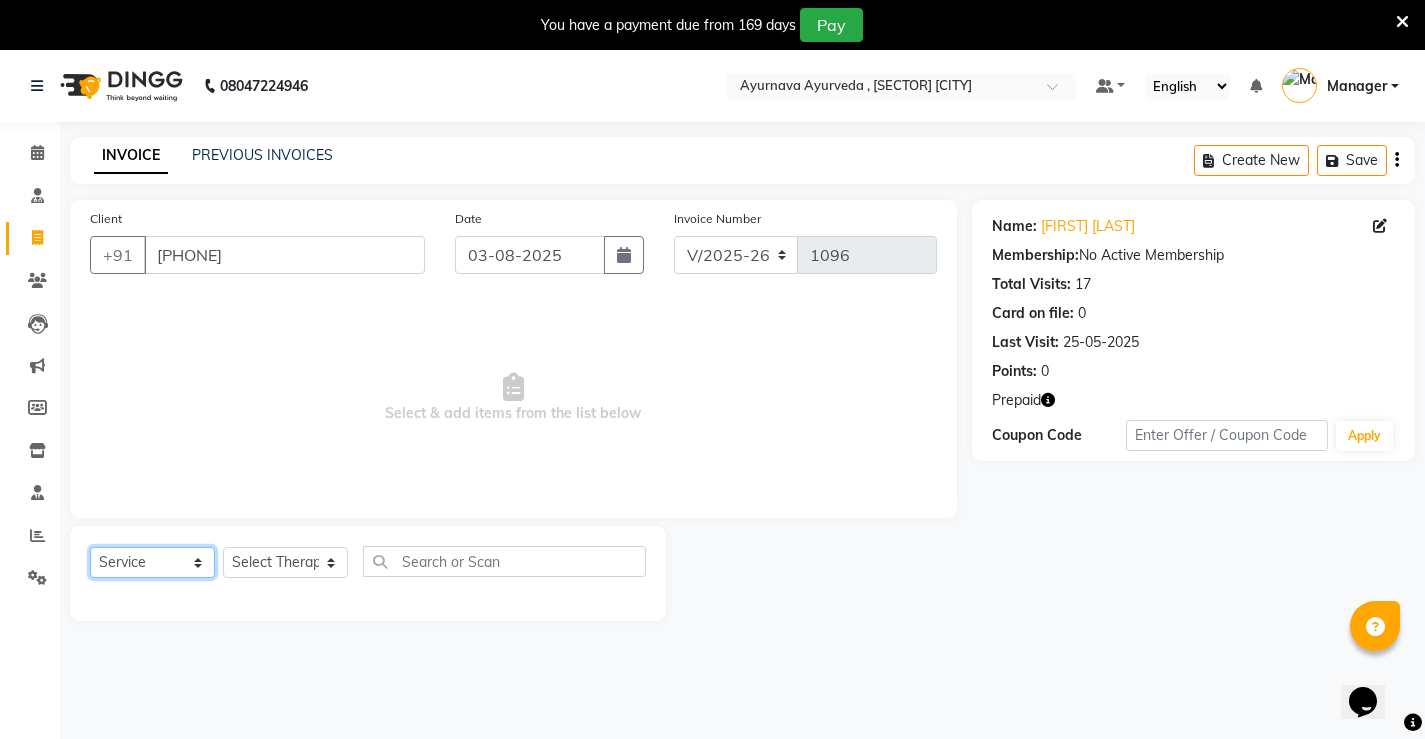 click on "Select  Service  Product  Membership  Package Voucher Prepaid Gift Card" 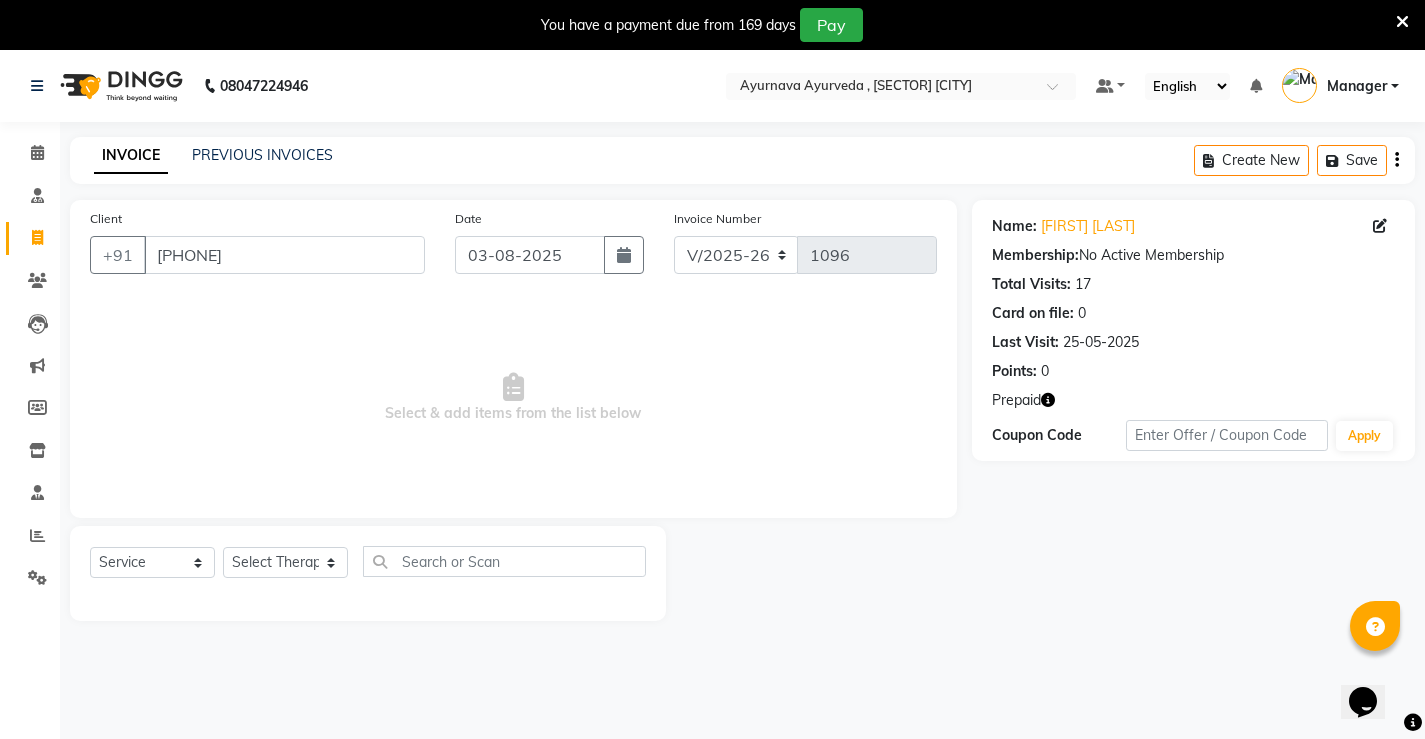 click on "Select & add items from the list below" at bounding box center (513, 398) 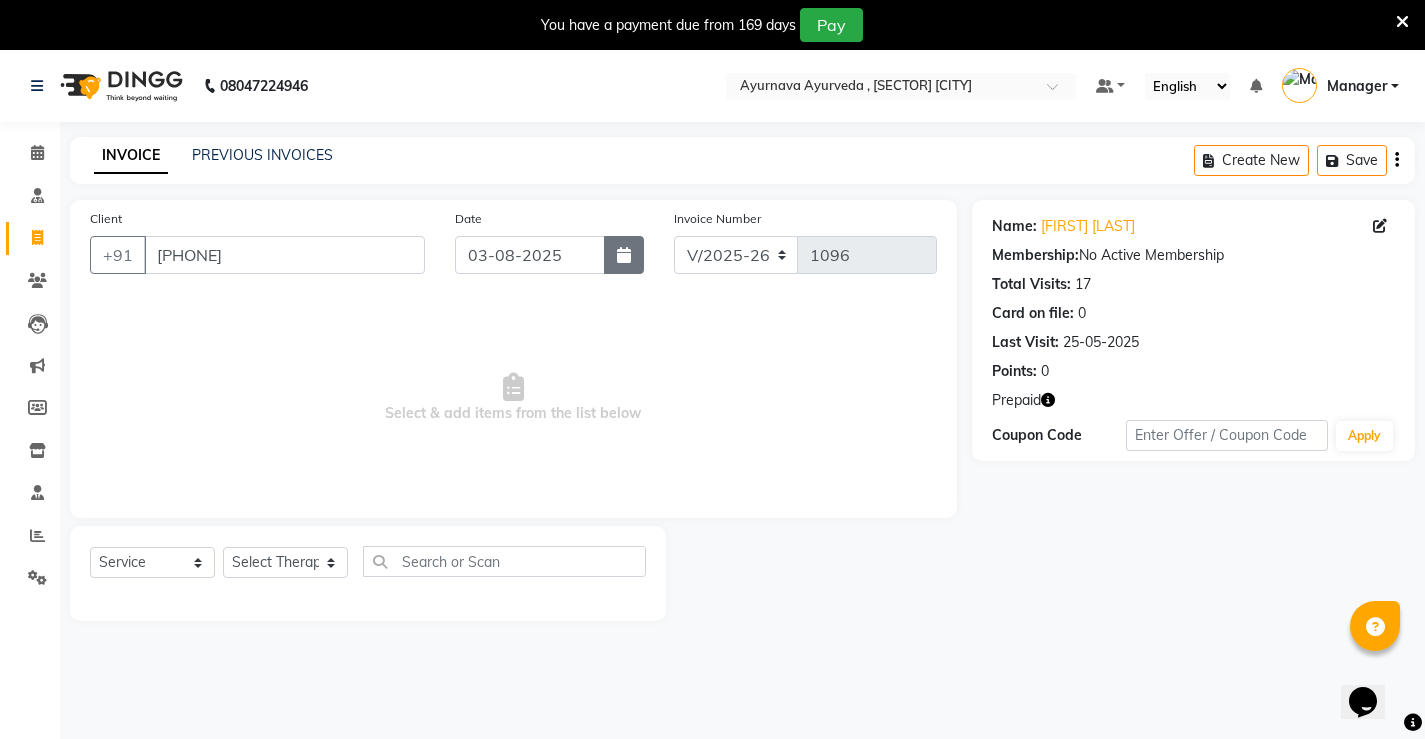 click 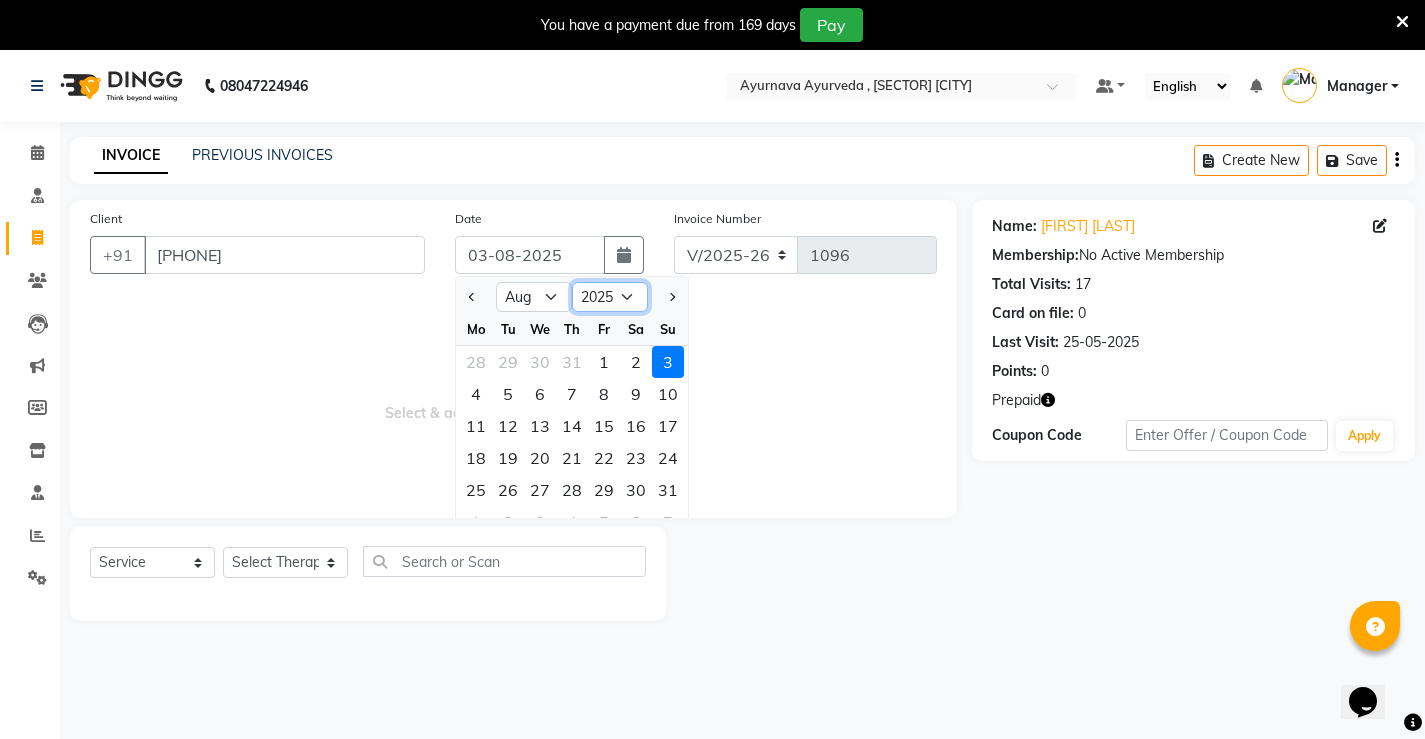click on "2015 2016 2017 2018 2019 2020 2021 2022 2023 2024 2025 2026 2027 2028 2029 2030 2031 2032 2033 2034 2035" 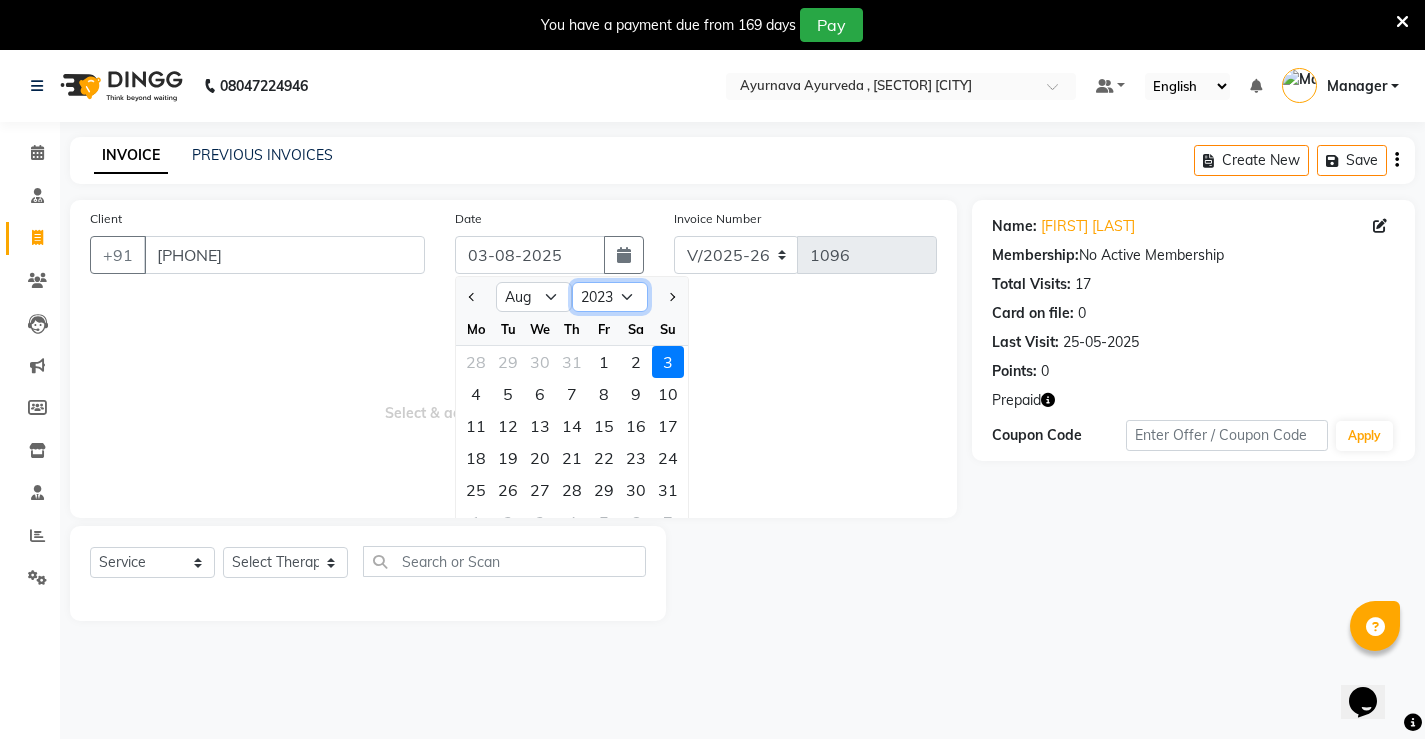 click on "2015 2016 2017 2018 2019 2020 2021 2022 2023 2024 2025 2026 2027 2028 2029 2030 2031 2032 2033 2034 2035" 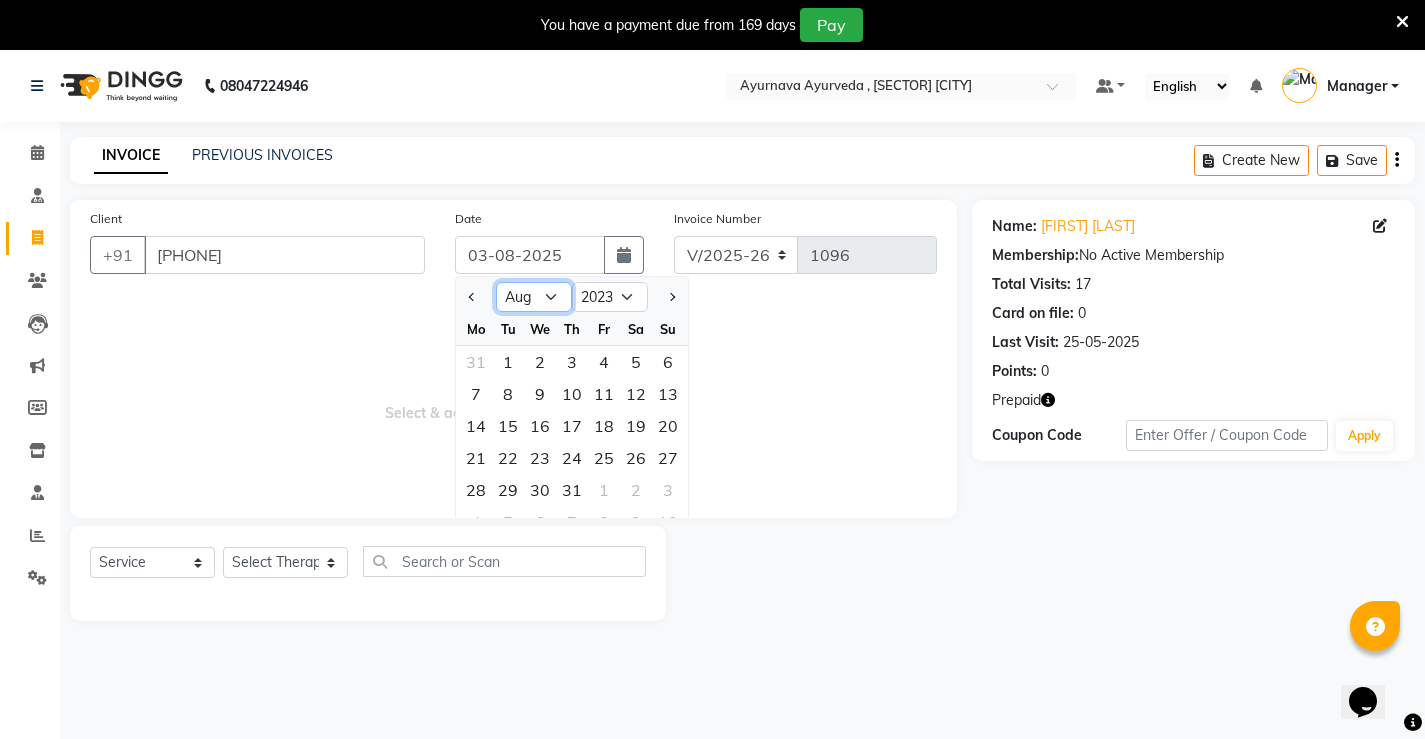 click on "Jan Feb Mar Apr May Jun Jul Aug Sep Oct Nov Dec" 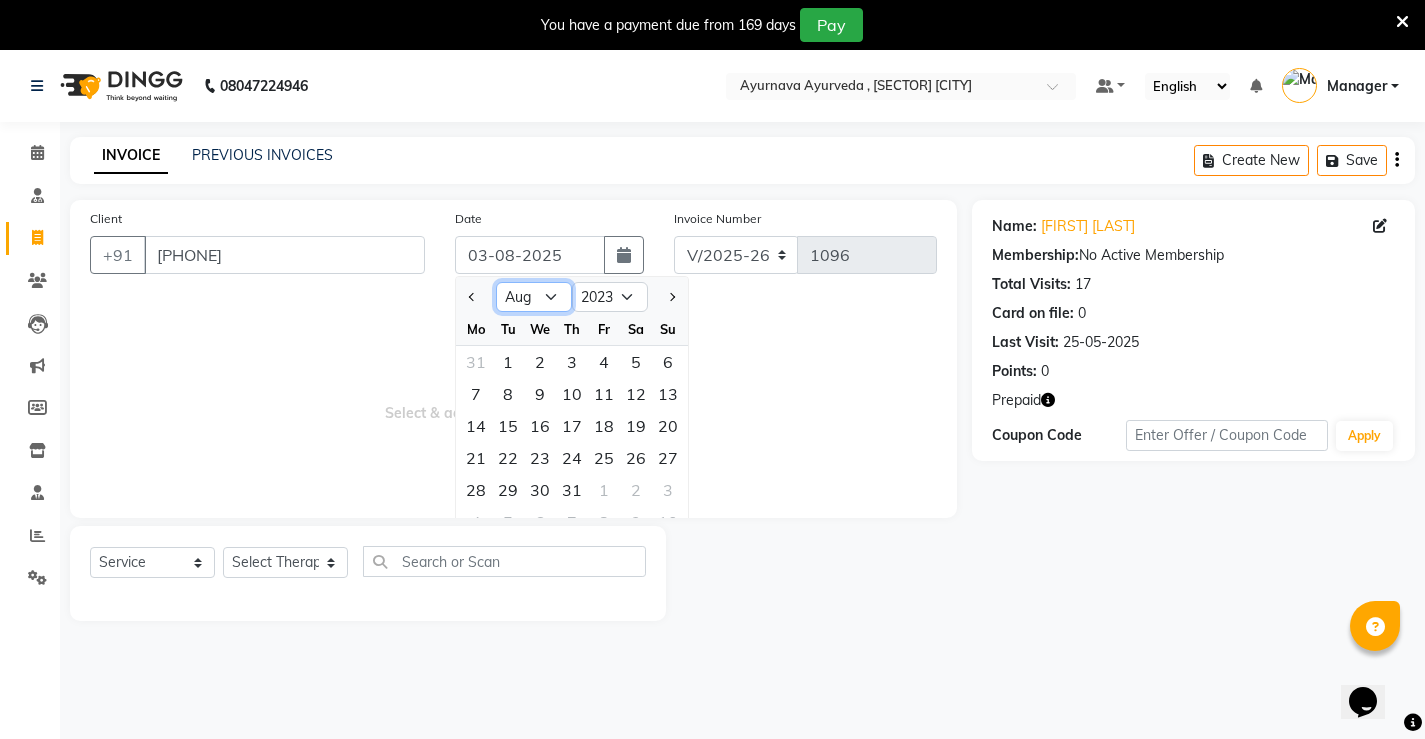 select on "11" 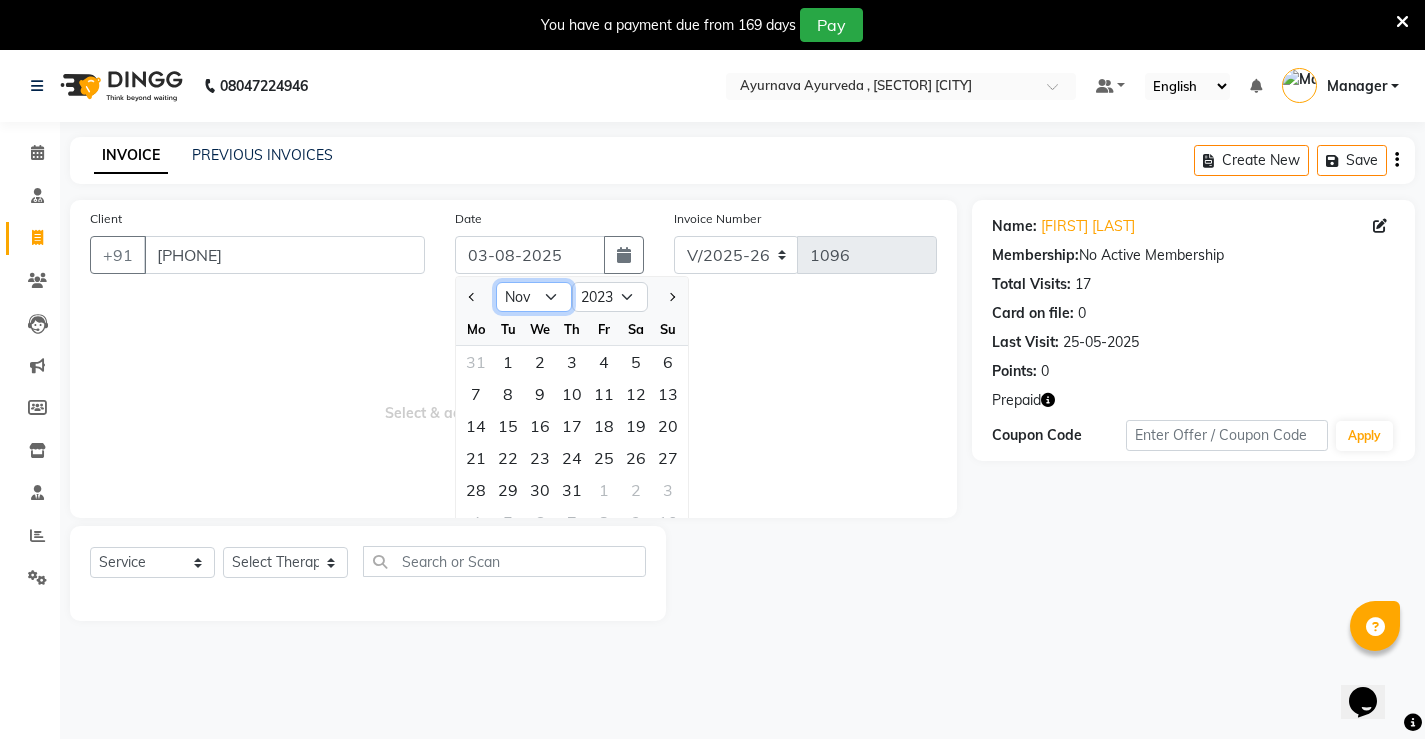 click on "Jan Feb Mar Apr May Jun Jul Aug Sep Oct Nov Dec" 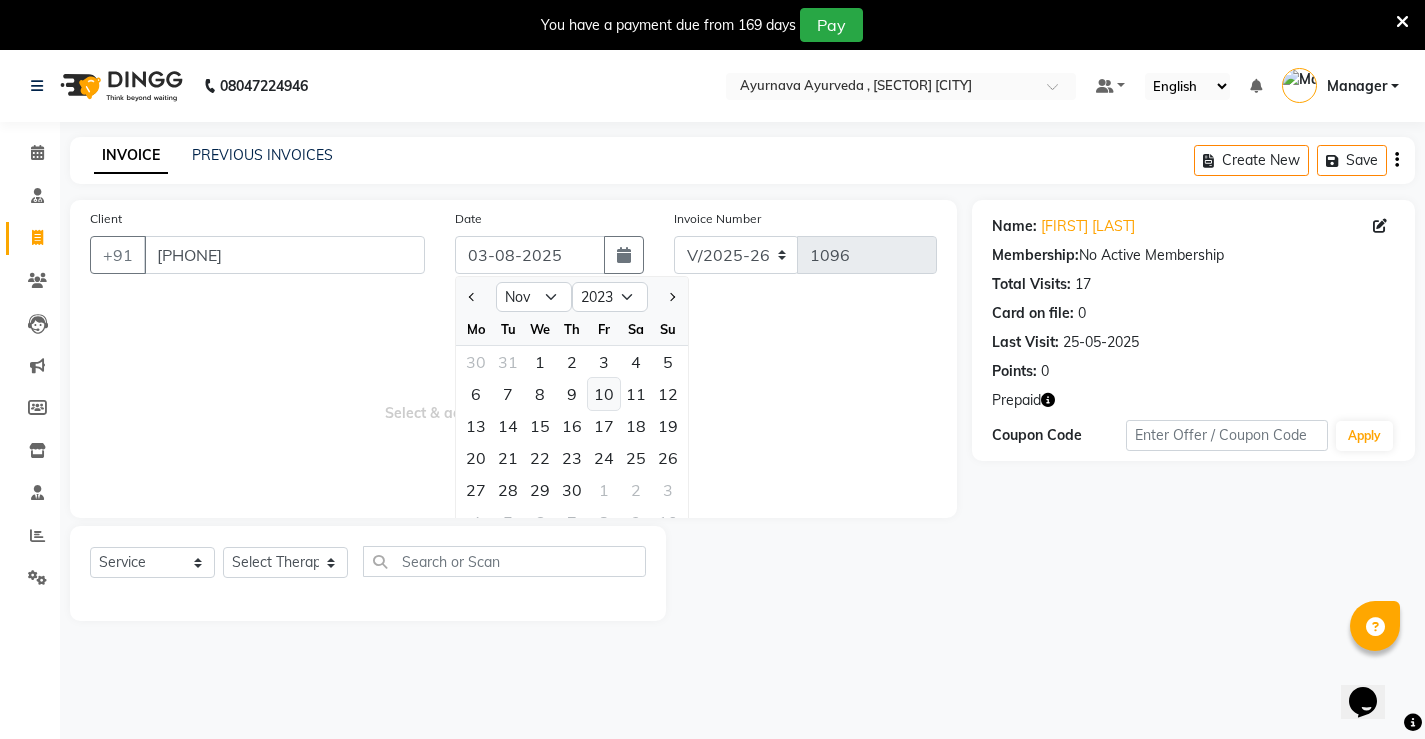 click on "10" 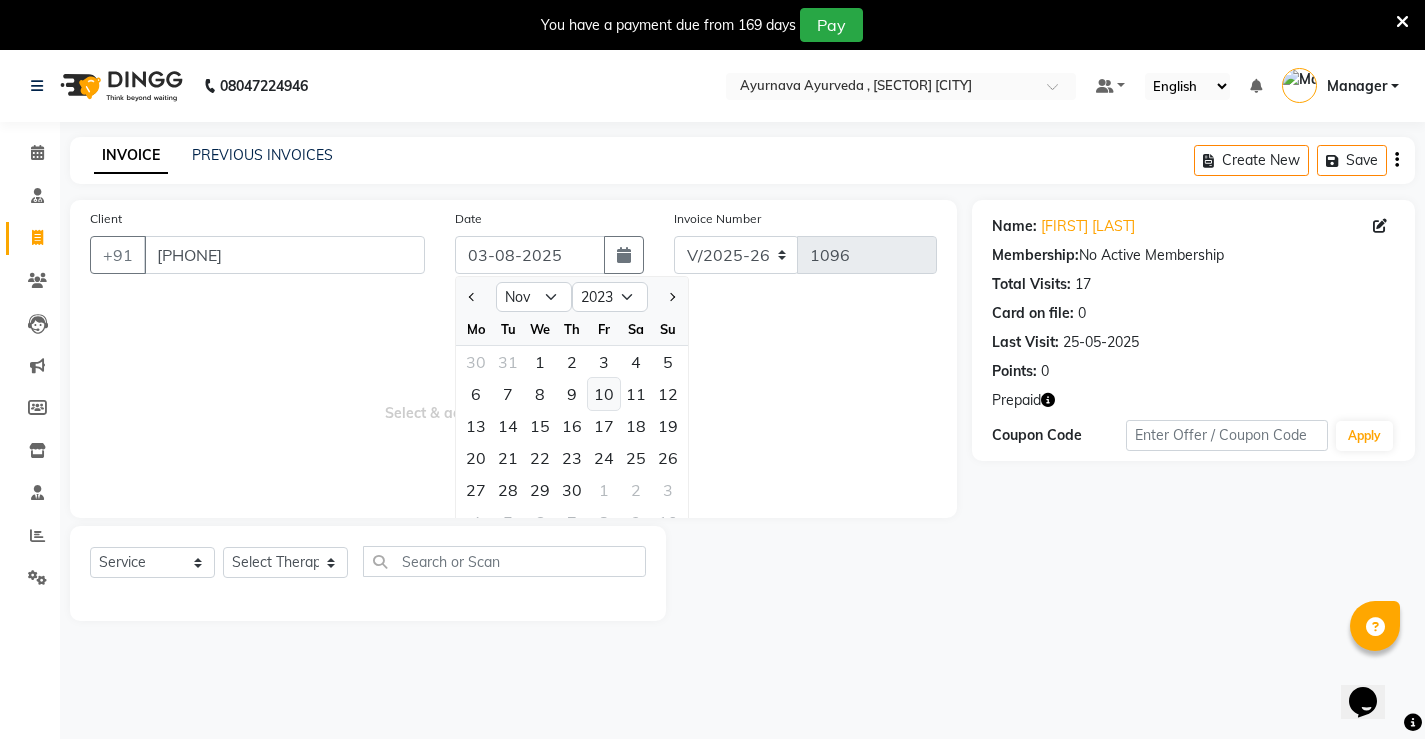 type on "10-11-2023" 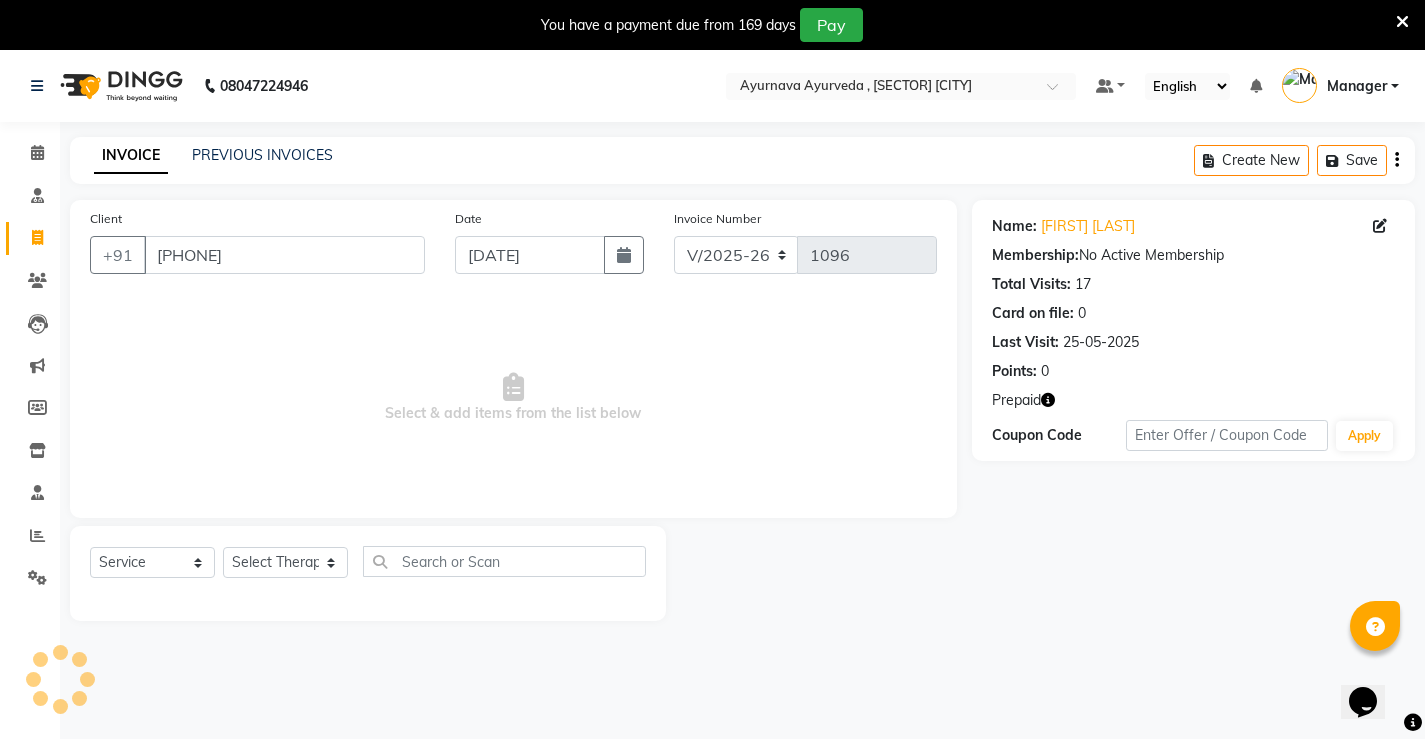 type on "0437" 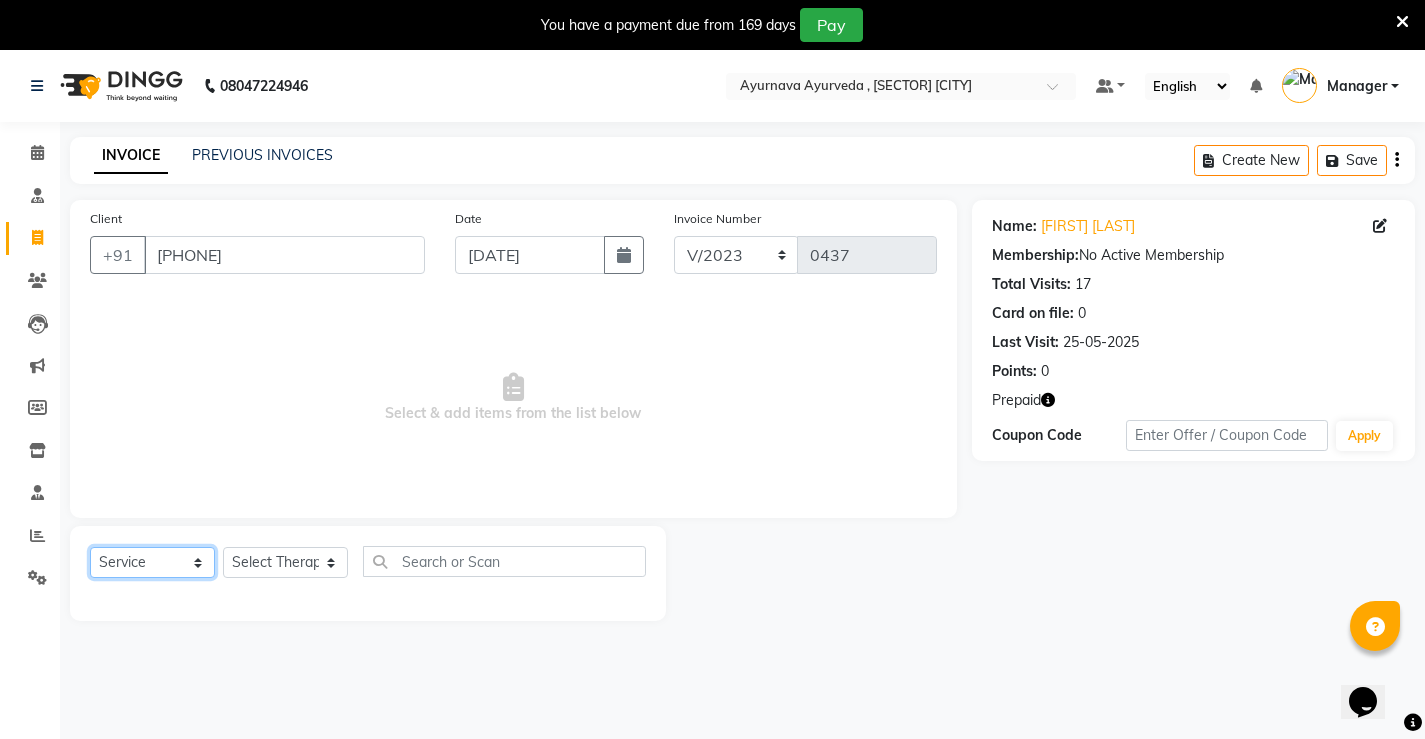 click on "Select  Service  Product  Membership  Package Voucher Prepaid Gift Card" 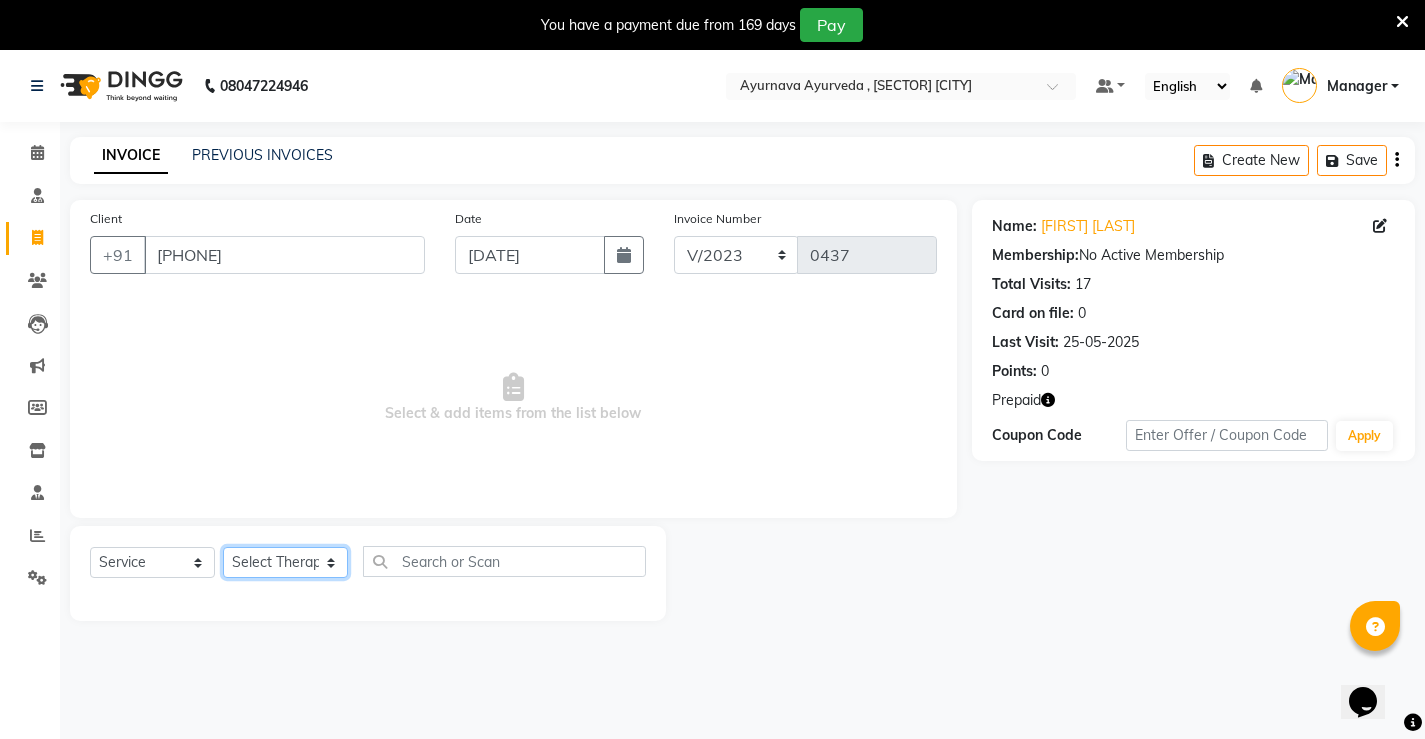 click on "Select Therapist Anjali ASHMITA Dileep Dr Arathy S Dr Reshma Dr. Sajna Inderpal Jeevan Jishnu Kavya Manager Manoj Mithun Nikhila Nithin Radhul Reghu Timsy Kaur Sodhi Varsha" 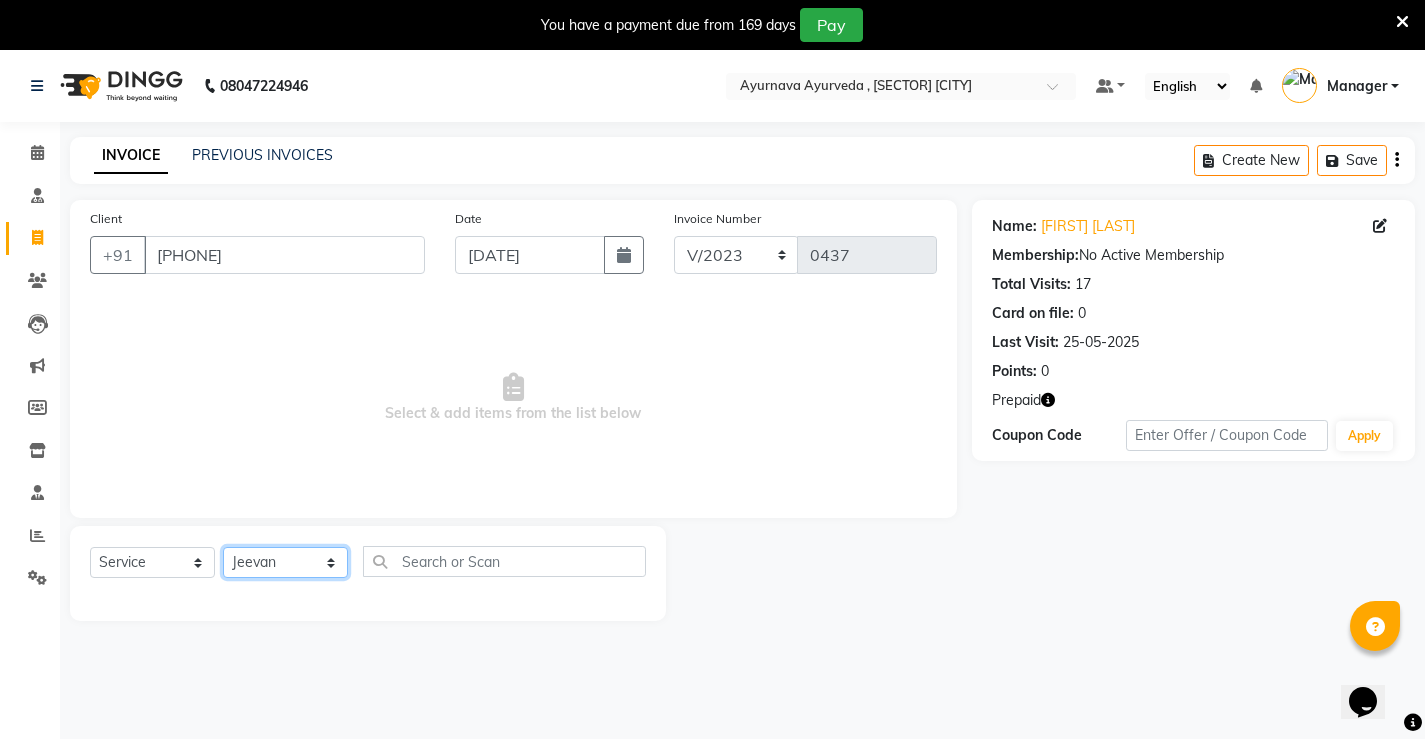 click on "Select Therapist Anjali ASHMITA Dileep Dr Arathy S Dr Reshma Dr. Sajna Inderpal Jeevan Jishnu Kavya Manager Manoj Mithun Nikhila Nithin Radhul Reghu Timsy Kaur Sodhi Varsha" 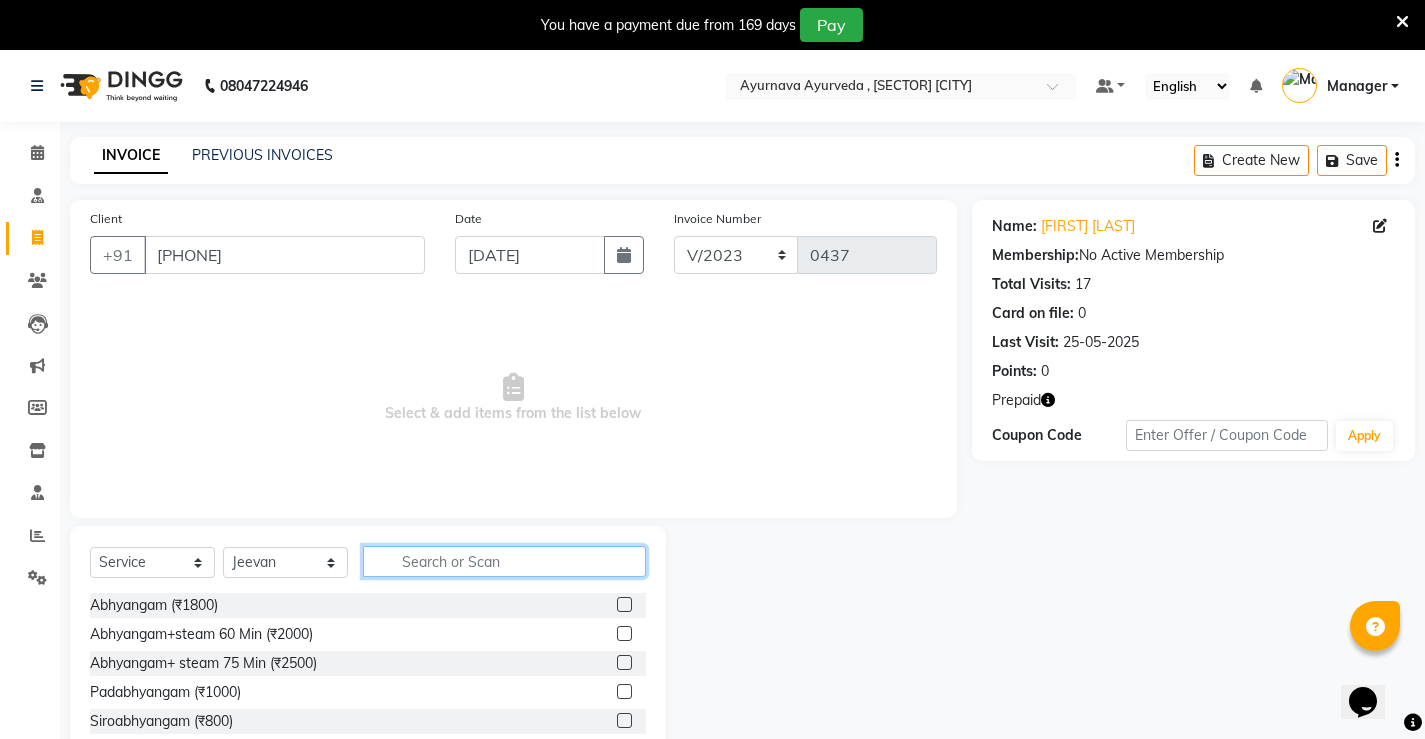 click 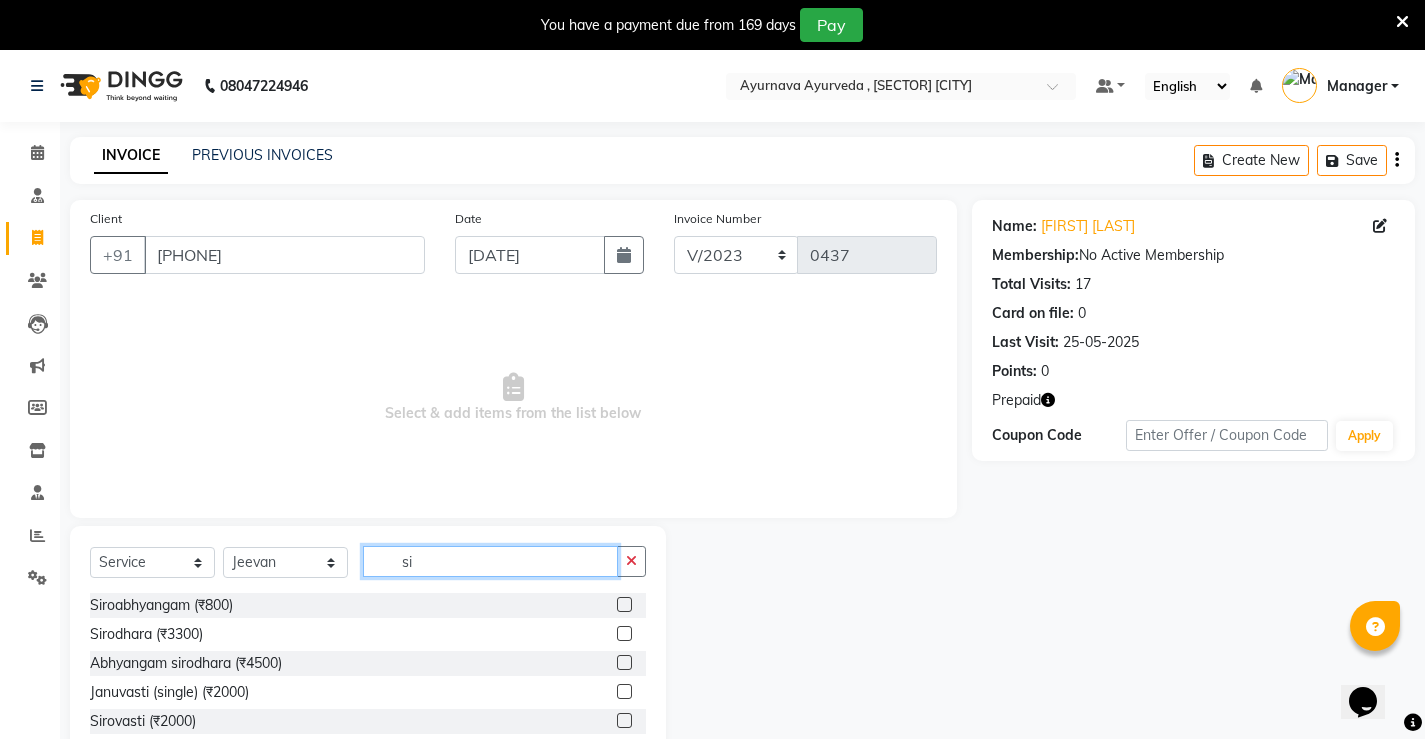 type on "si" 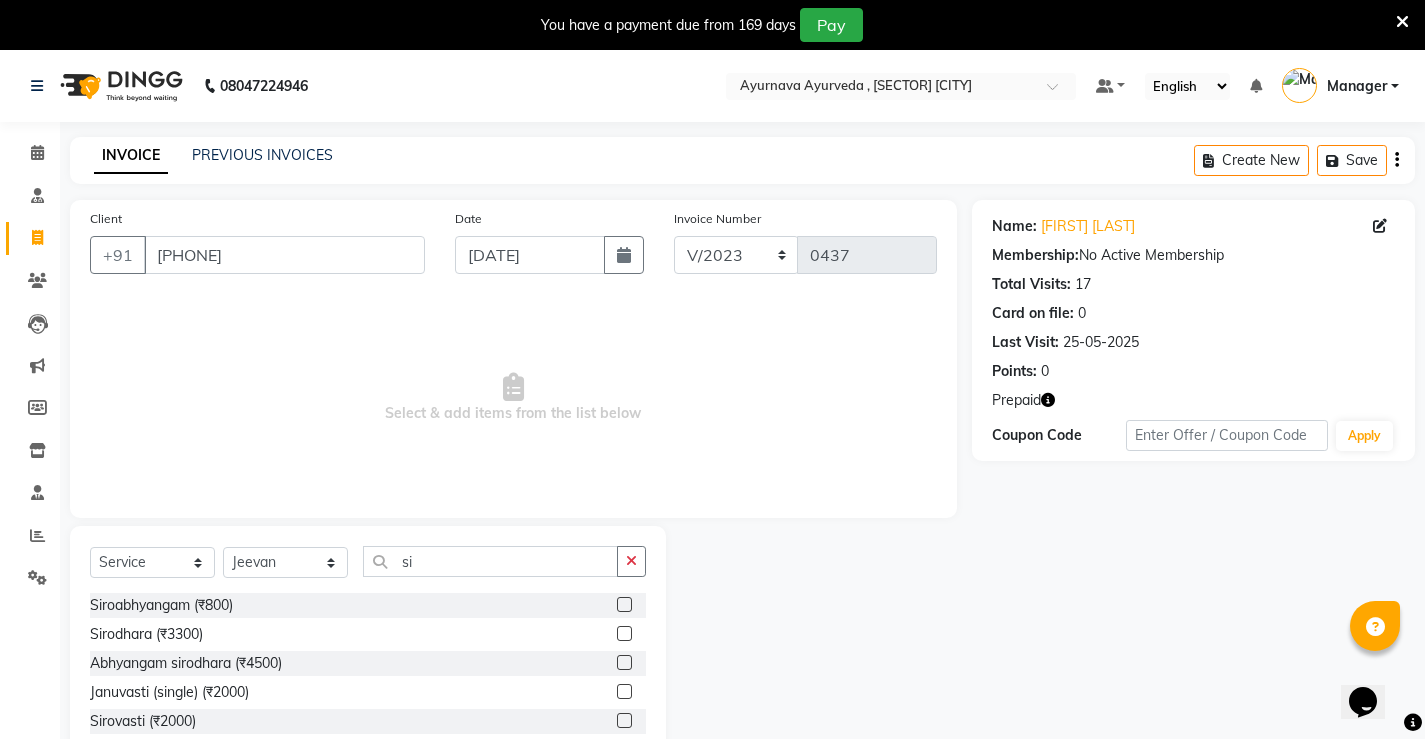 click 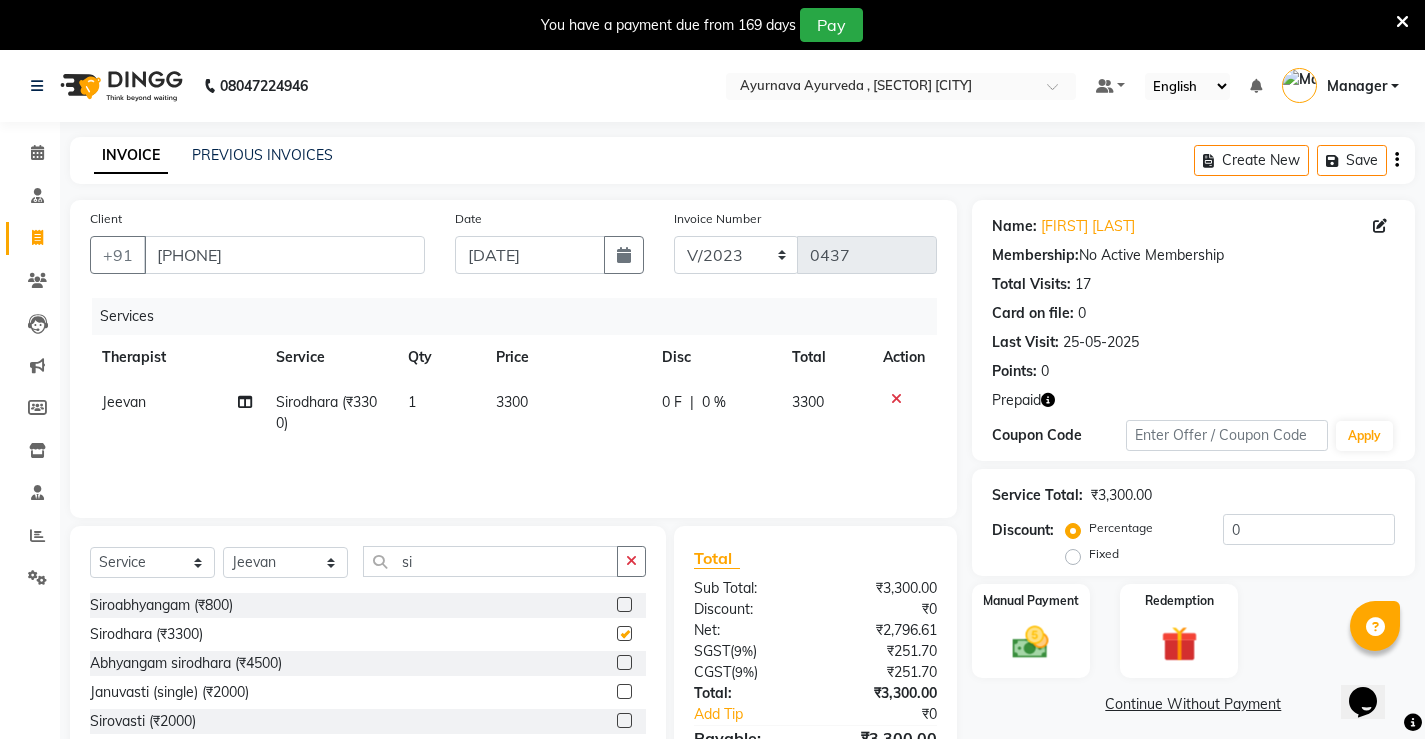 checkbox on "false" 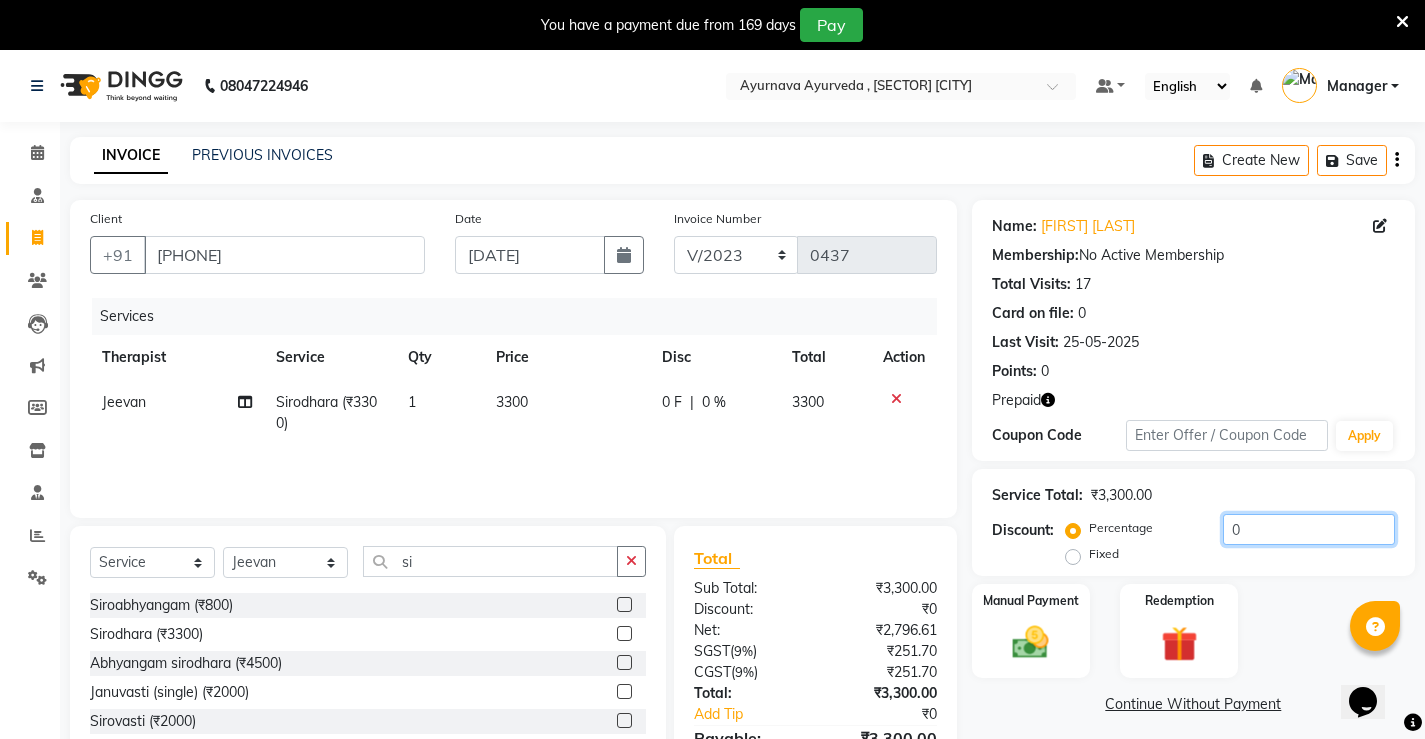 click on "0" 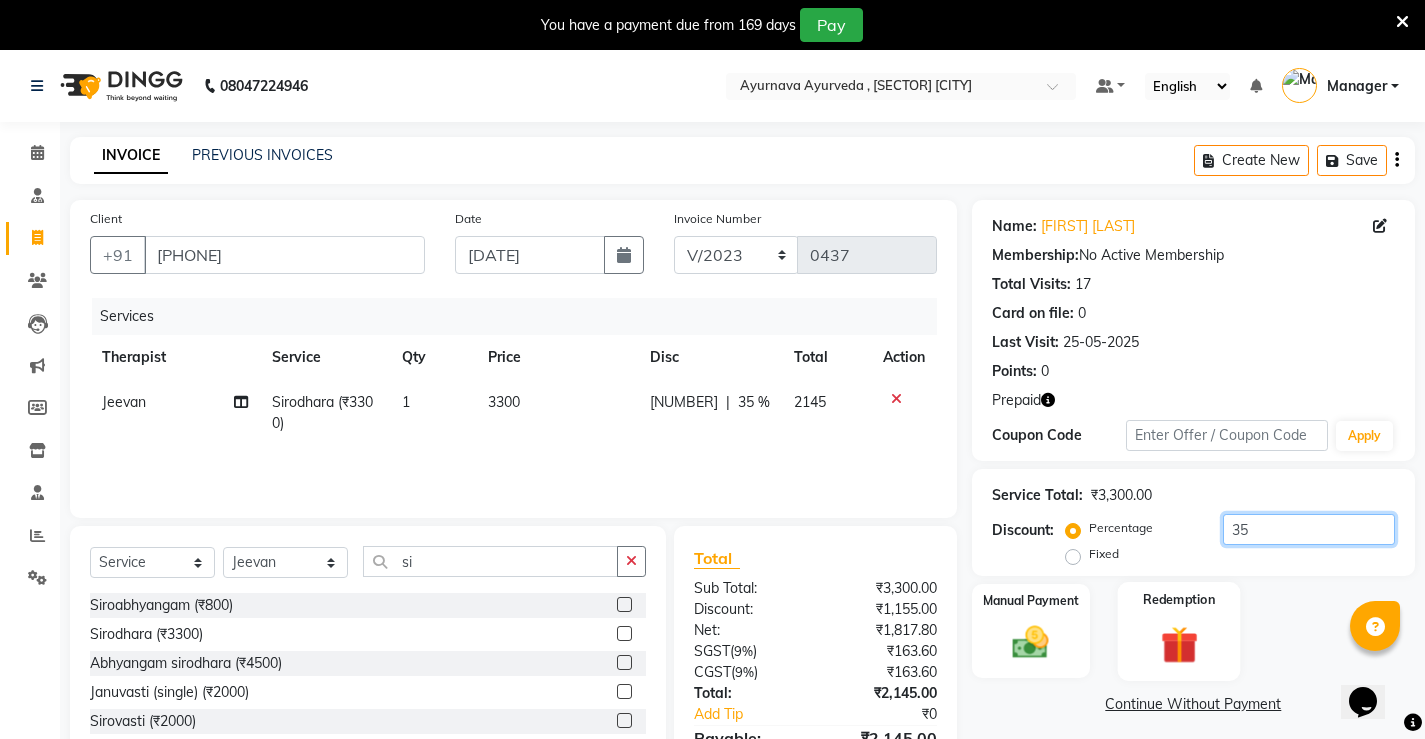 type on "35" 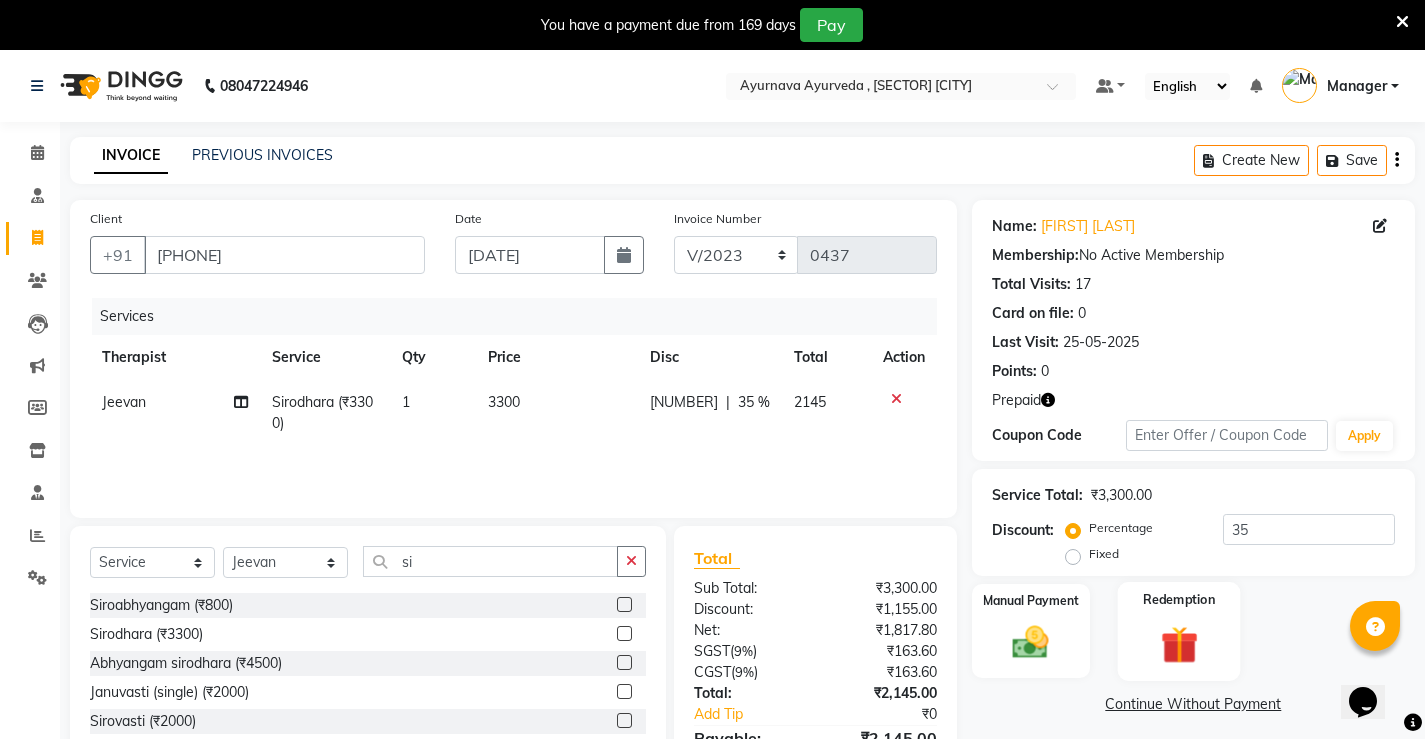 click 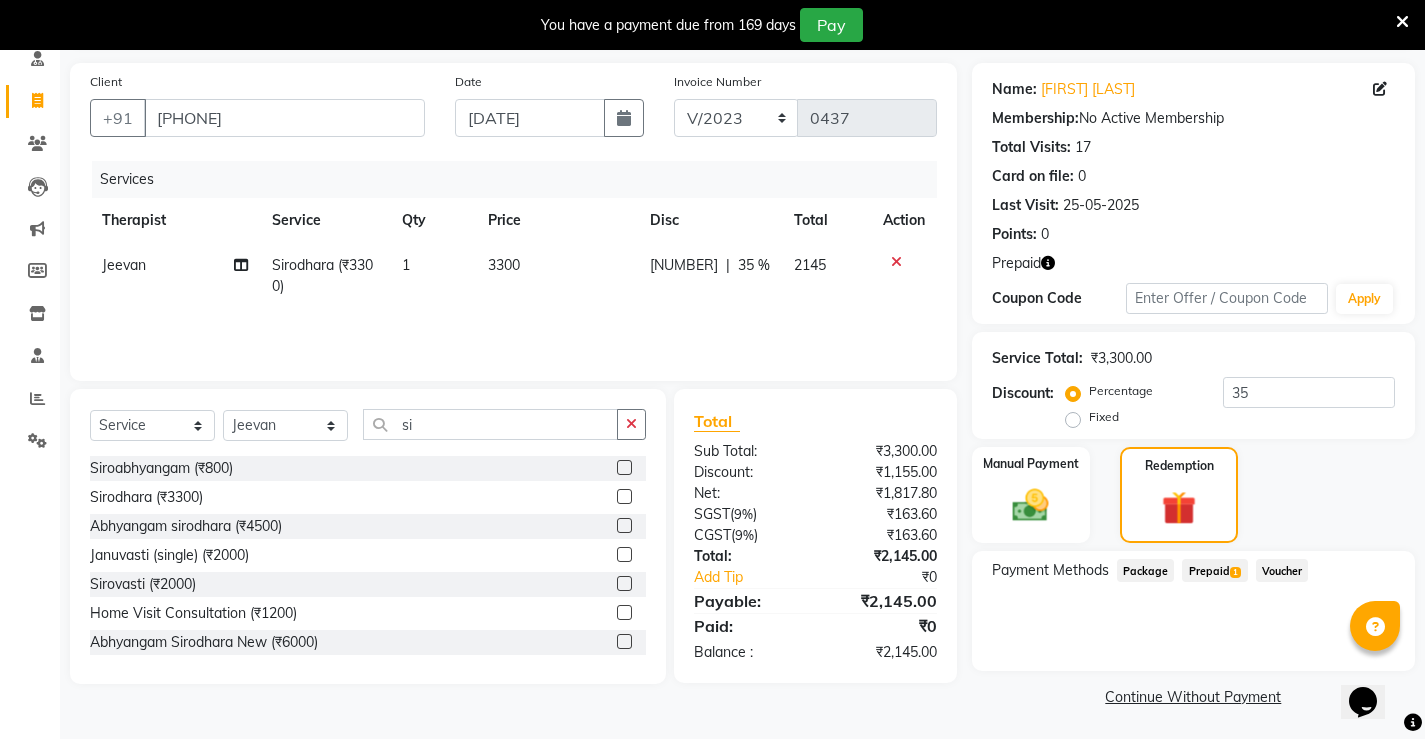 scroll, scrollTop: 140, scrollLeft: 0, axis: vertical 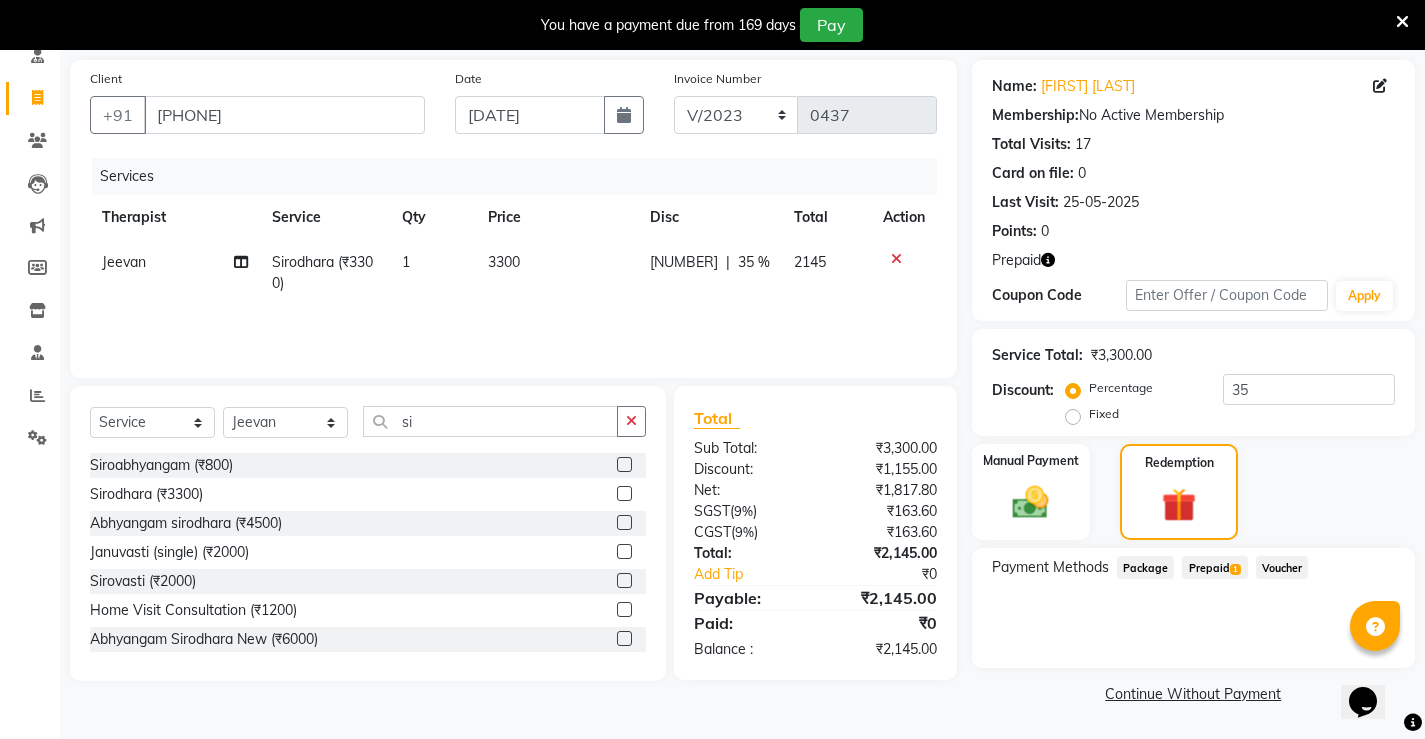 click on "Prepaid  1" 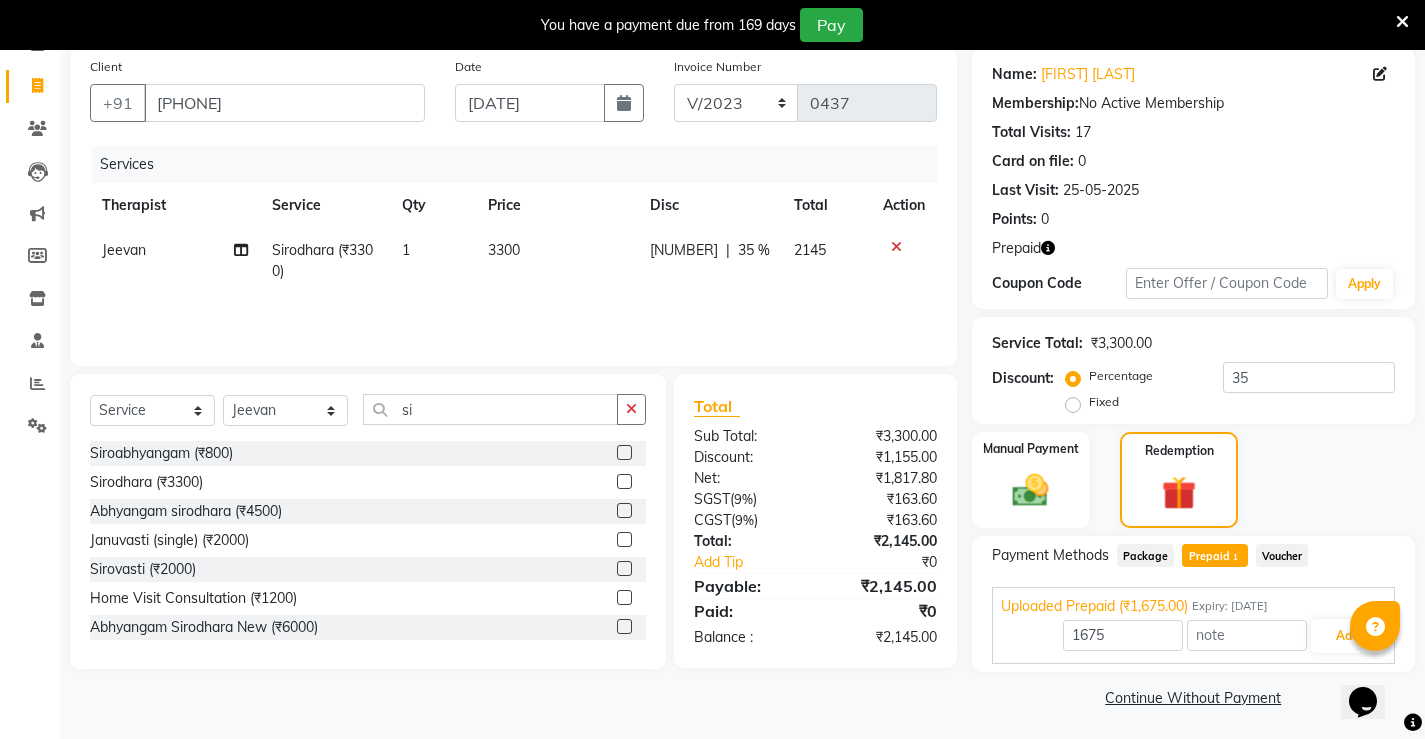 scroll, scrollTop: 156, scrollLeft: 0, axis: vertical 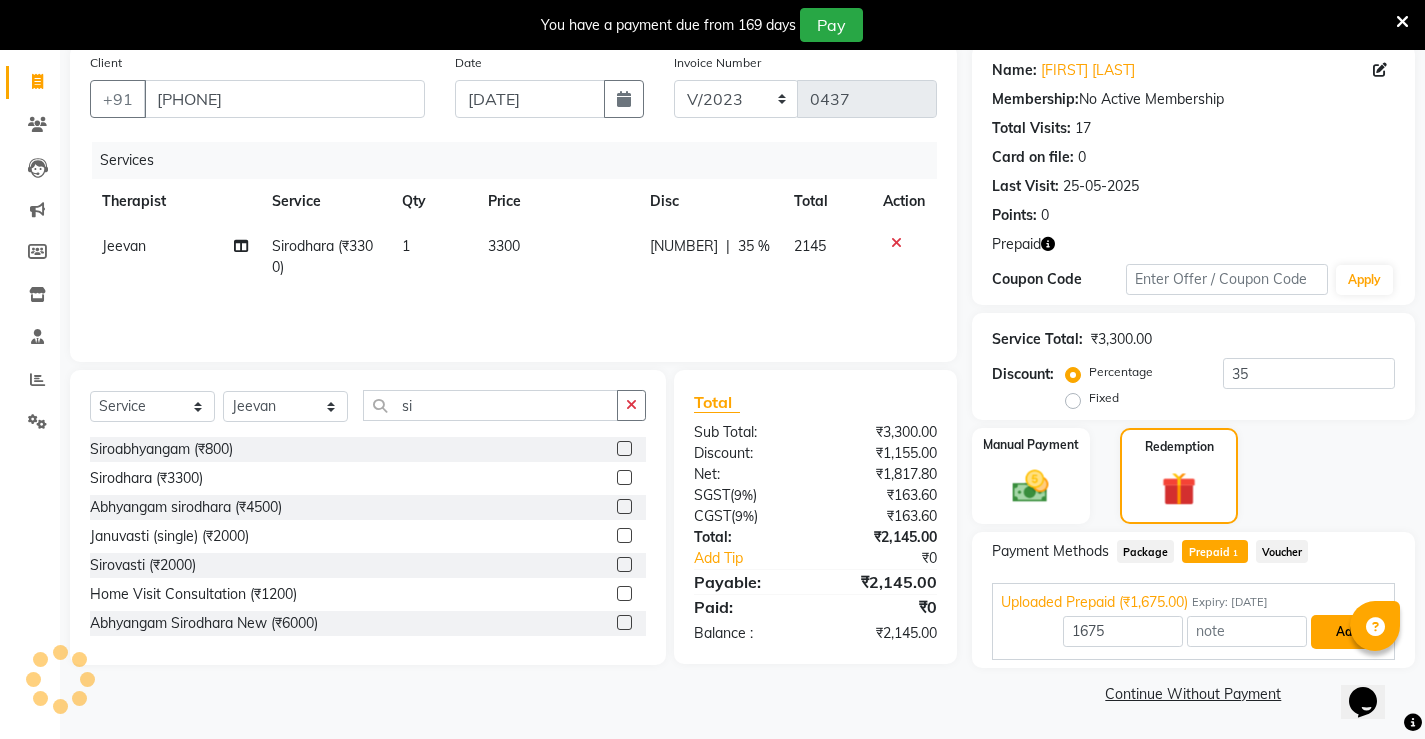 click on "Add" at bounding box center (1347, 632) 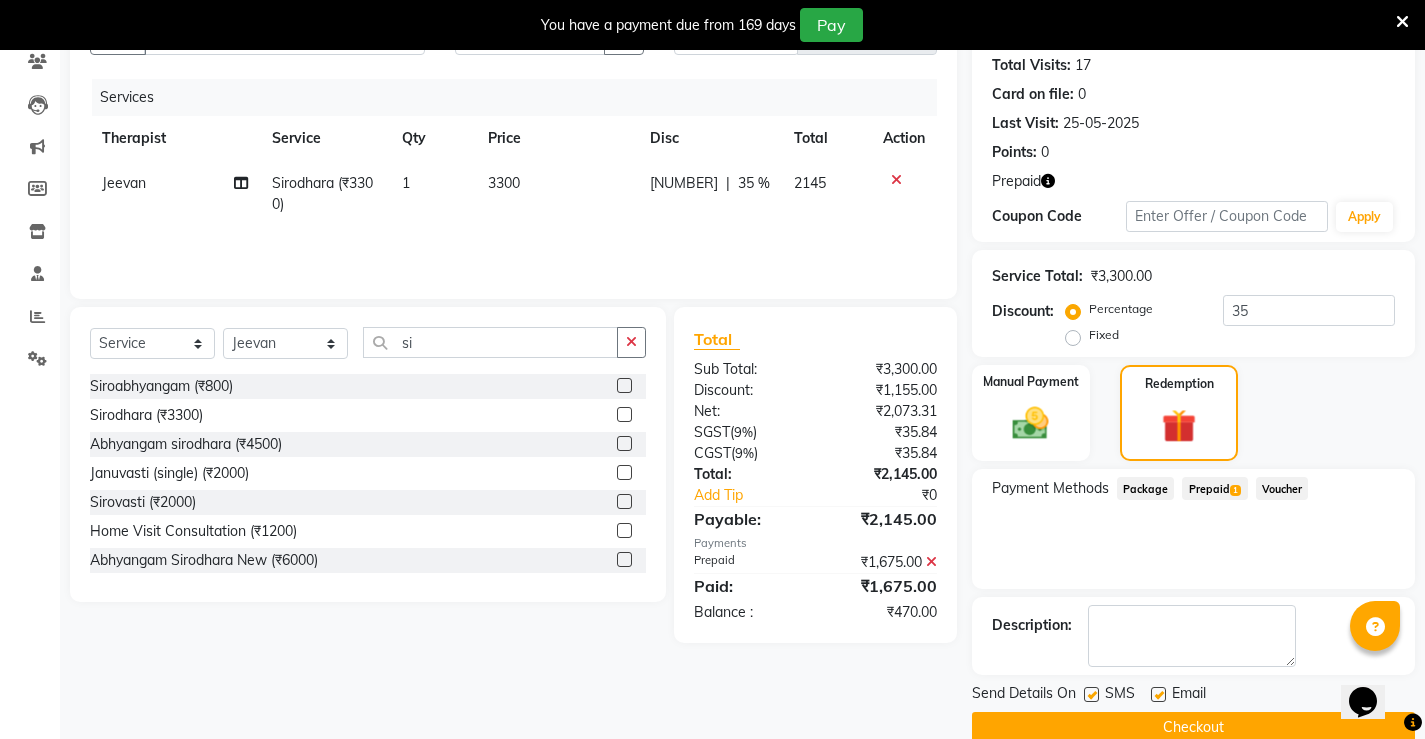 scroll, scrollTop: 253, scrollLeft: 0, axis: vertical 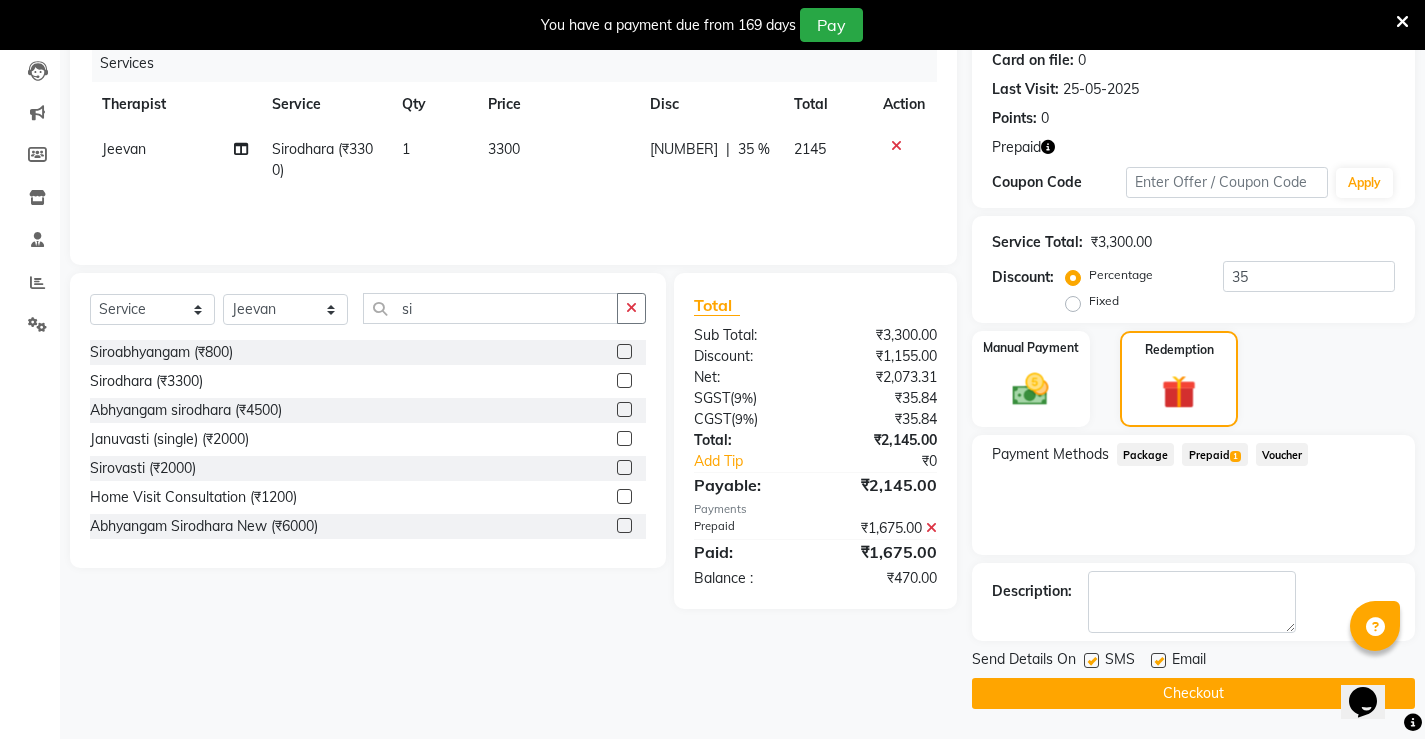 click 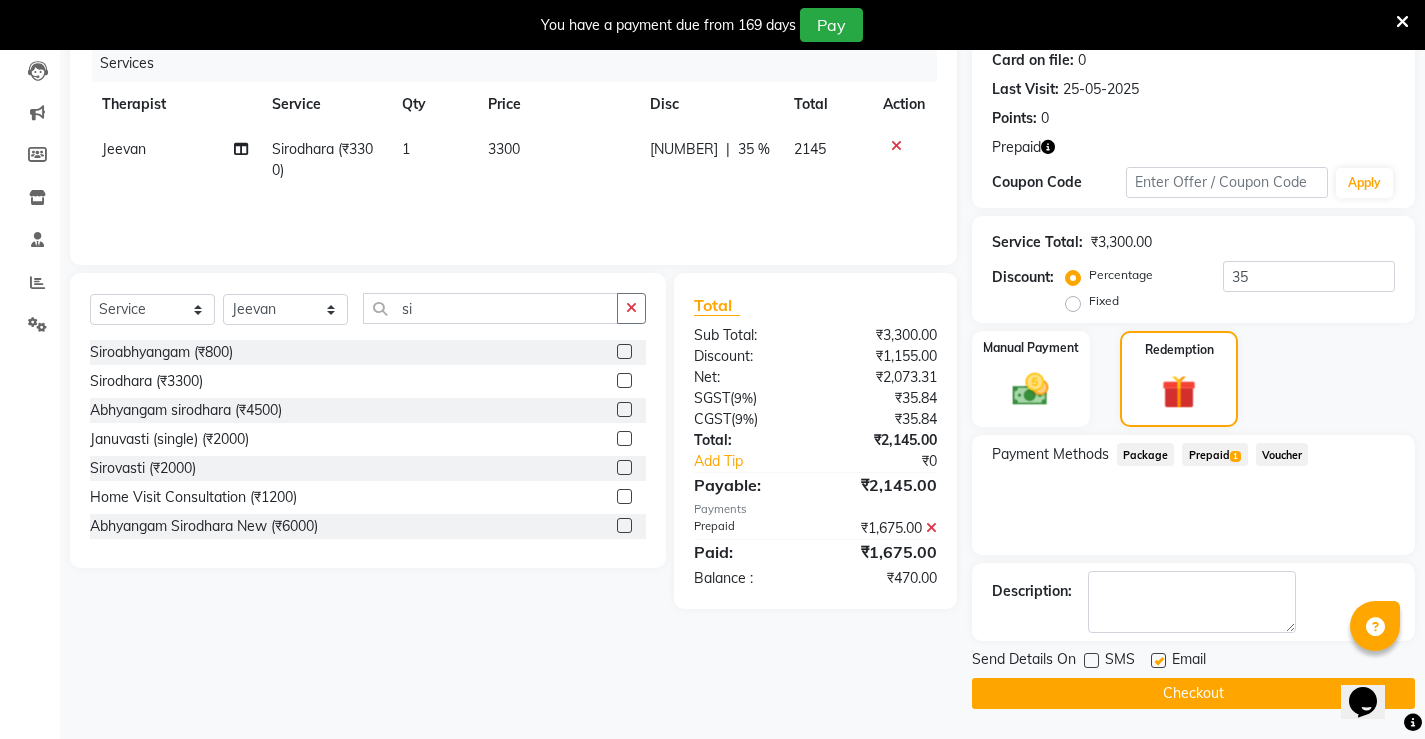 click 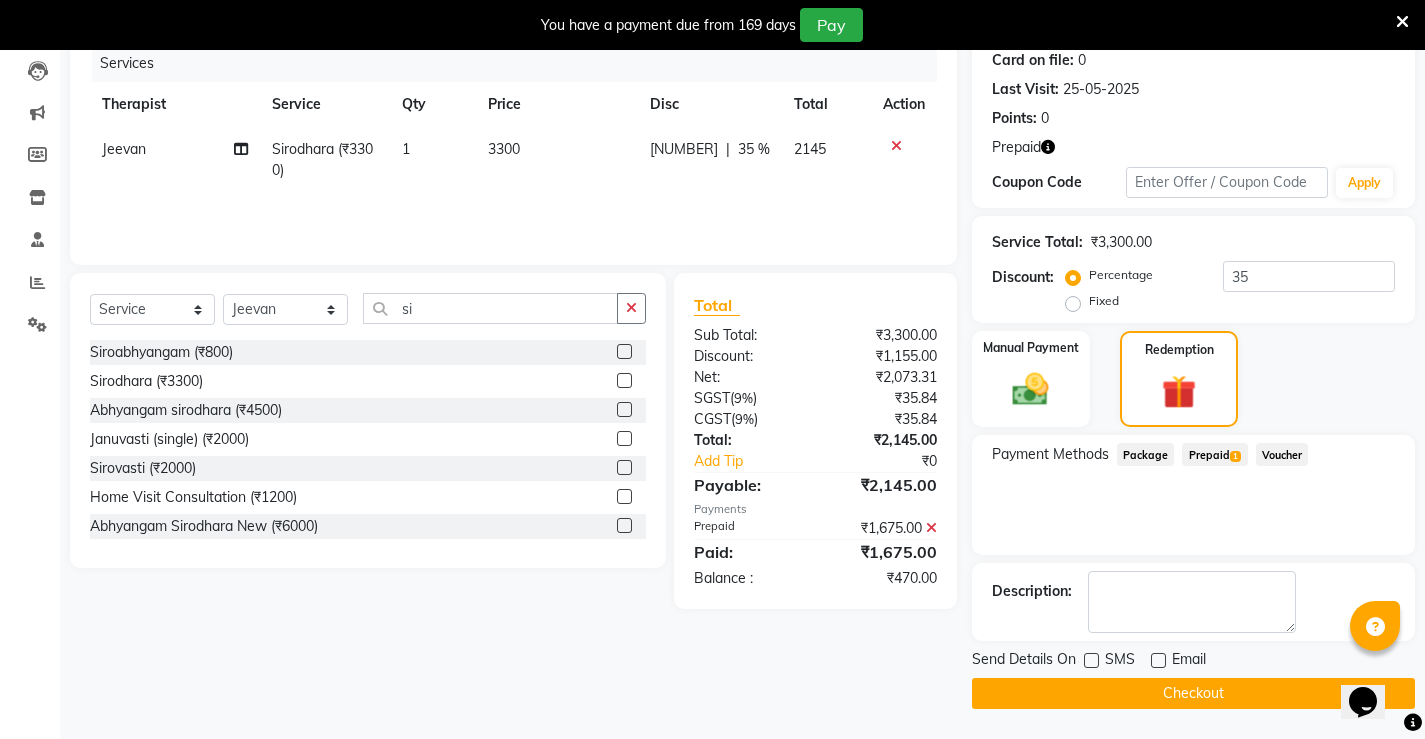 click on "Checkout" 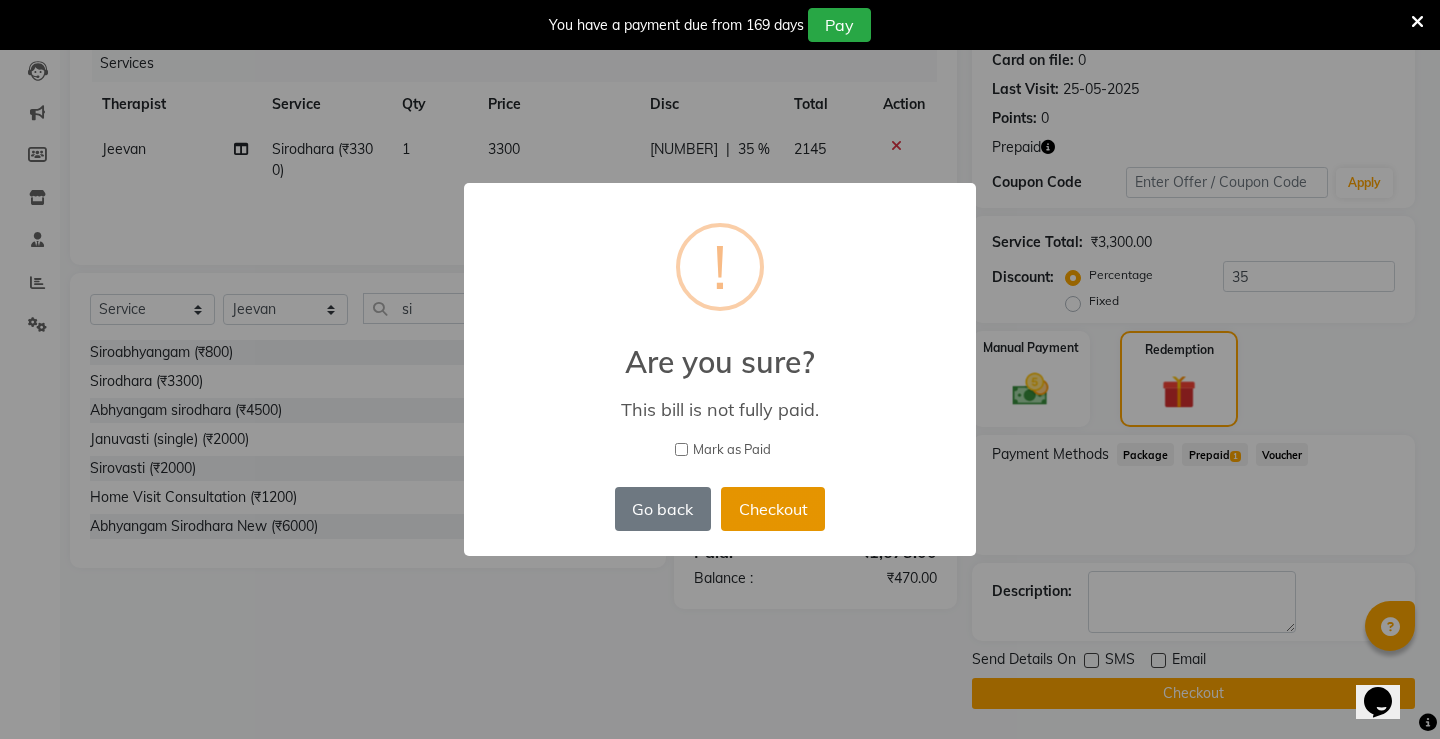 click on "Checkout" at bounding box center [773, 509] 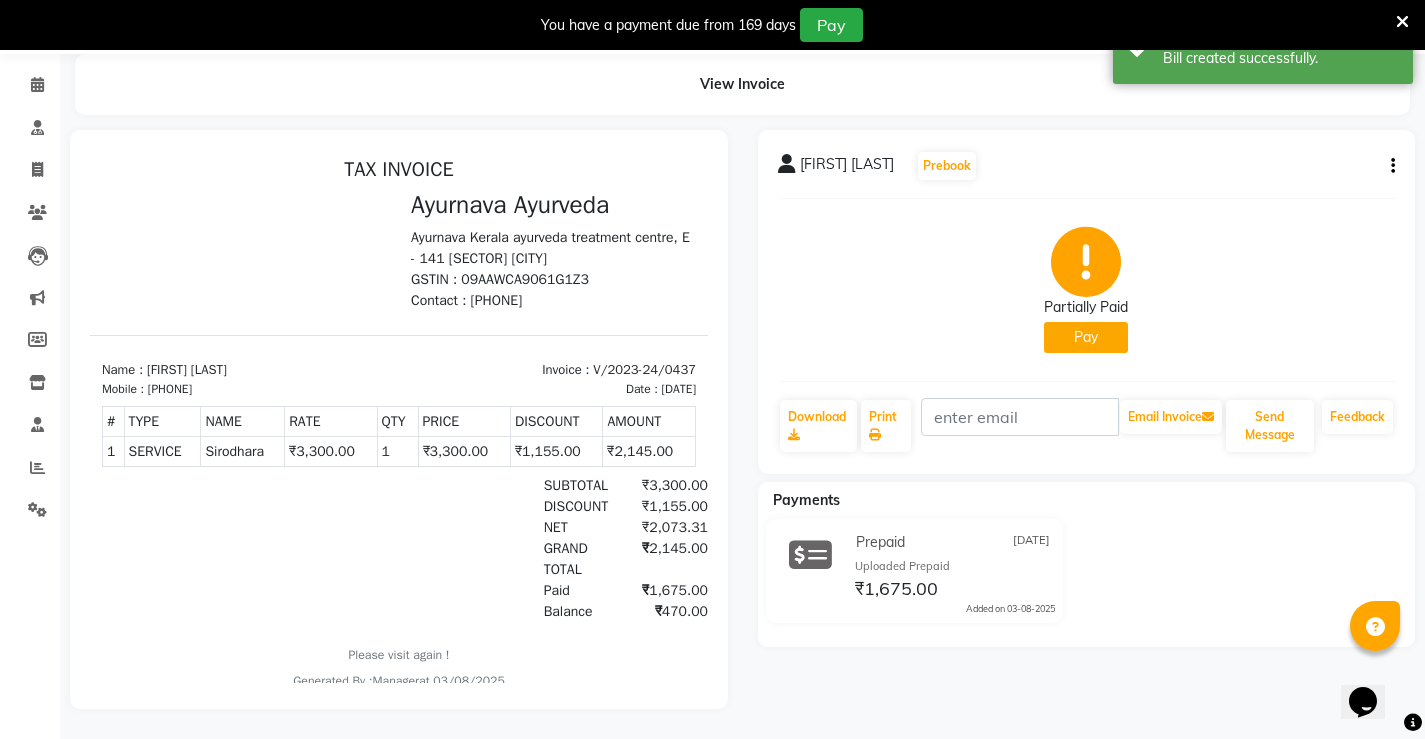 scroll, scrollTop: 0, scrollLeft: 0, axis: both 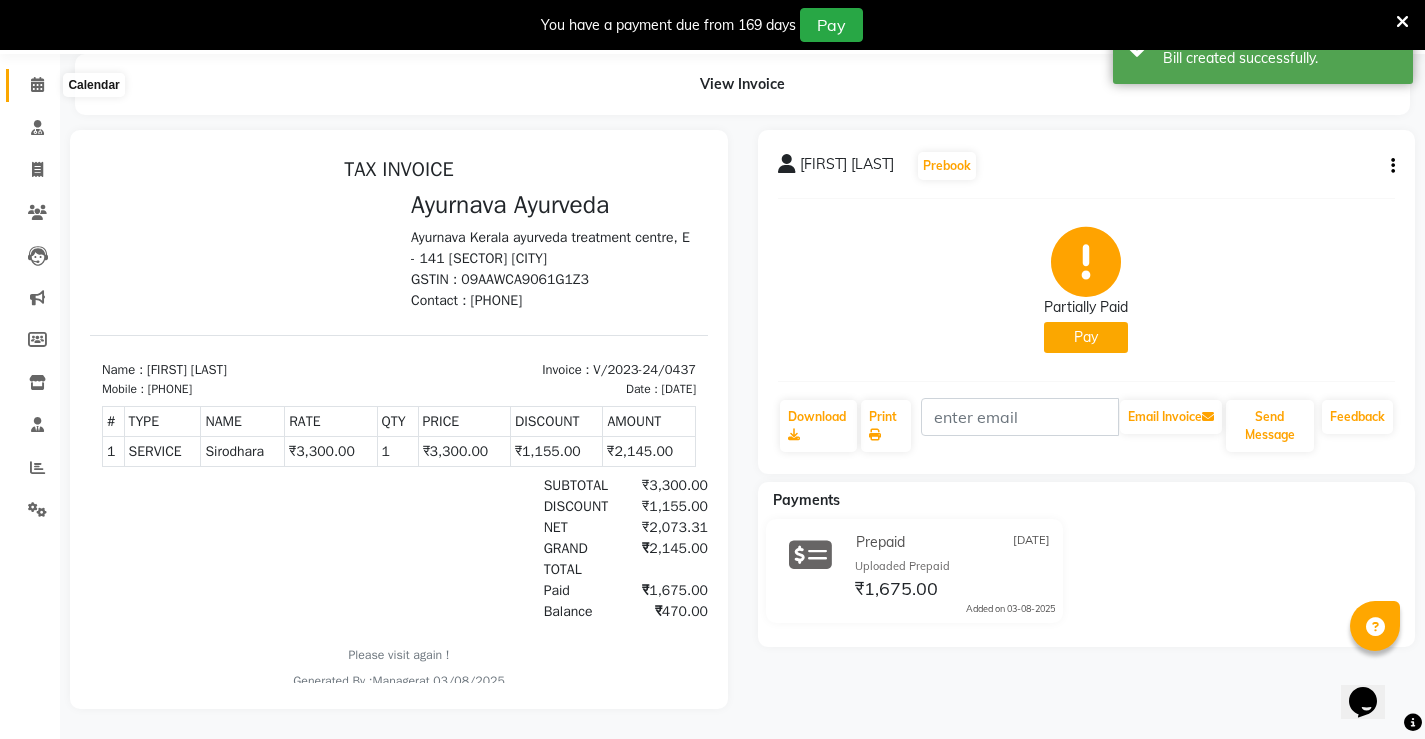 click 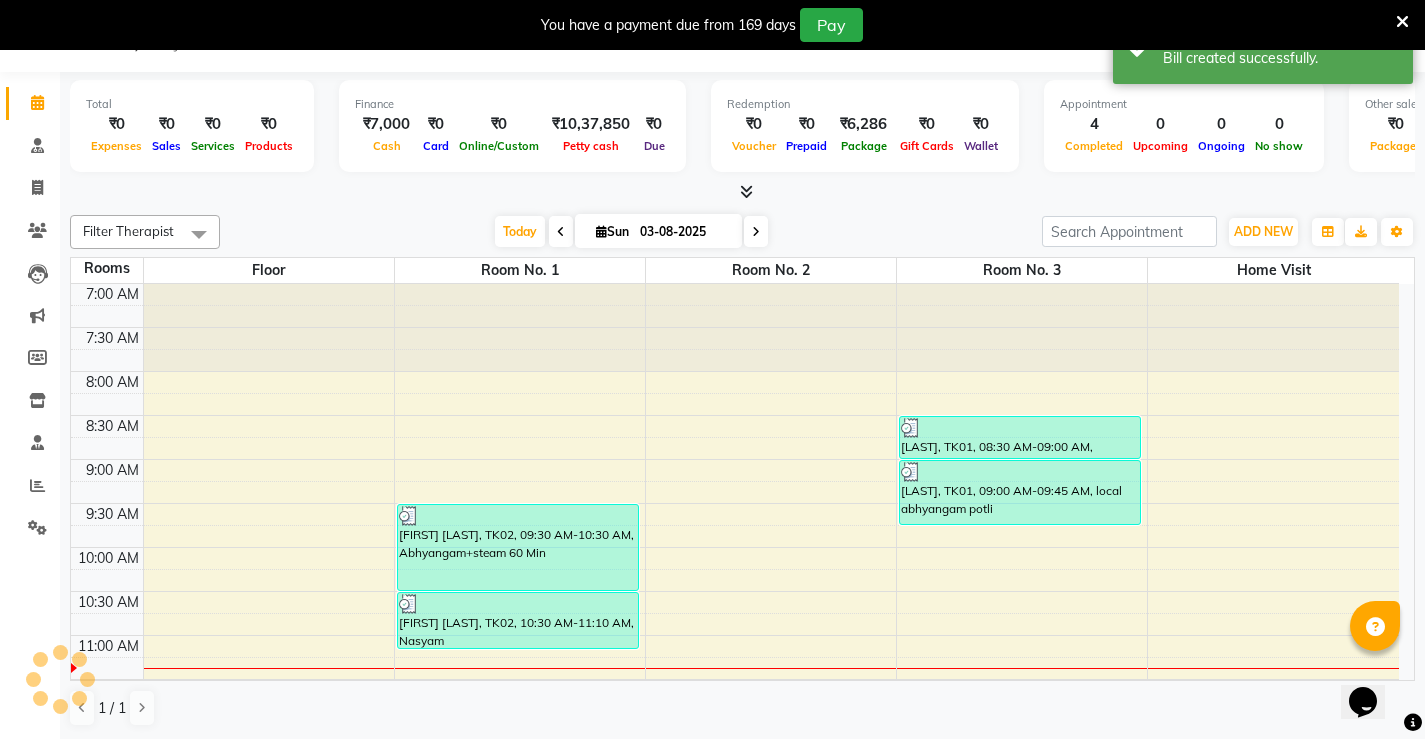 scroll, scrollTop: 0, scrollLeft: 0, axis: both 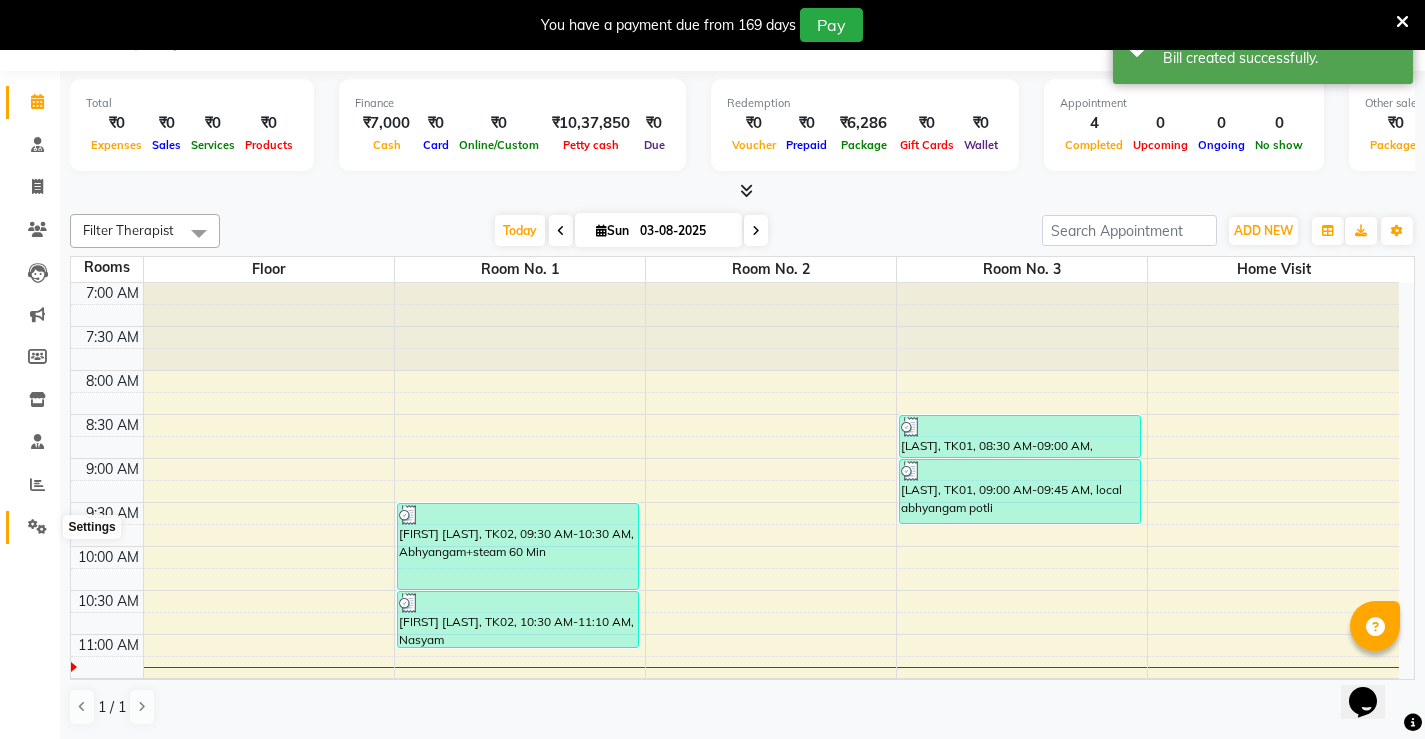 click 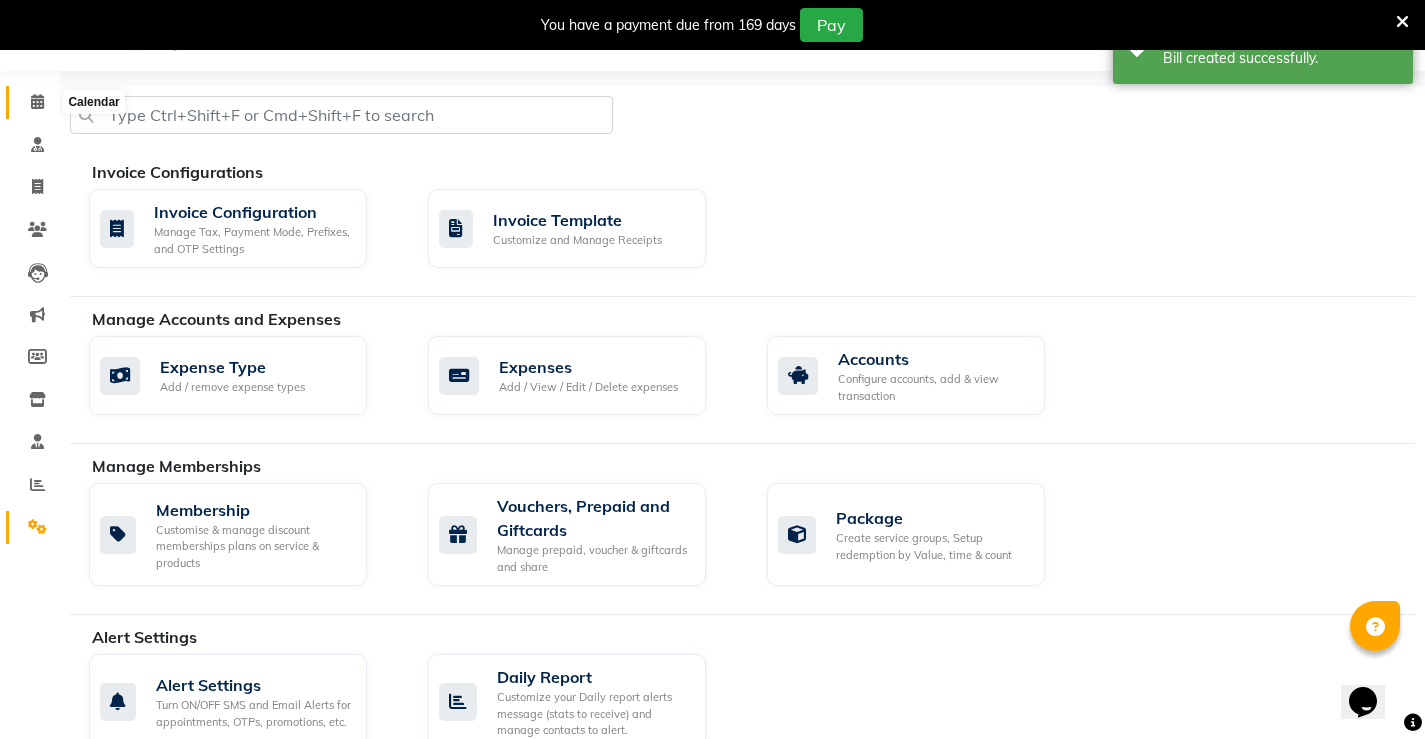 click 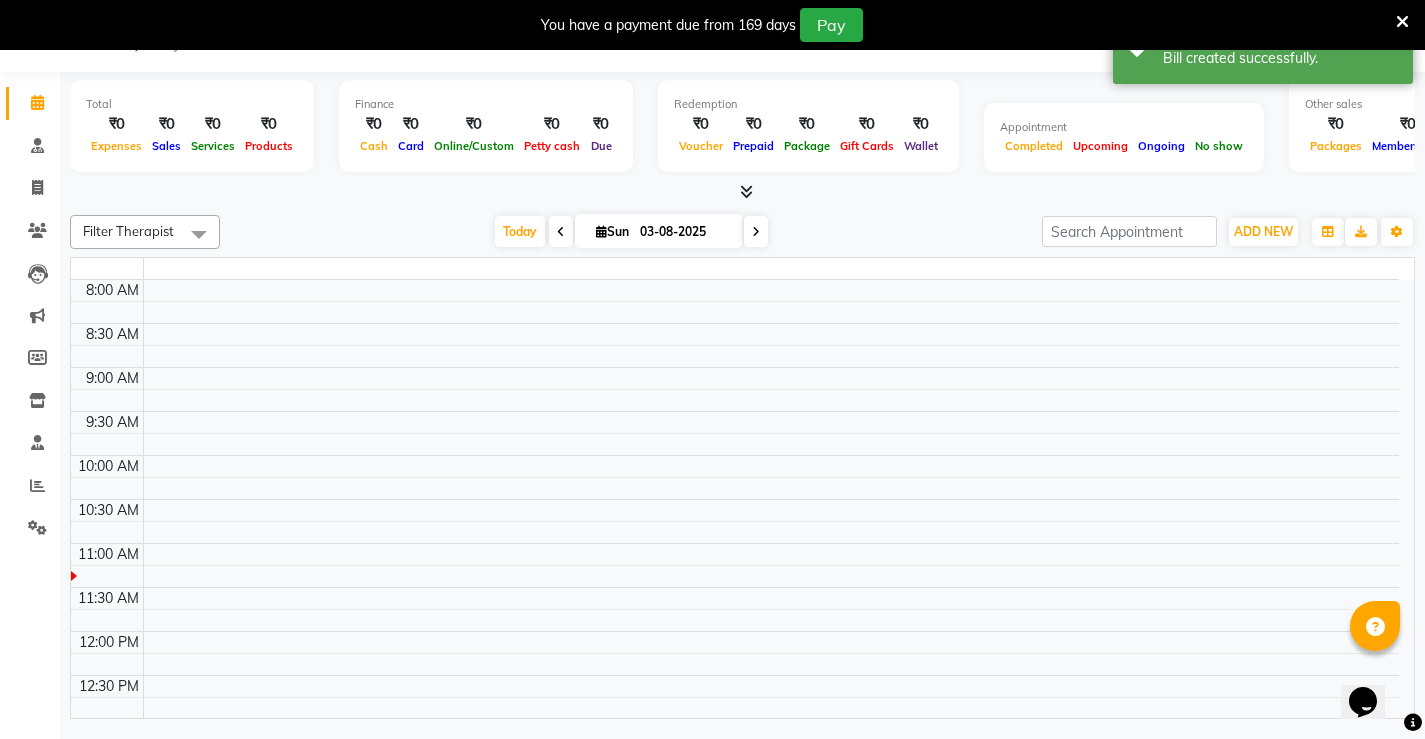 scroll, scrollTop: 50, scrollLeft: 0, axis: vertical 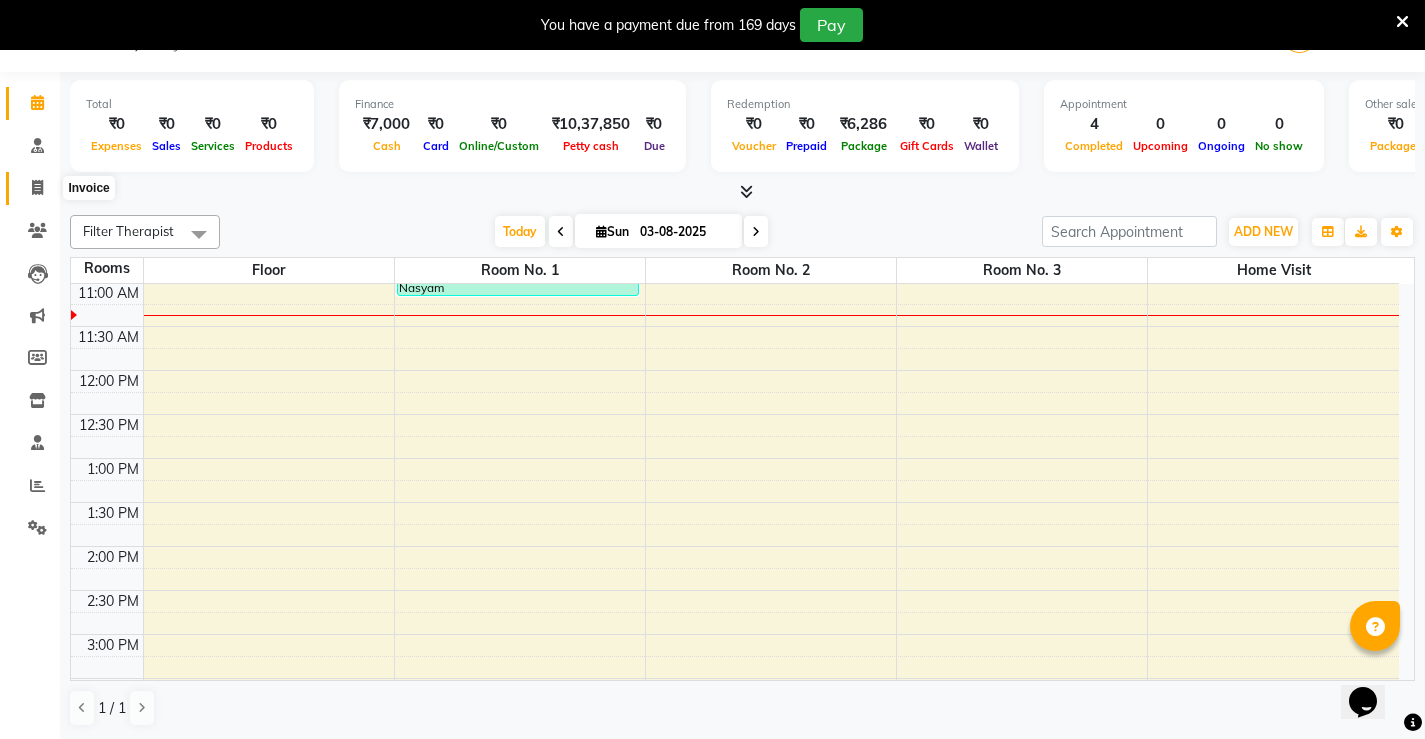 click 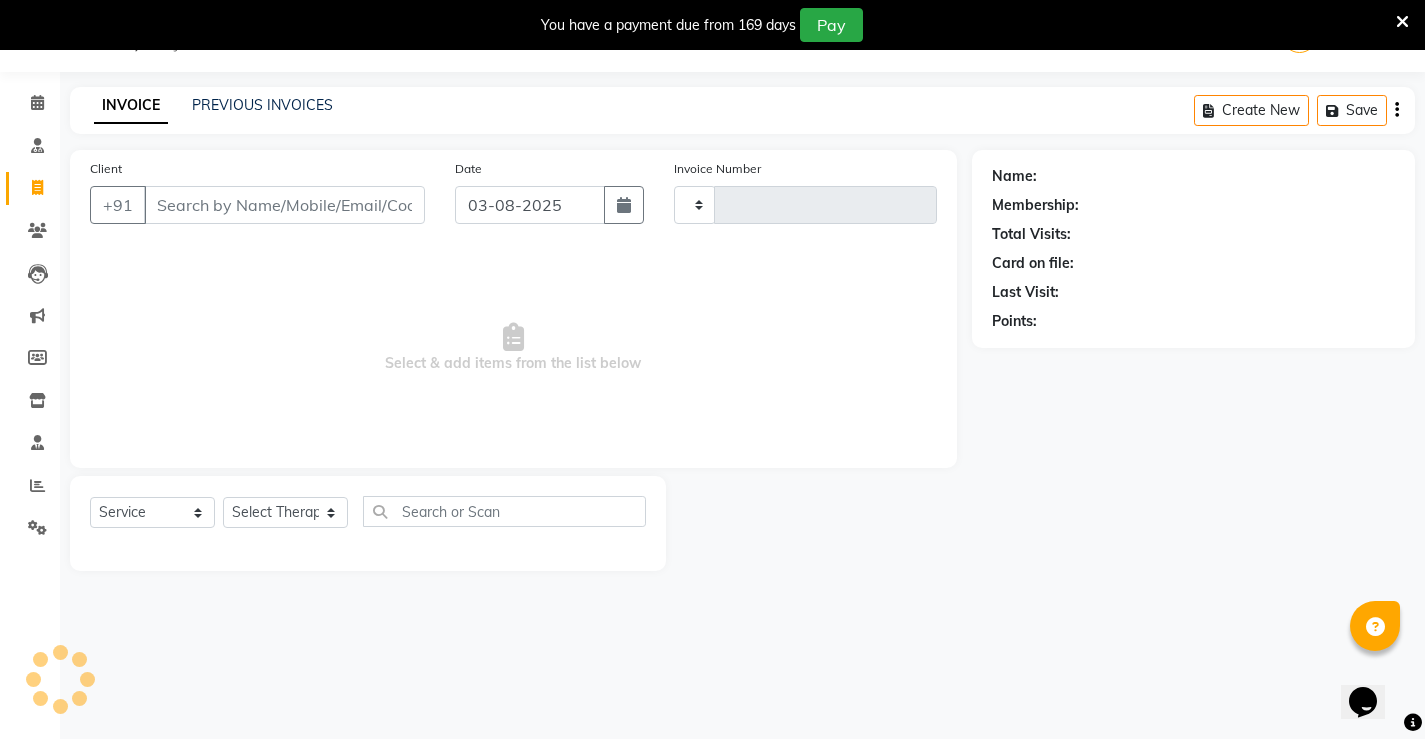 type on "1096" 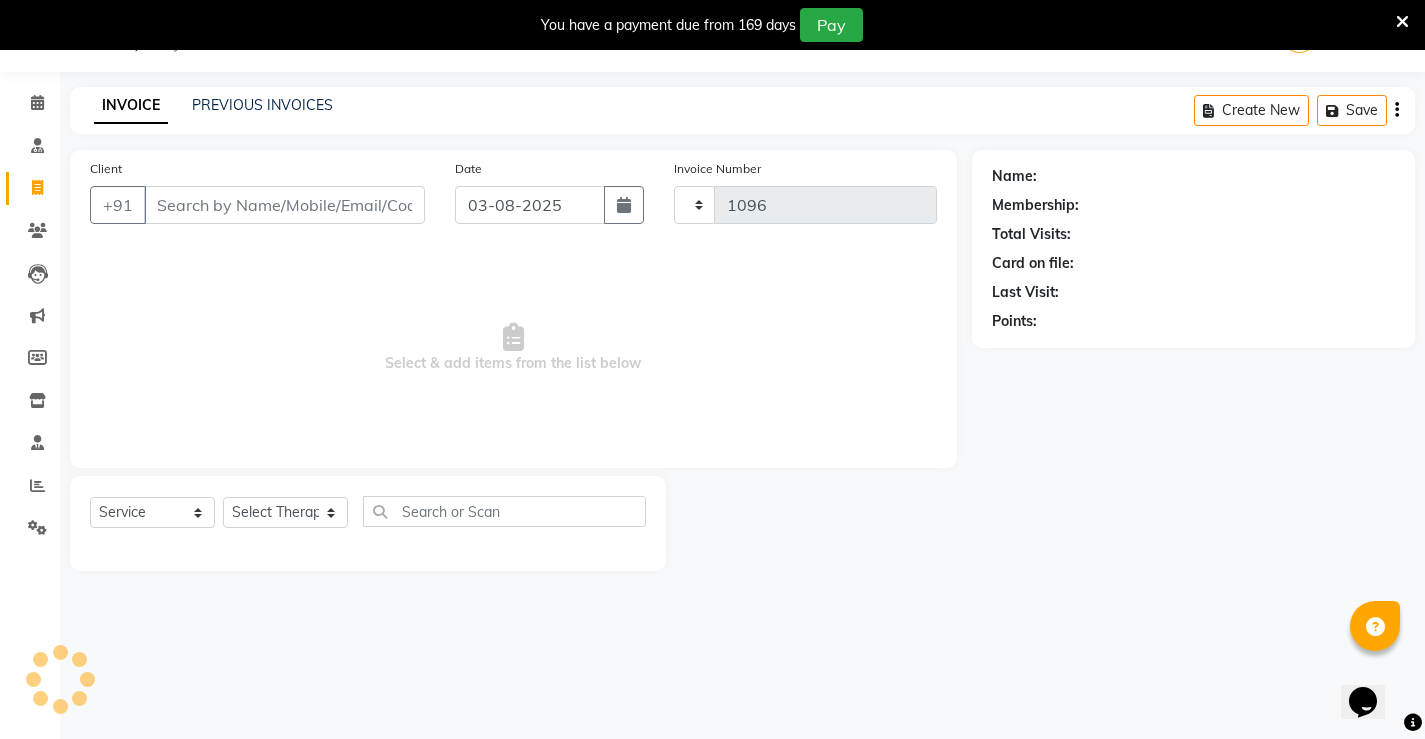 select on "5587" 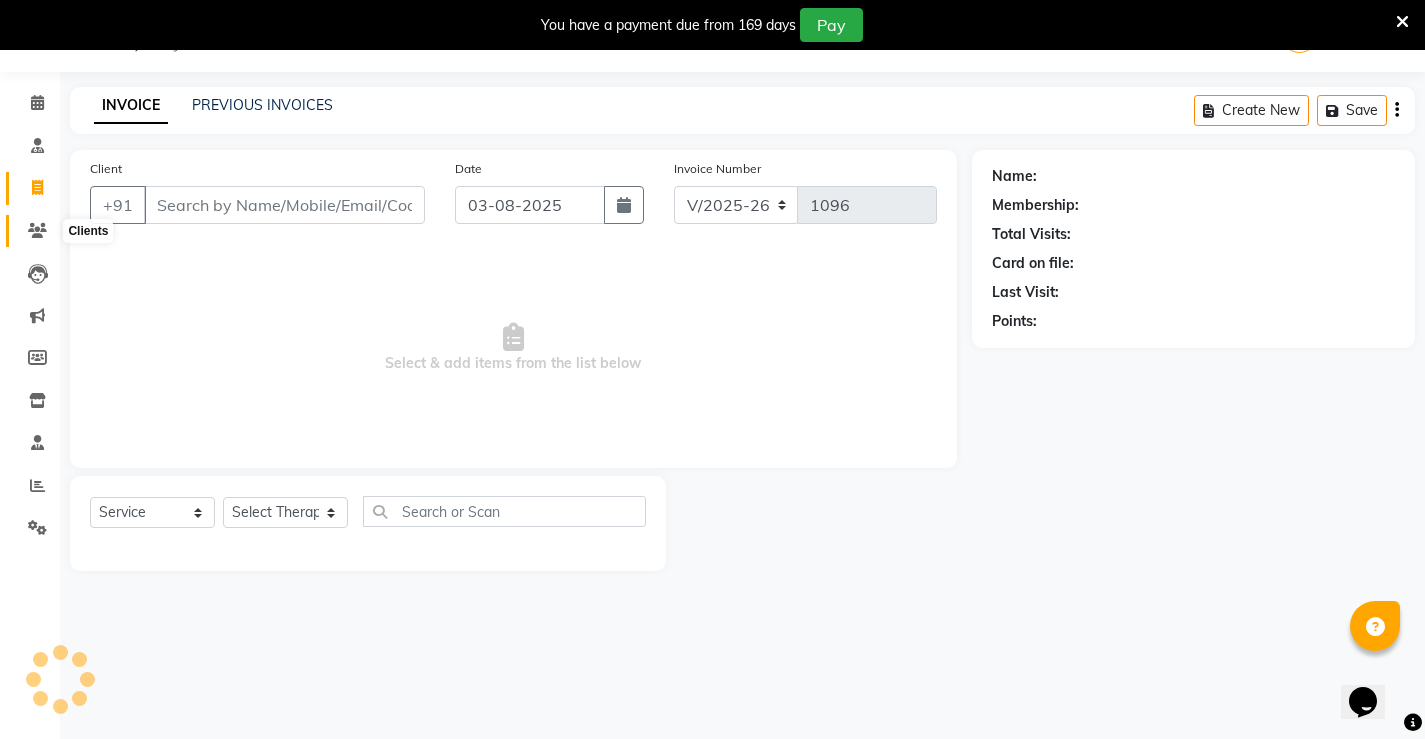 click 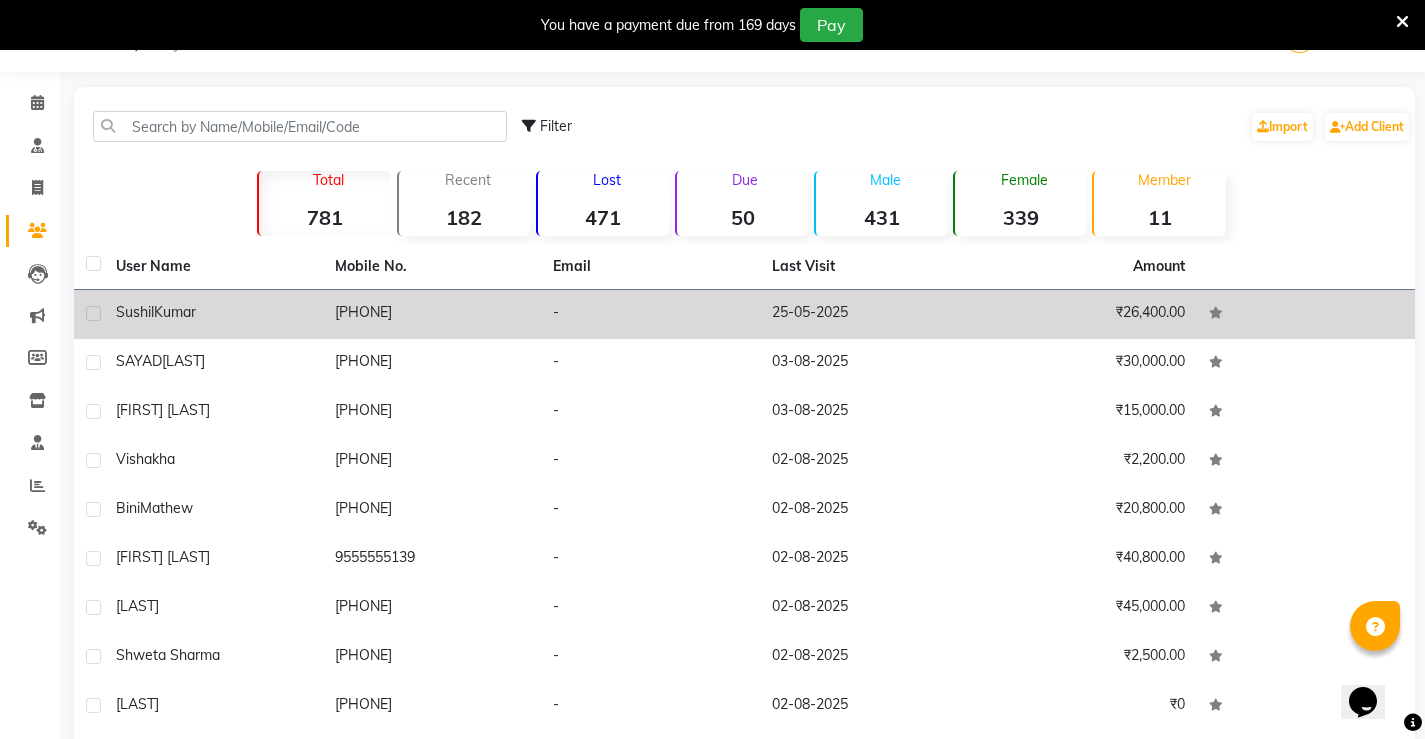 click on "[PHONE]" 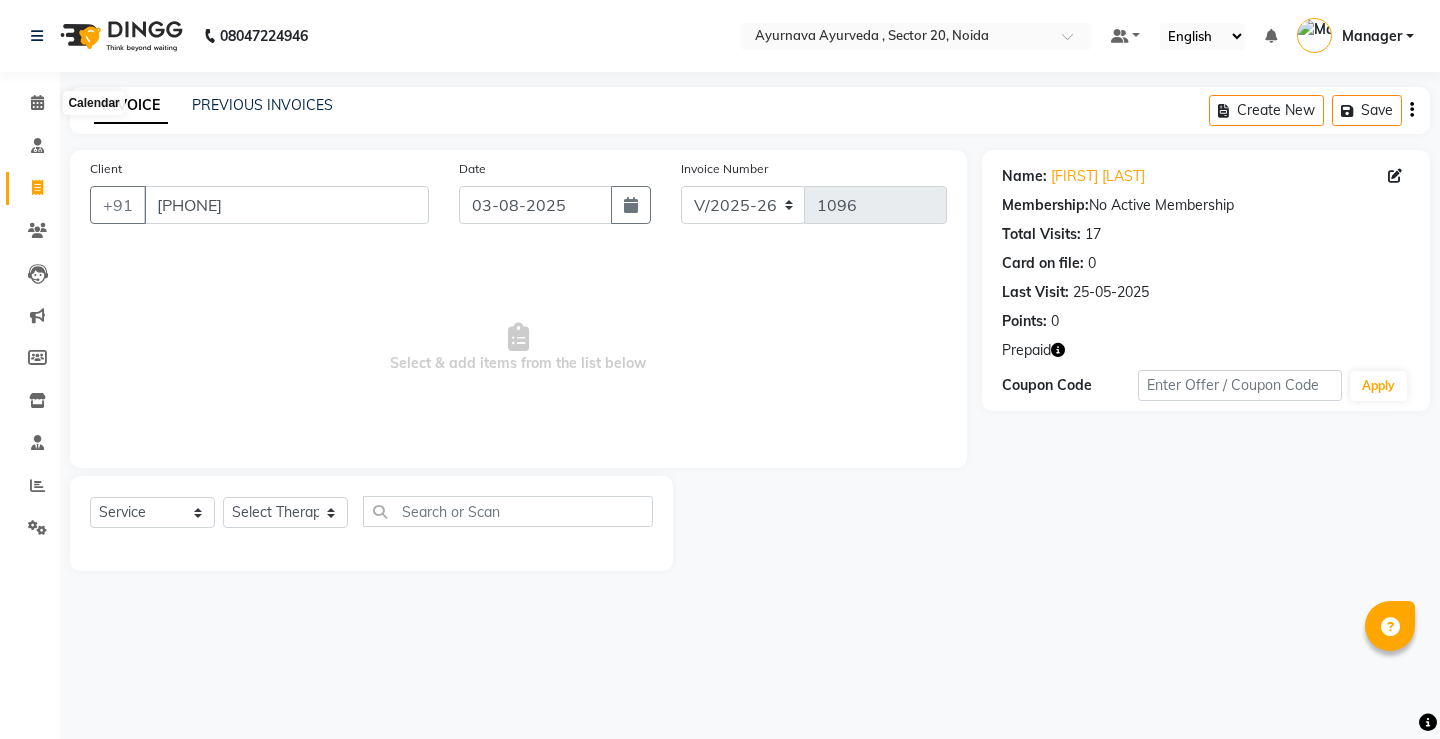 select on "5587" 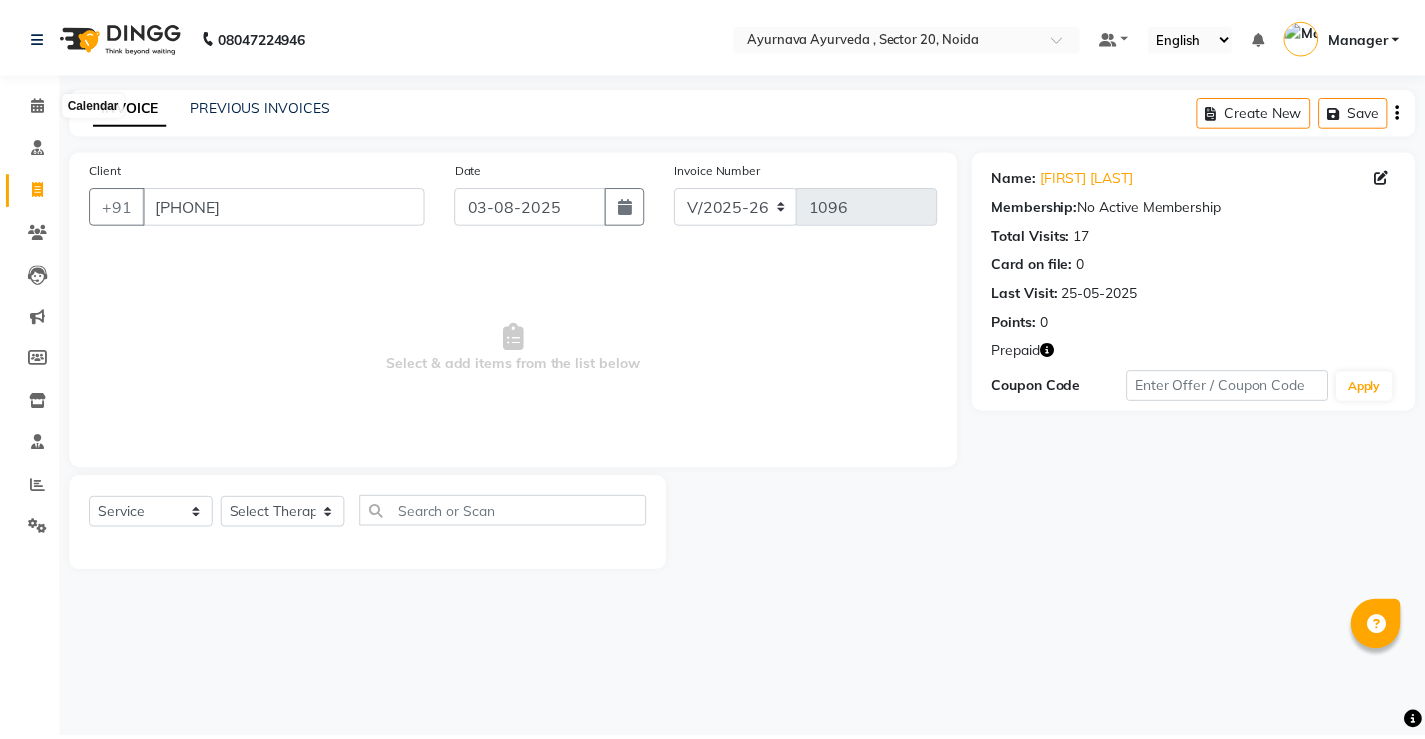 scroll, scrollTop: 0, scrollLeft: 0, axis: both 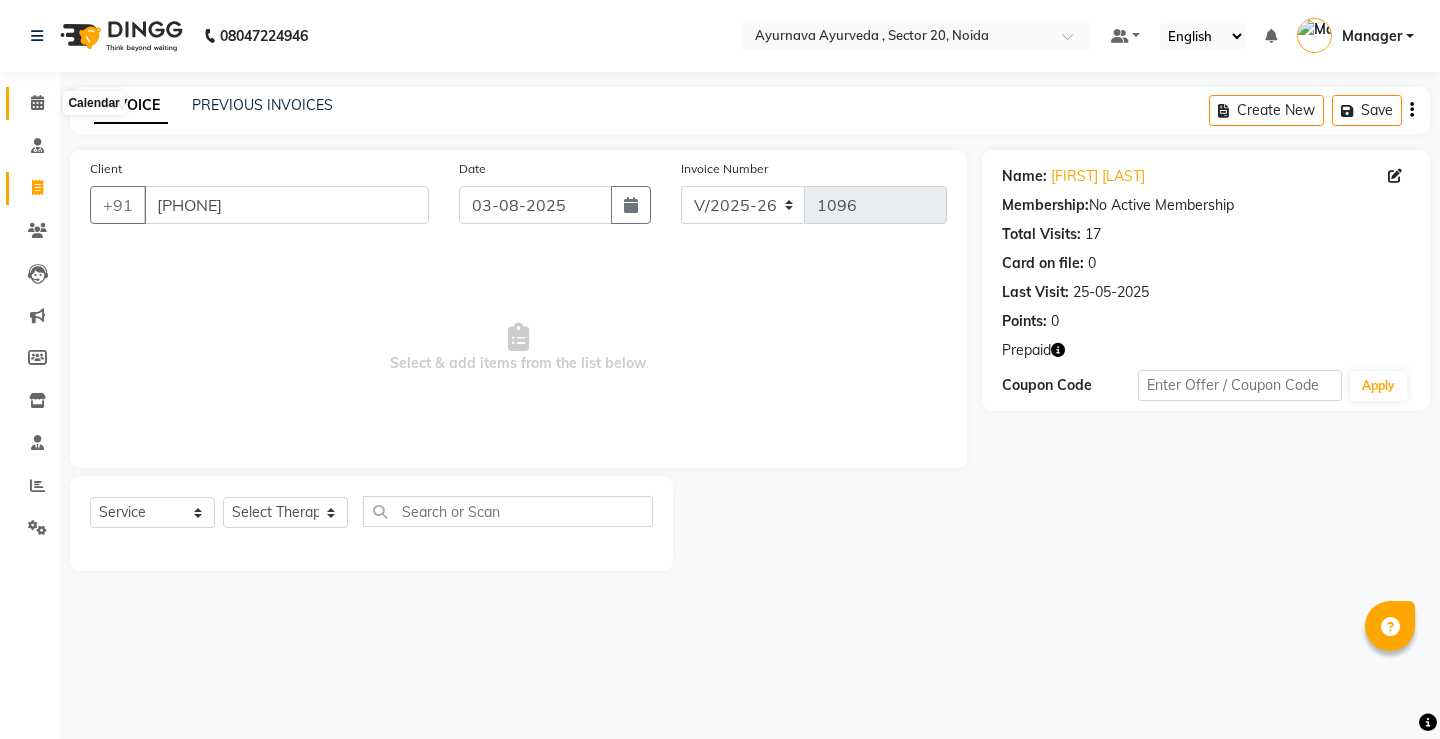 click 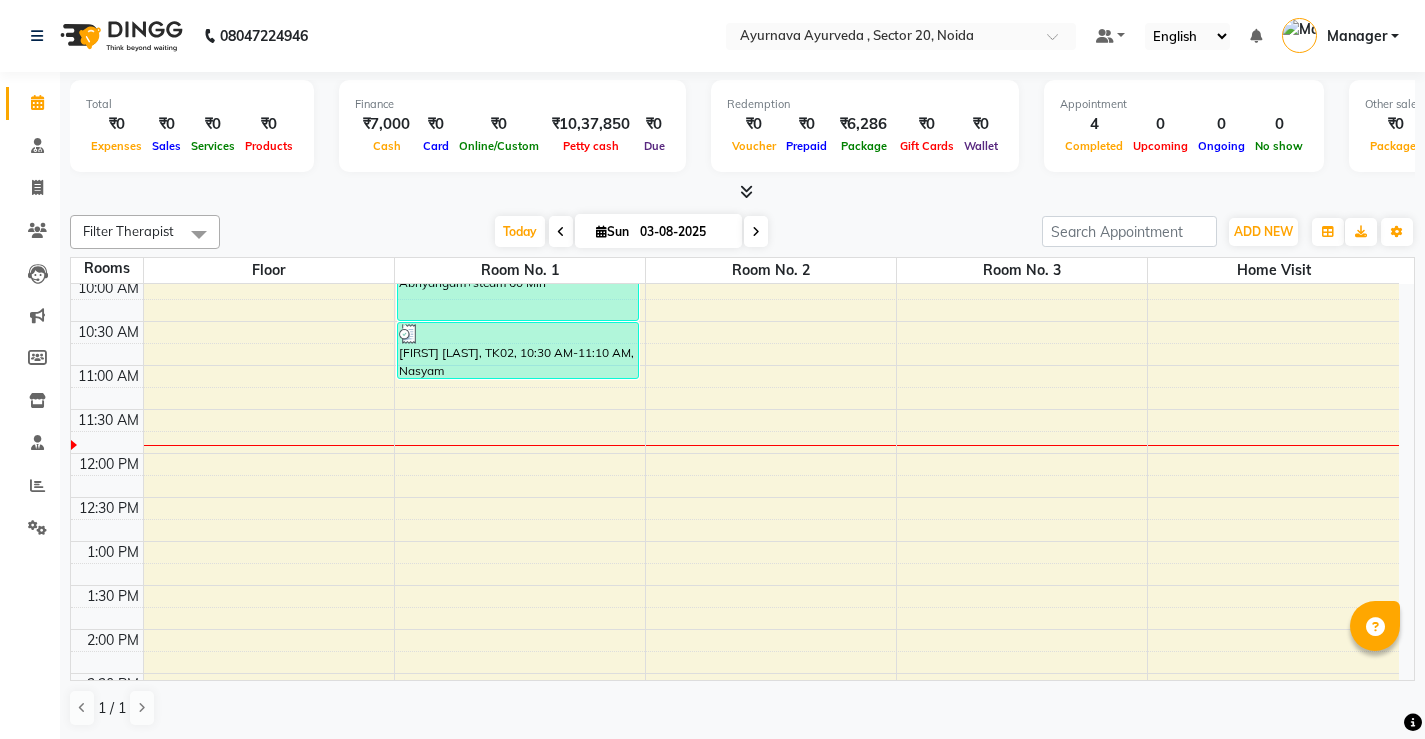 scroll, scrollTop: 0, scrollLeft: 0, axis: both 